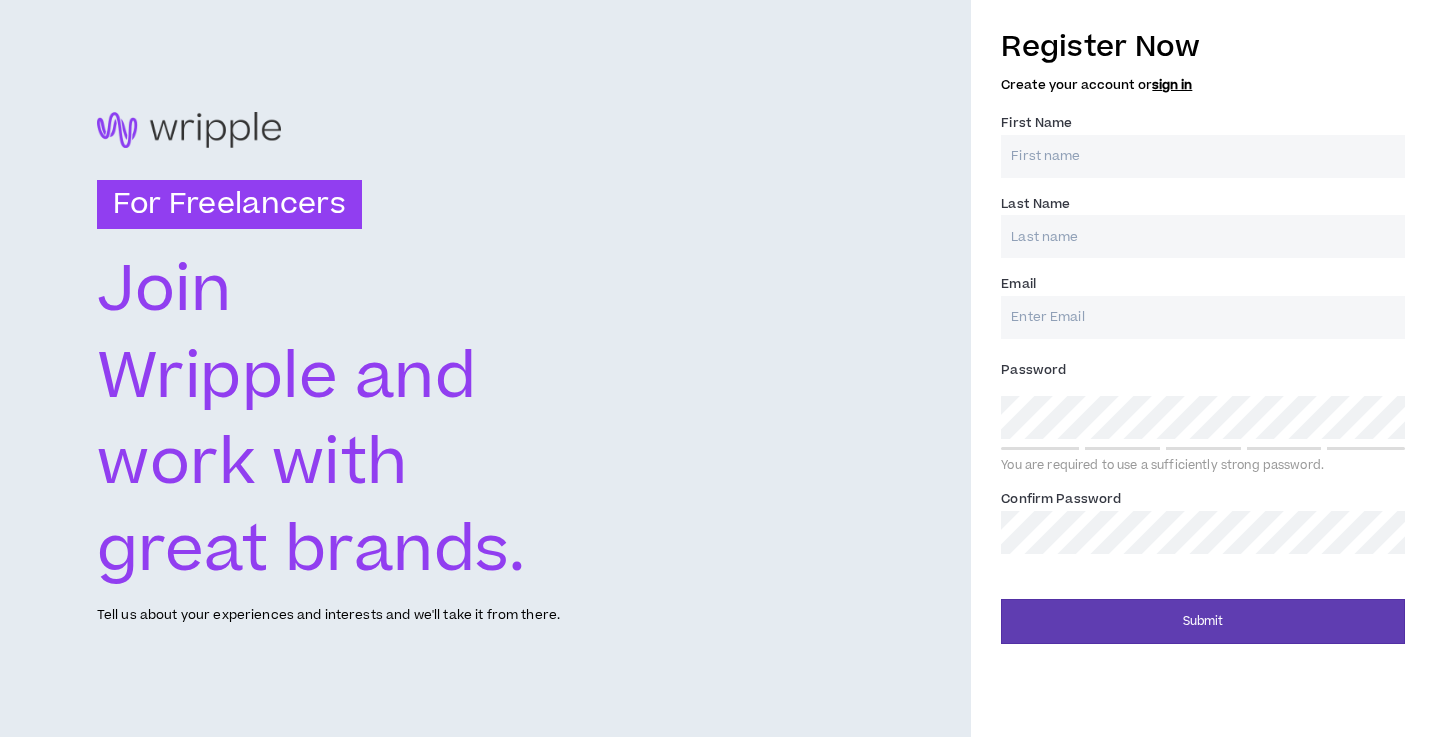 scroll, scrollTop: 0, scrollLeft: 0, axis: both 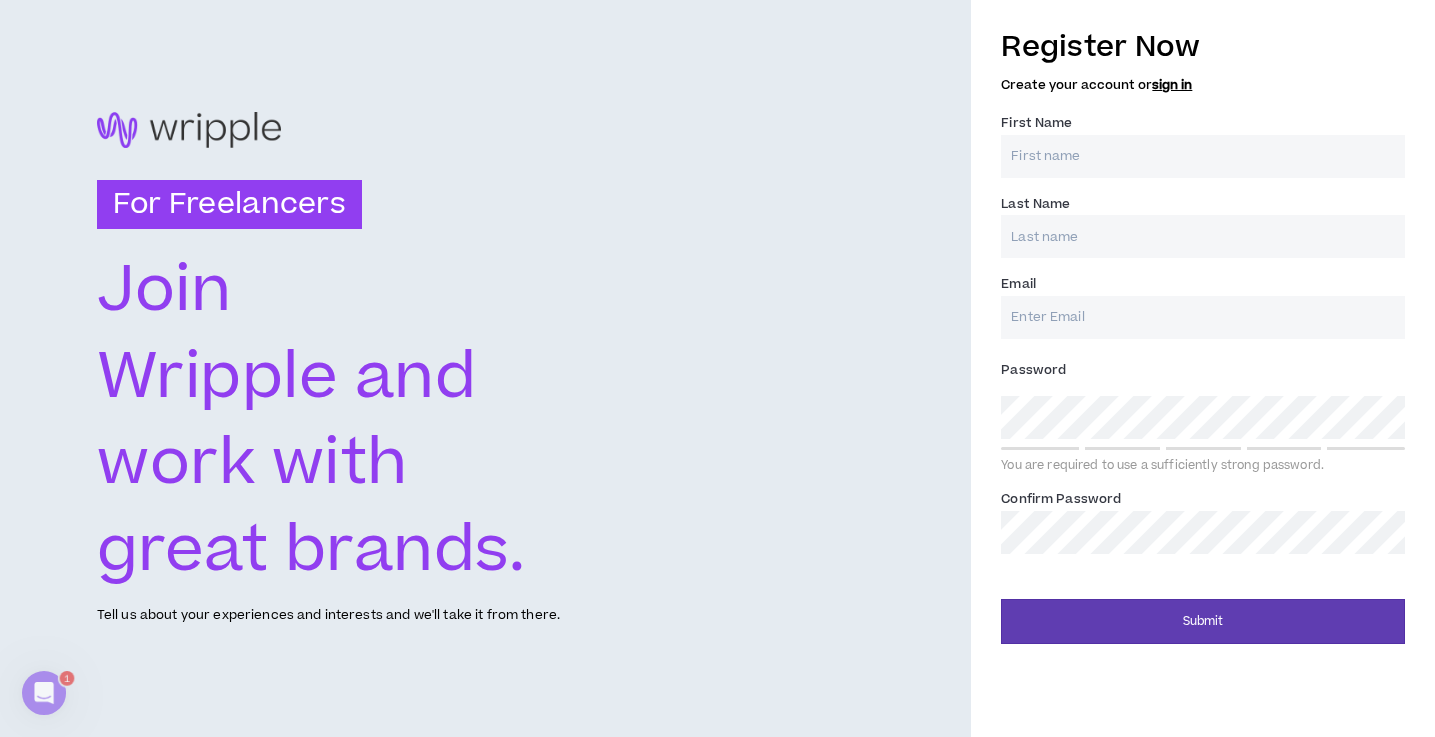 click on "sign in" at bounding box center [1172, 85] 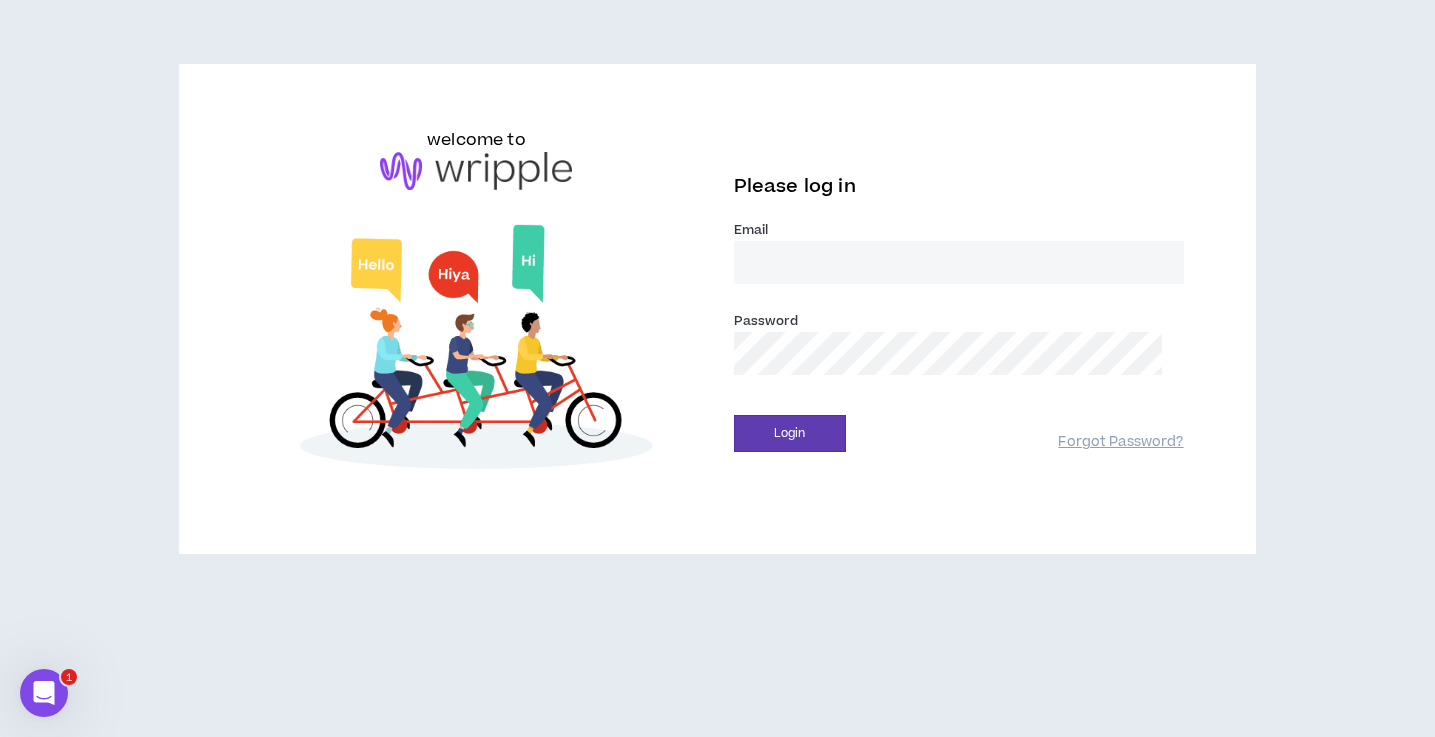 click on "Email  *" at bounding box center (959, 262) 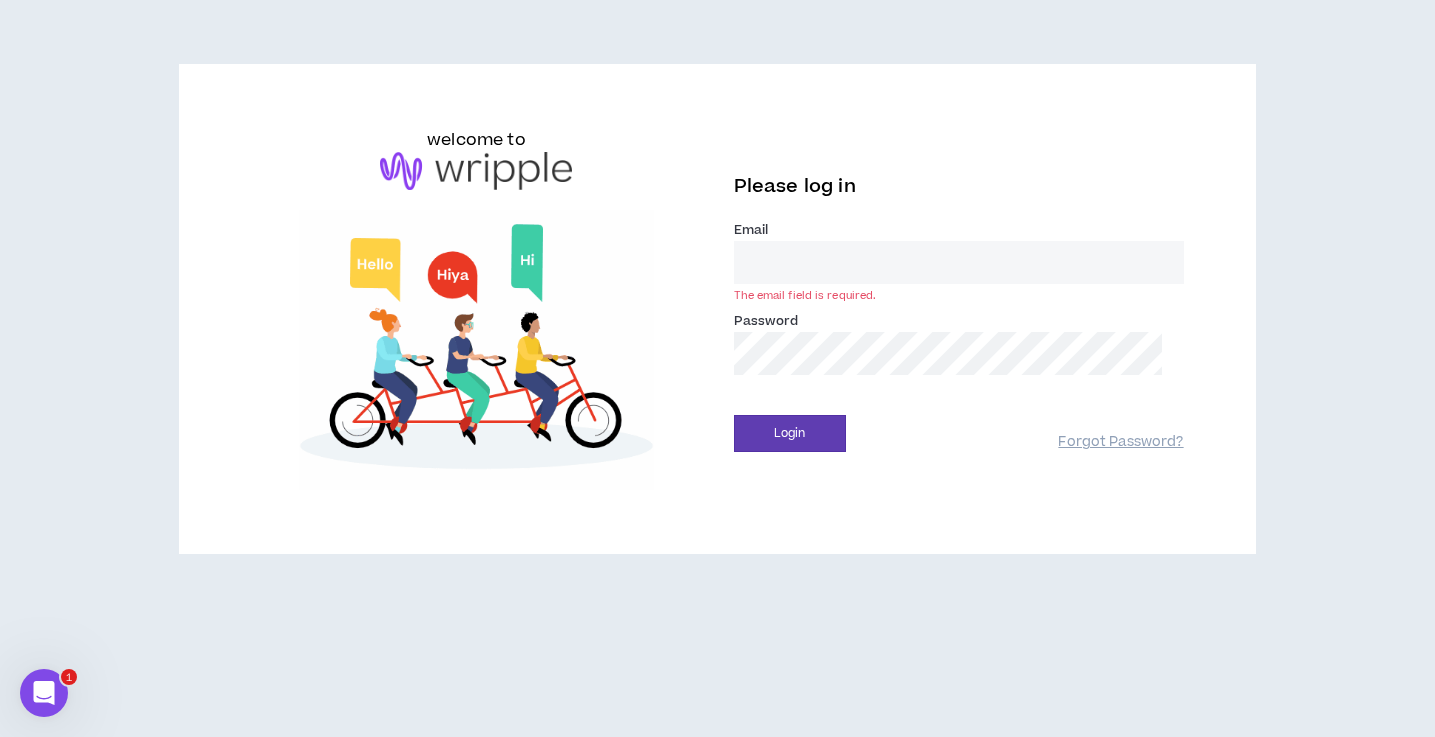 type on "[EMAIL_ADDRESS][DOMAIN_NAME]" 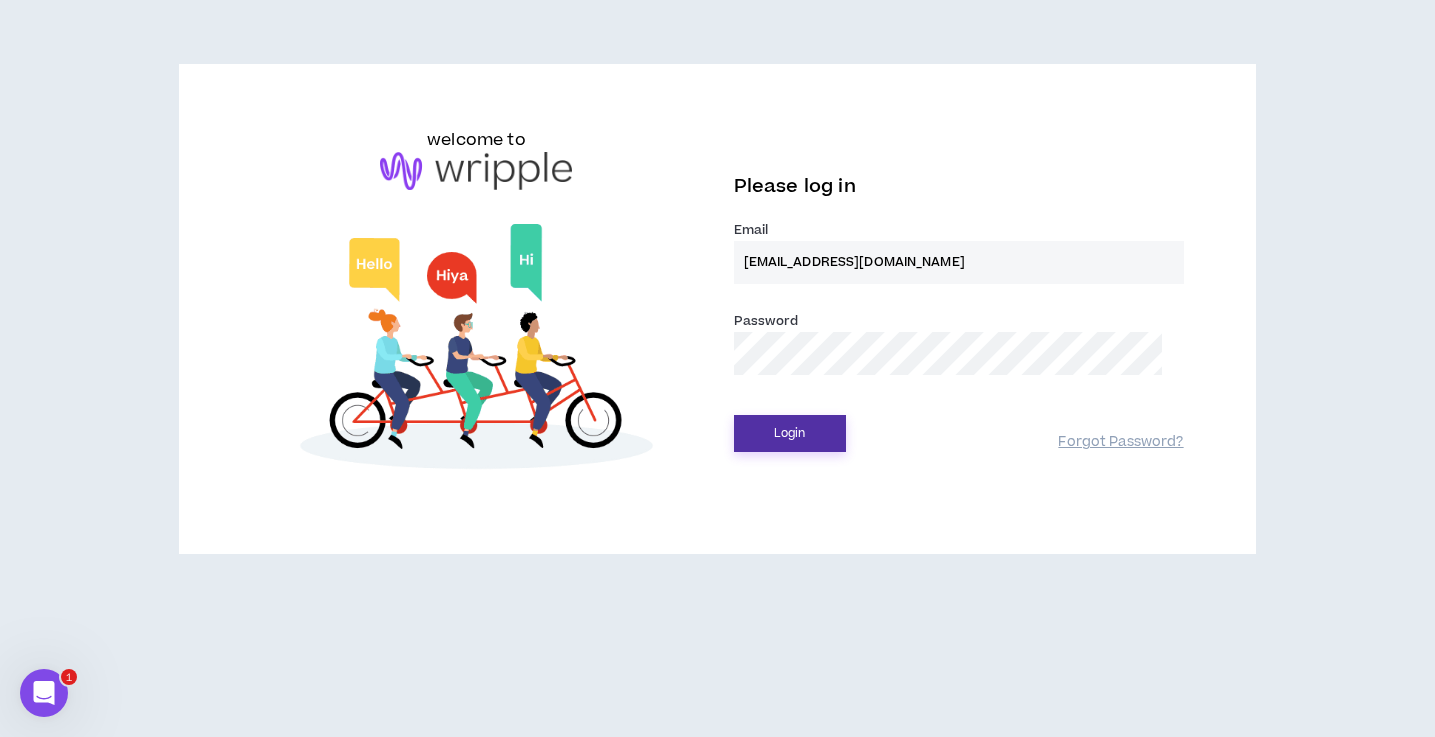 click on "Login" at bounding box center [790, 433] 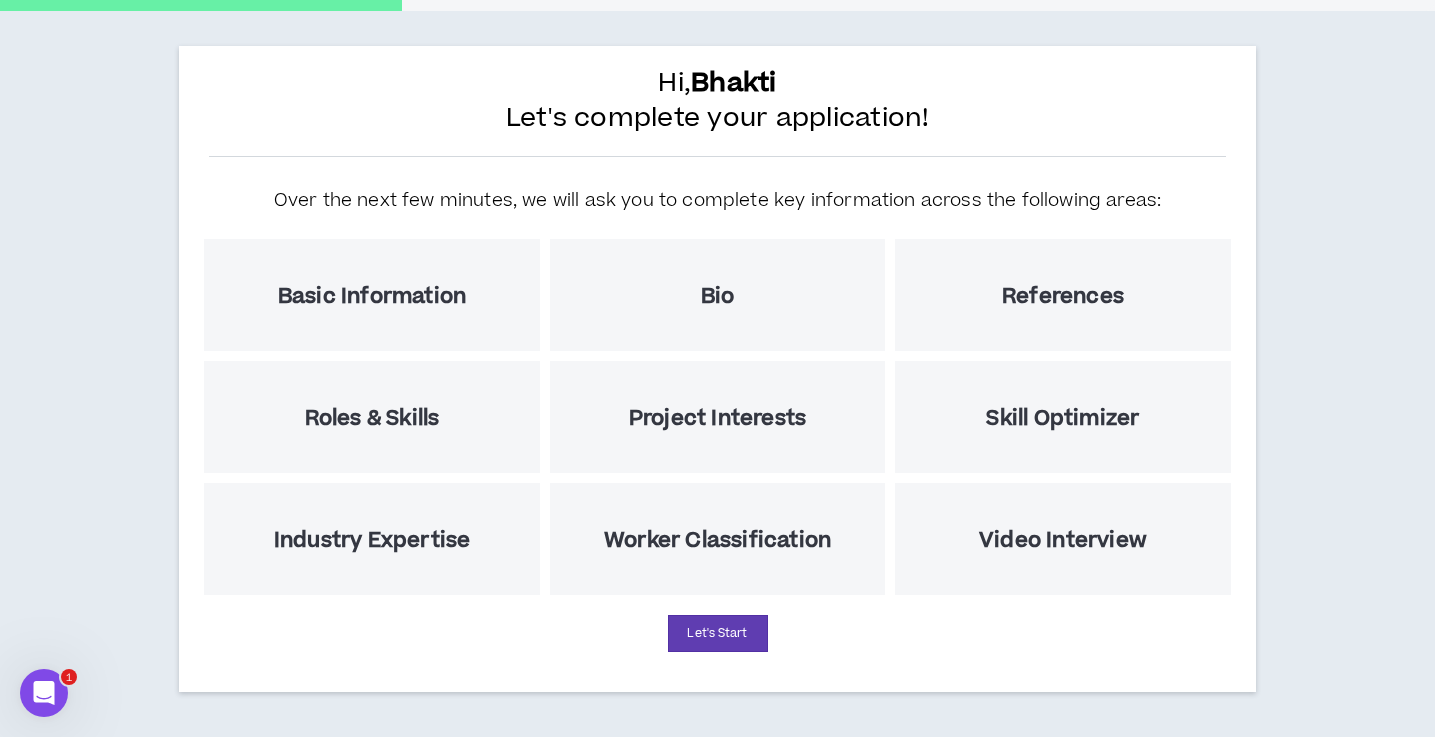 scroll, scrollTop: 163, scrollLeft: 0, axis: vertical 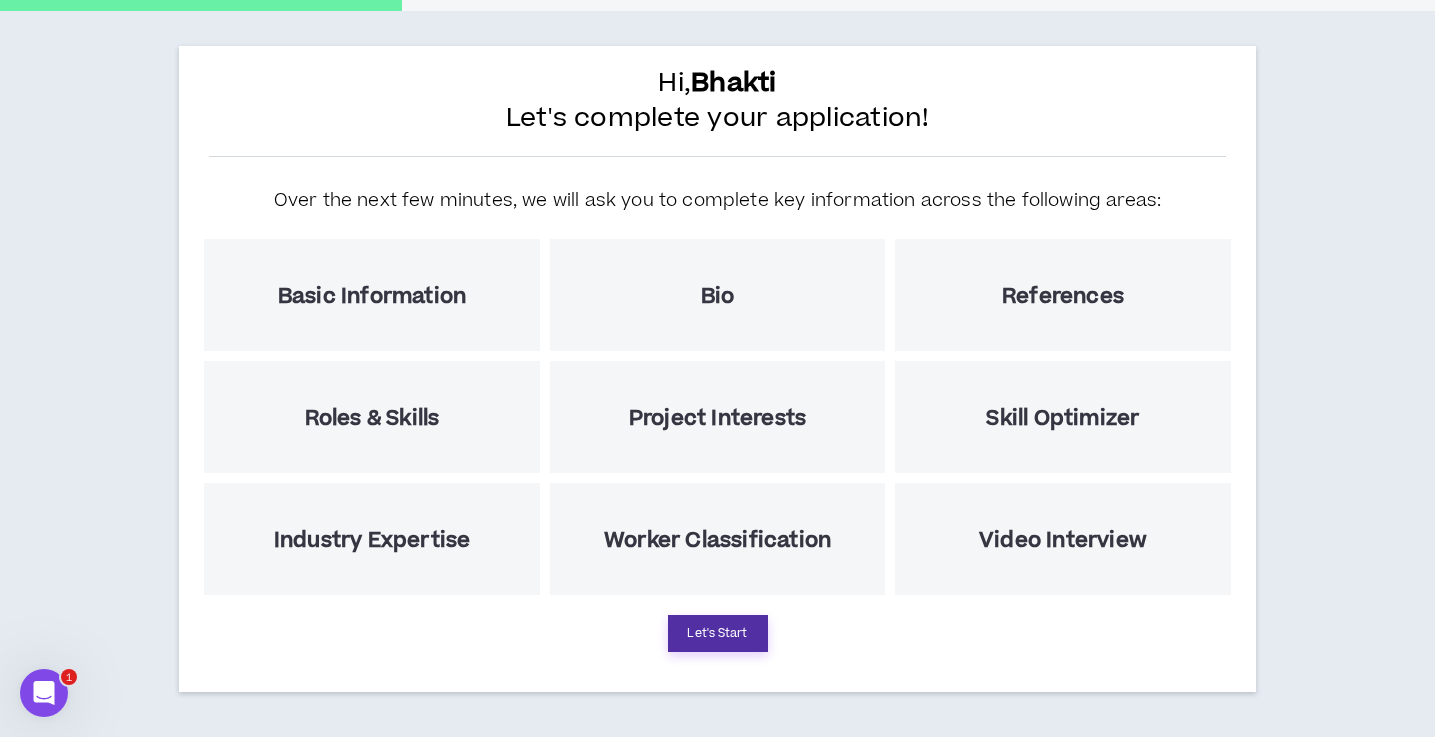 click on "Let's Start" at bounding box center (718, 633) 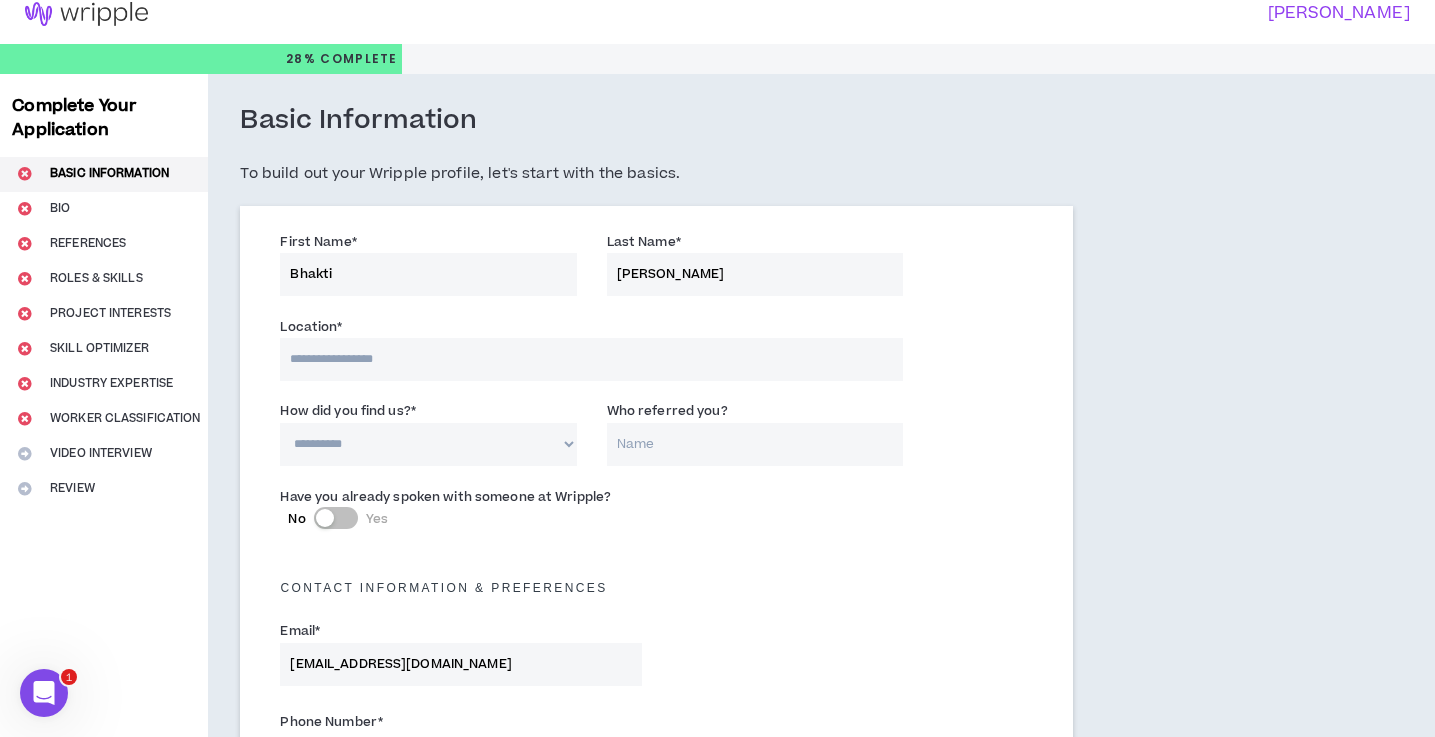 scroll, scrollTop: 0, scrollLeft: 0, axis: both 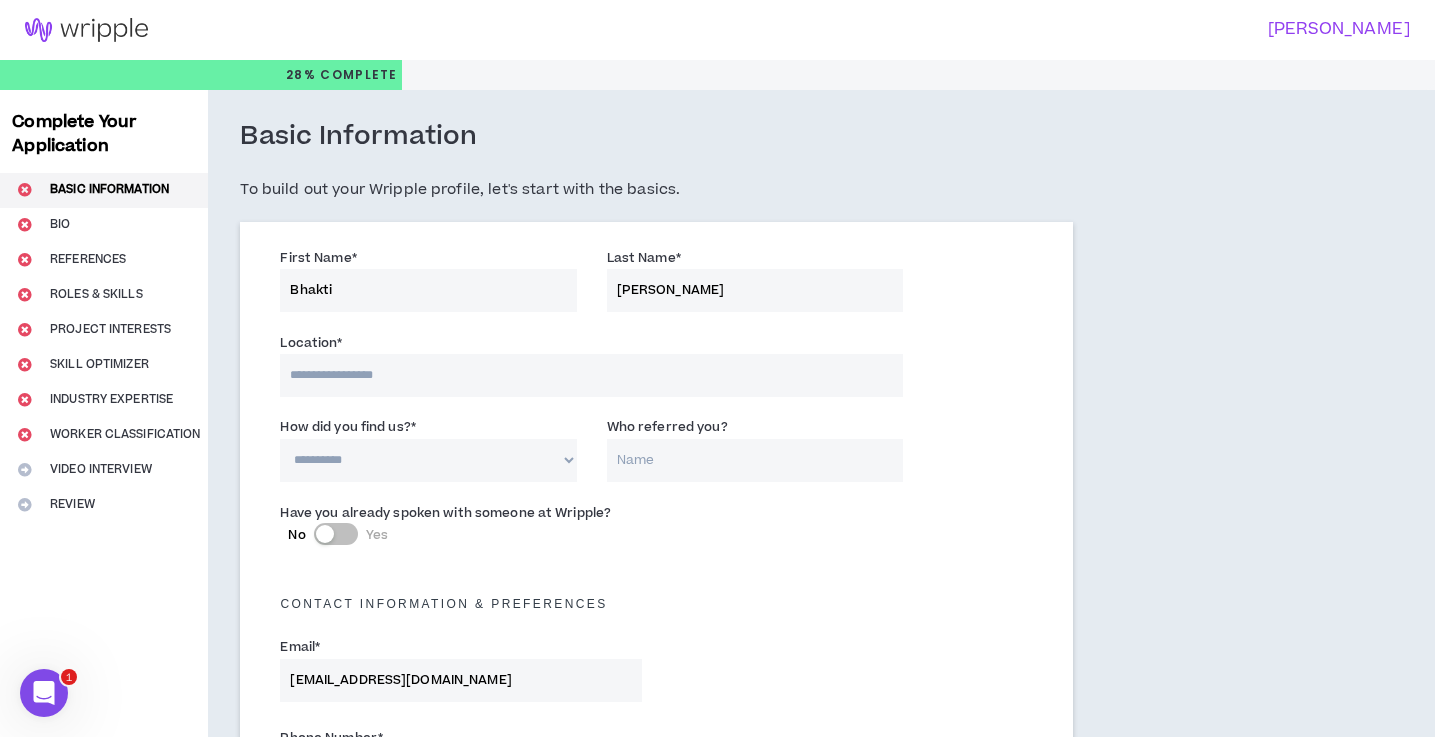 click at bounding box center (591, 375) 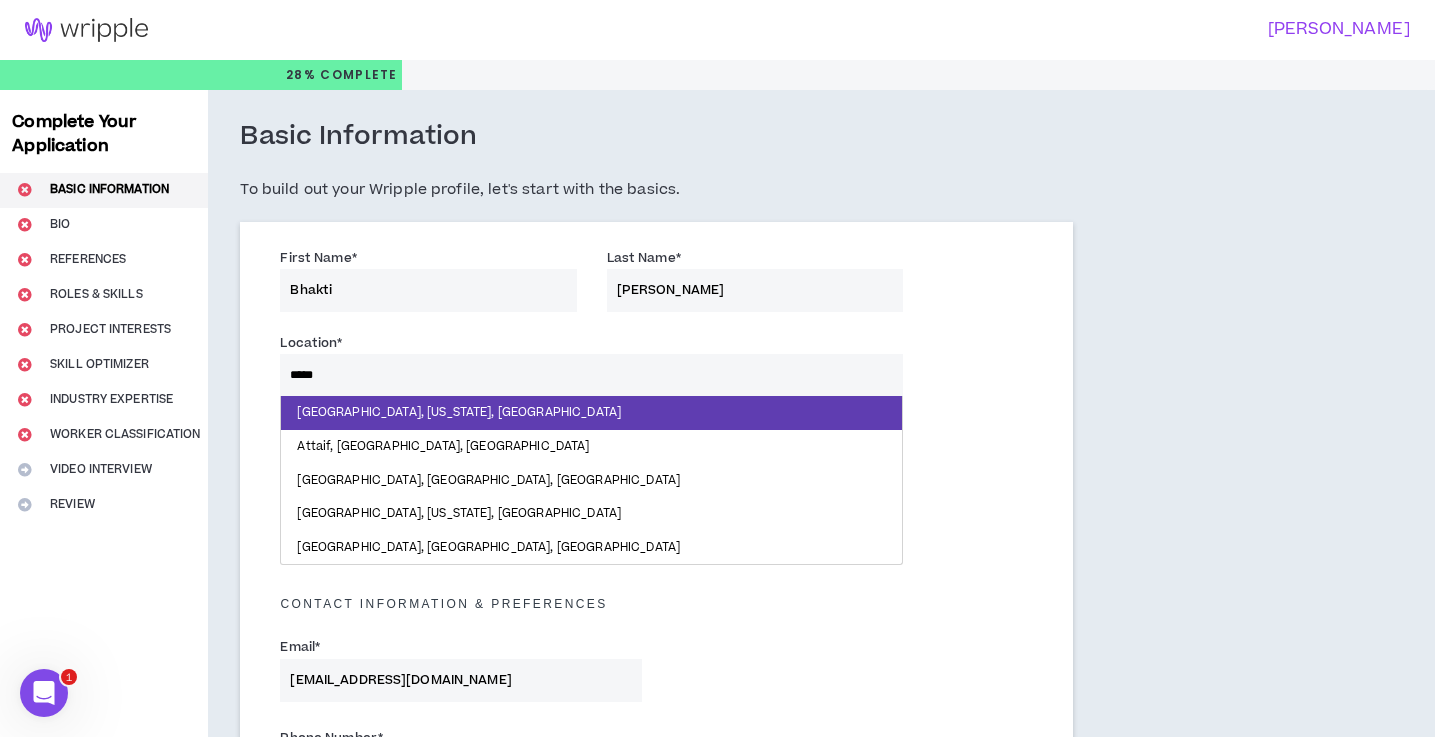 type on "******" 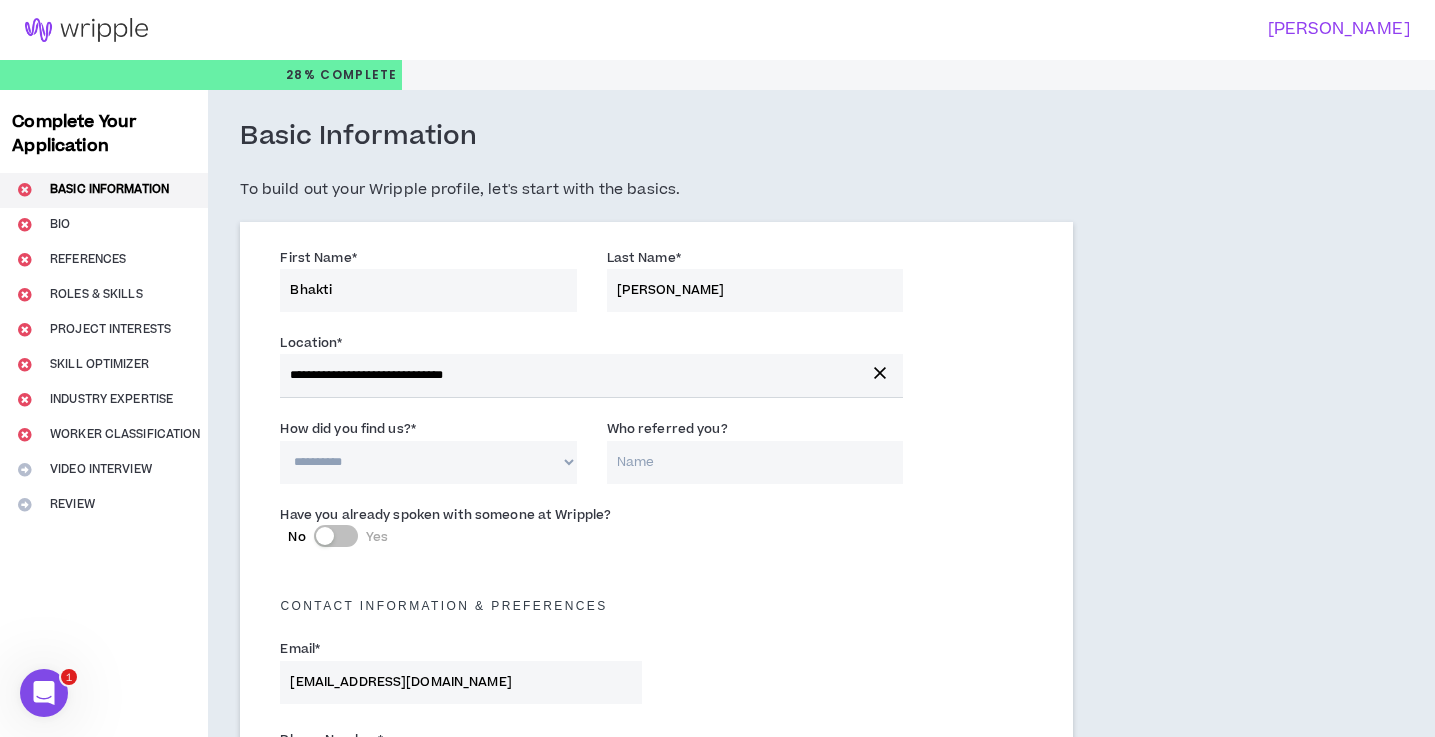 click on "**********" at bounding box center (428, 462) 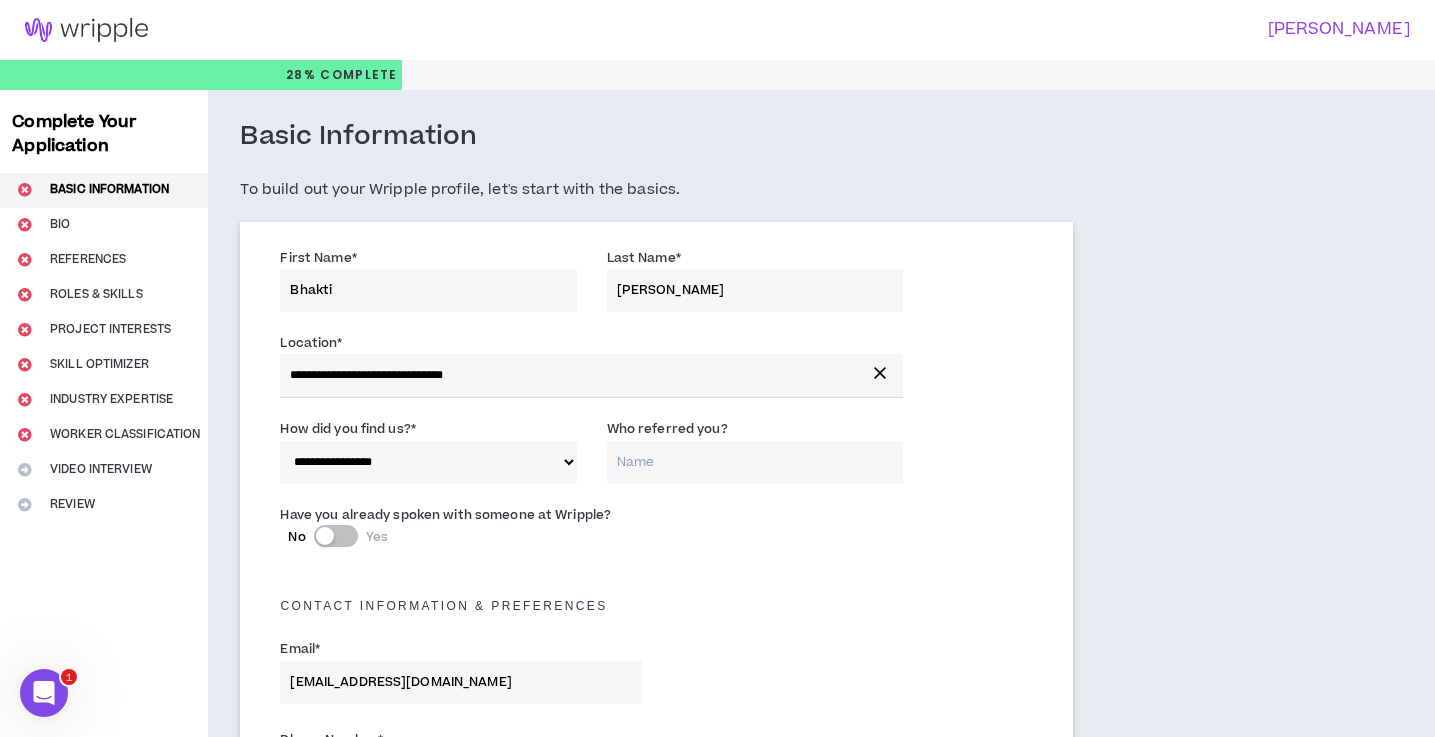 click on "Who referred you?" at bounding box center (755, 462) 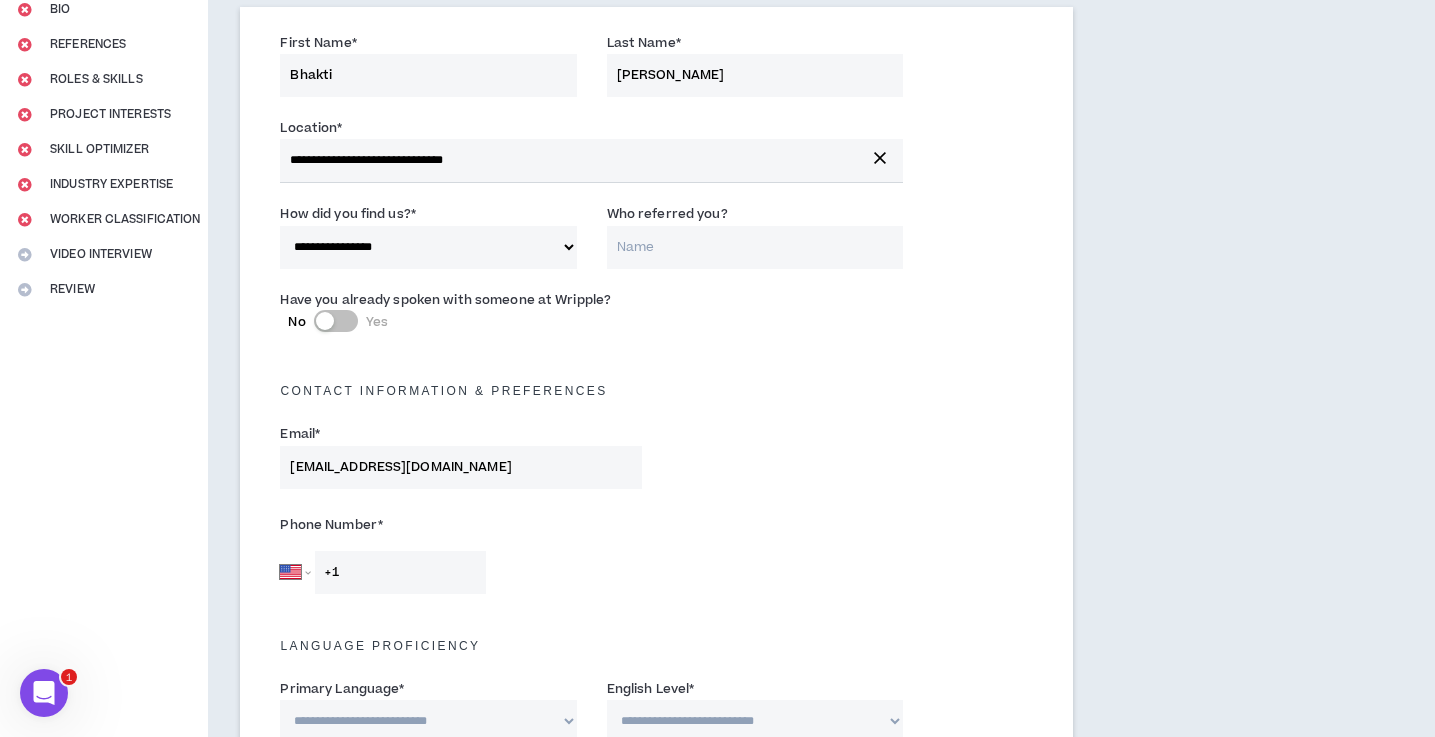 scroll, scrollTop: 235, scrollLeft: 0, axis: vertical 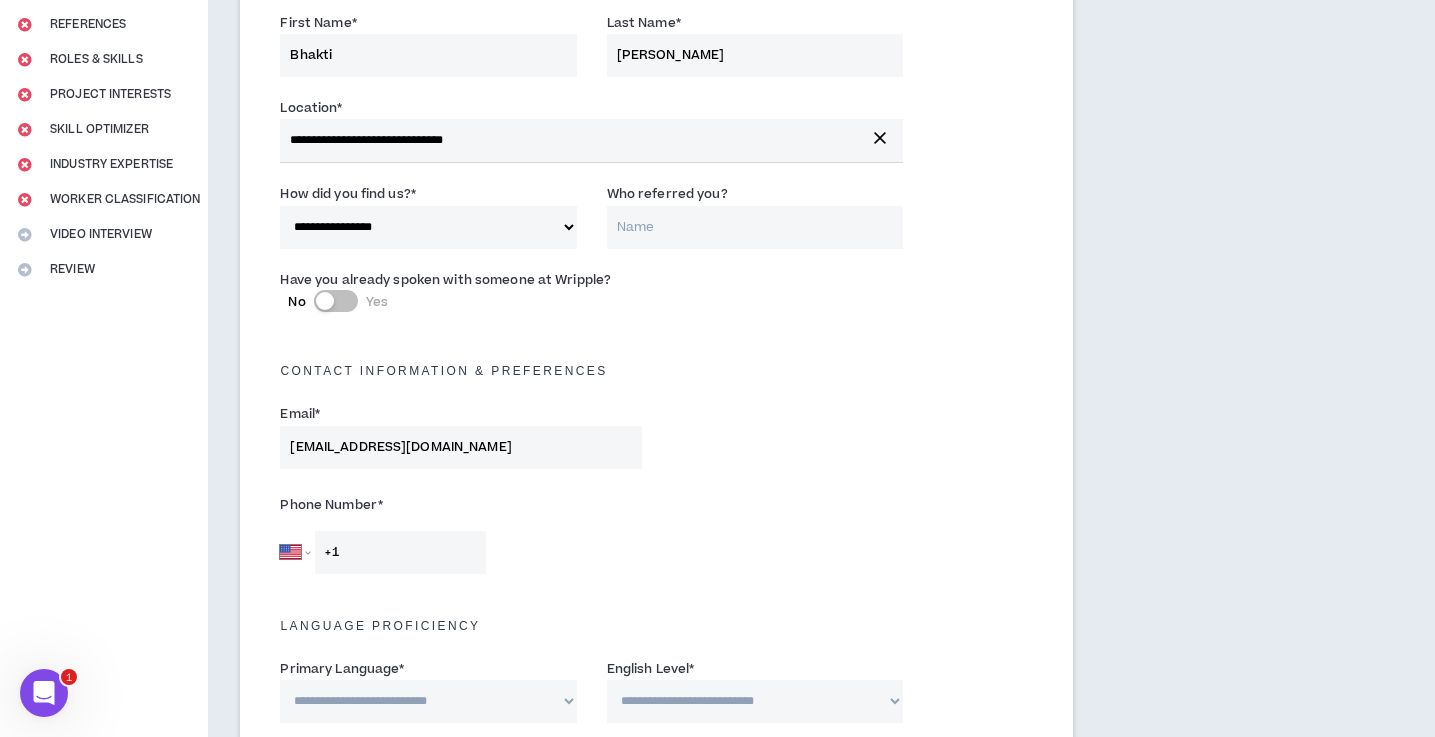 click on "No Yes" at bounding box center (336, 301) 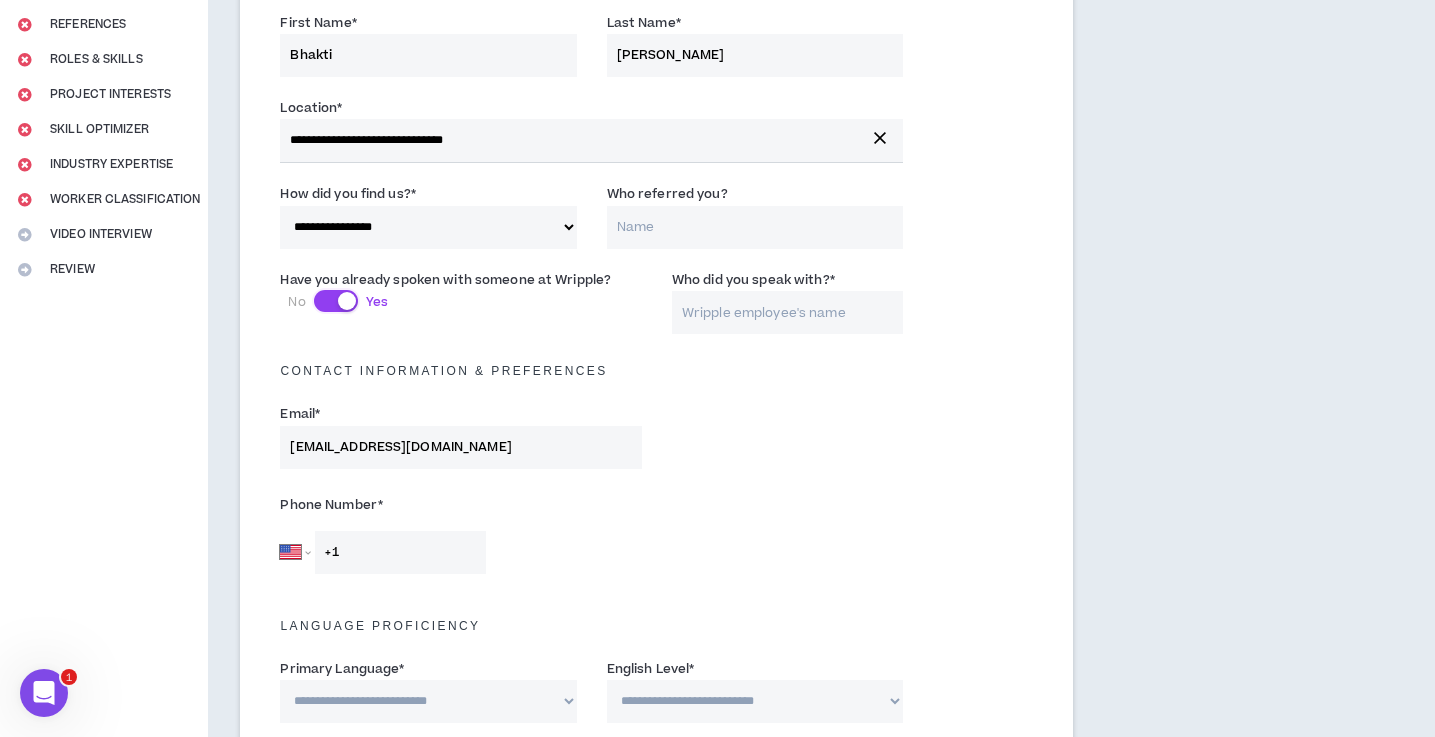 scroll, scrollTop: 279, scrollLeft: 0, axis: vertical 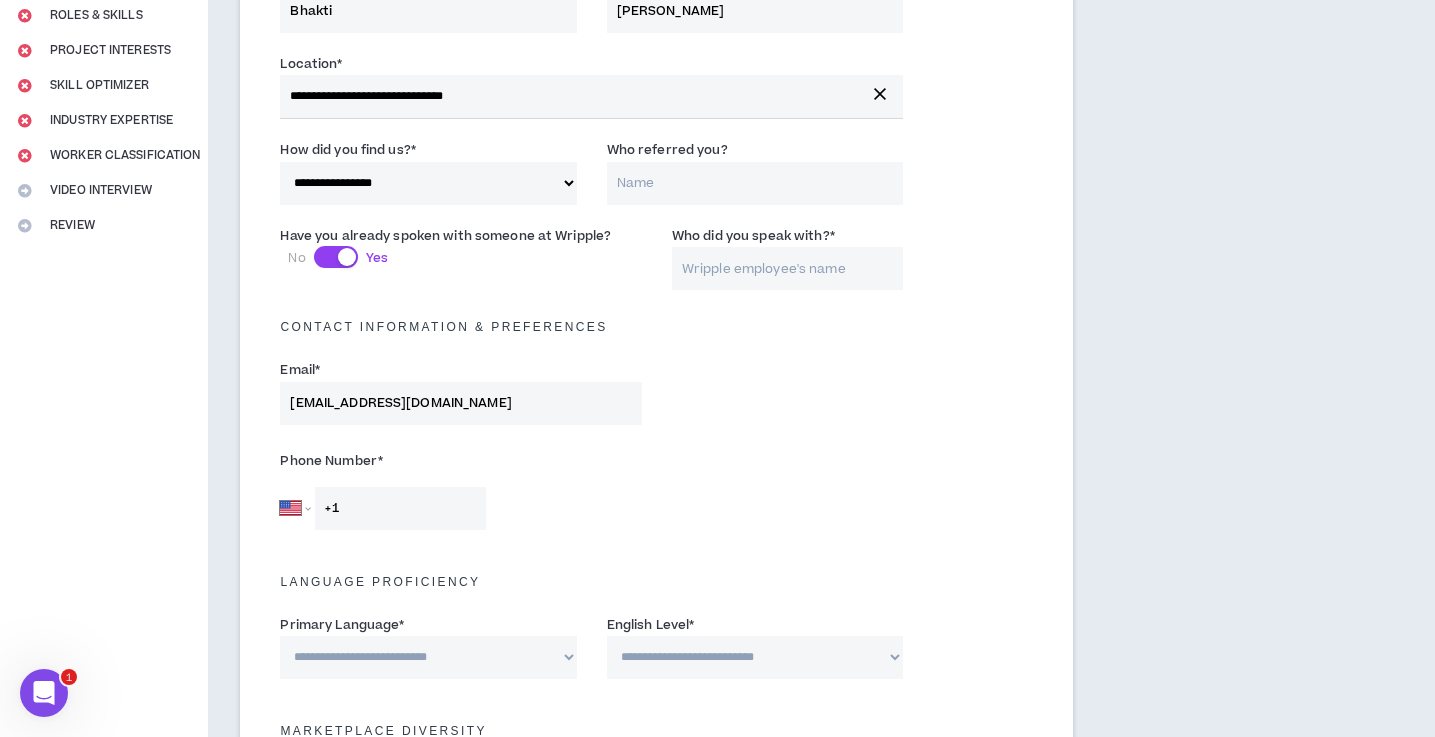 click on "Who did you speak with?  *" at bounding box center [787, 268] 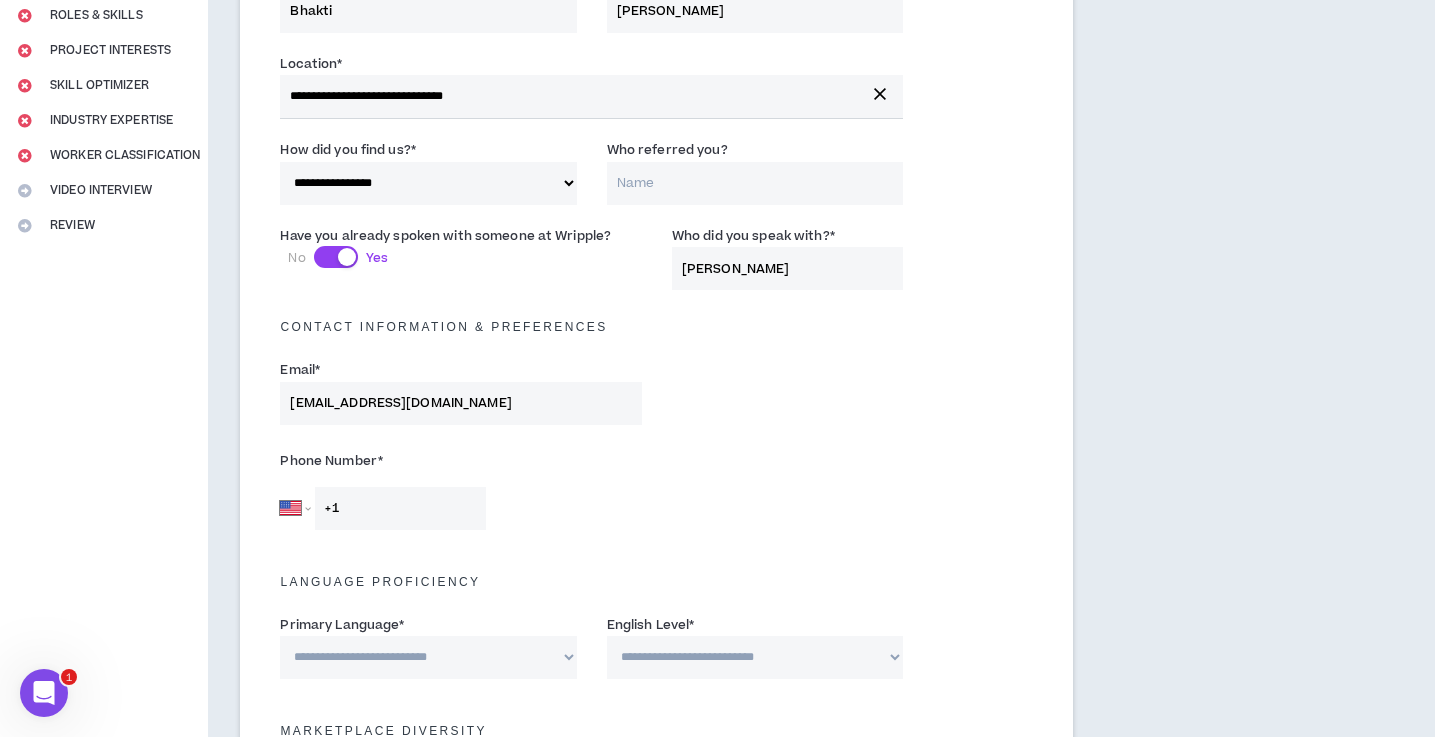 click on "gabrilla rico" at bounding box center [787, 268] 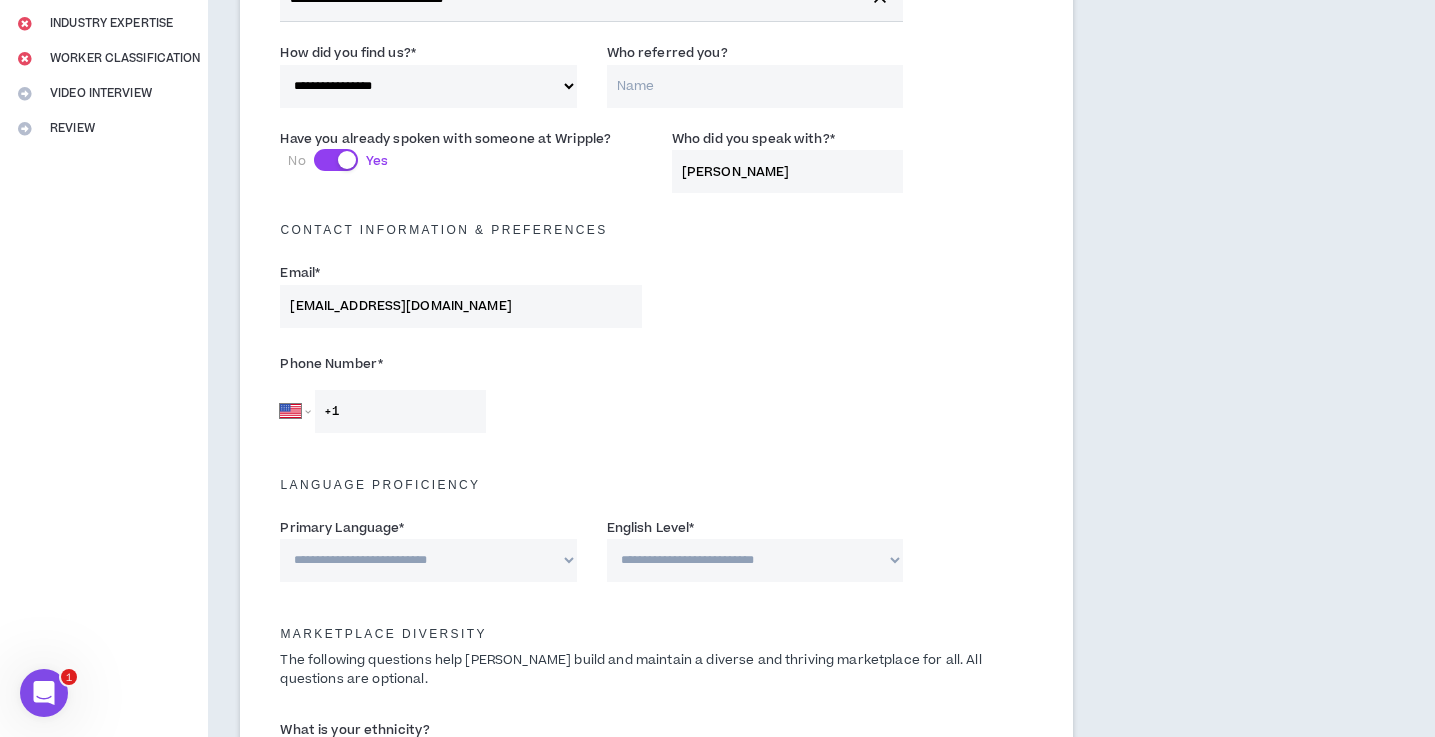 scroll, scrollTop: 465, scrollLeft: 0, axis: vertical 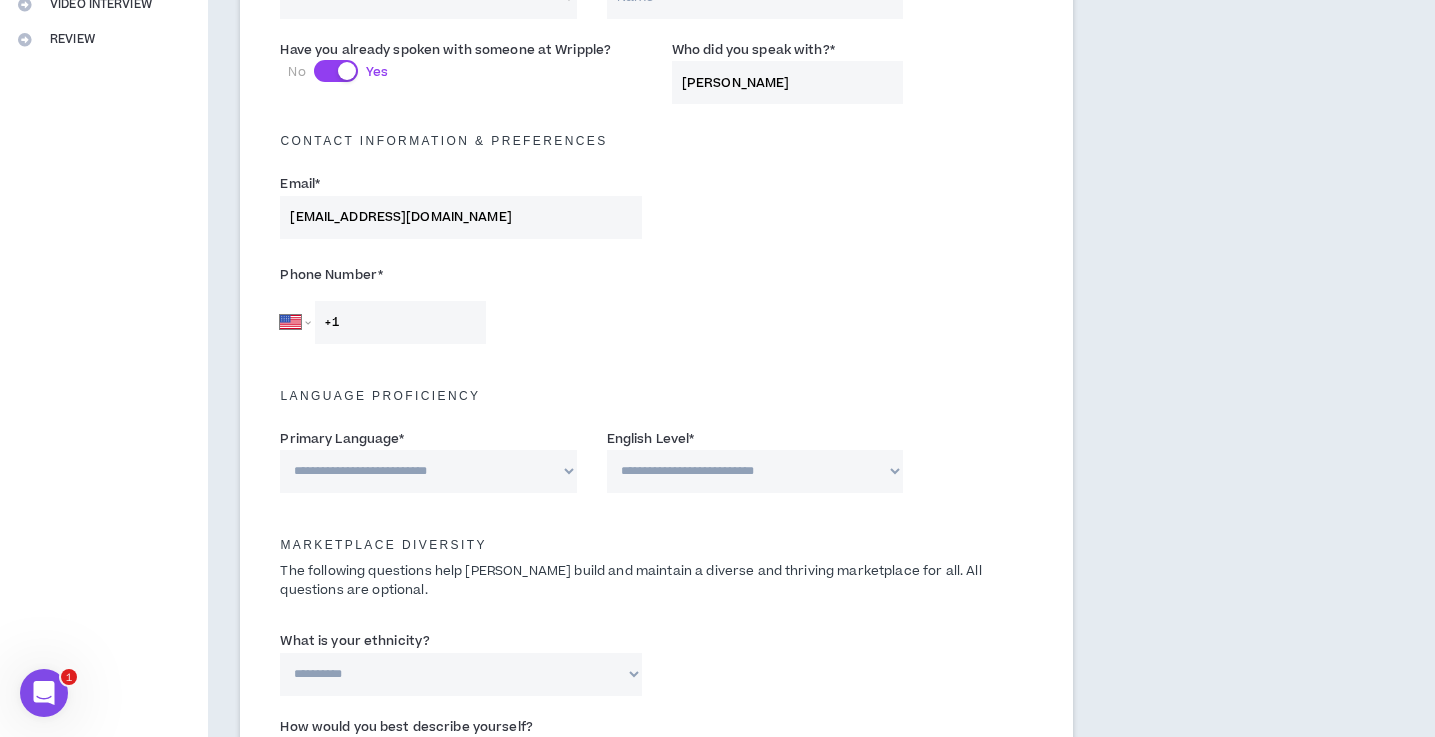 type on "gabriella rico" 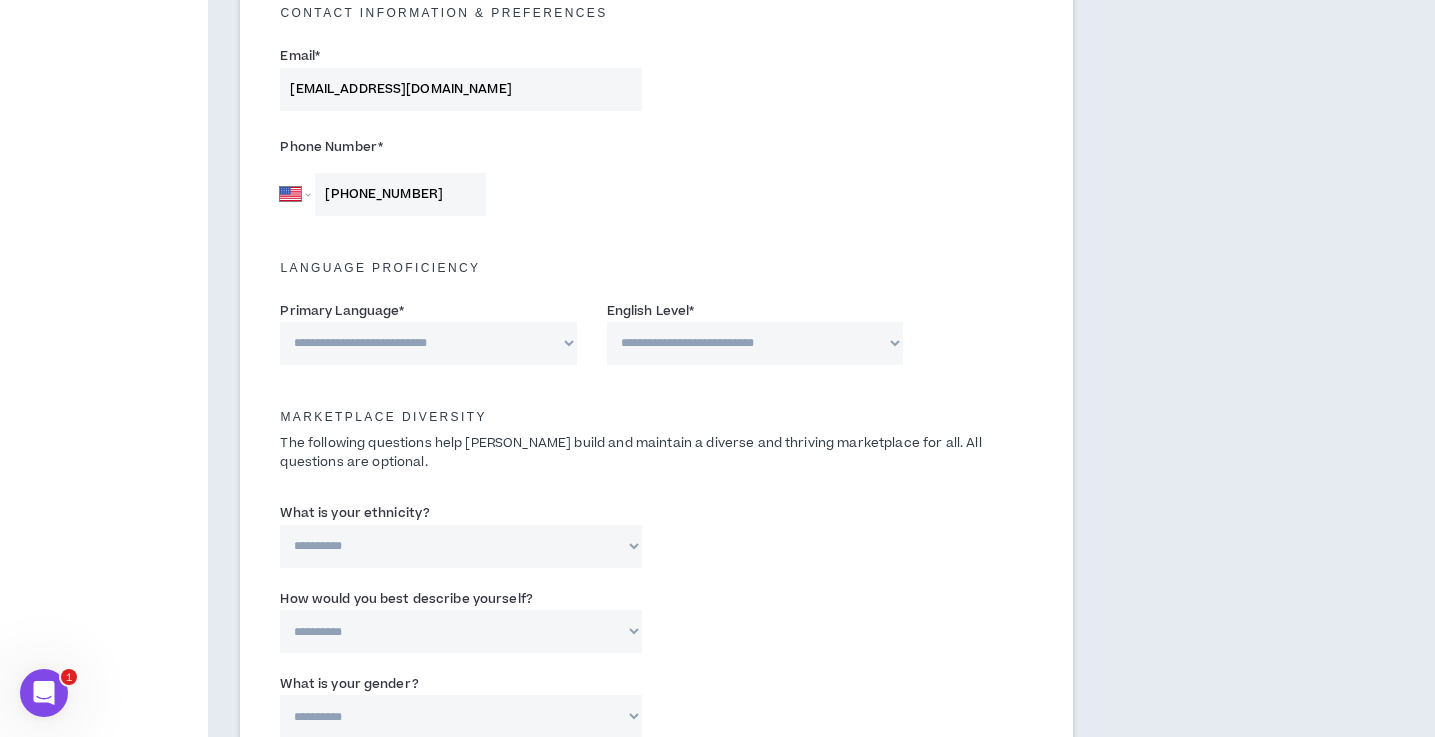 scroll, scrollTop: 608, scrollLeft: 0, axis: vertical 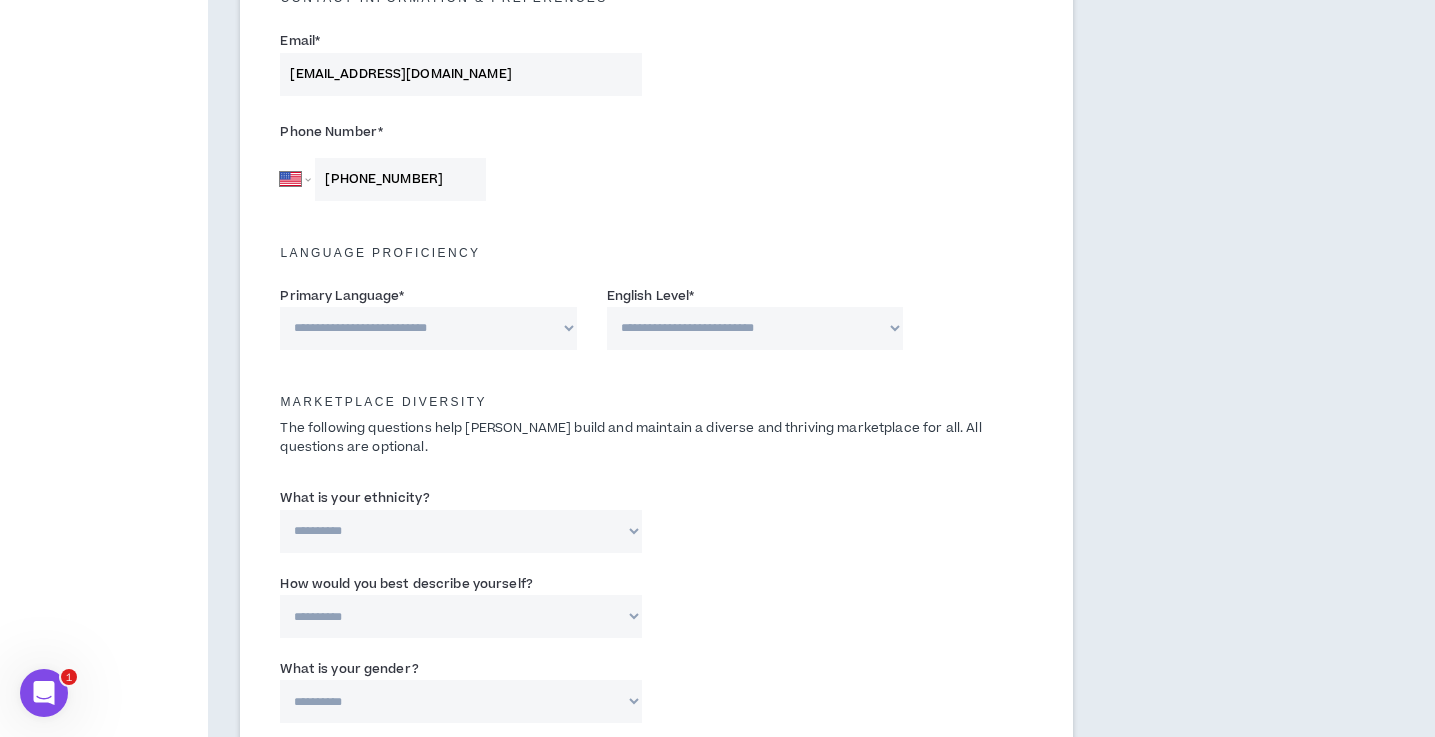 type on "+1 470 445 6071" 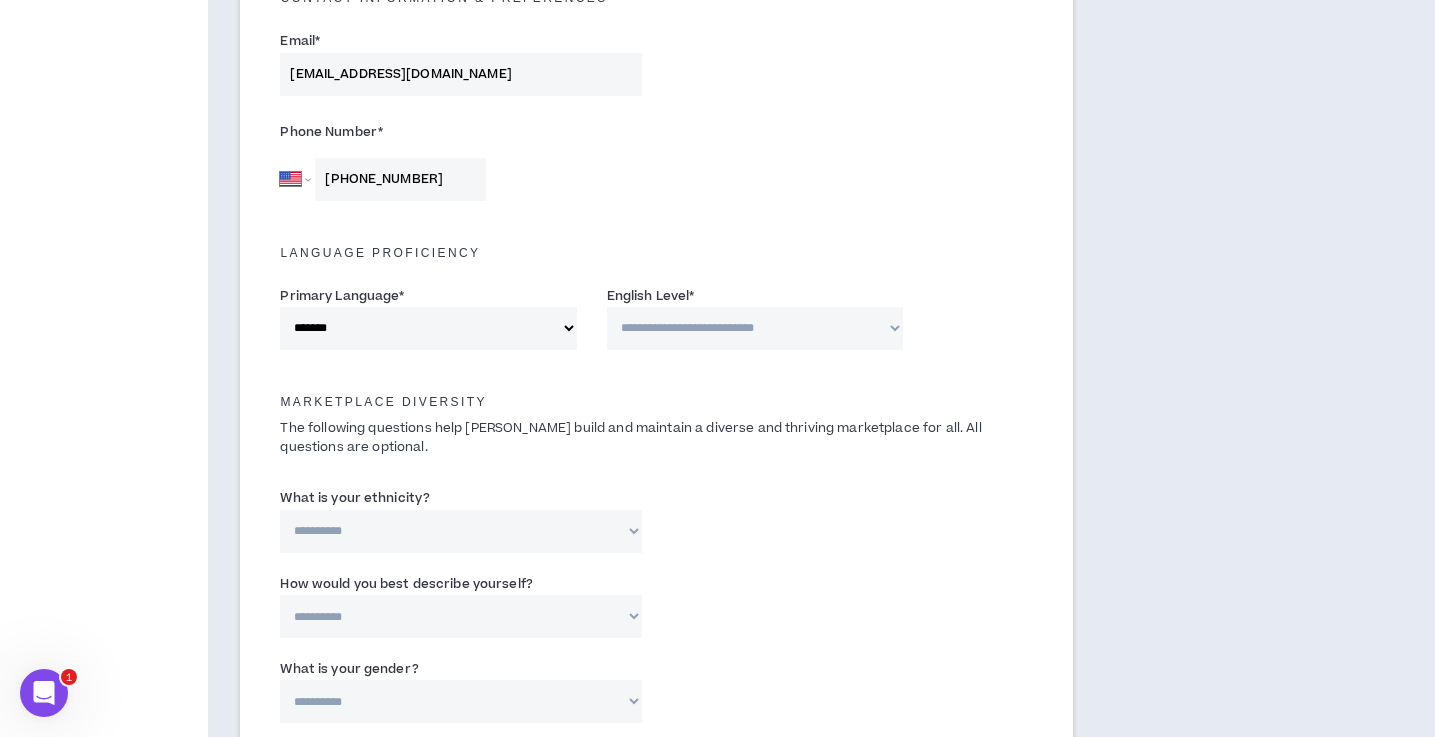 click on "**********" at bounding box center (755, 328) 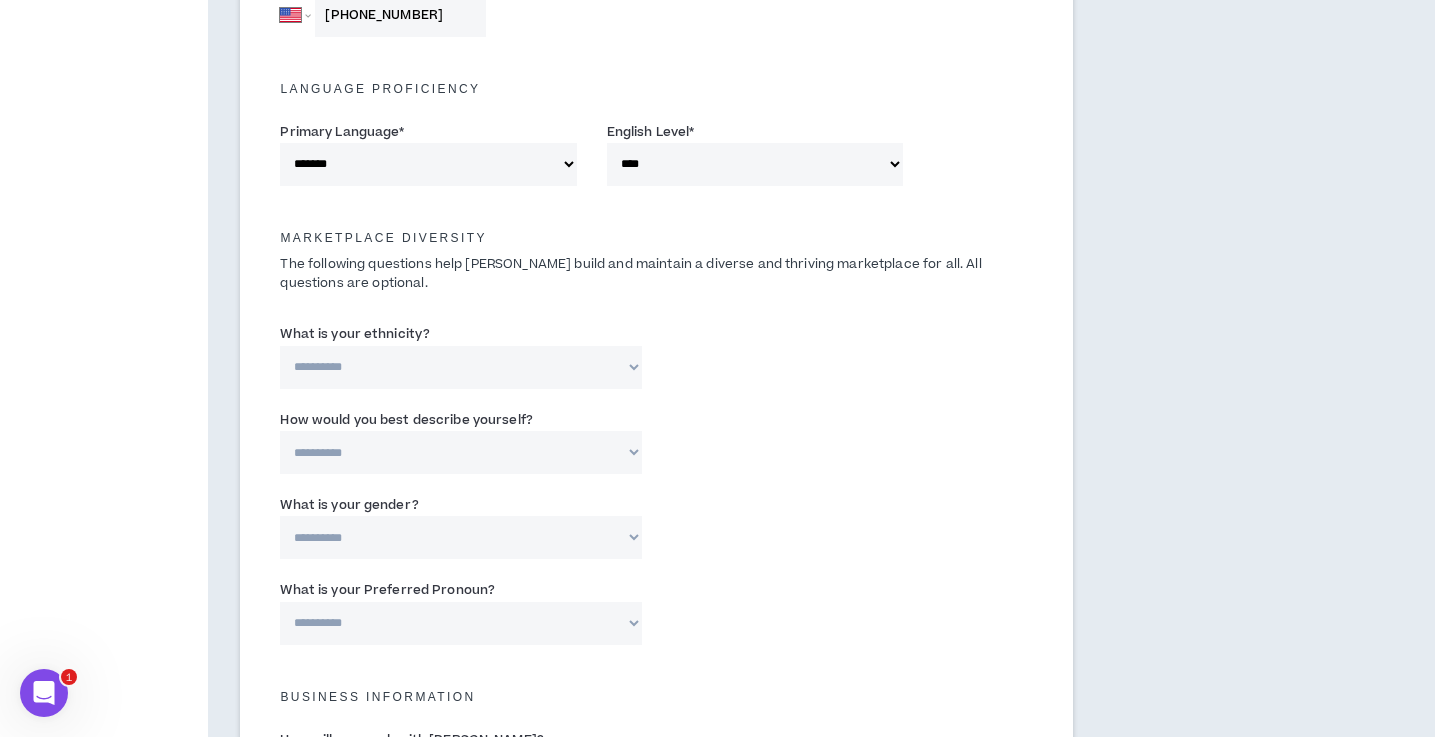 scroll, scrollTop: 807, scrollLeft: 0, axis: vertical 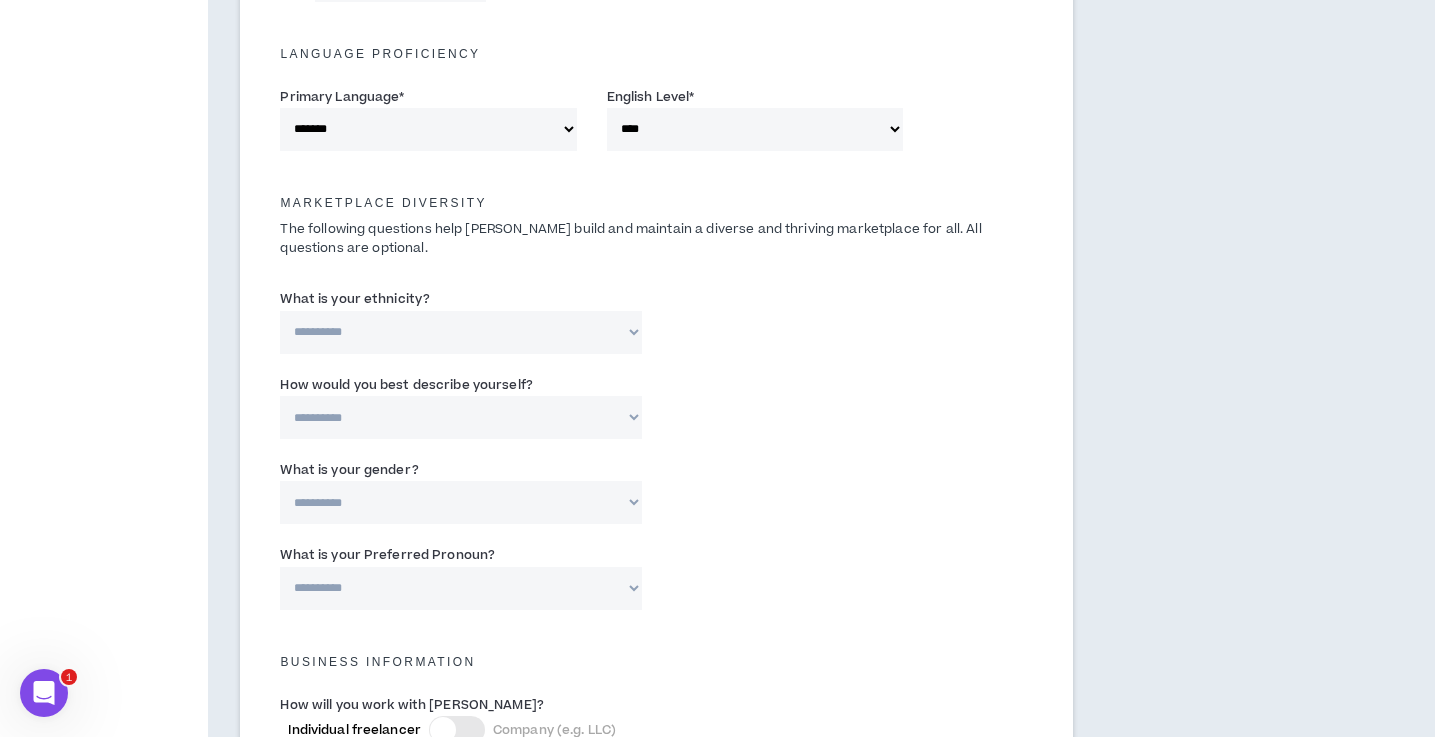 click on "**********" at bounding box center (460, 332) 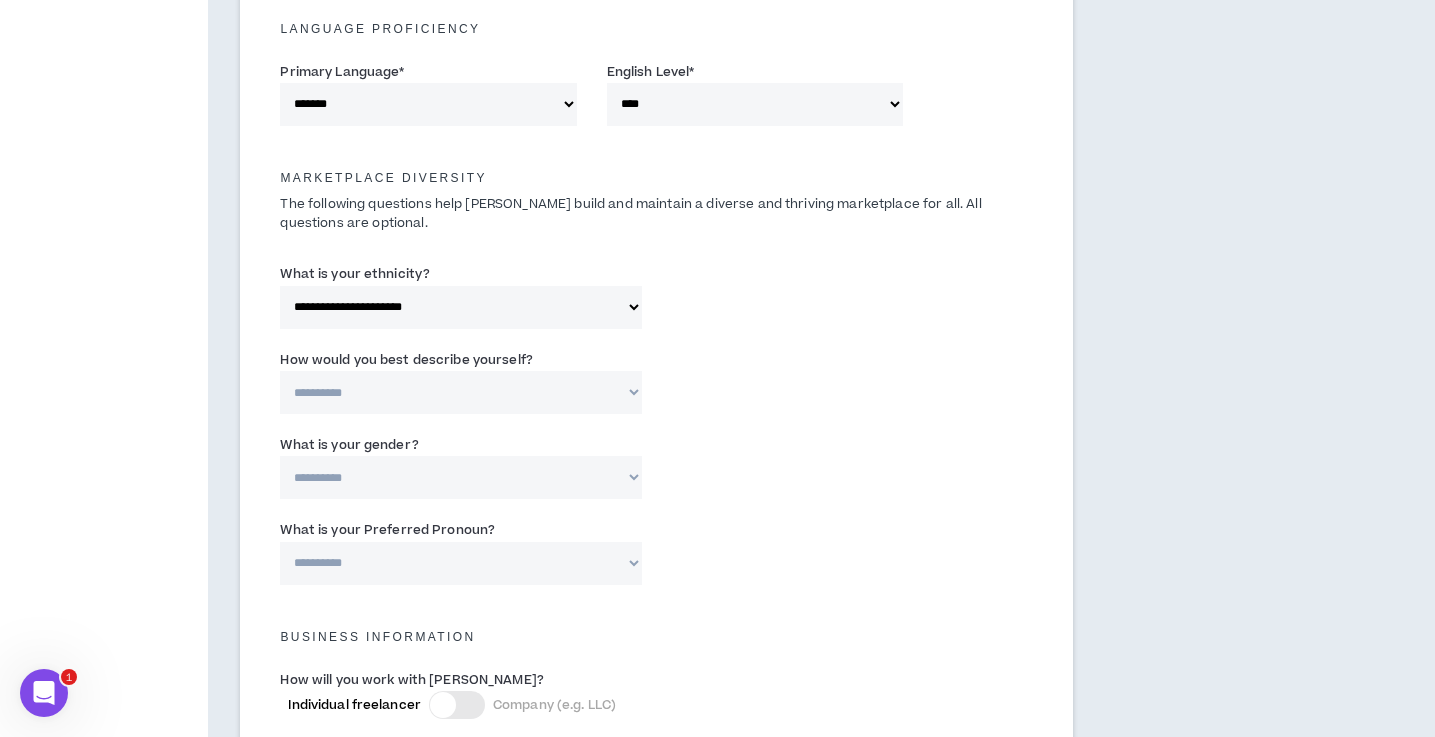 scroll, scrollTop: 997, scrollLeft: 0, axis: vertical 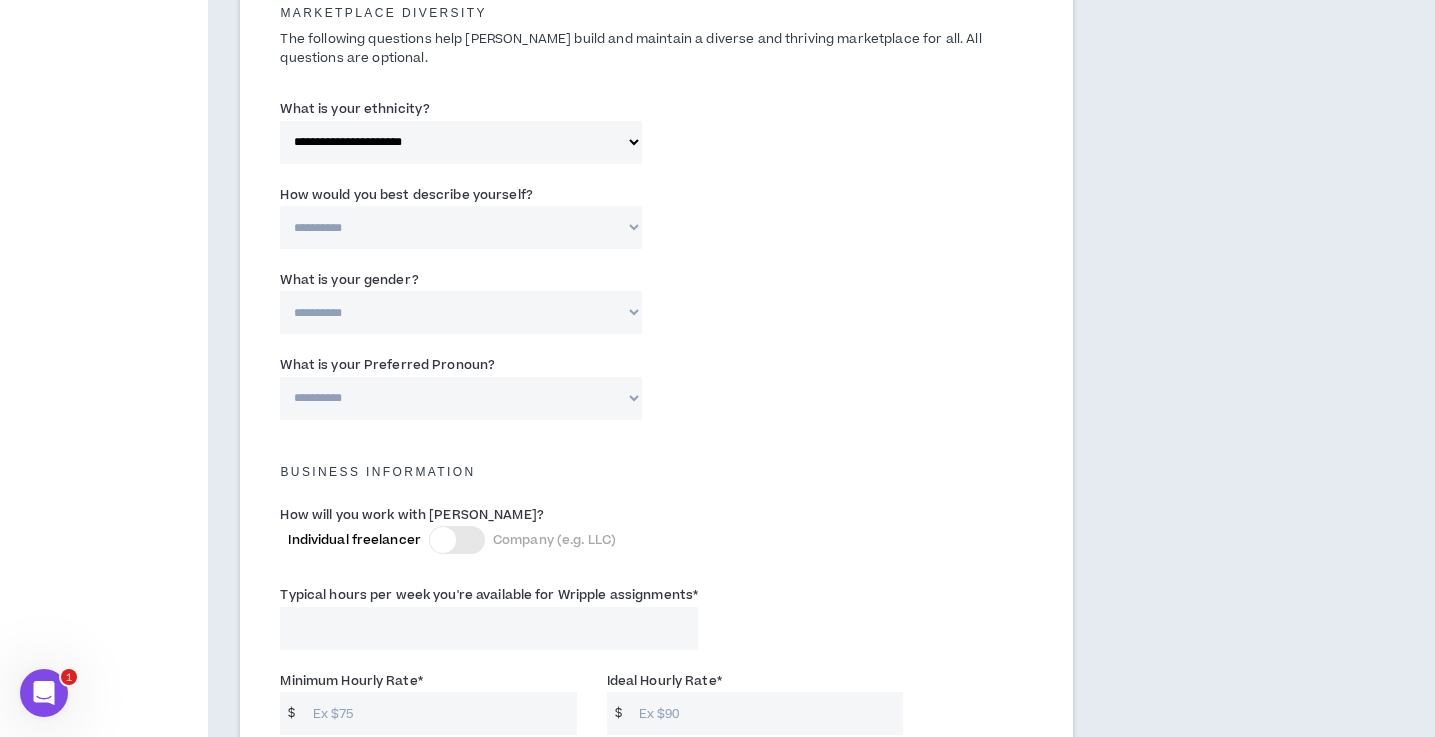 click on "**********" at bounding box center [460, 227] 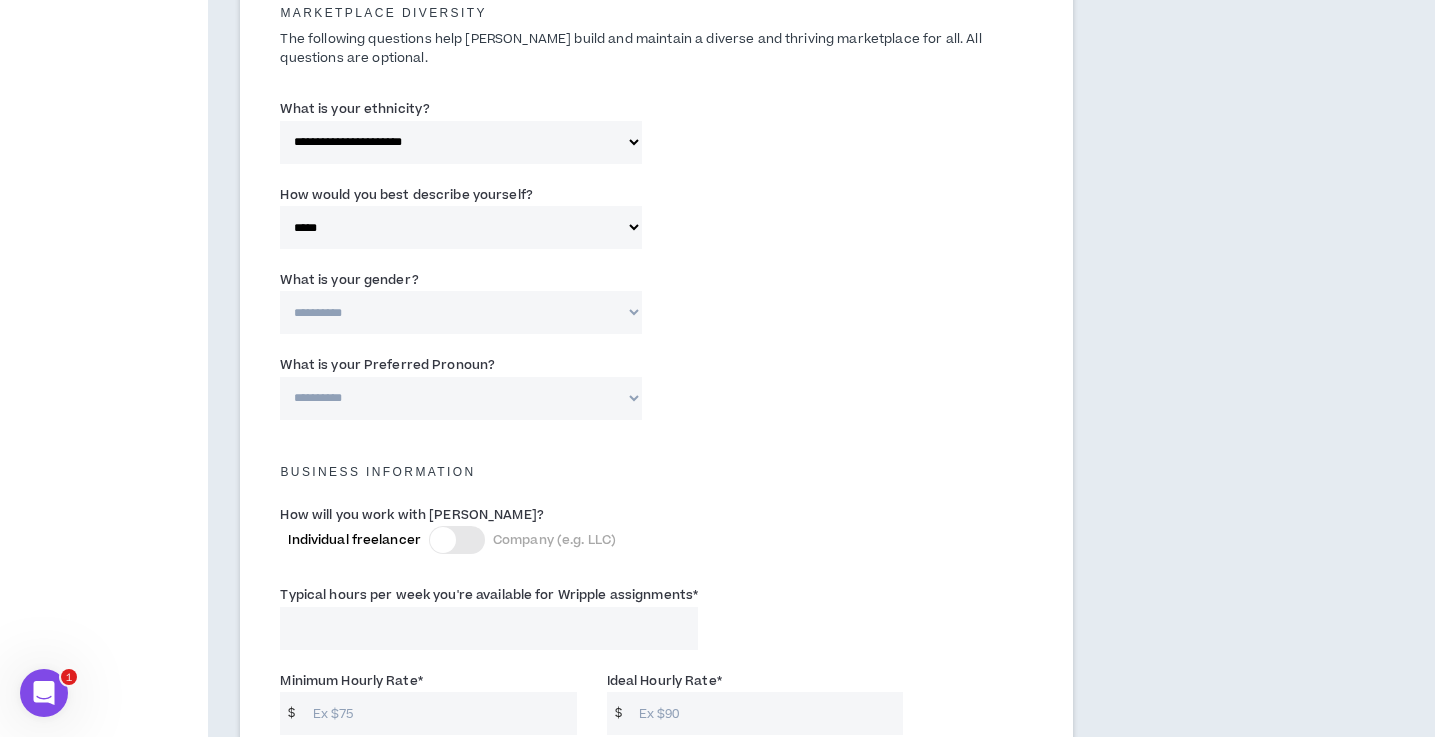 click on "**********" at bounding box center (460, 312) 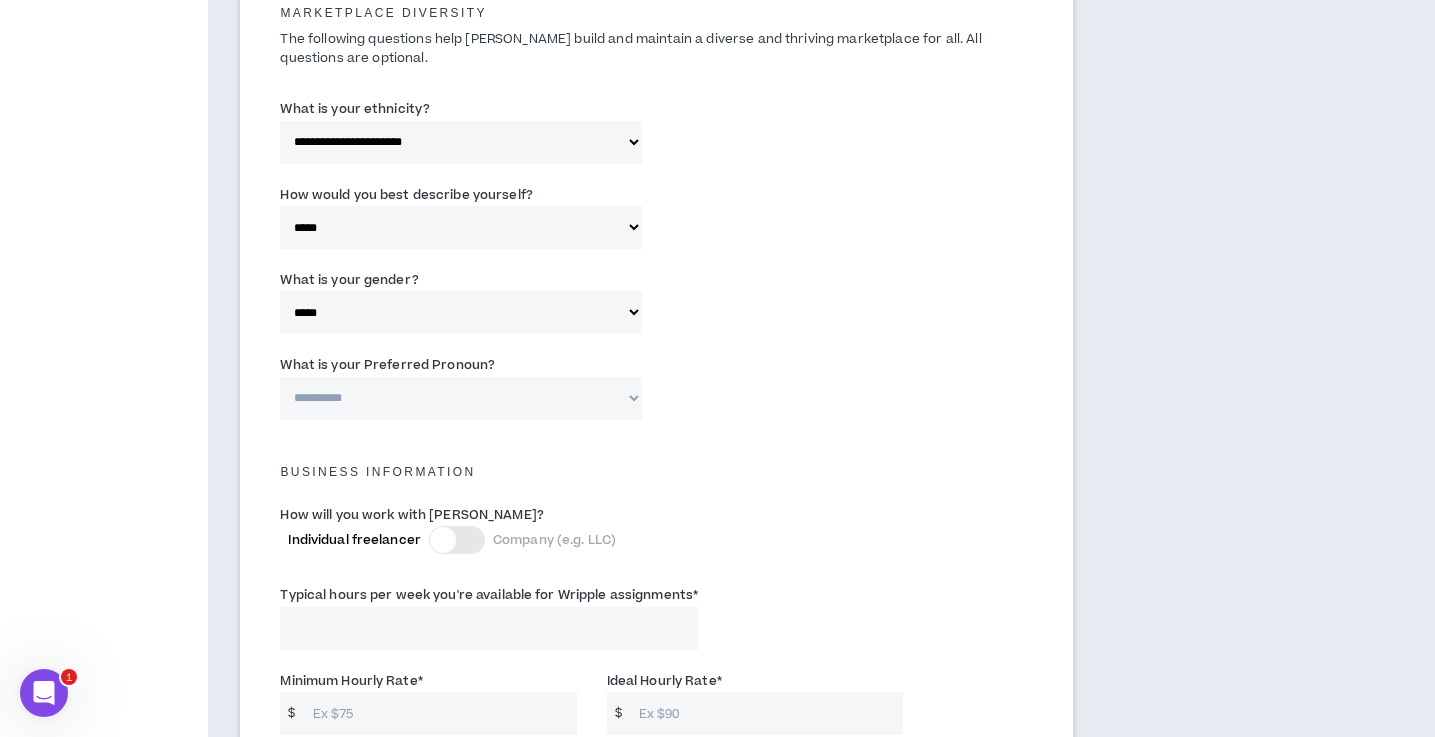 click on "**********" at bounding box center (460, 398) 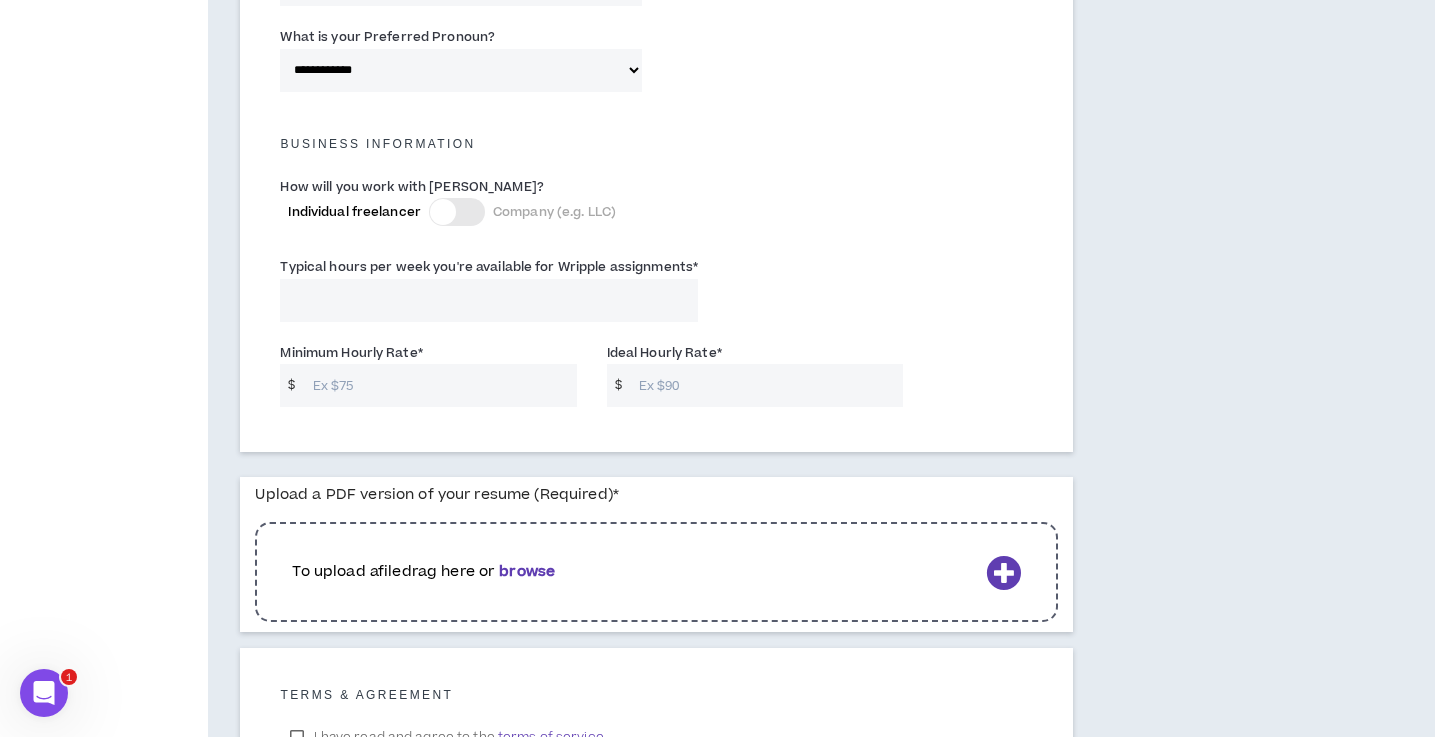 scroll, scrollTop: 1352, scrollLeft: 0, axis: vertical 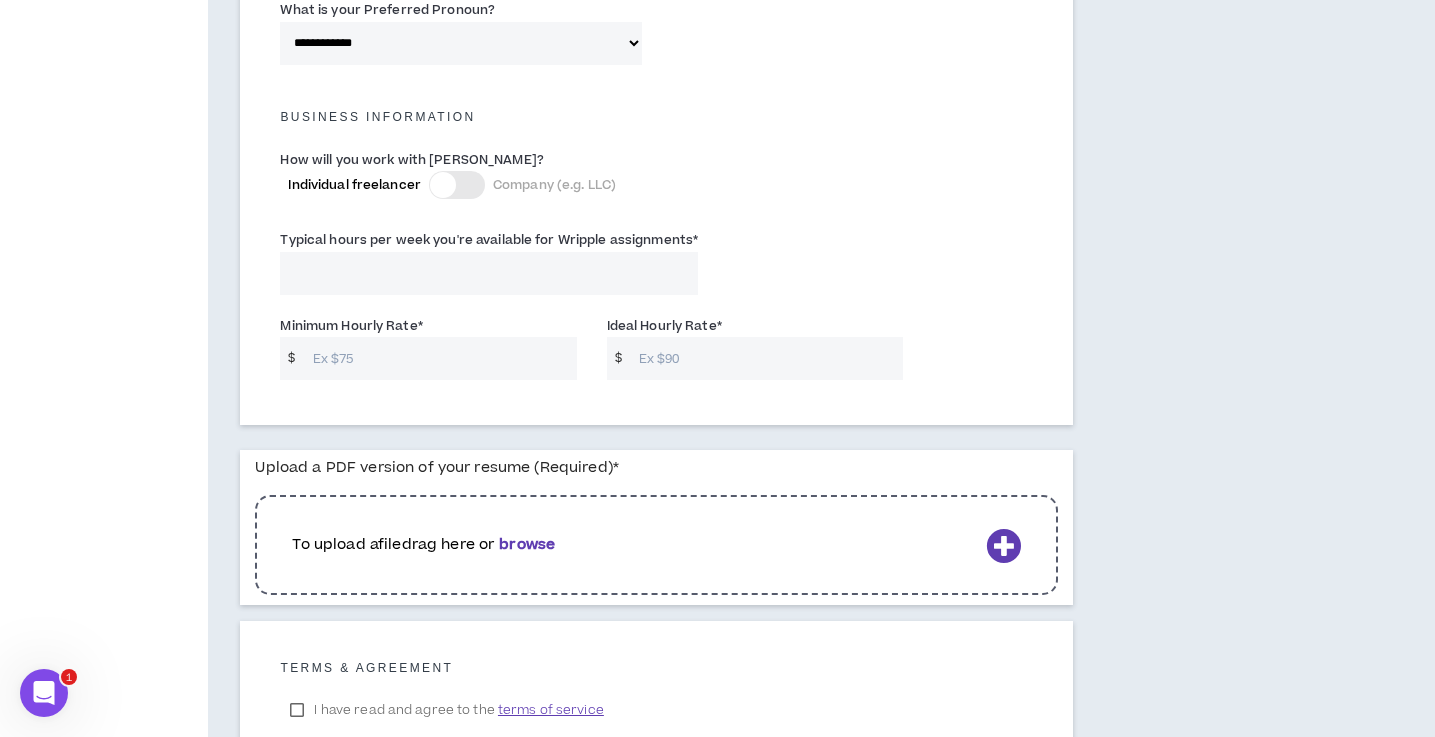 click at bounding box center (443, 185) 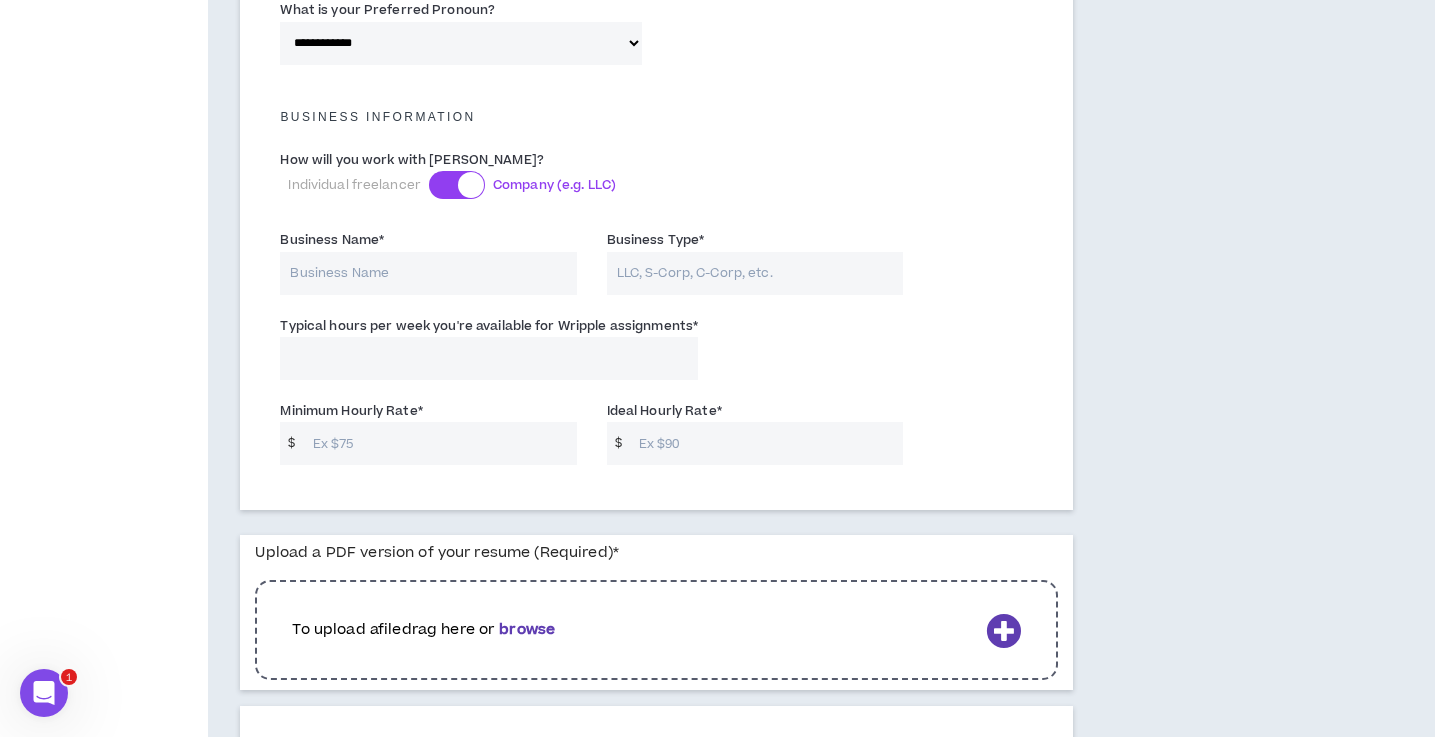 click at bounding box center (457, 185) 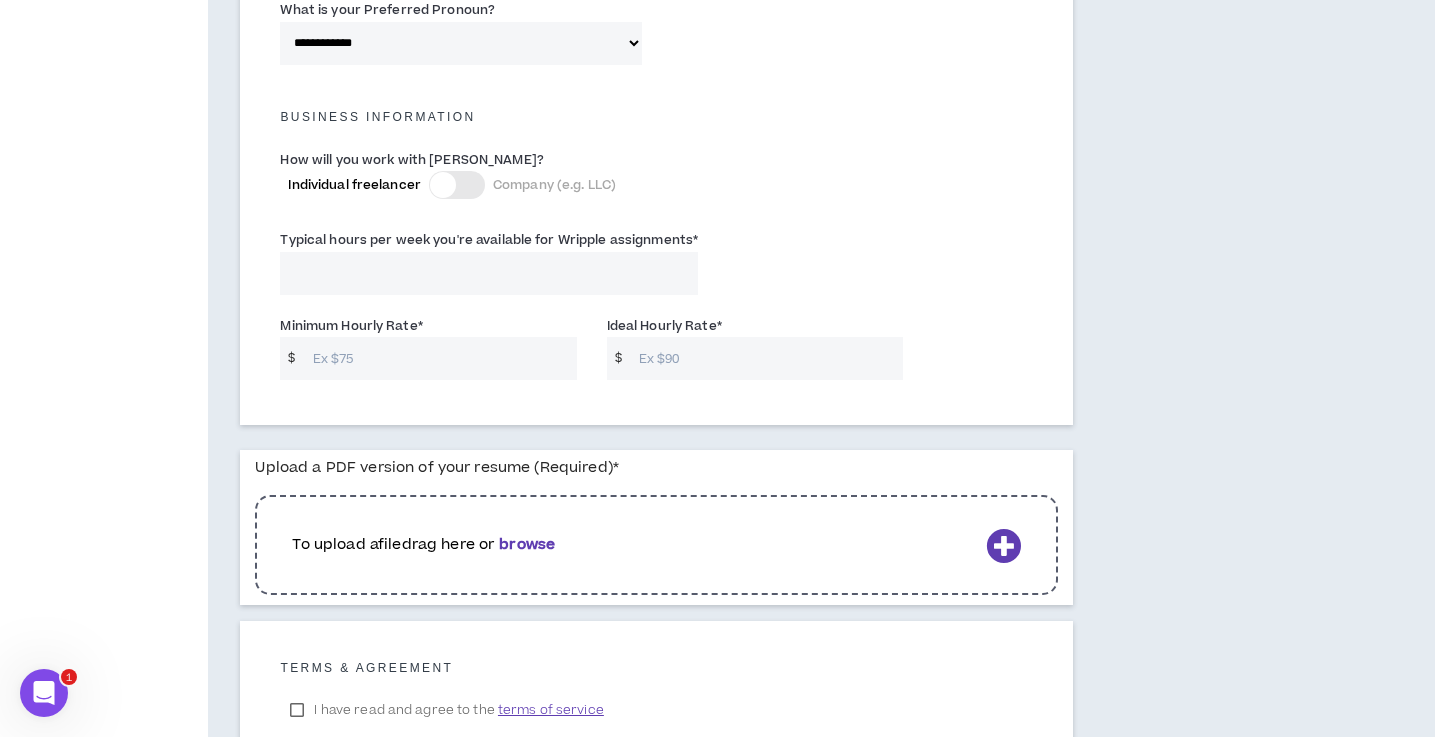 click on "Typical hours per week you're available for Wripple assignments  *" at bounding box center [489, 273] 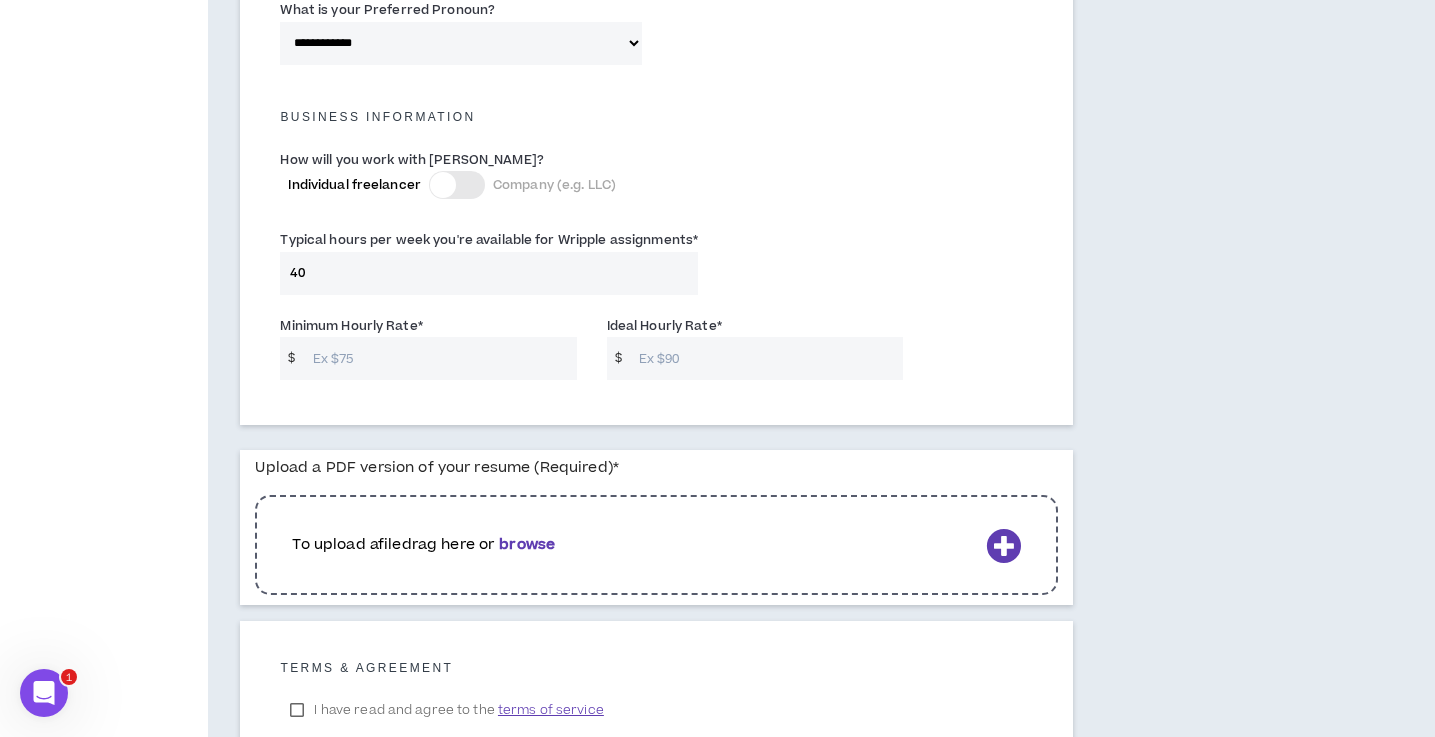 type on "40" 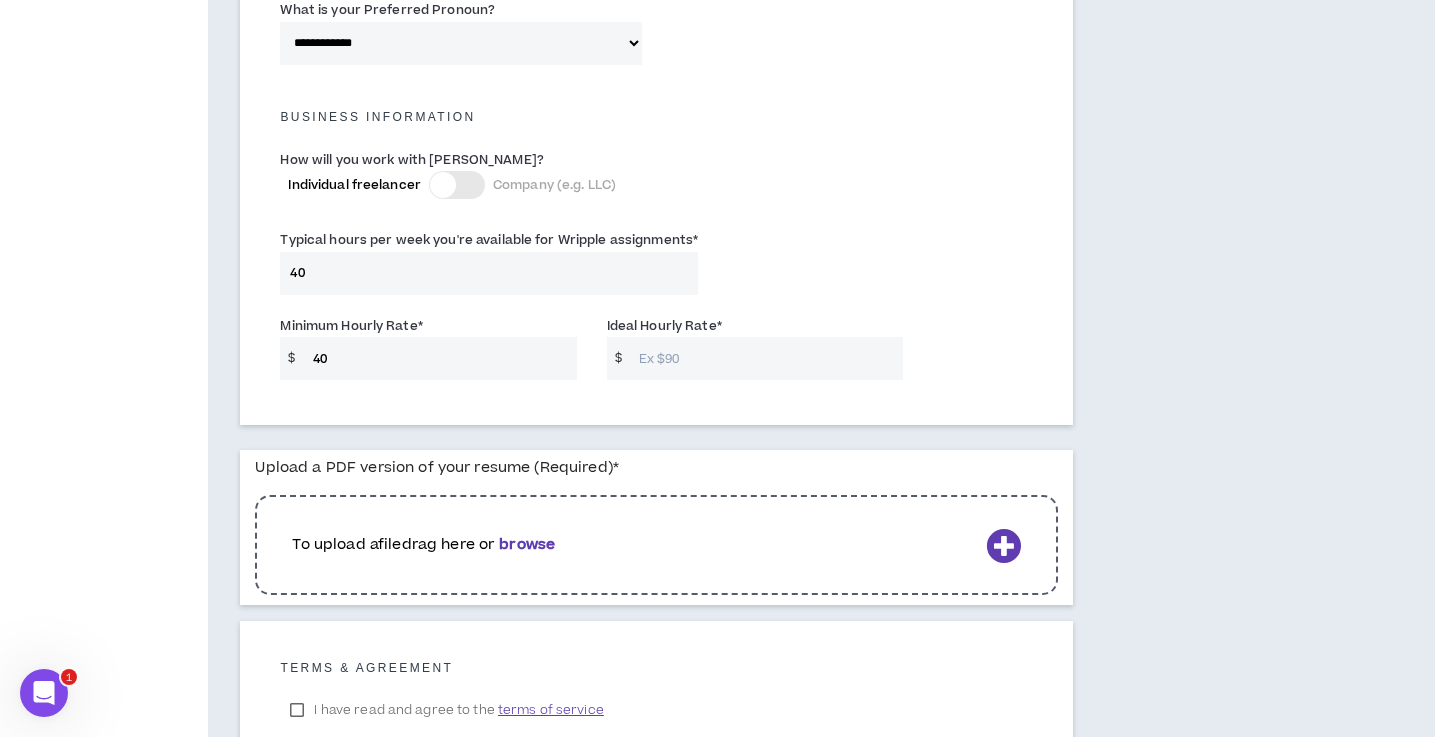 type on "40" 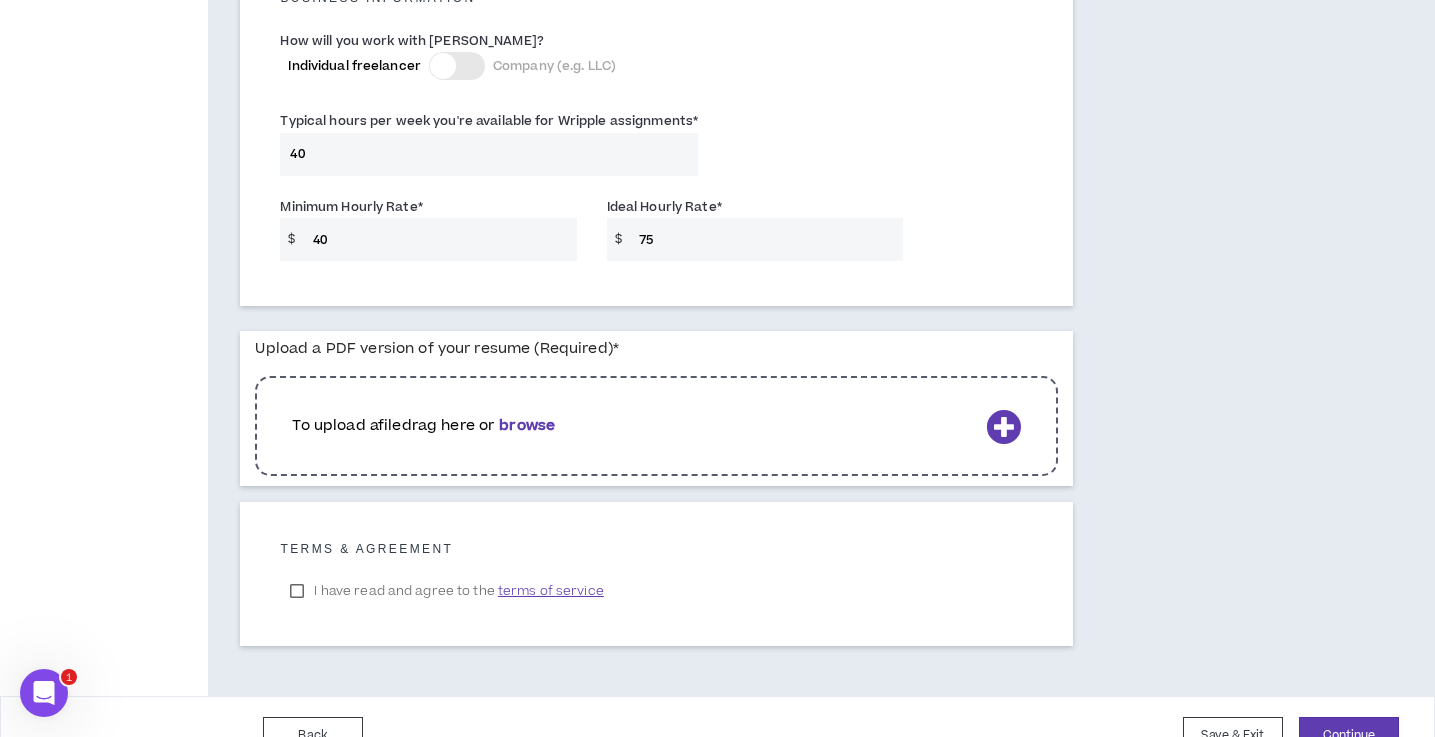 scroll, scrollTop: 1525, scrollLeft: 0, axis: vertical 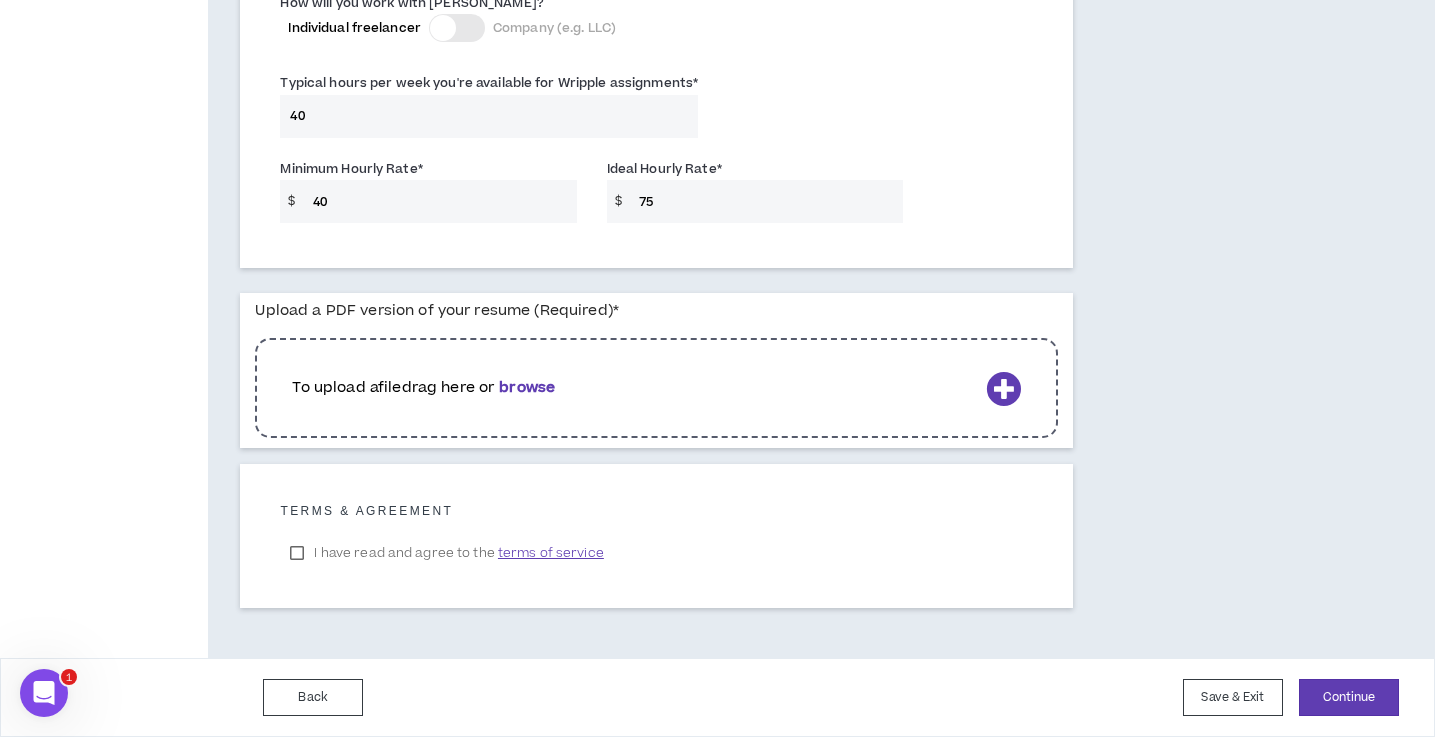 type on "75" 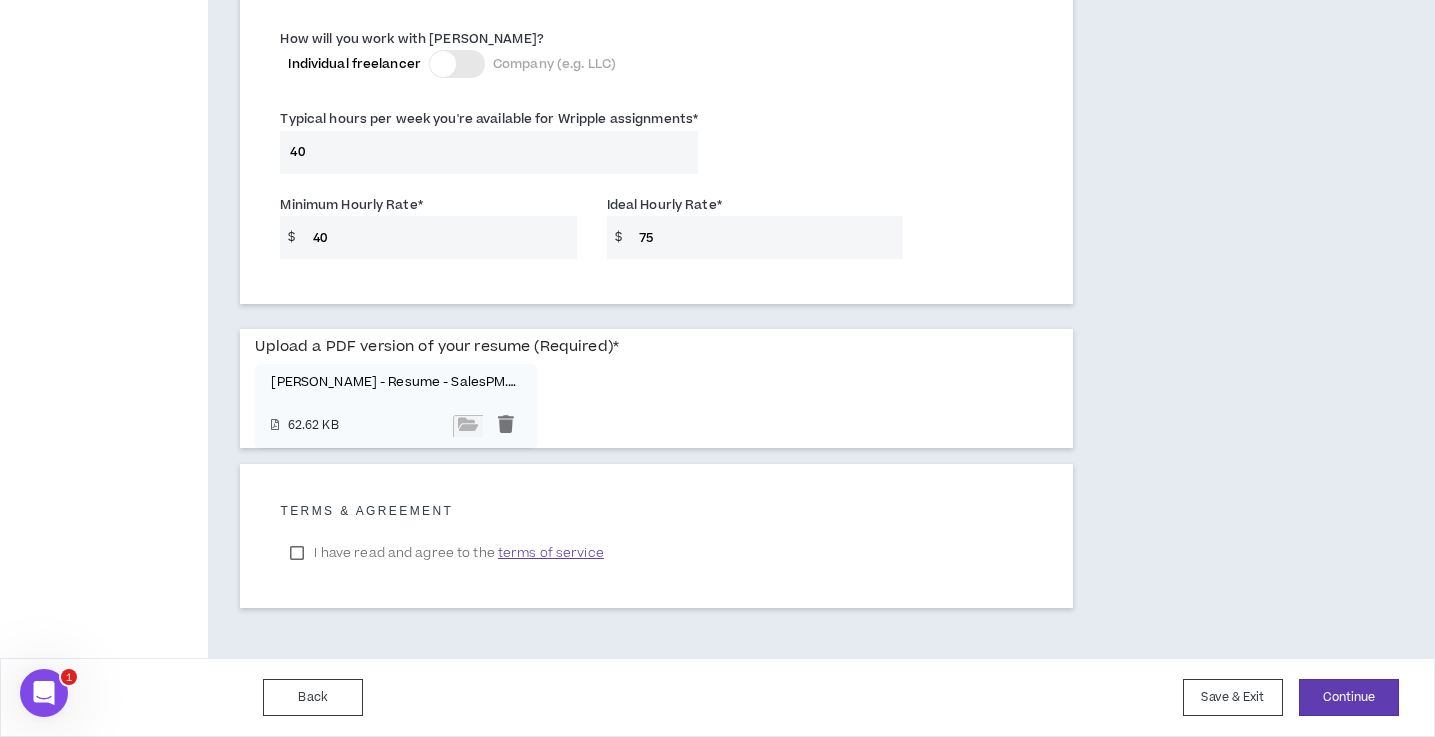 click on "I have read and agree to the    terms of service" at bounding box center [446, 553] 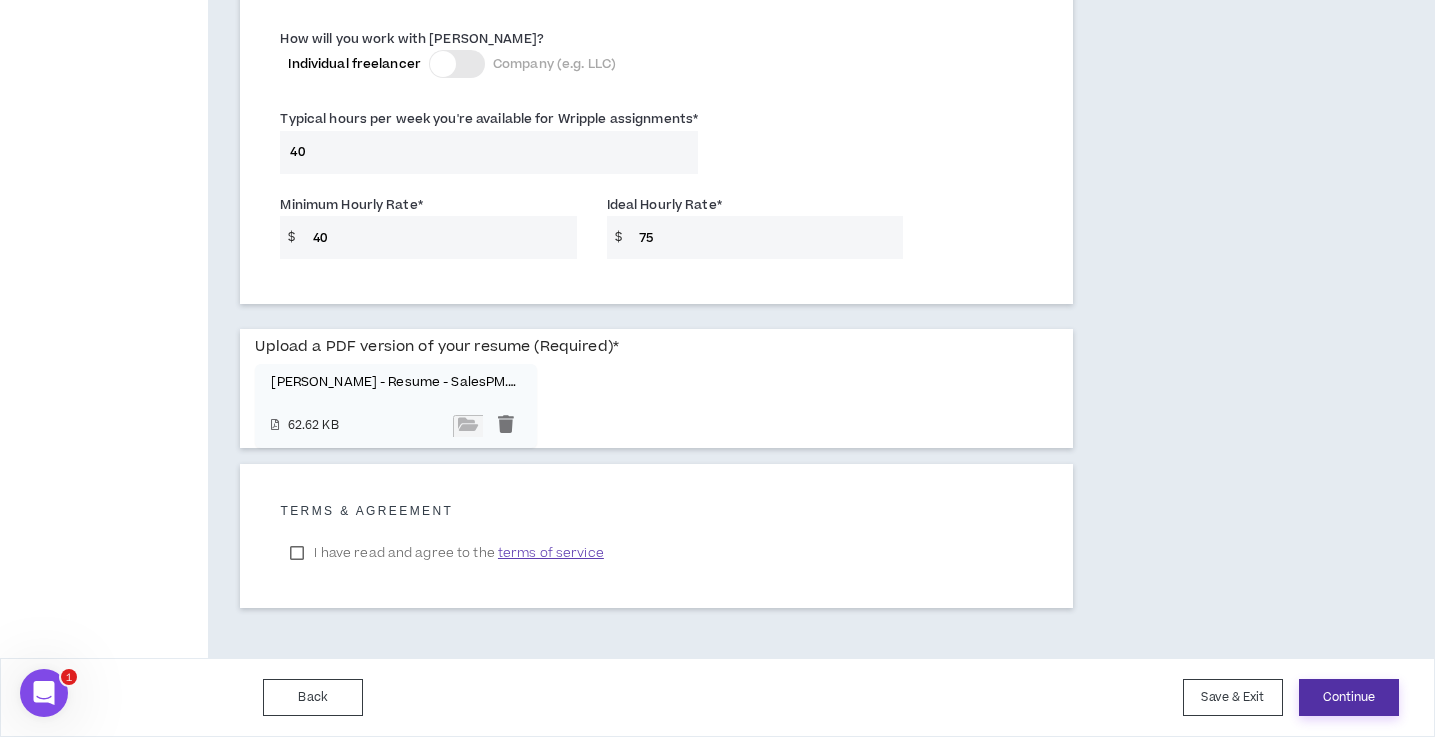 click on "Continue" at bounding box center [1349, 697] 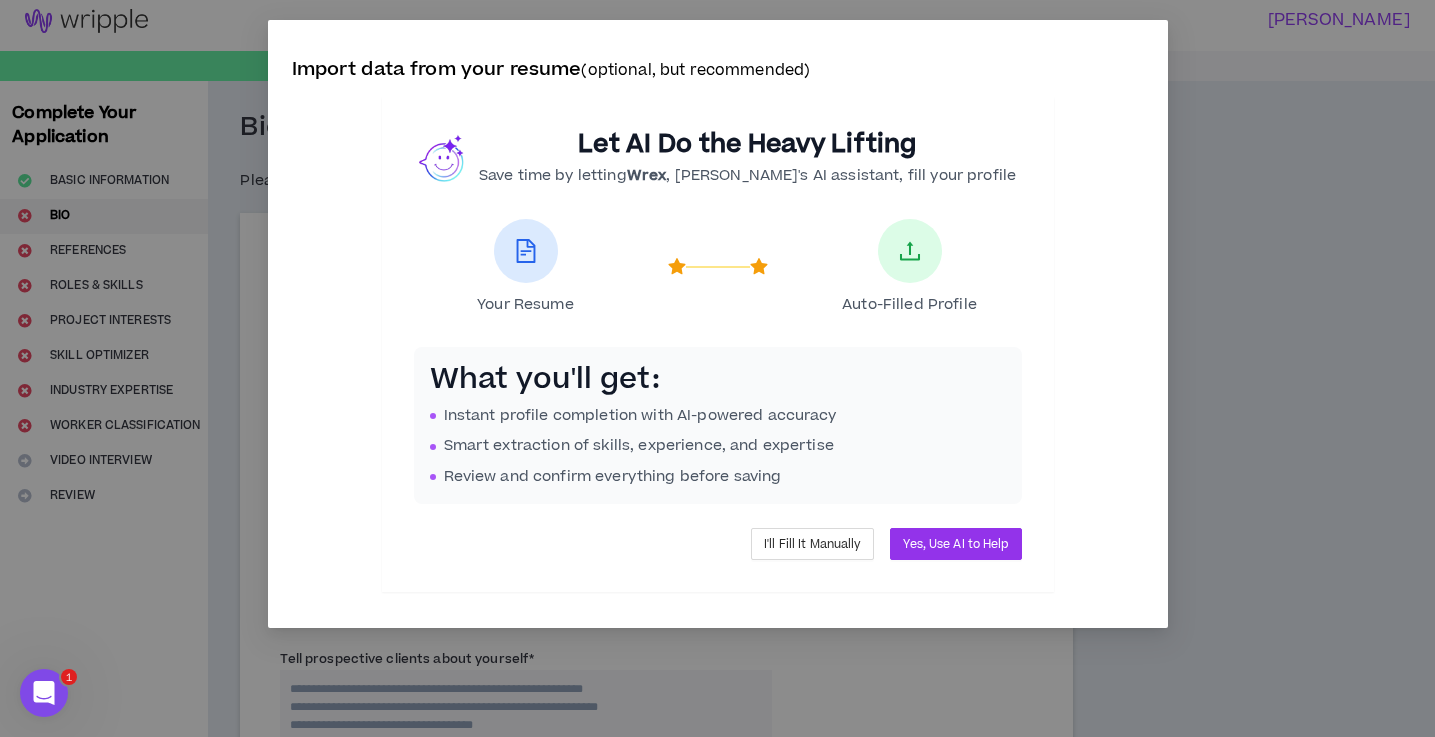 scroll, scrollTop: 0, scrollLeft: 0, axis: both 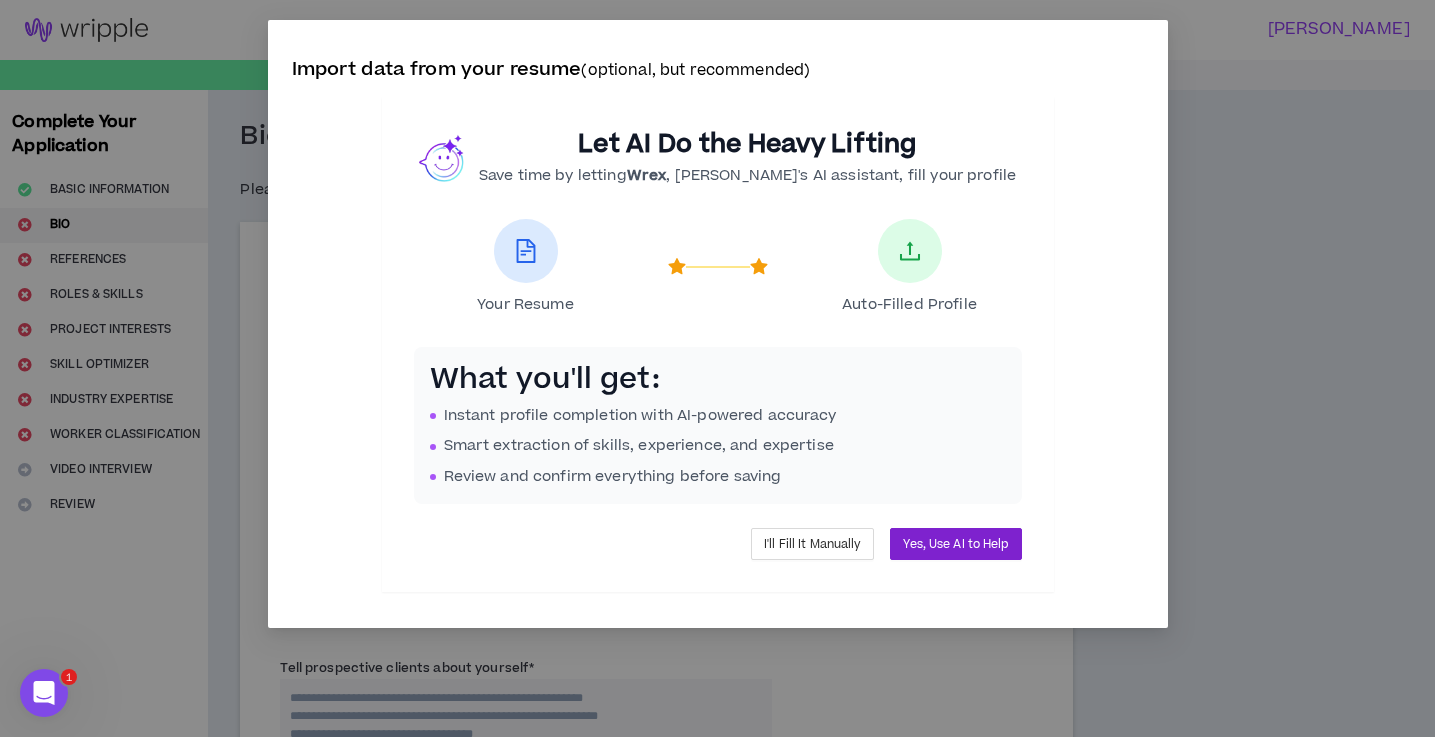 click on "Yes, Use AI to Help" at bounding box center [955, 544] 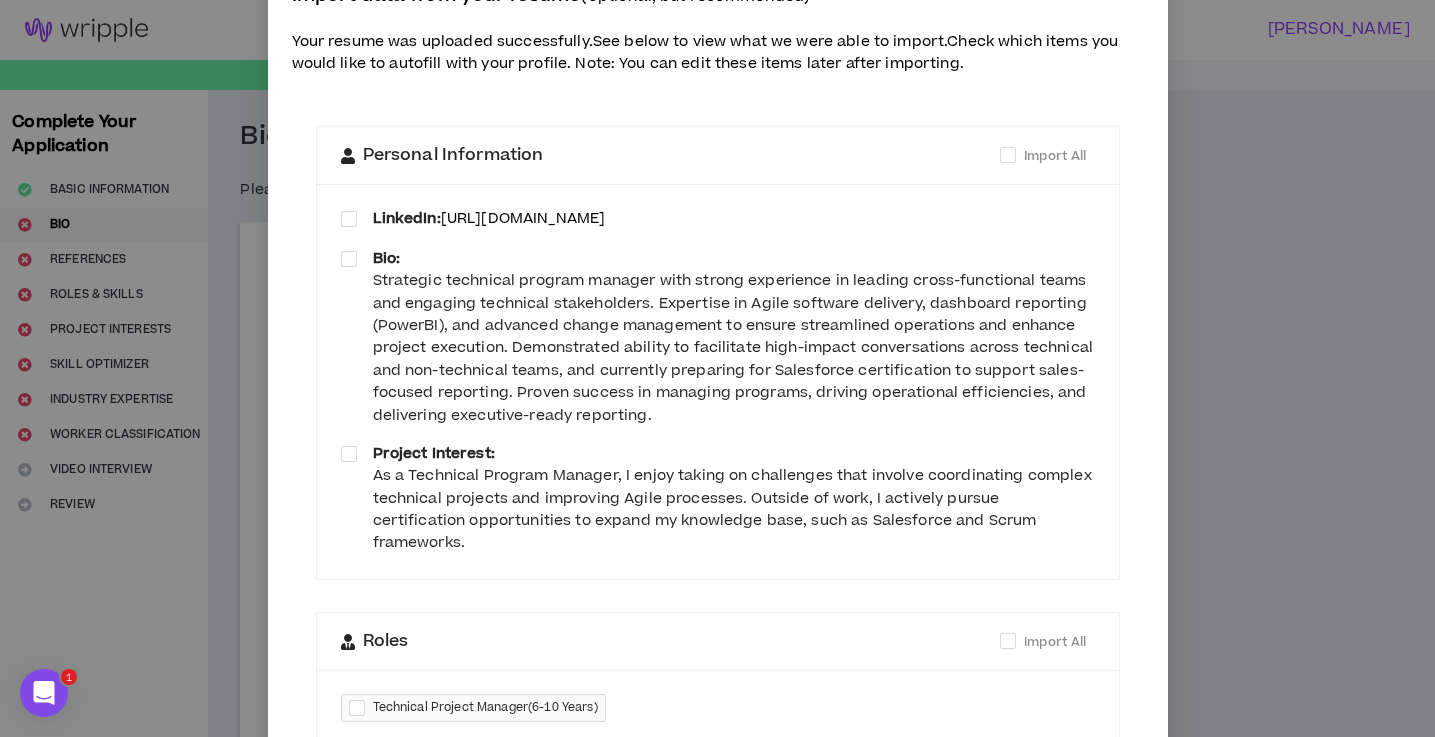scroll, scrollTop: 80, scrollLeft: 0, axis: vertical 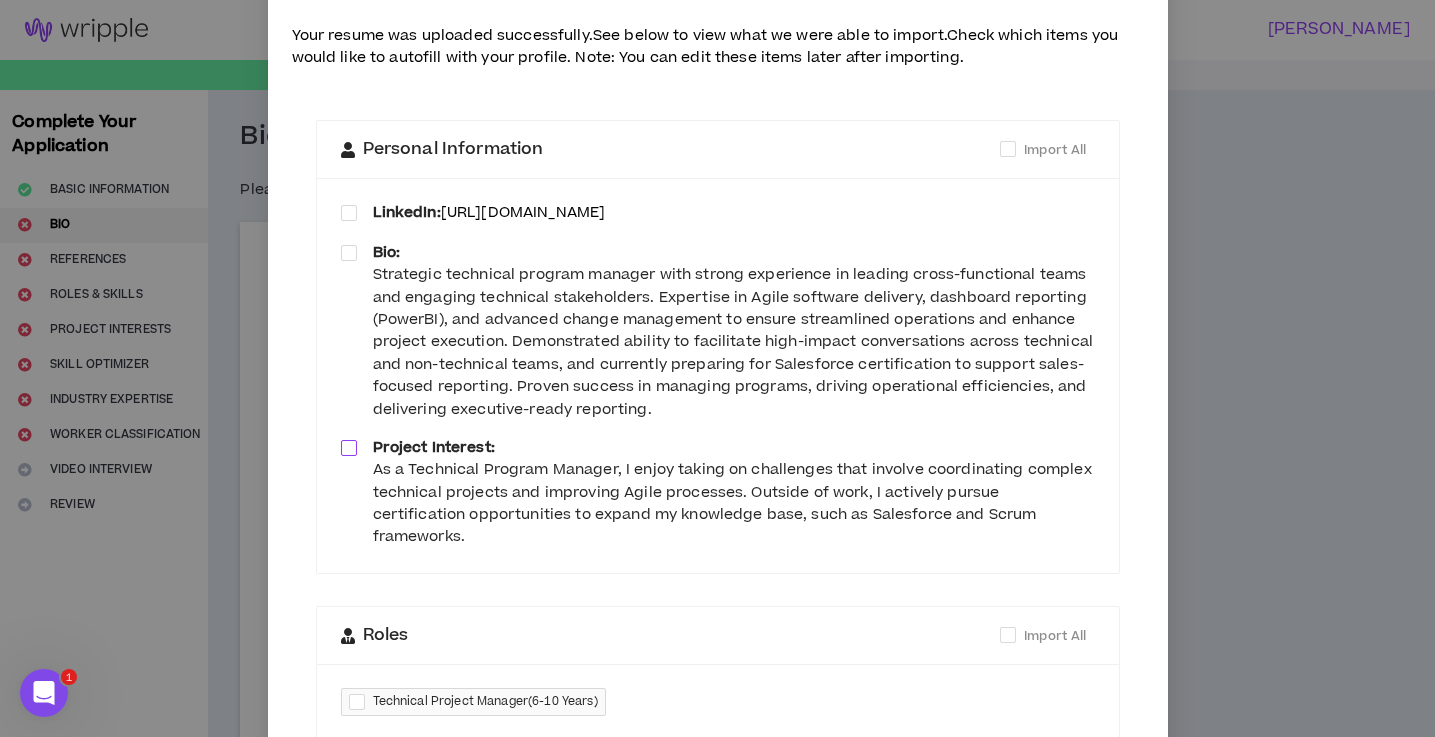 click at bounding box center (349, 448) 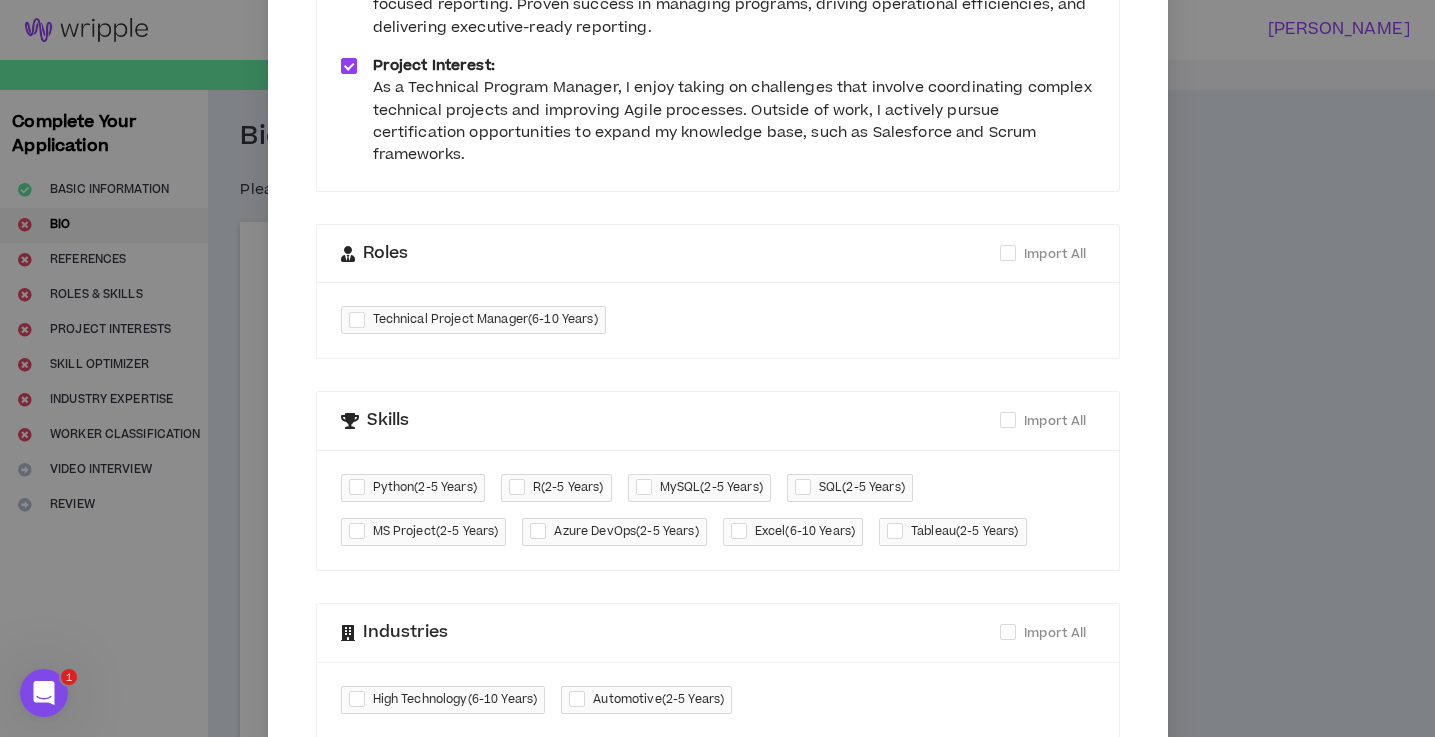 scroll, scrollTop: 474, scrollLeft: 0, axis: vertical 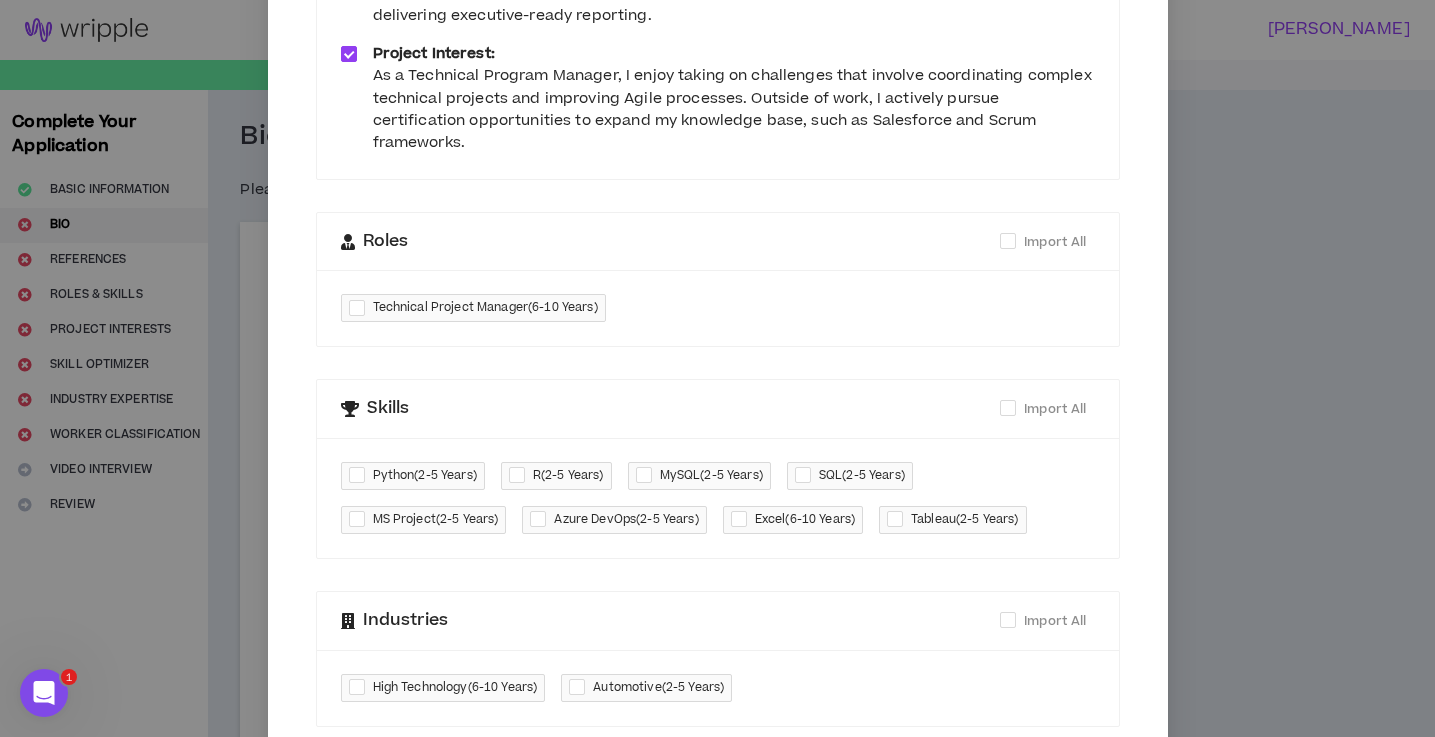 click on "Technical Project Manager  ( 6-10 Years )" at bounding box center [718, 308] 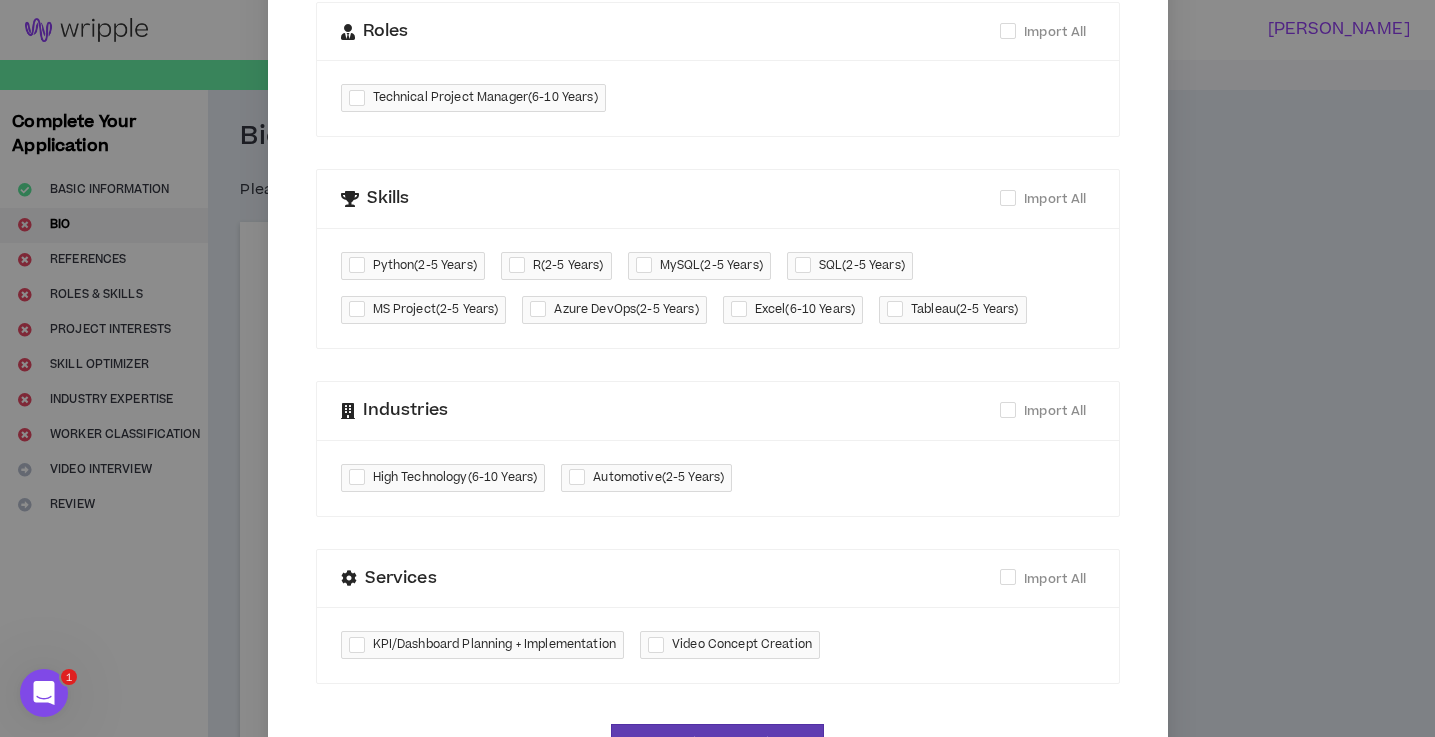 scroll, scrollTop: 696, scrollLeft: 0, axis: vertical 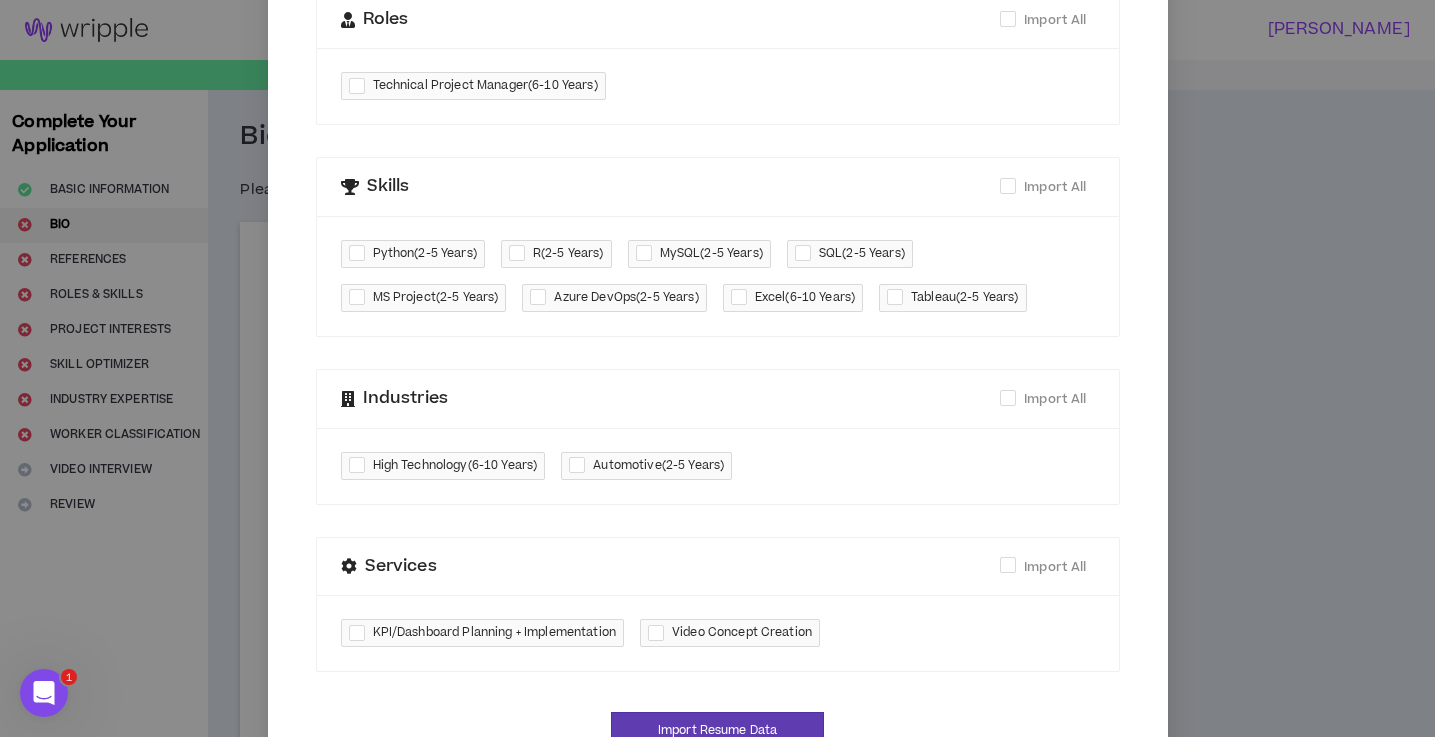 click at bounding box center (542, 298) 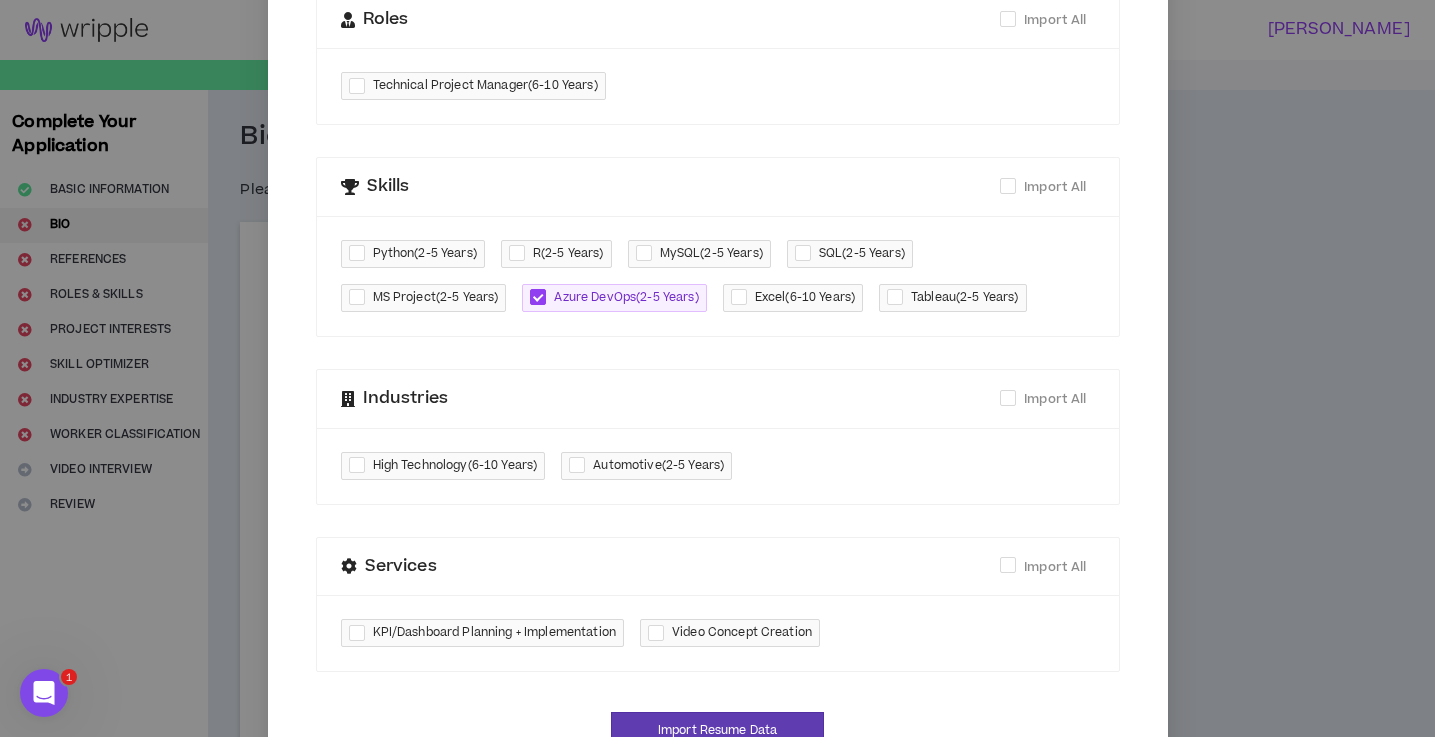 click at bounding box center [743, 298] 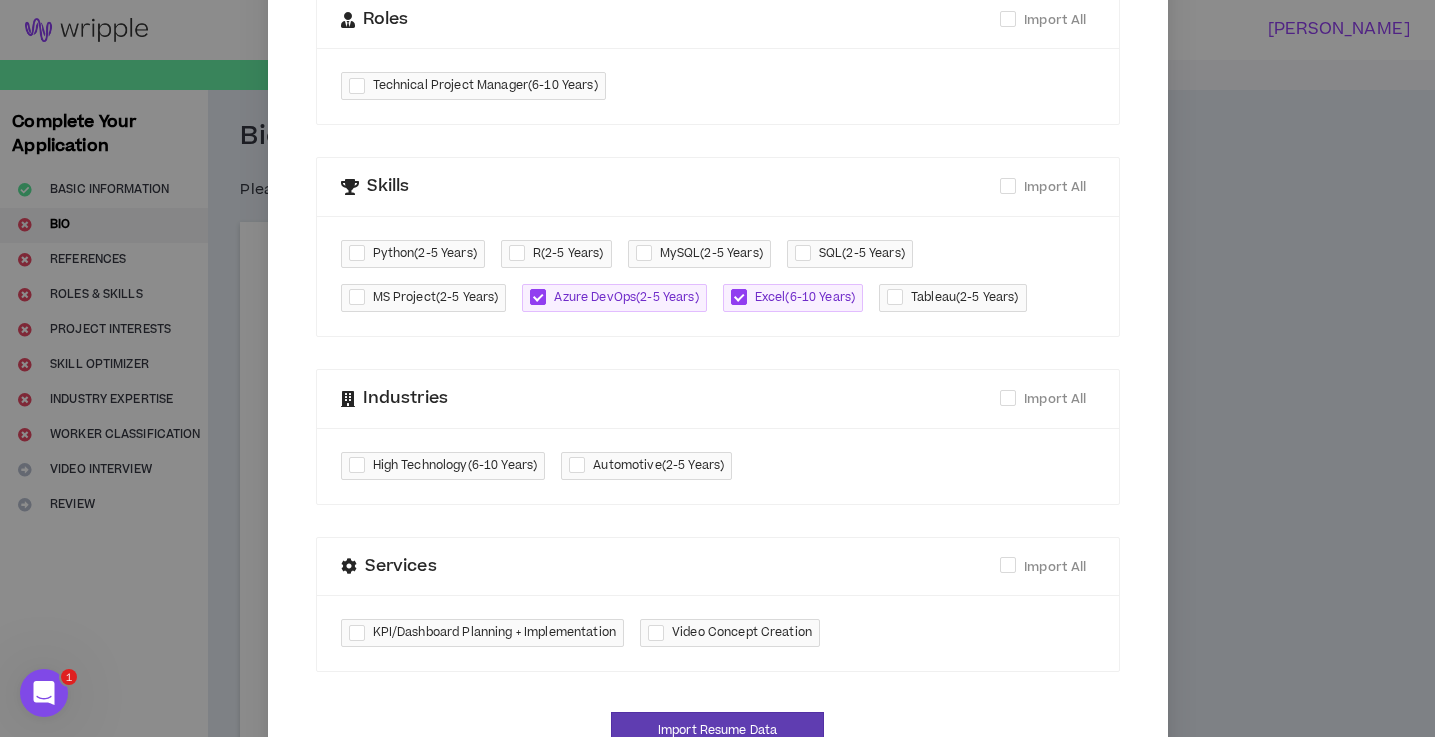 click at bounding box center (648, 254) 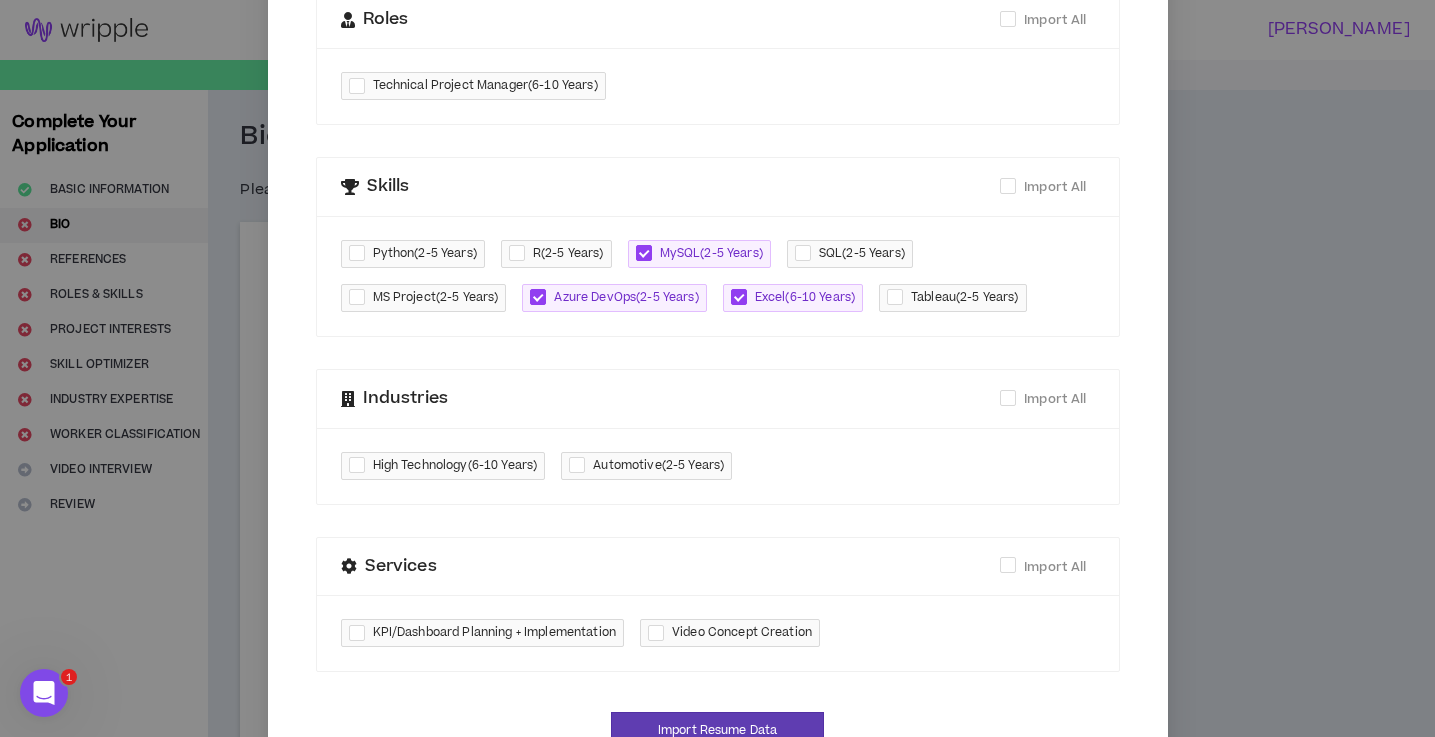 click at bounding box center (807, 254) 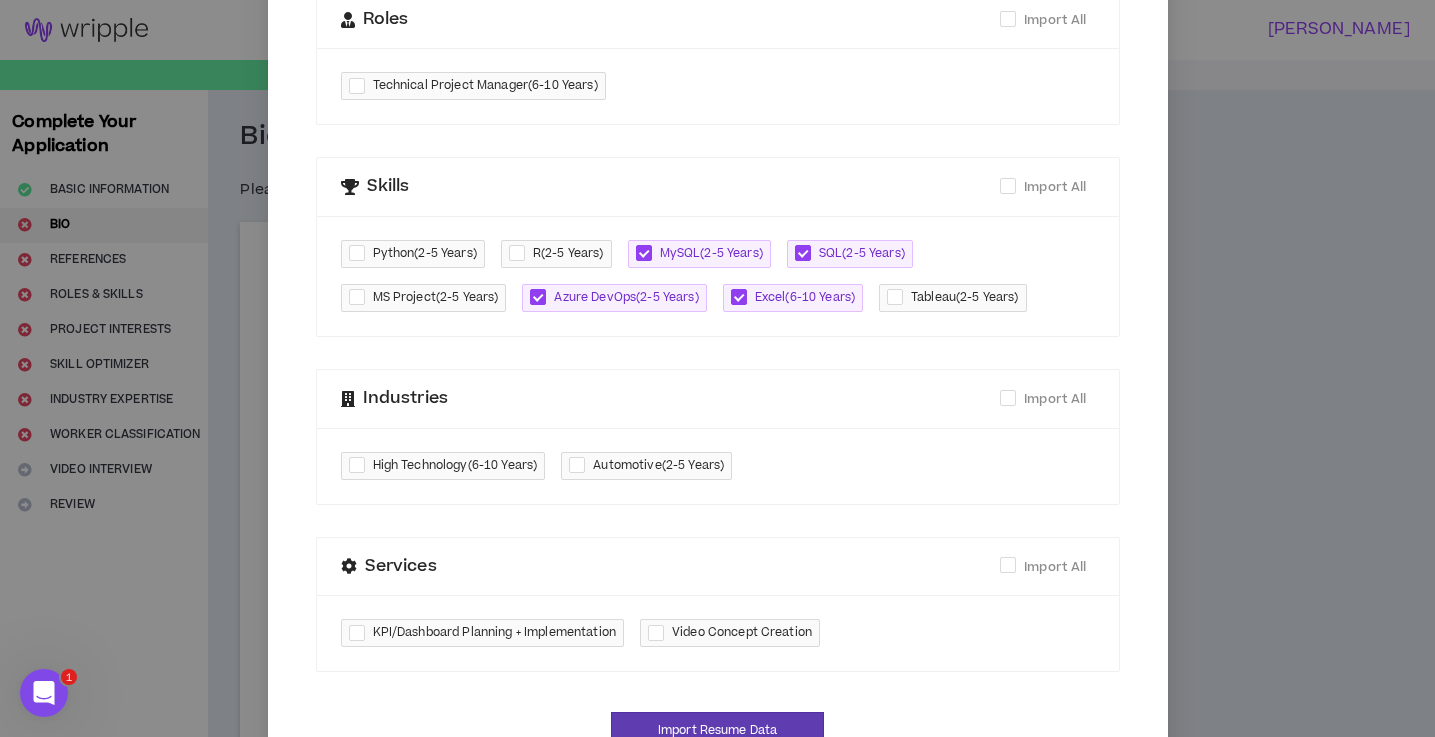 click at bounding box center (807, 254) 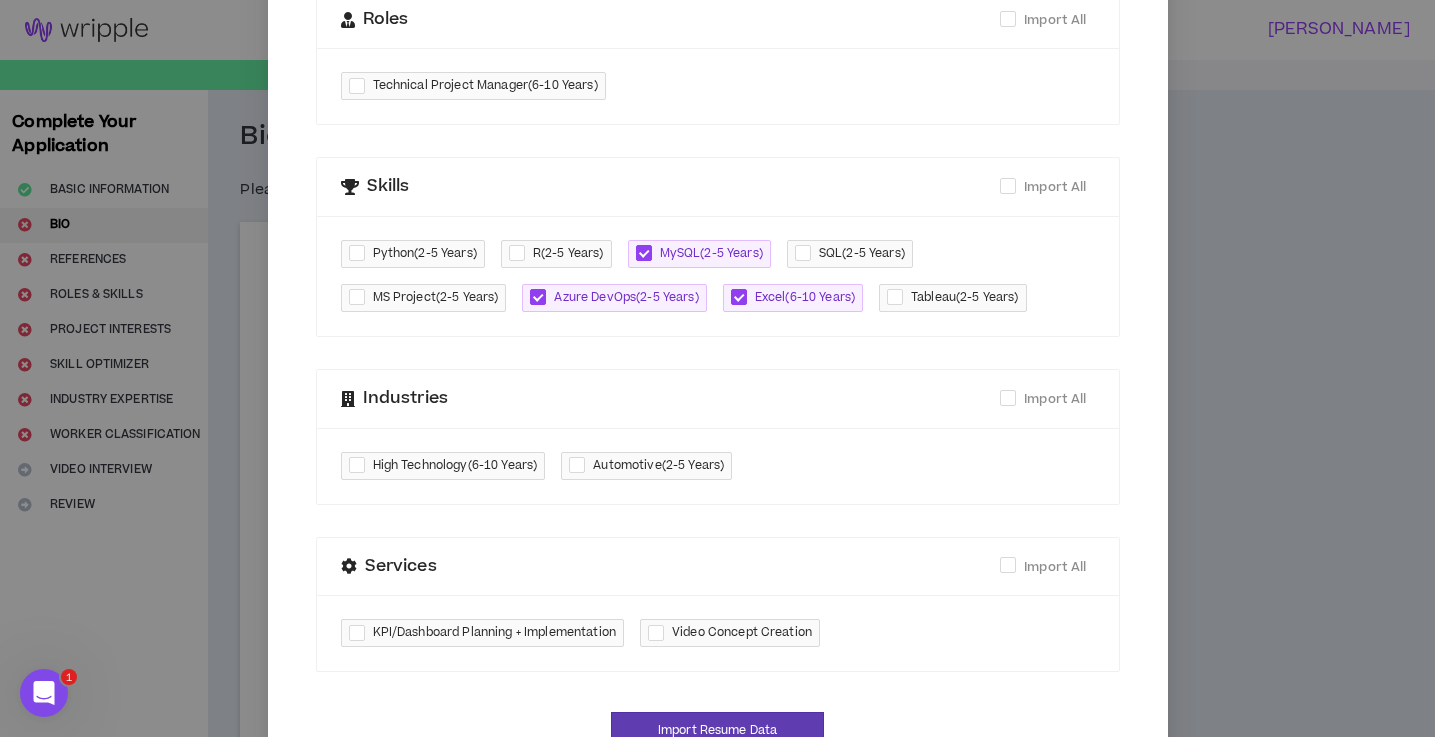 click at bounding box center (899, 298) 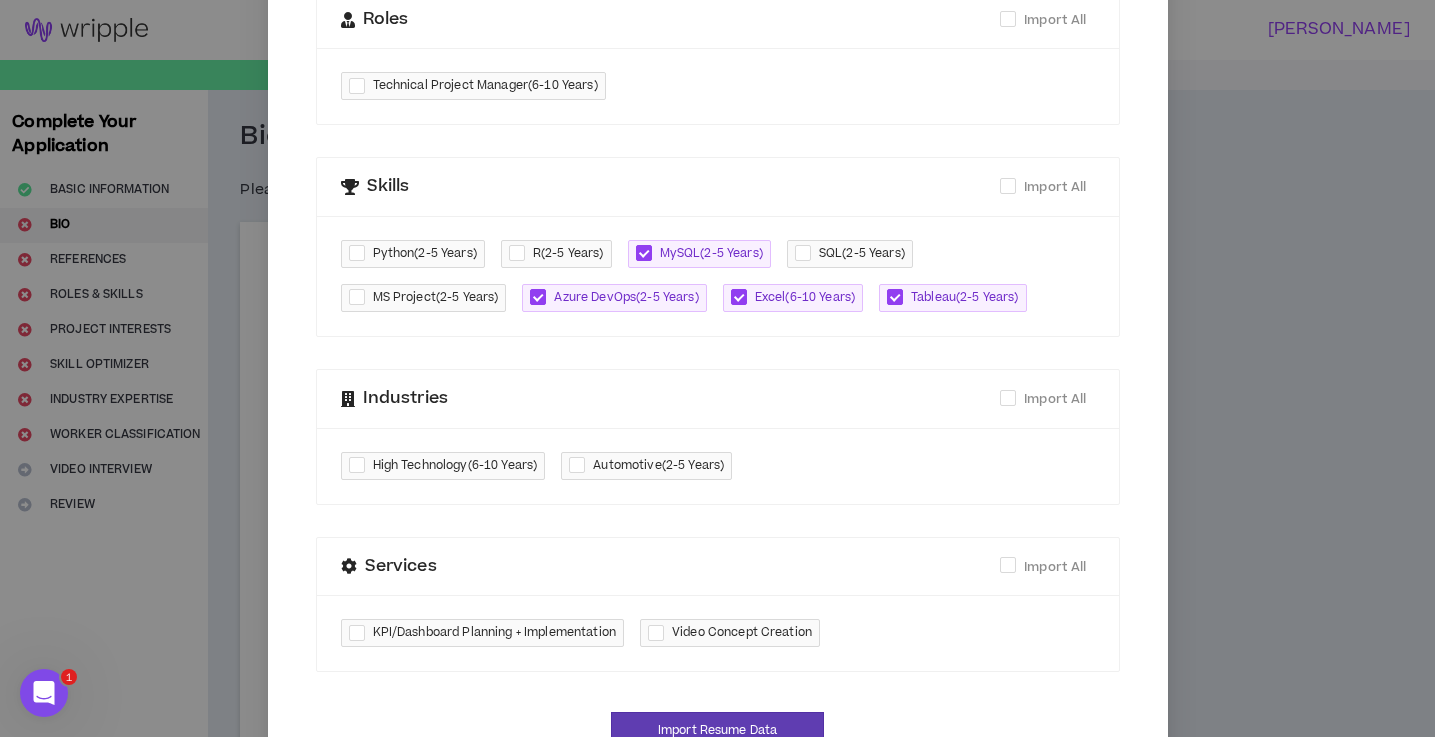 click at bounding box center [361, 298] 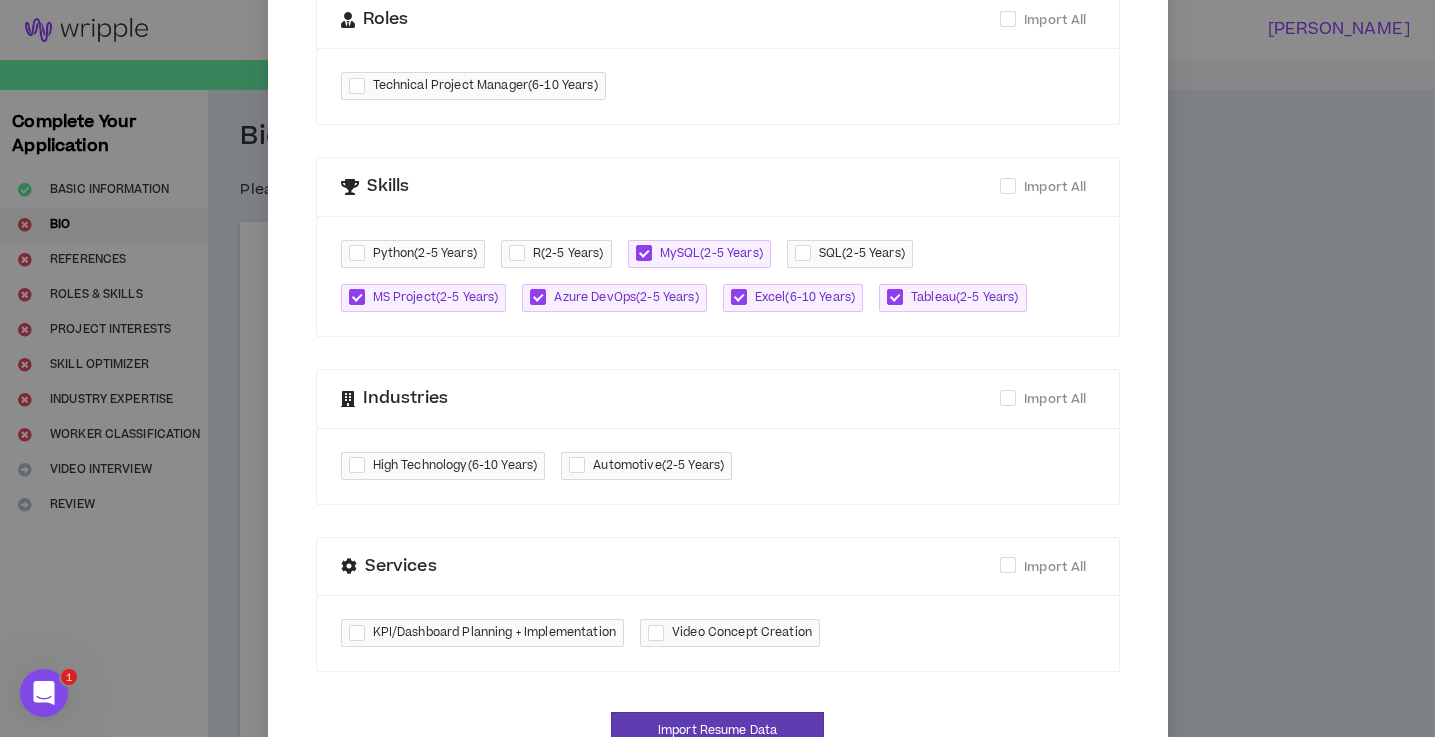 click at bounding box center [361, 254] 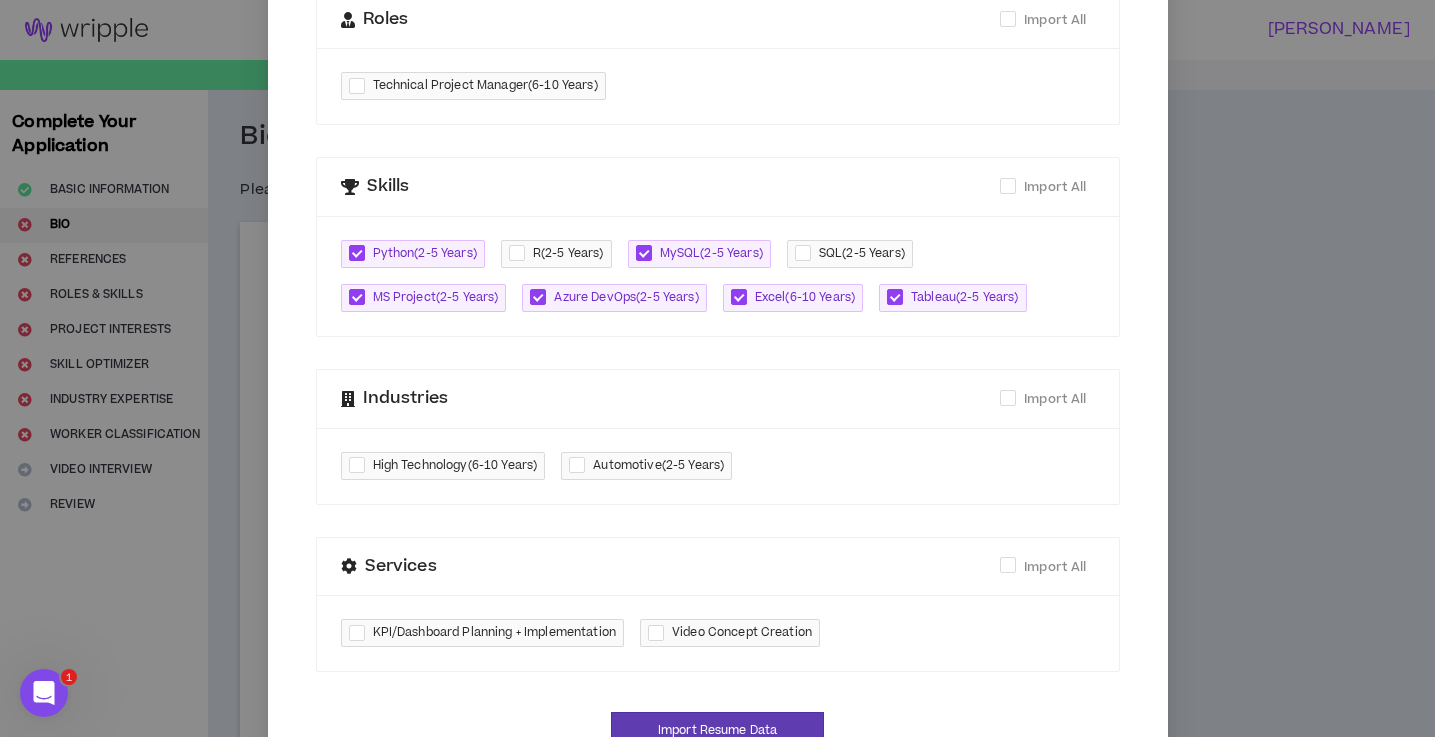 click at bounding box center (521, 254) 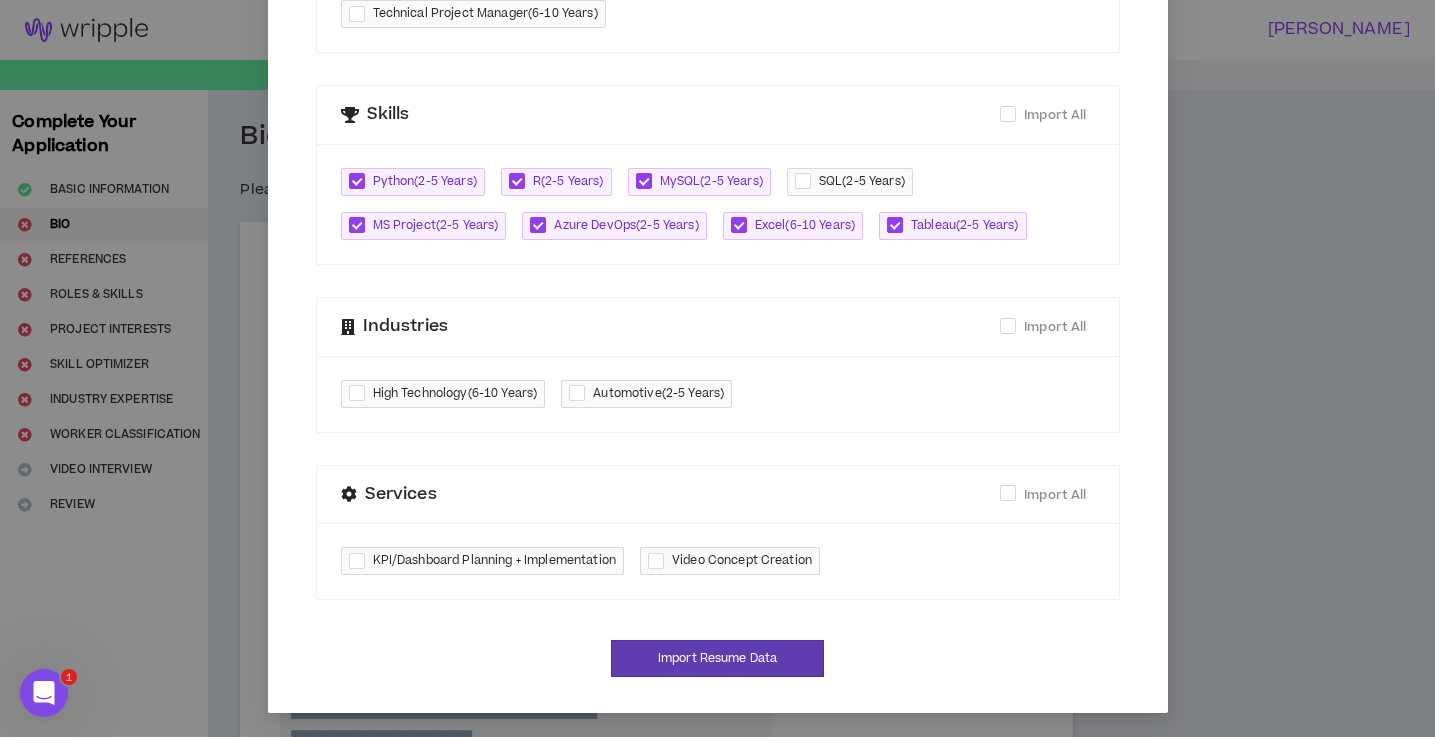 scroll, scrollTop: 810, scrollLeft: 0, axis: vertical 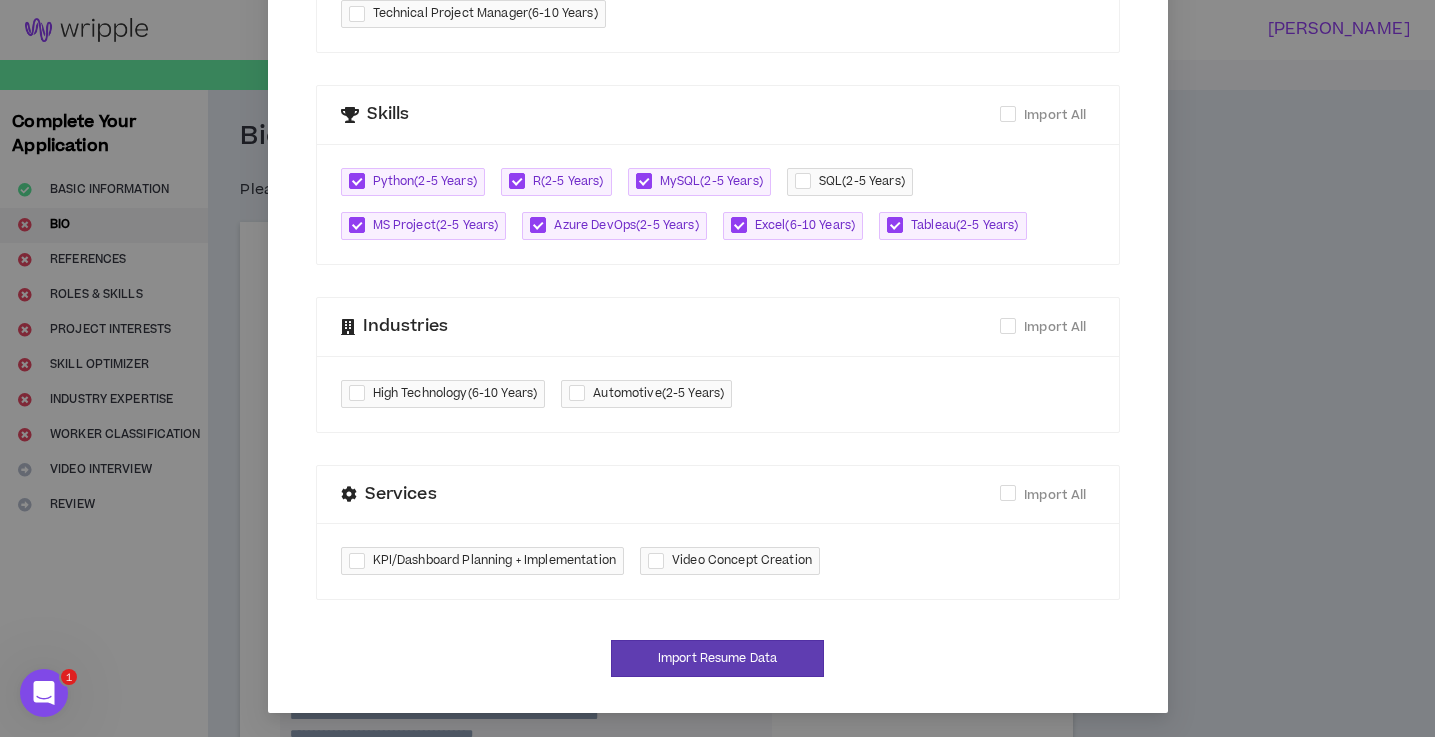 click on "High Technology  ( 6-10 Years )" at bounding box center (455, 394) 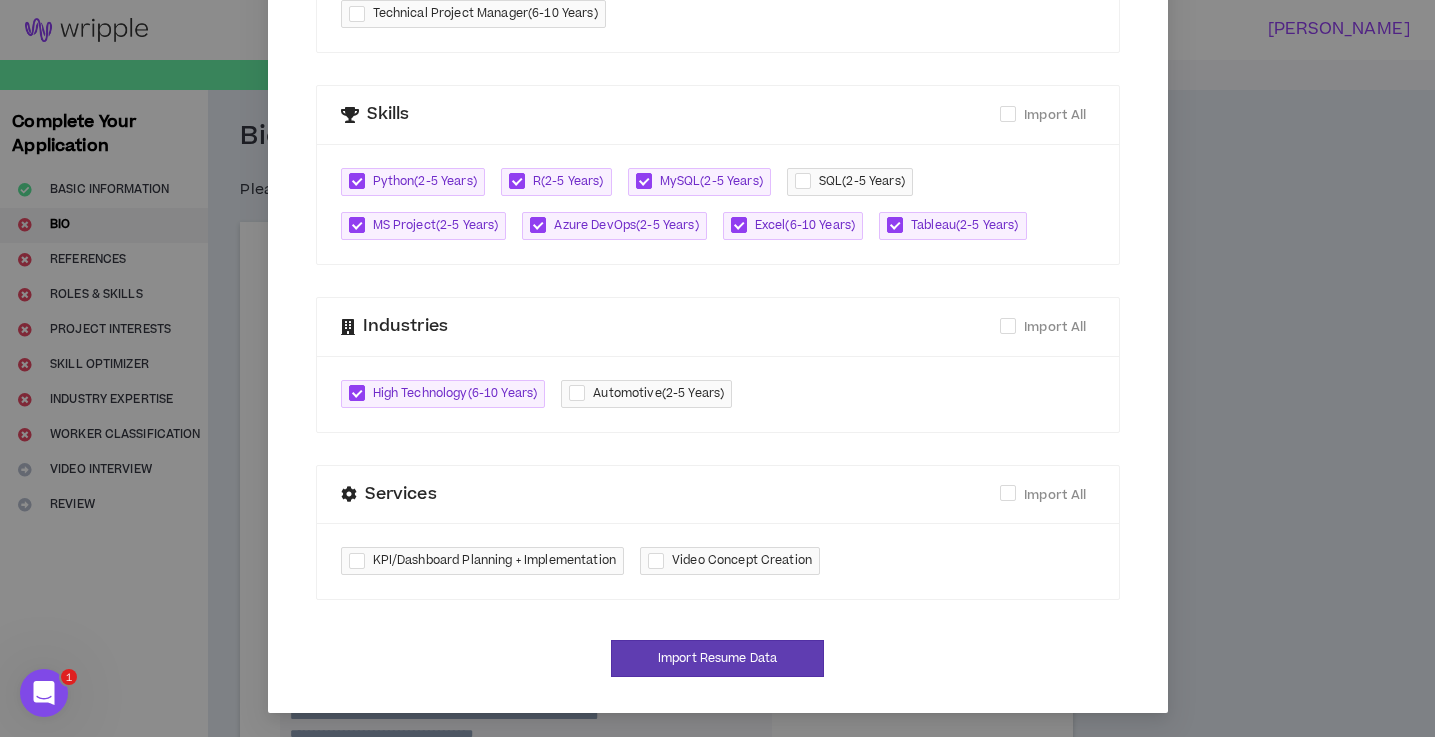 click at bounding box center (581, 393) 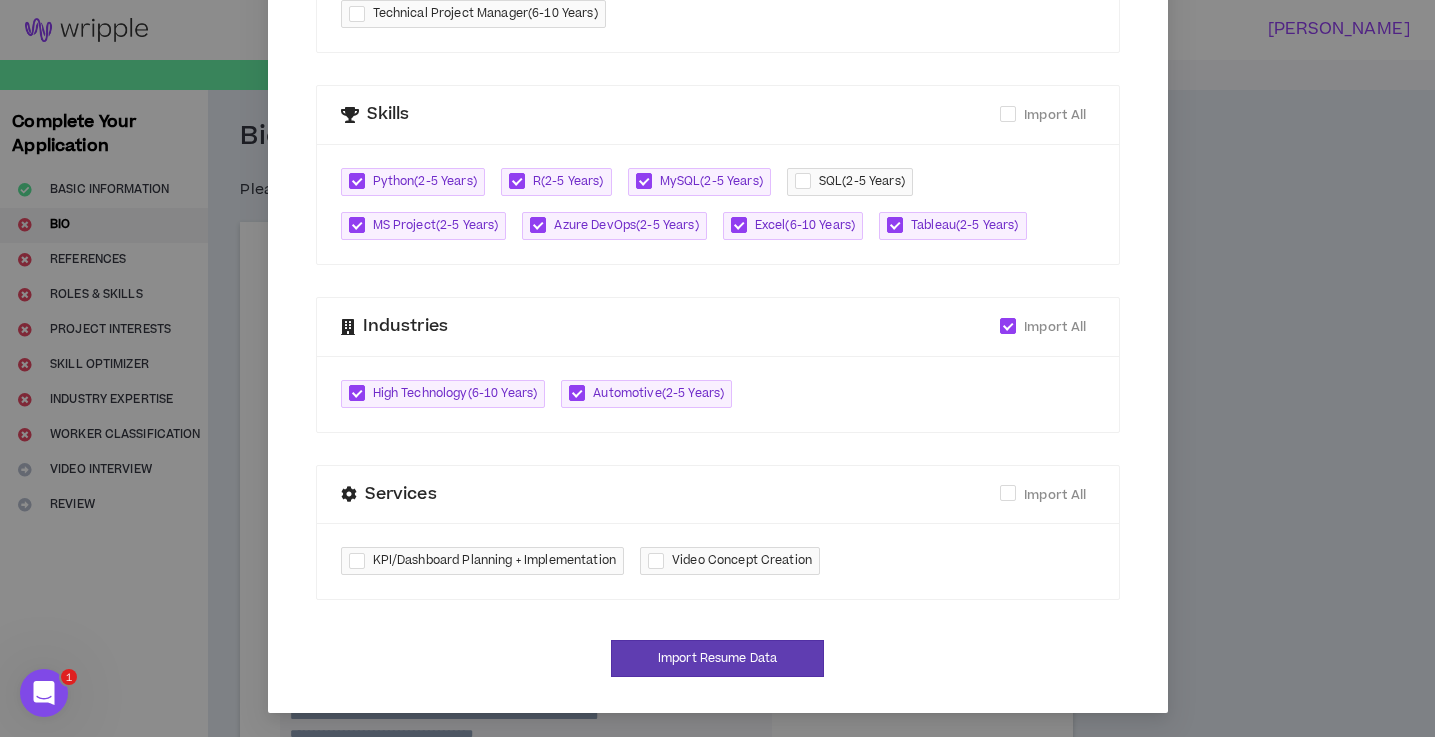 click on "Video Concept Creation" at bounding box center [742, 561] 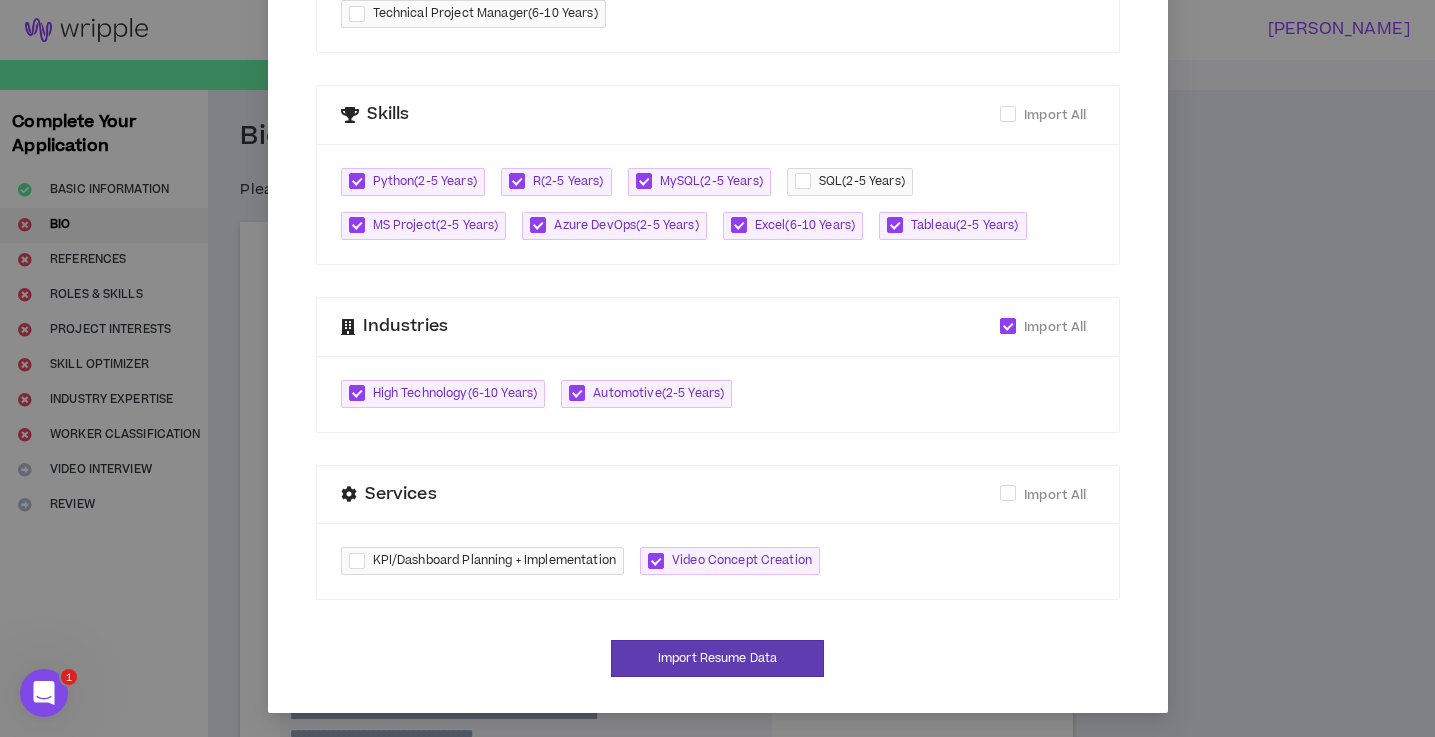 click on "KPI/Dashboard Planning + Implementation" at bounding box center (494, 561) 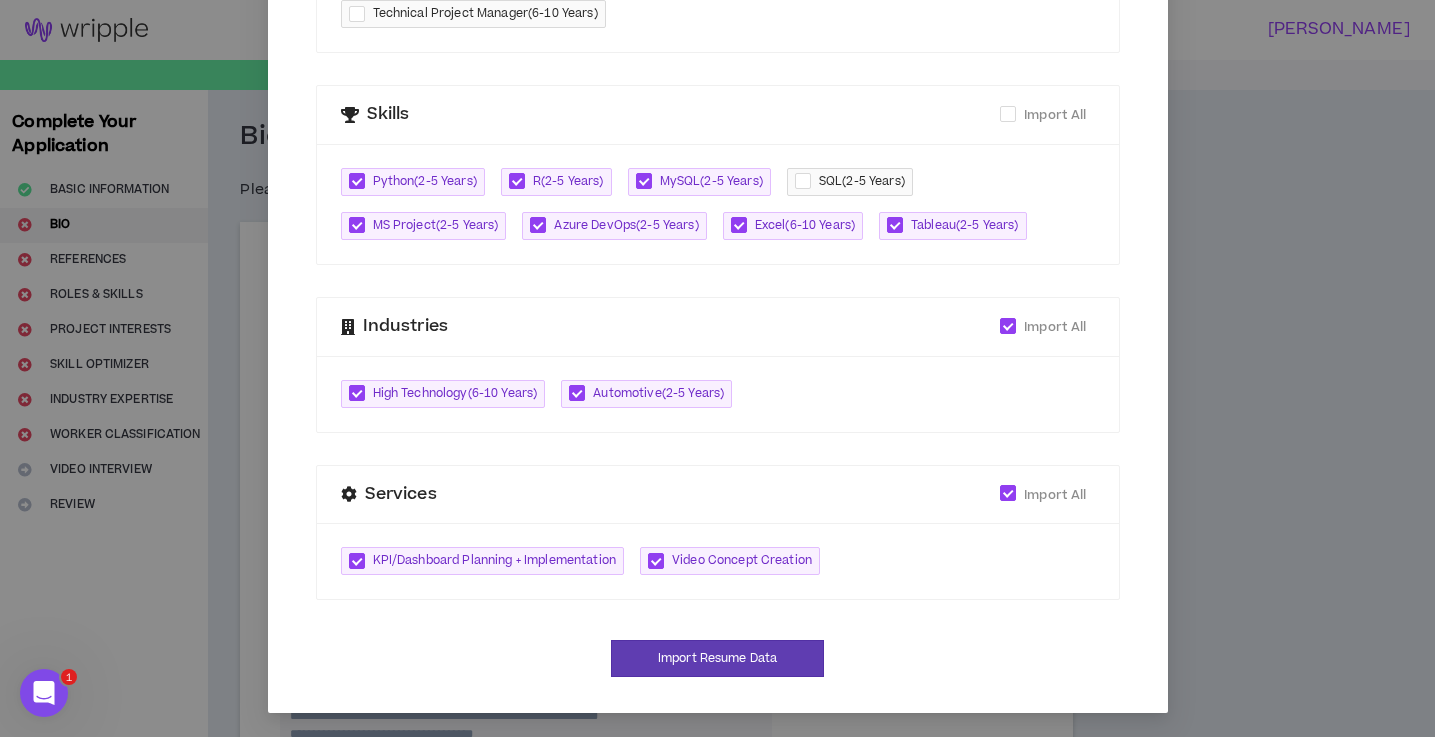click on "Video Concept Creation" at bounding box center [742, 561] 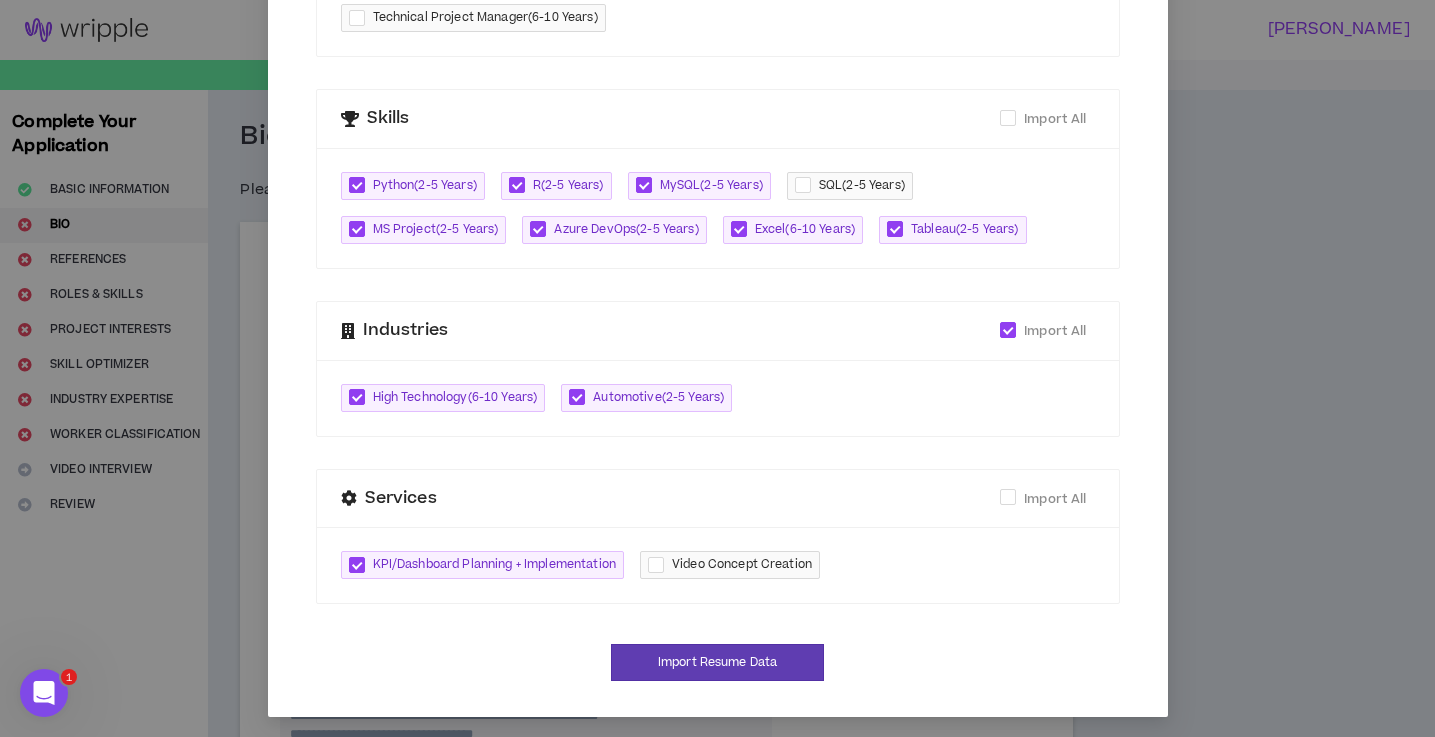 scroll, scrollTop: 810, scrollLeft: 0, axis: vertical 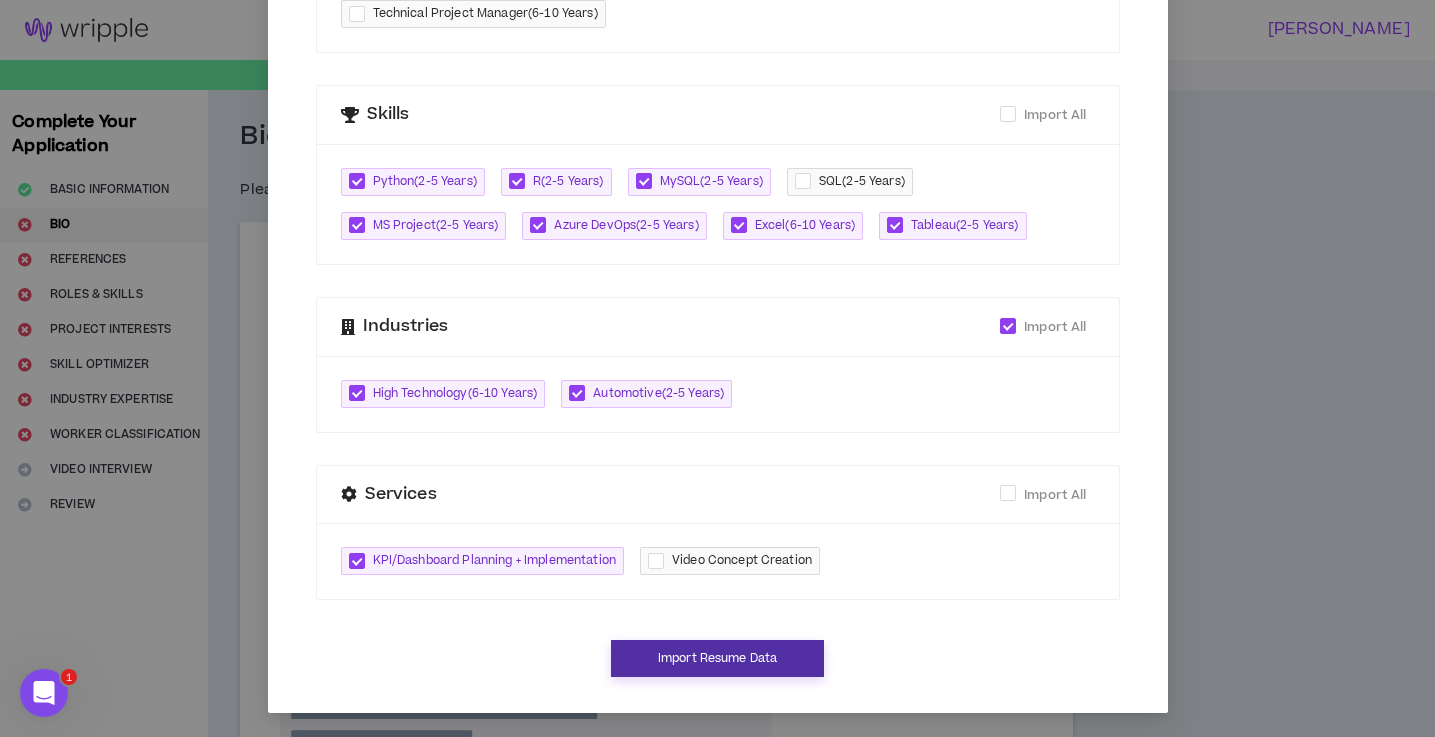 click on "Import Resume Data" at bounding box center (717, 658) 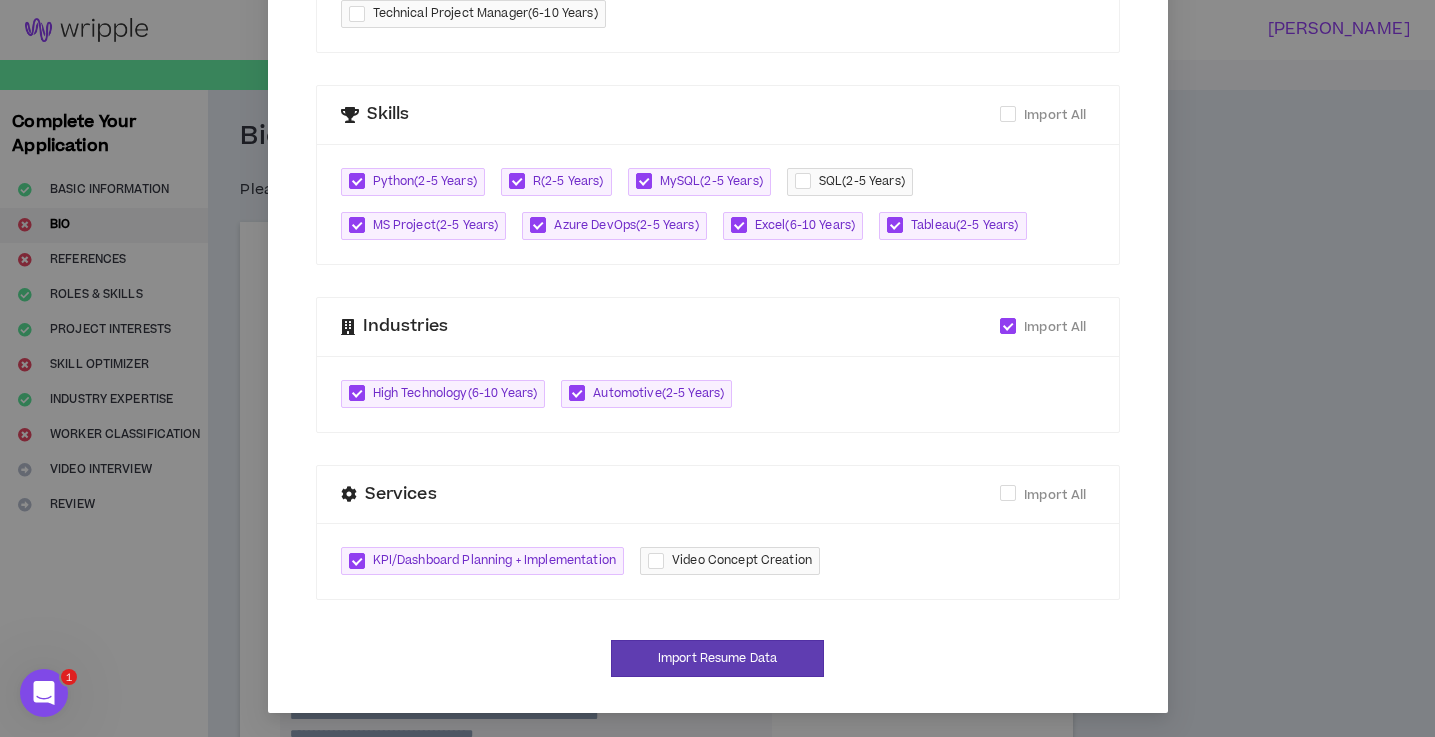 scroll, scrollTop: 790, scrollLeft: 0, axis: vertical 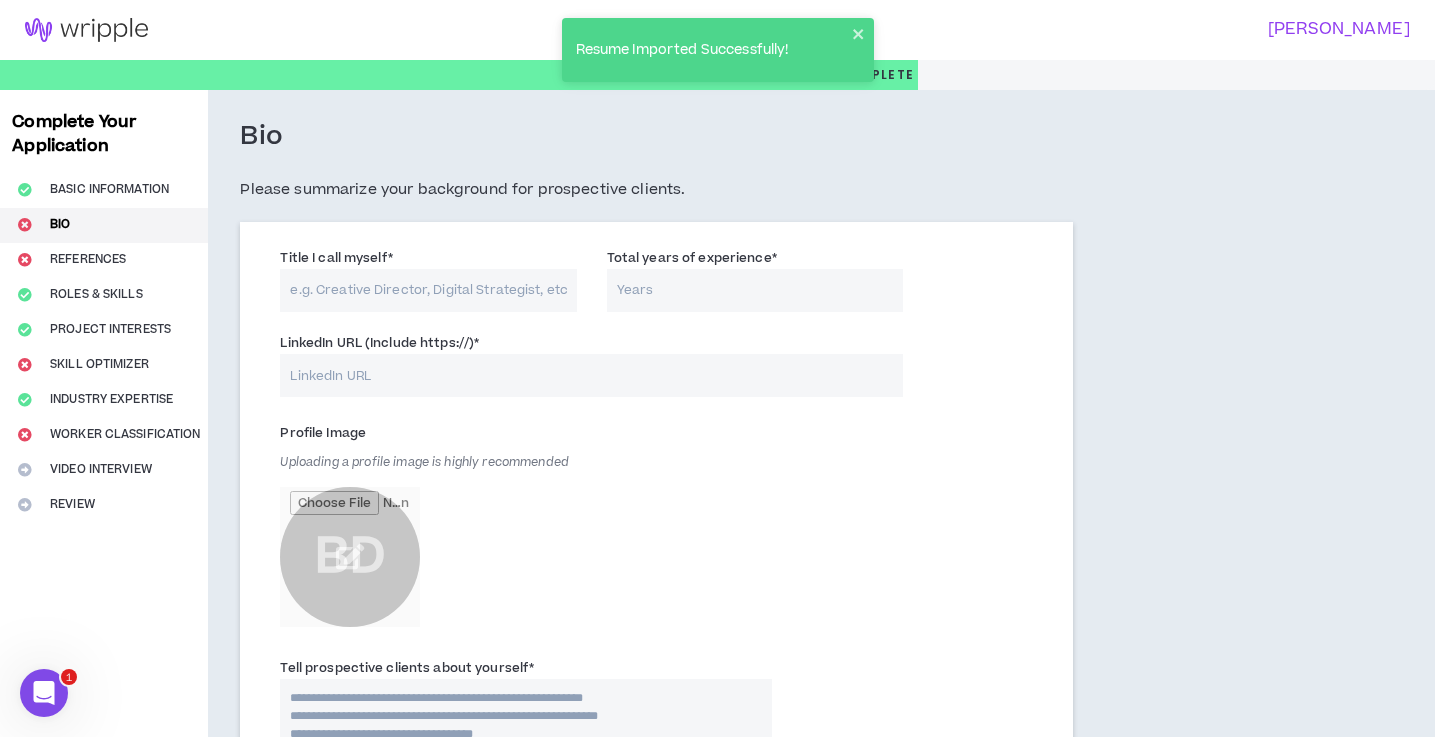 click on "Title I call myself  *" at bounding box center (428, 290) 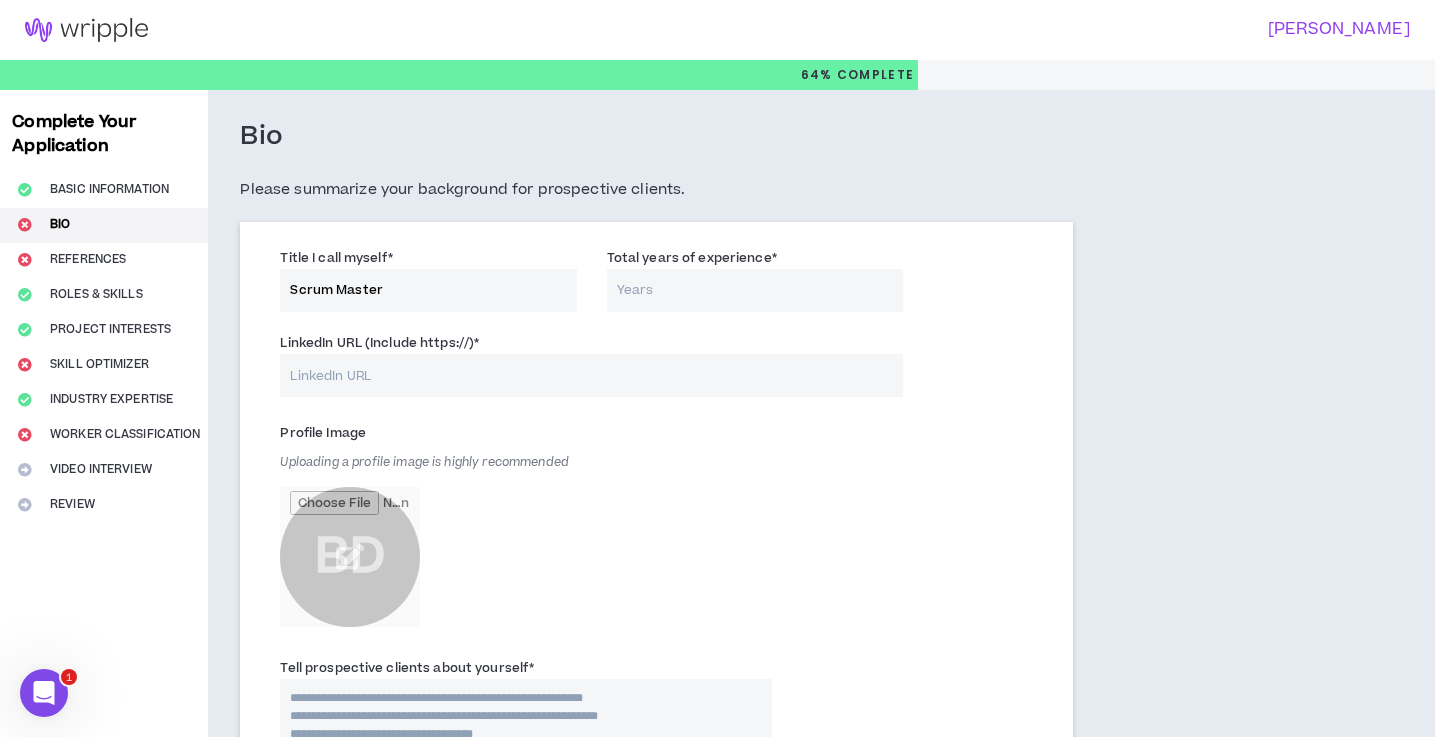 type on "Scrum Master" 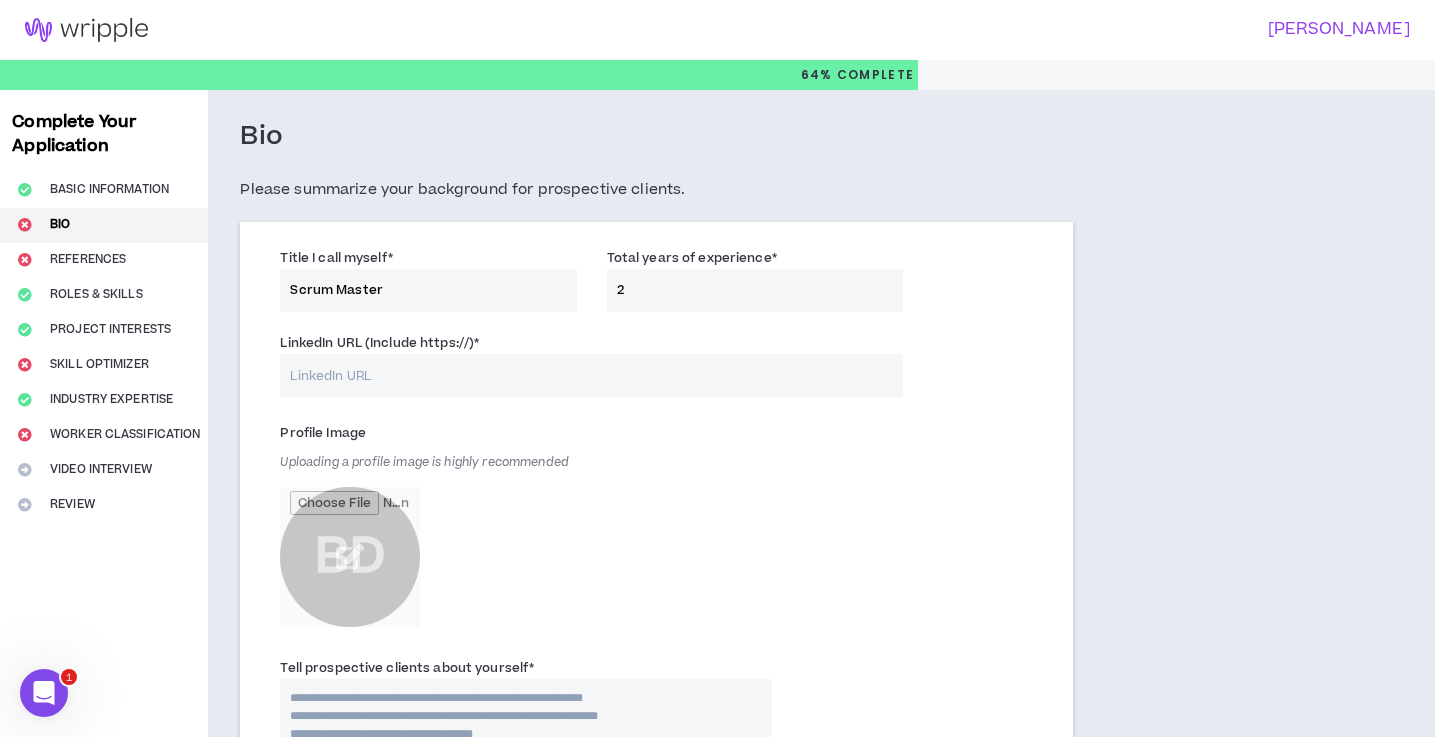 type on "2" 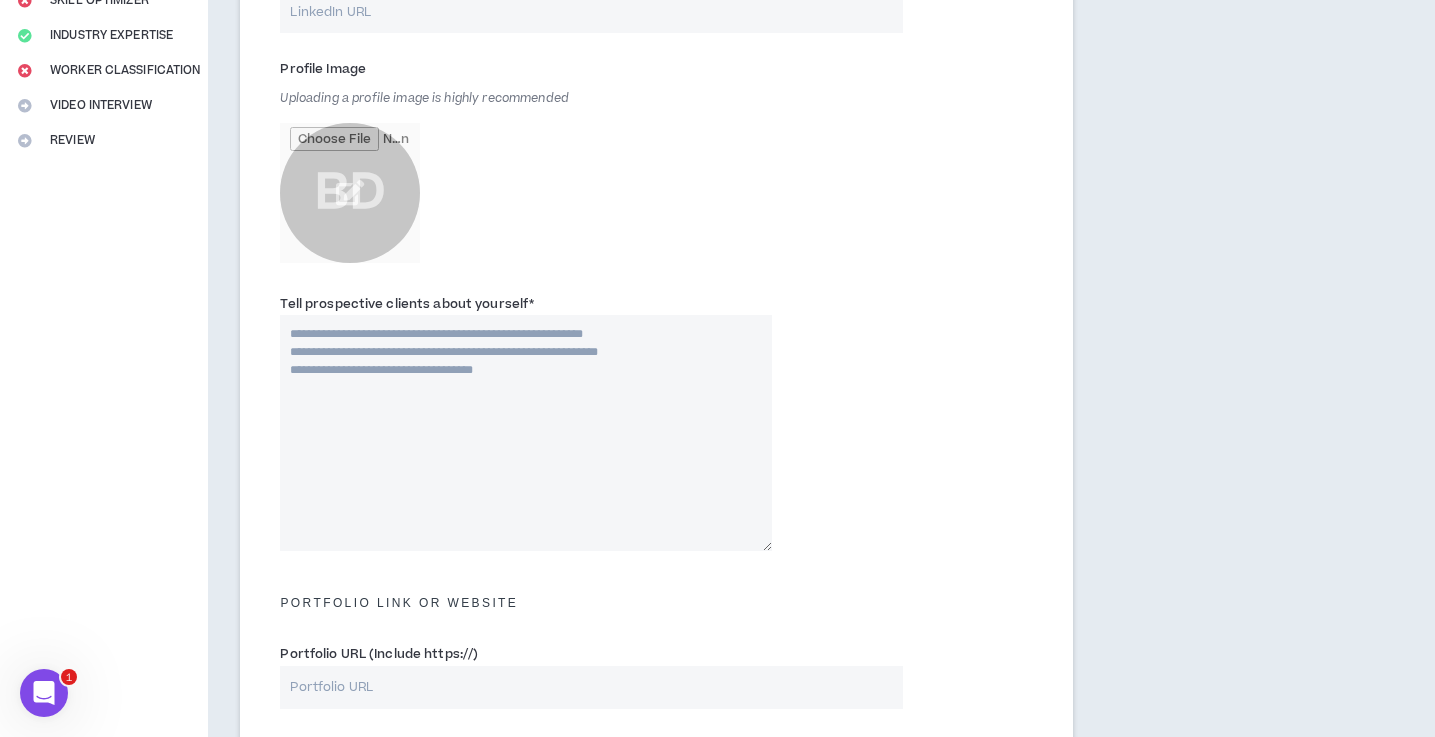 scroll, scrollTop: 377, scrollLeft: 0, axis: vertical 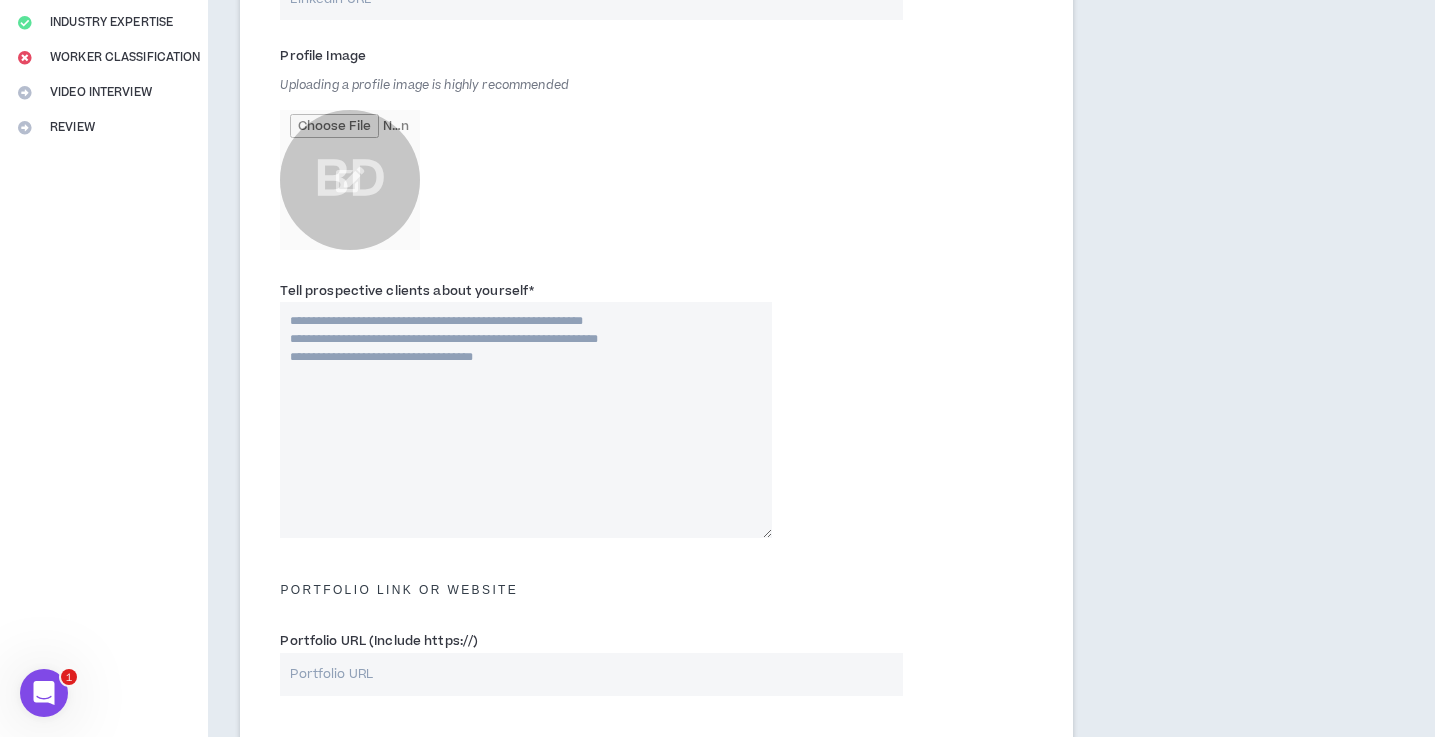click on "Tell prospective clients about yourself  *" at bounding box center [526, 420] 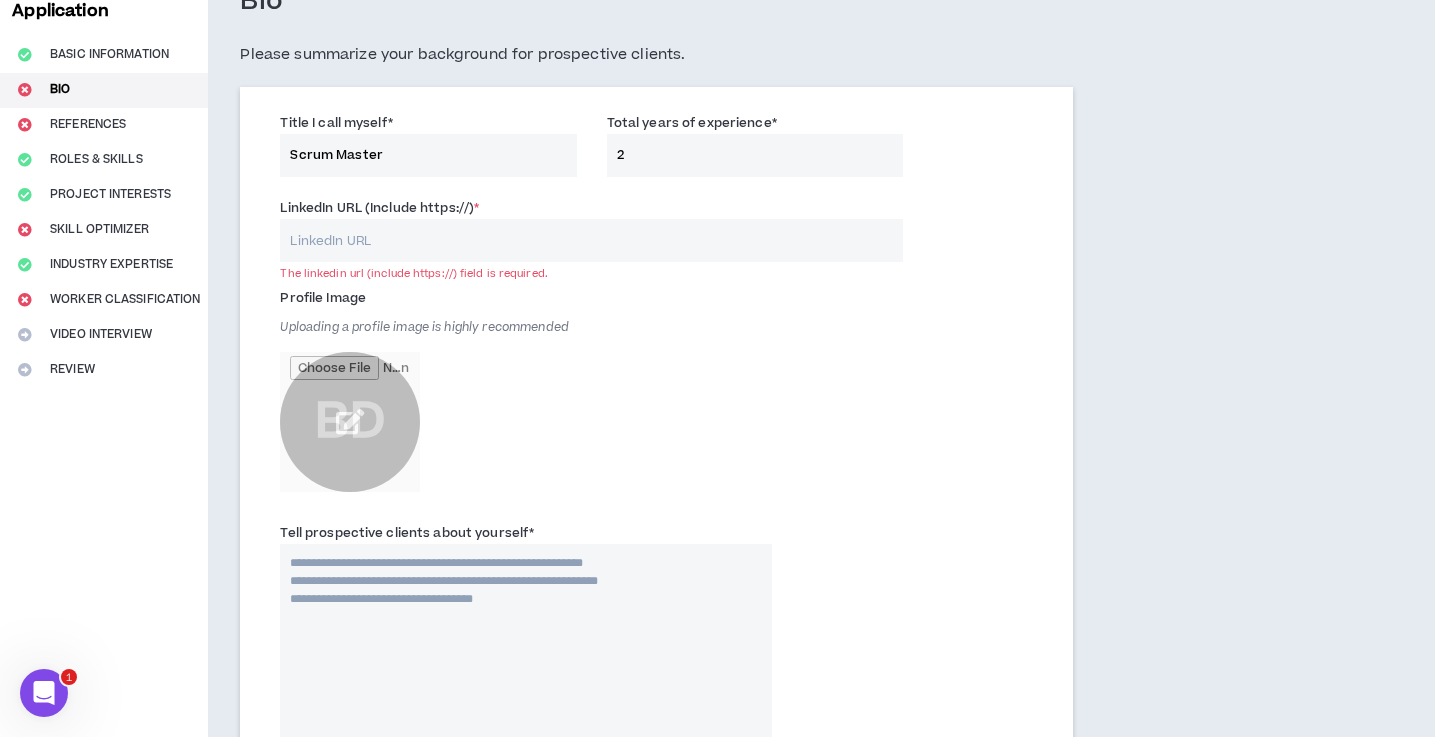 scroll, scrollTop: 154, scrollLeft: 0, axis: vertical 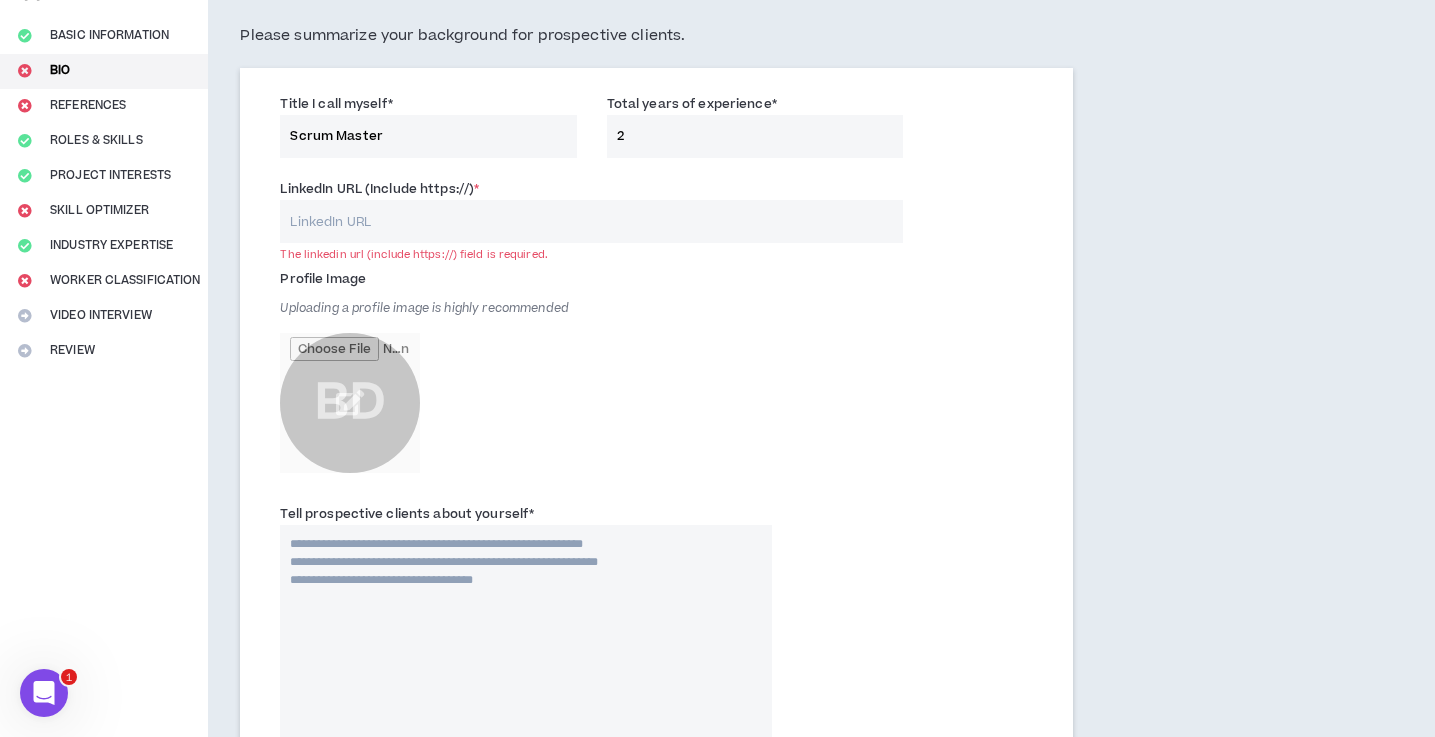 click on "LinkedIn URL (Include https://)  *" at bounding box center (591, 221) 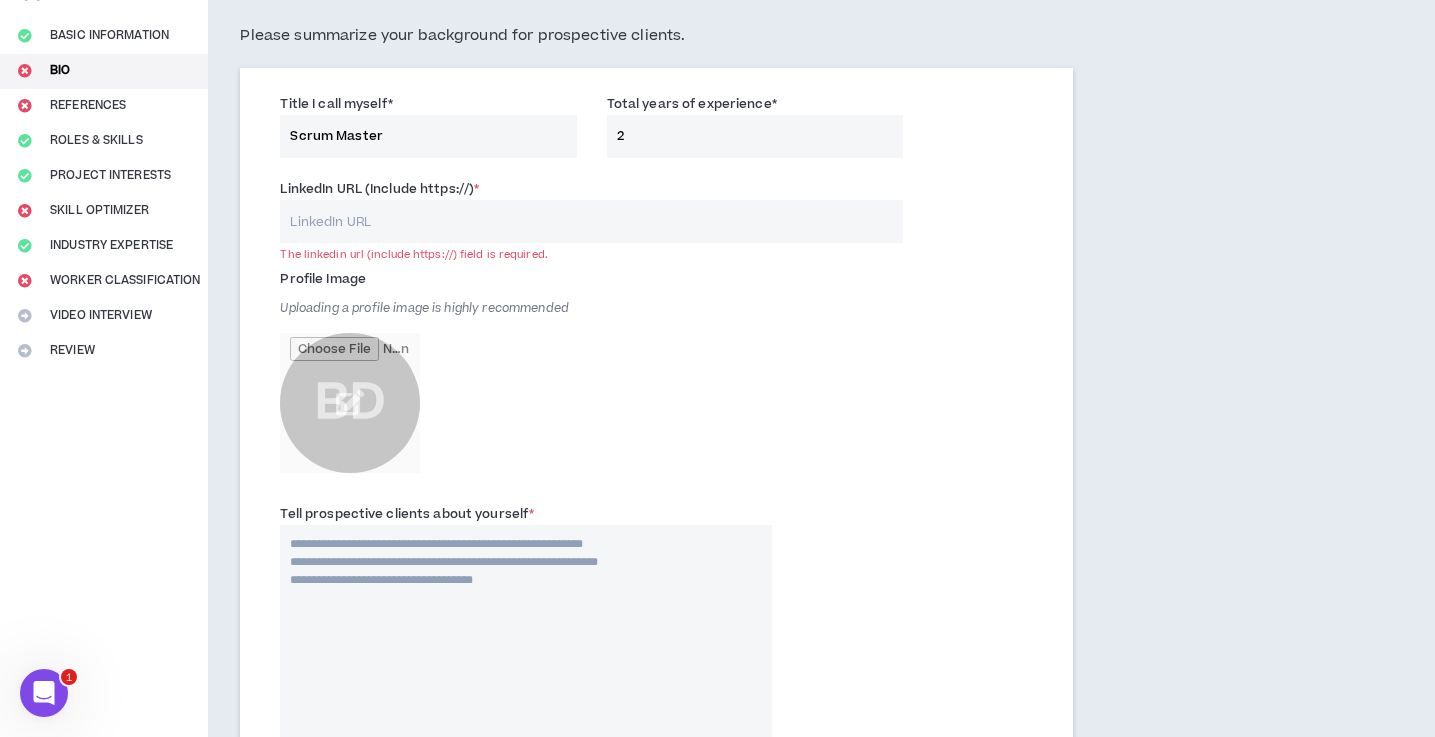 paste on "[URL][DOMAIN_NAME]" 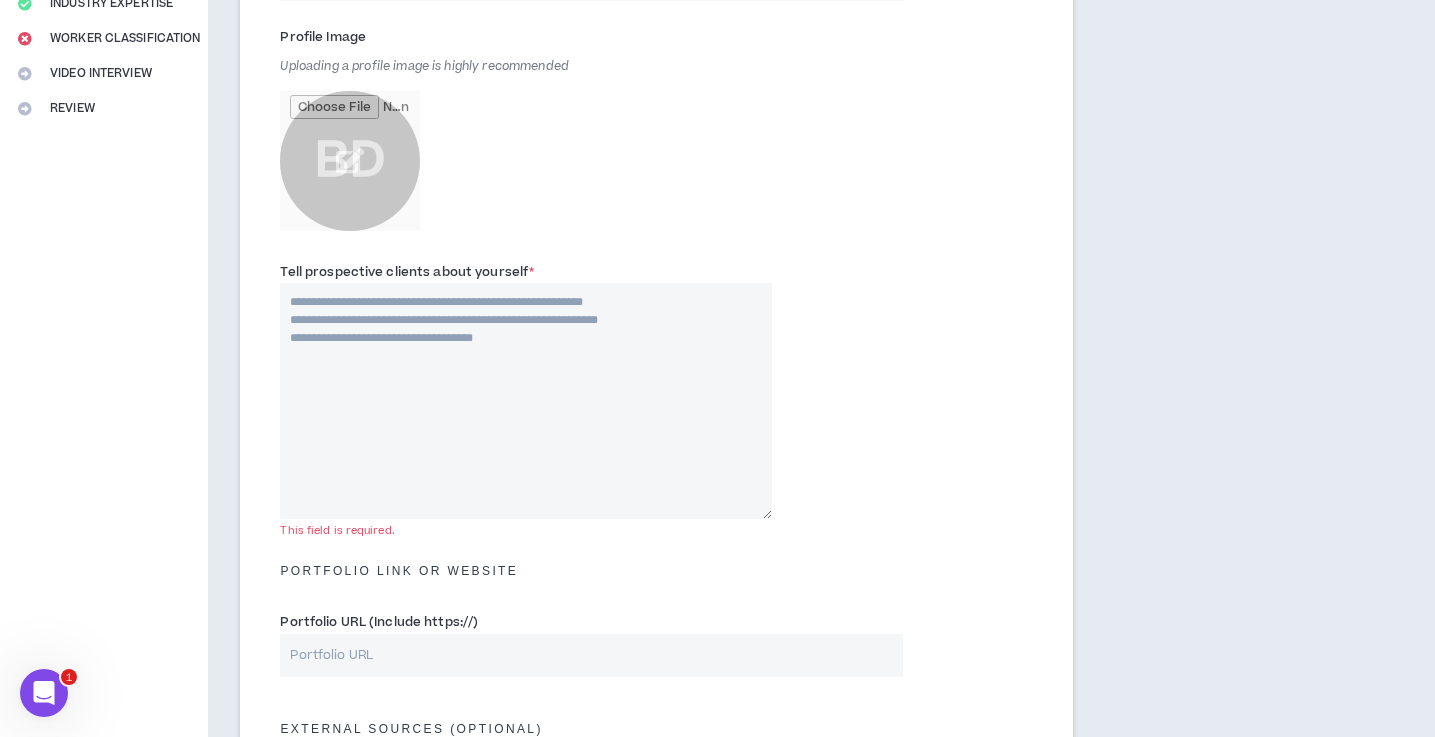 scroll, scrollTop: 447, scrollLeft: 0, axis: vertical 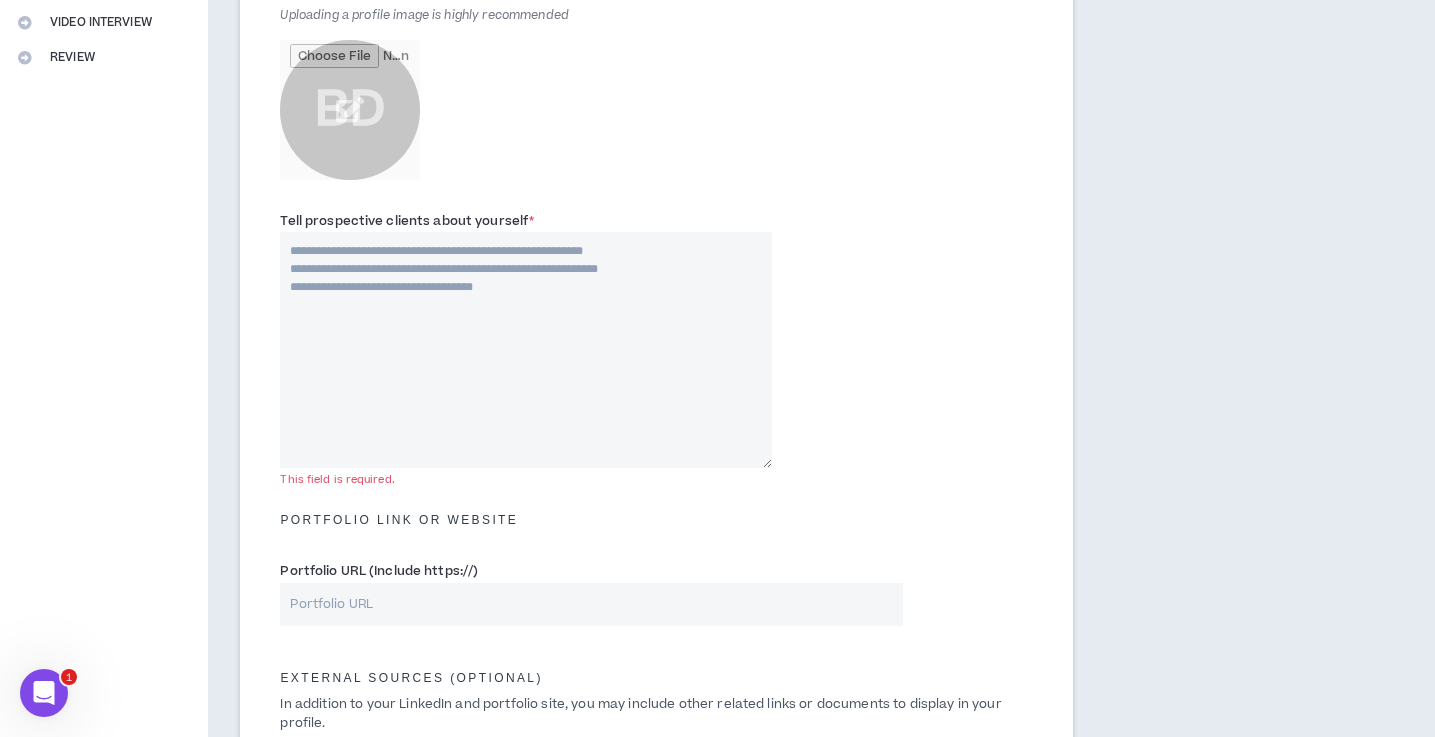 type on "[URL][DOMAIN_NAME]" 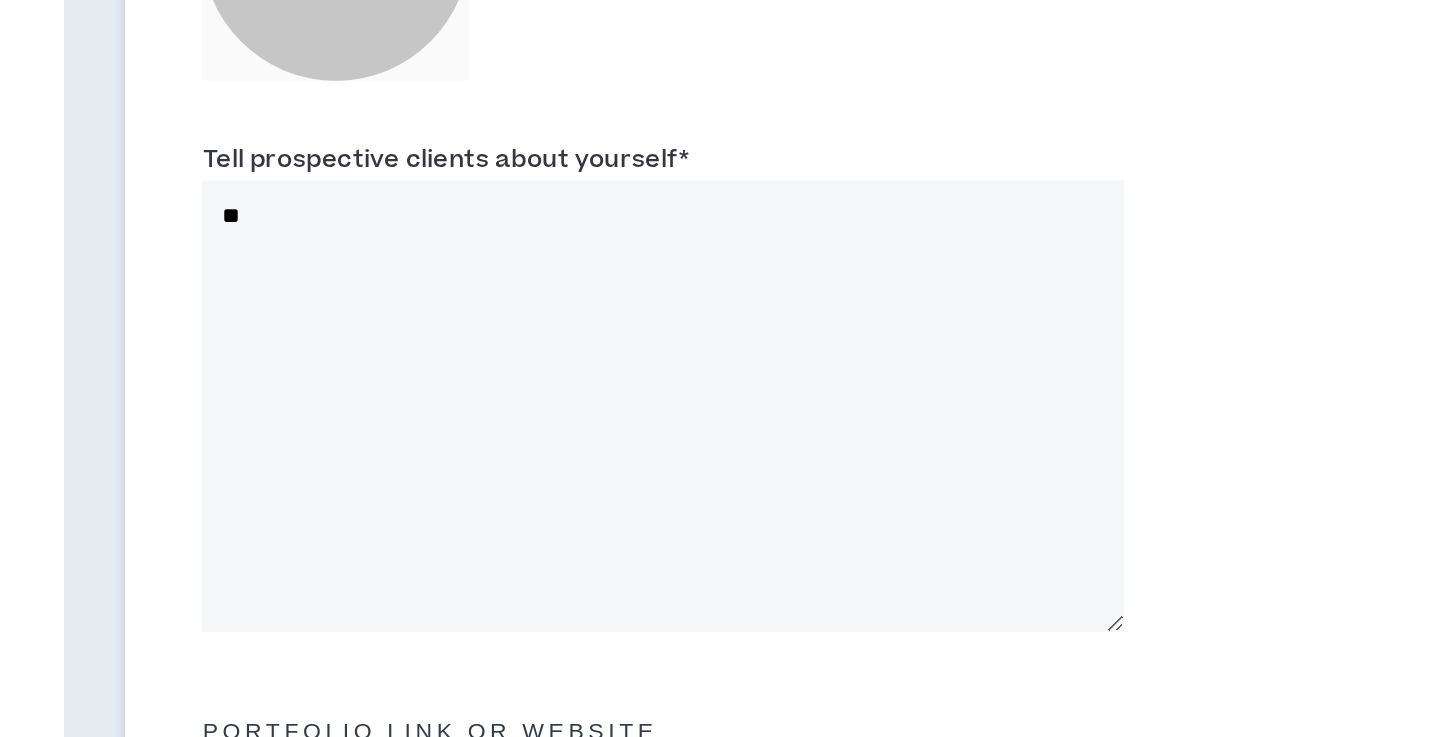 type on "*" 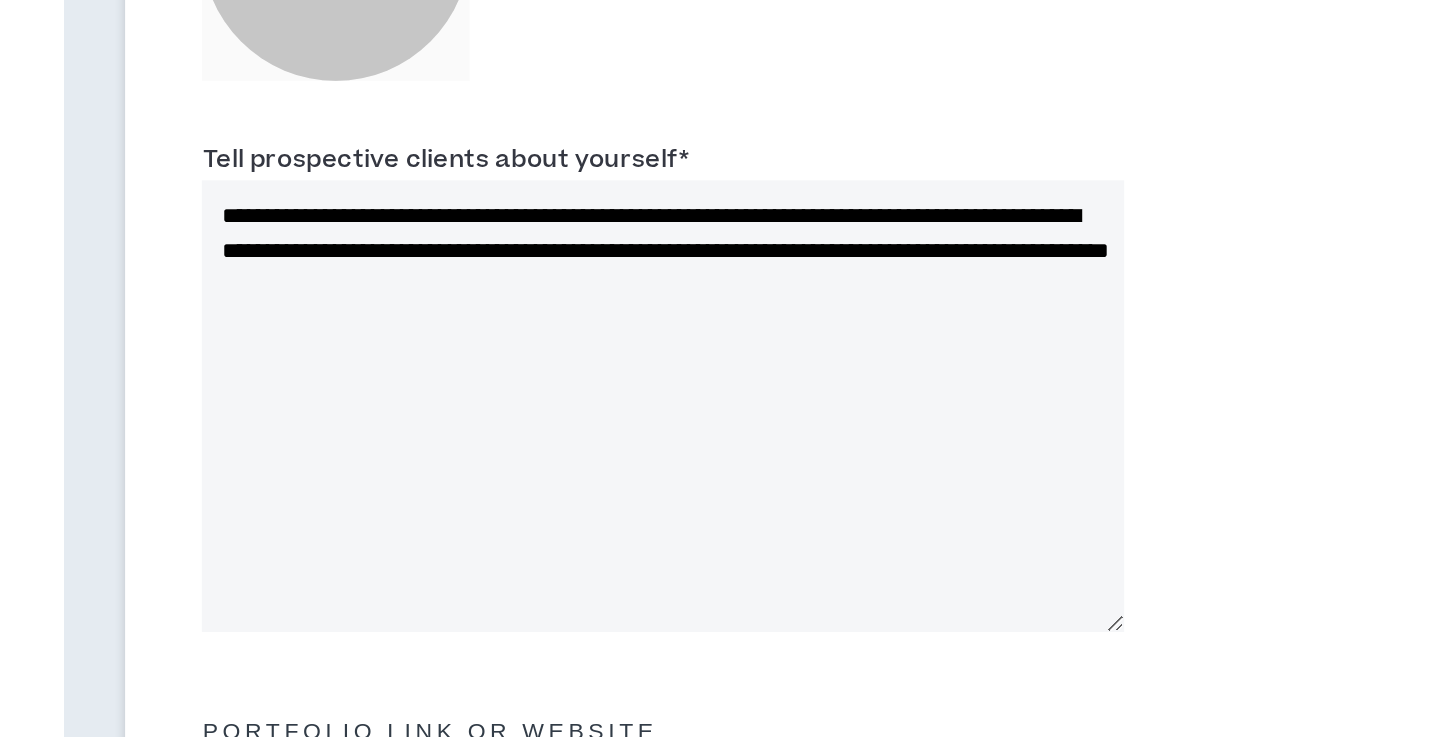 click on "**********" at bounding box center (520, 350) 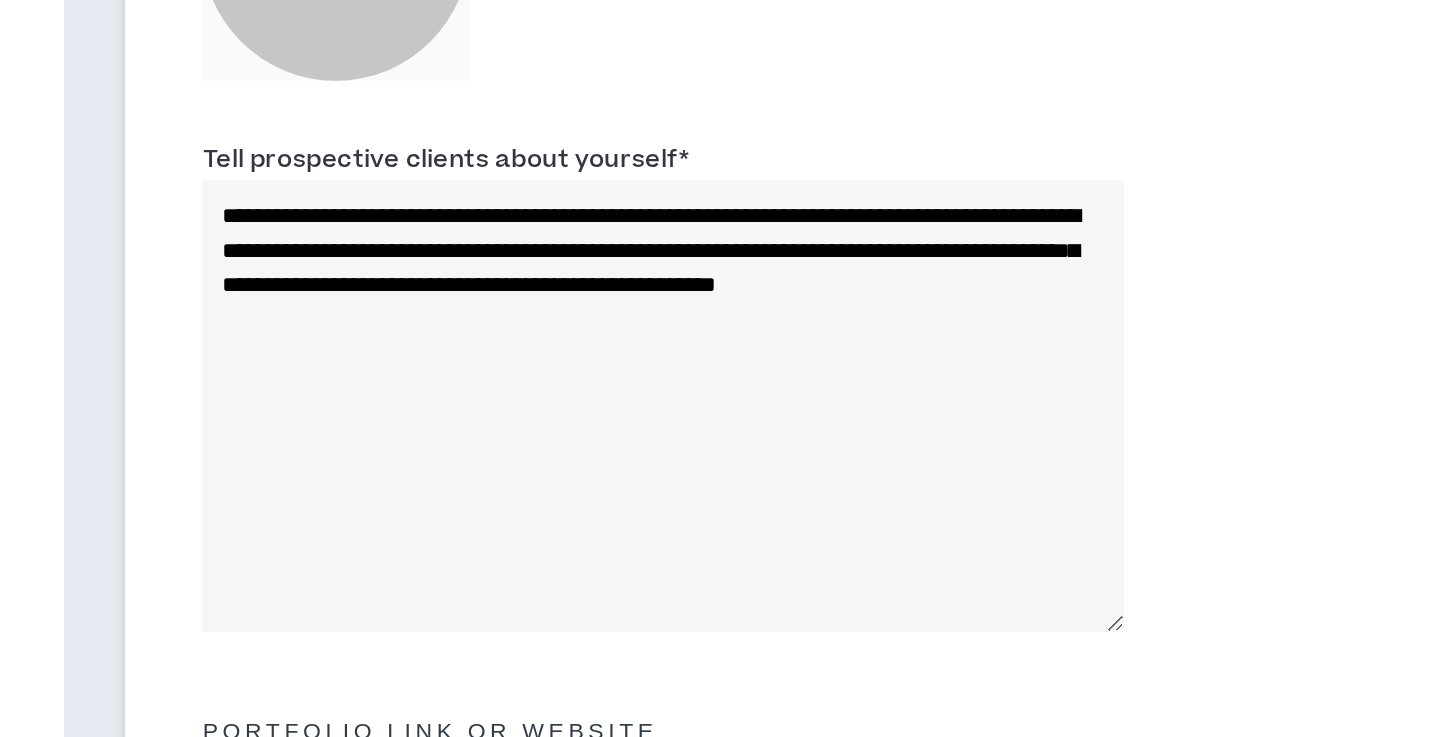 click on "**********" at bounding box center (520, 350) 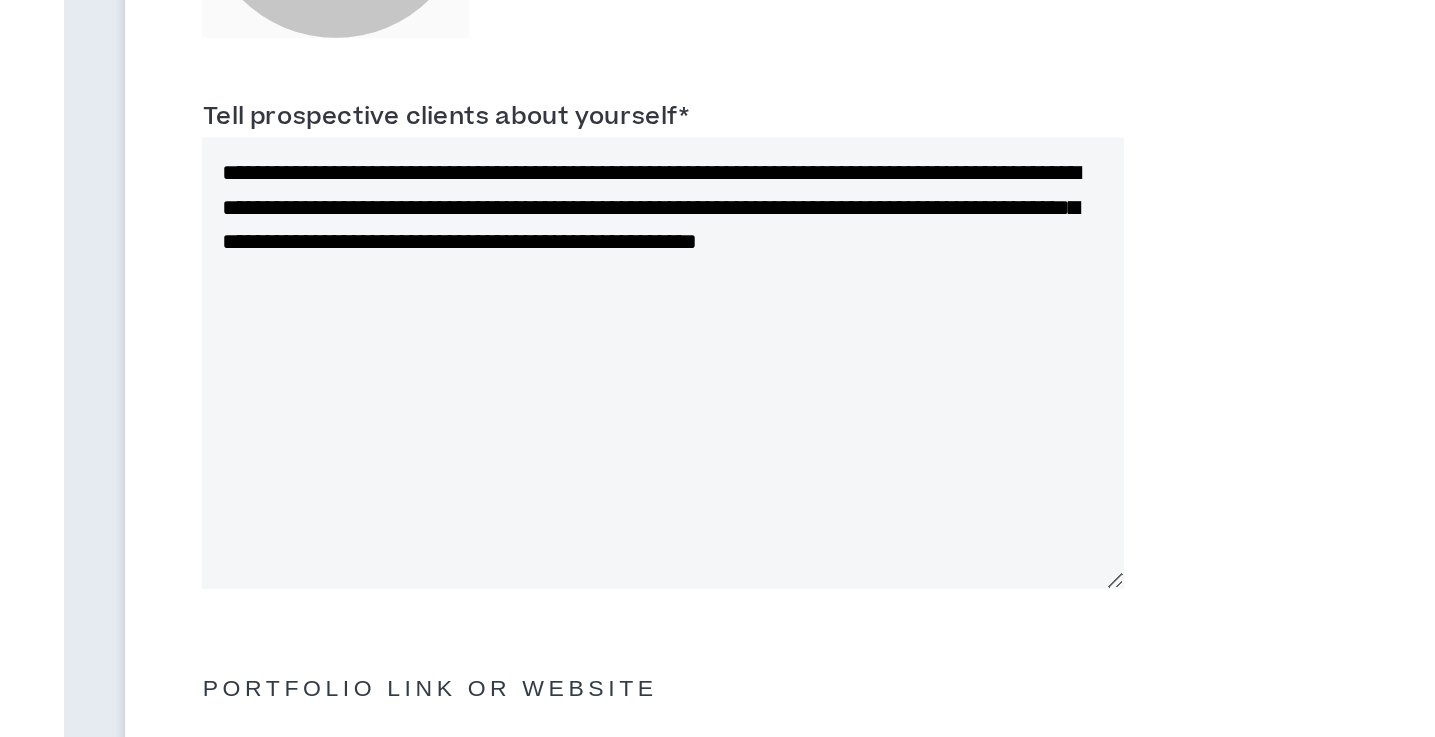 click on "**********" at bounding box center (520, 350) 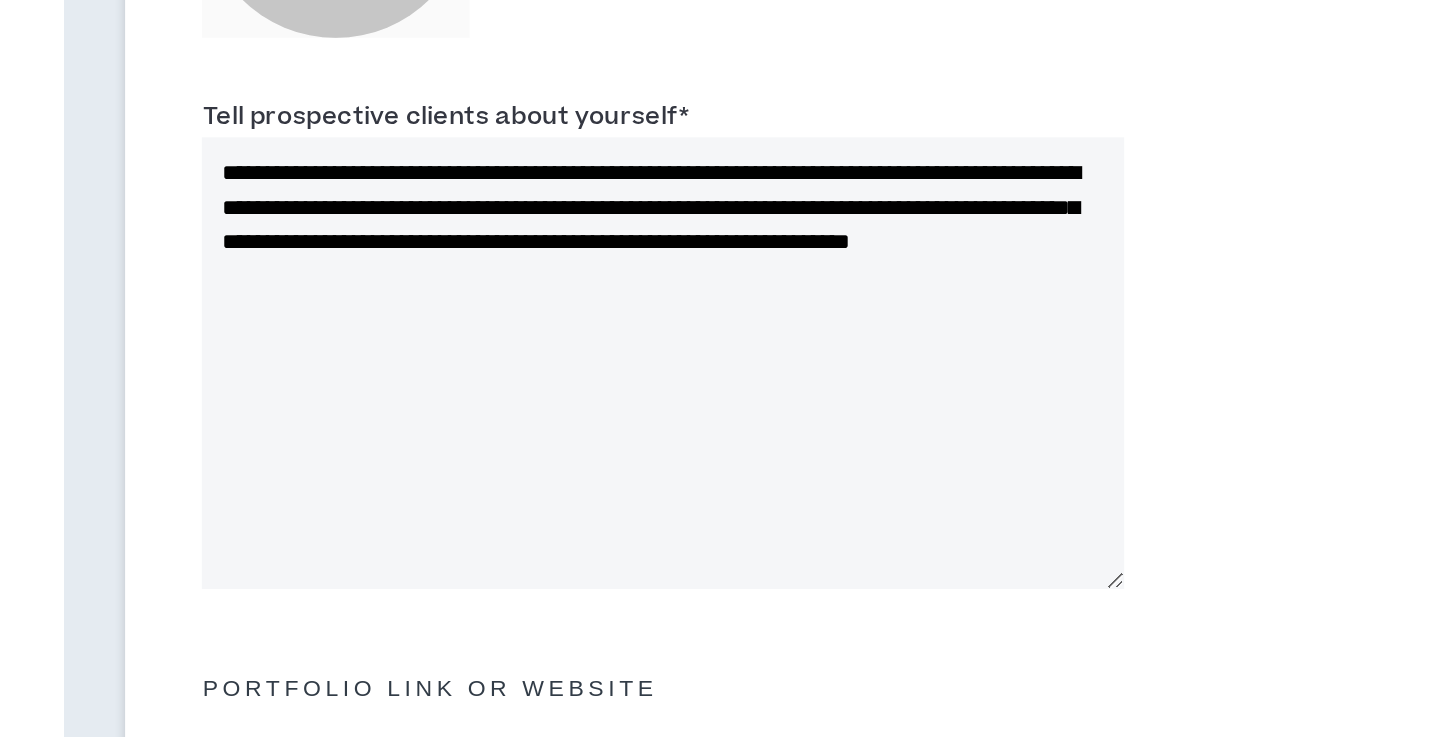 click on "**********" at bounding box center [520, 350] 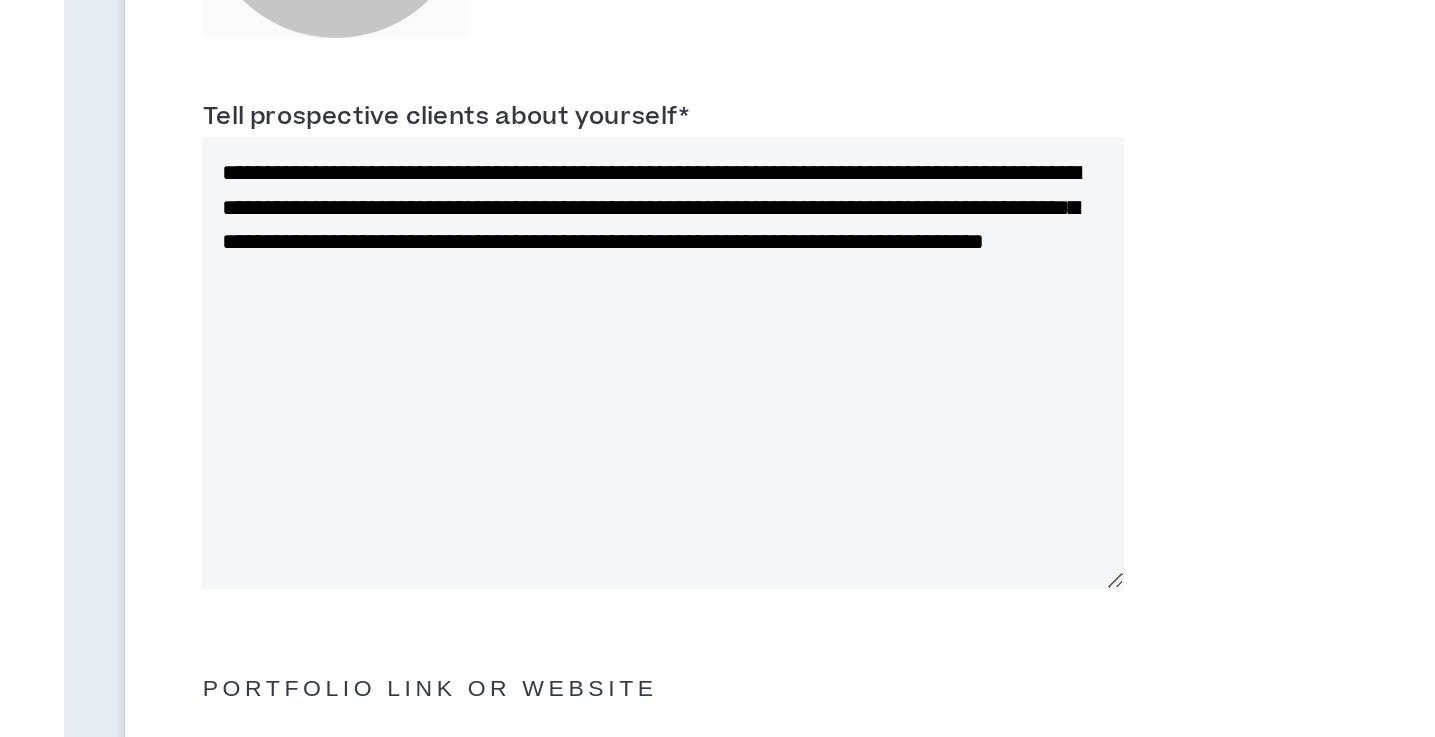 drag, startPoint x: 371, startPoint y: 328, endPoint x: 699, endPoint y: 316, distance: 328.21945 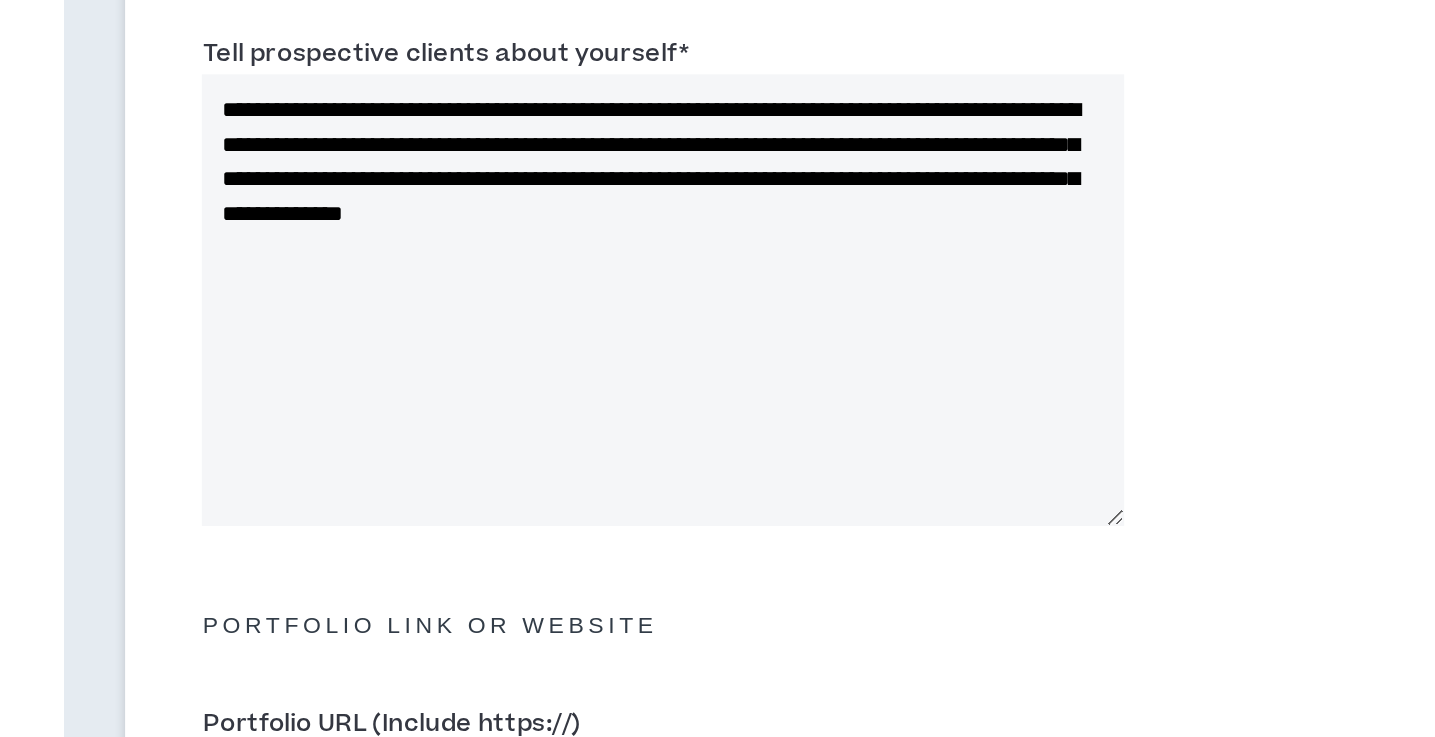 click on "**********" at bounding box center [520, 350] 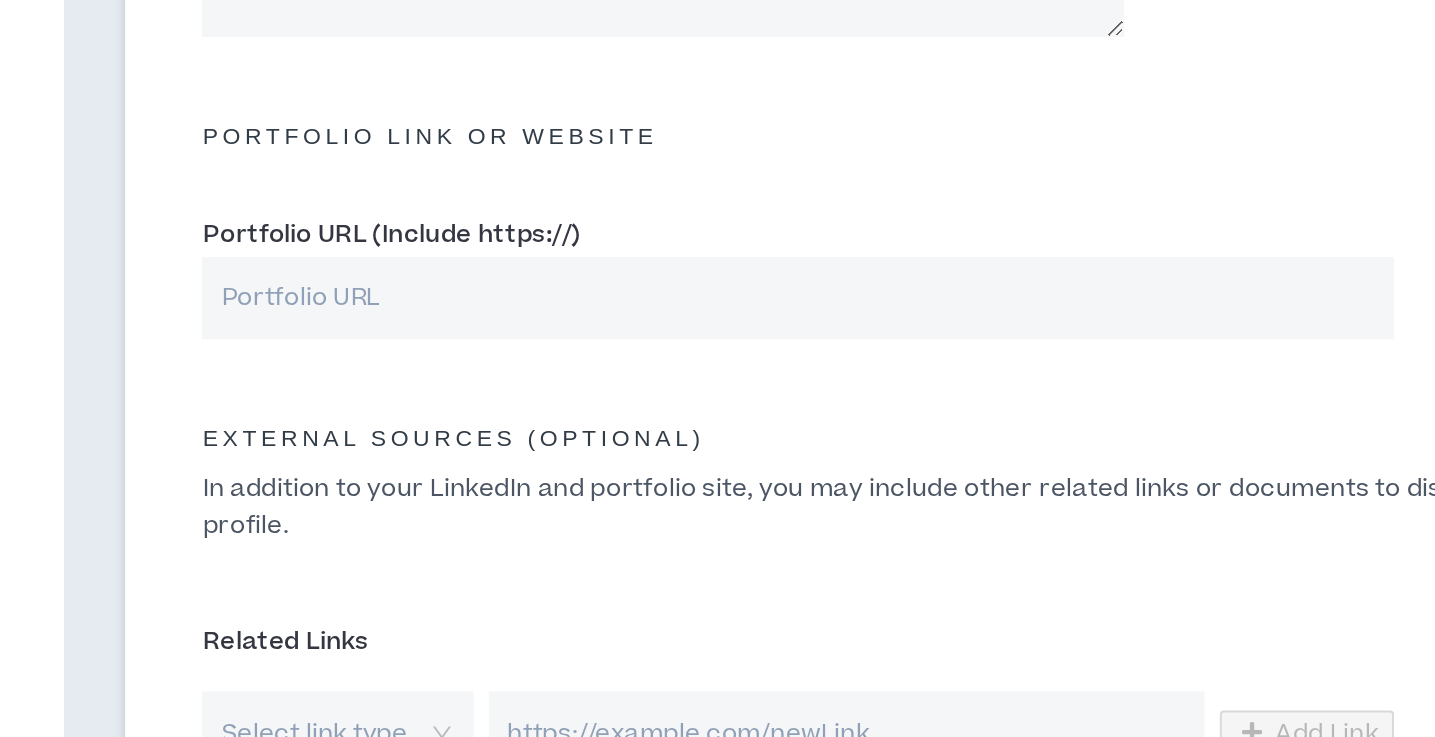 scroll, scrollTop: 558, scrollLeft: 0, axis: vertical 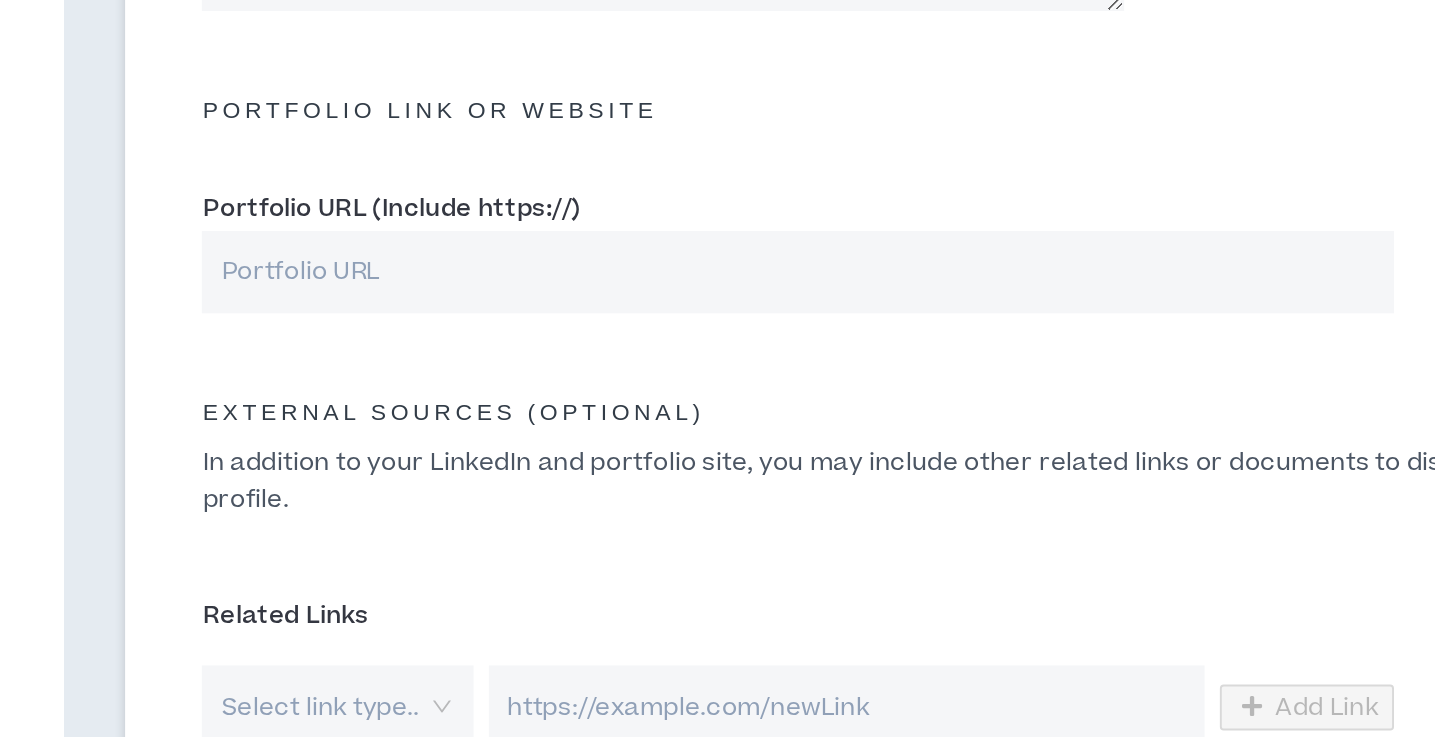 type on "**********" 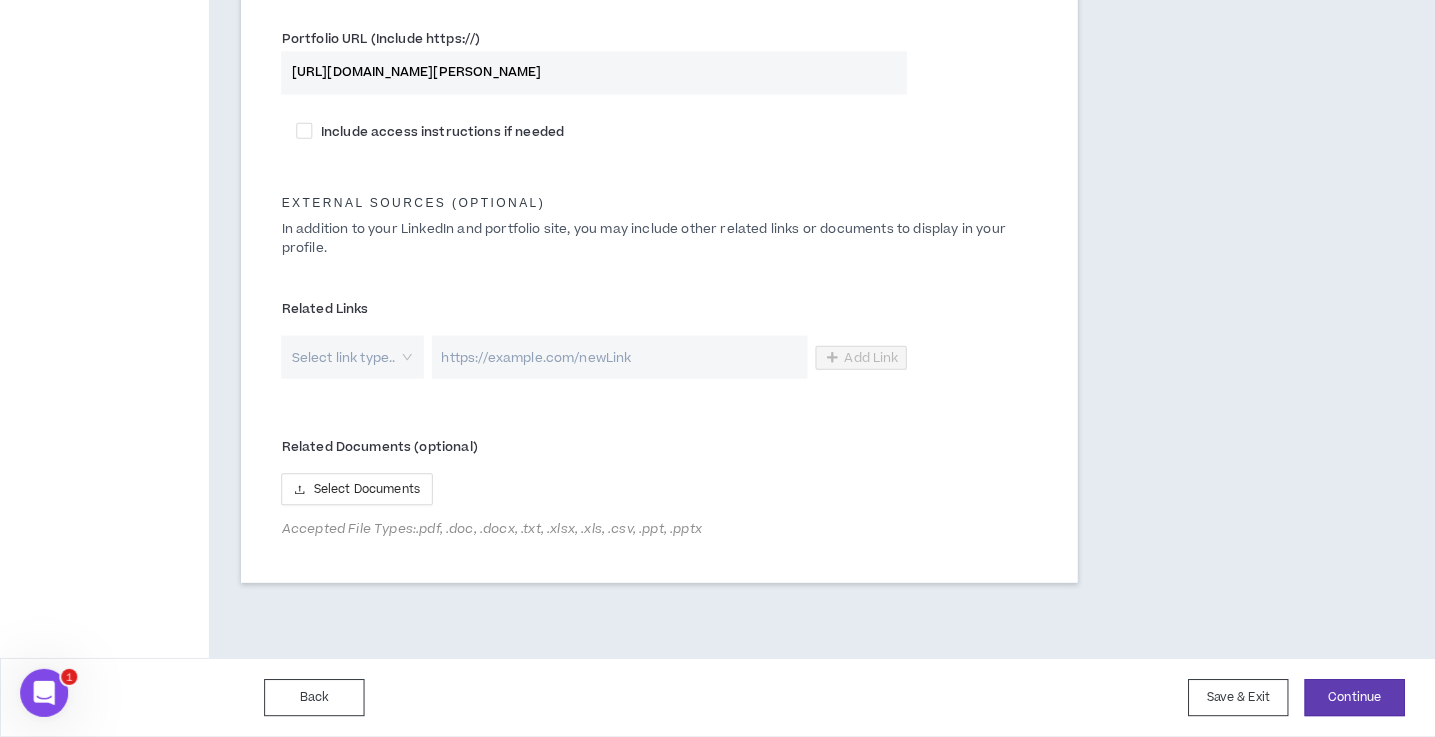 scroll, scrollTop: 1012, scrollLeft: 0, axis: vertical 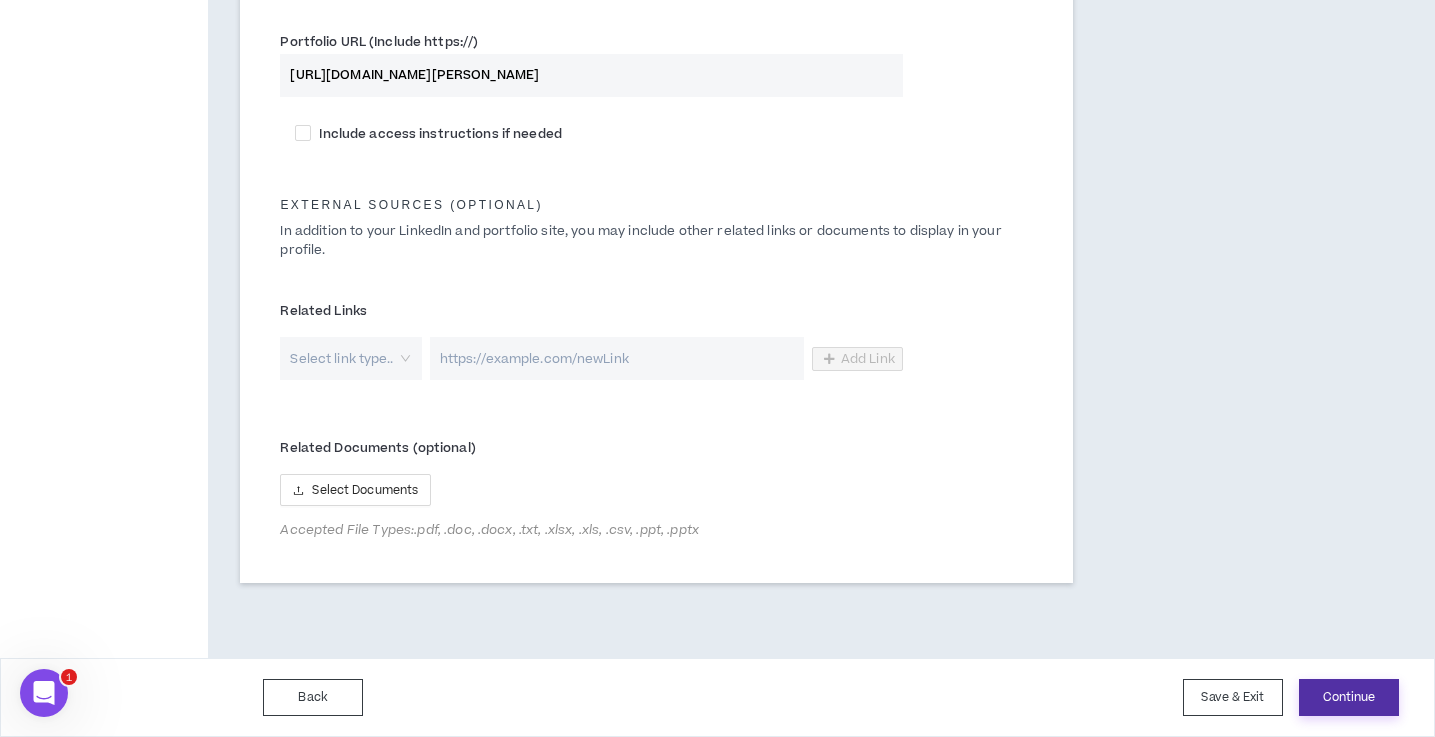type on "https://bhakti-dave-portfolio.webflow.io/" 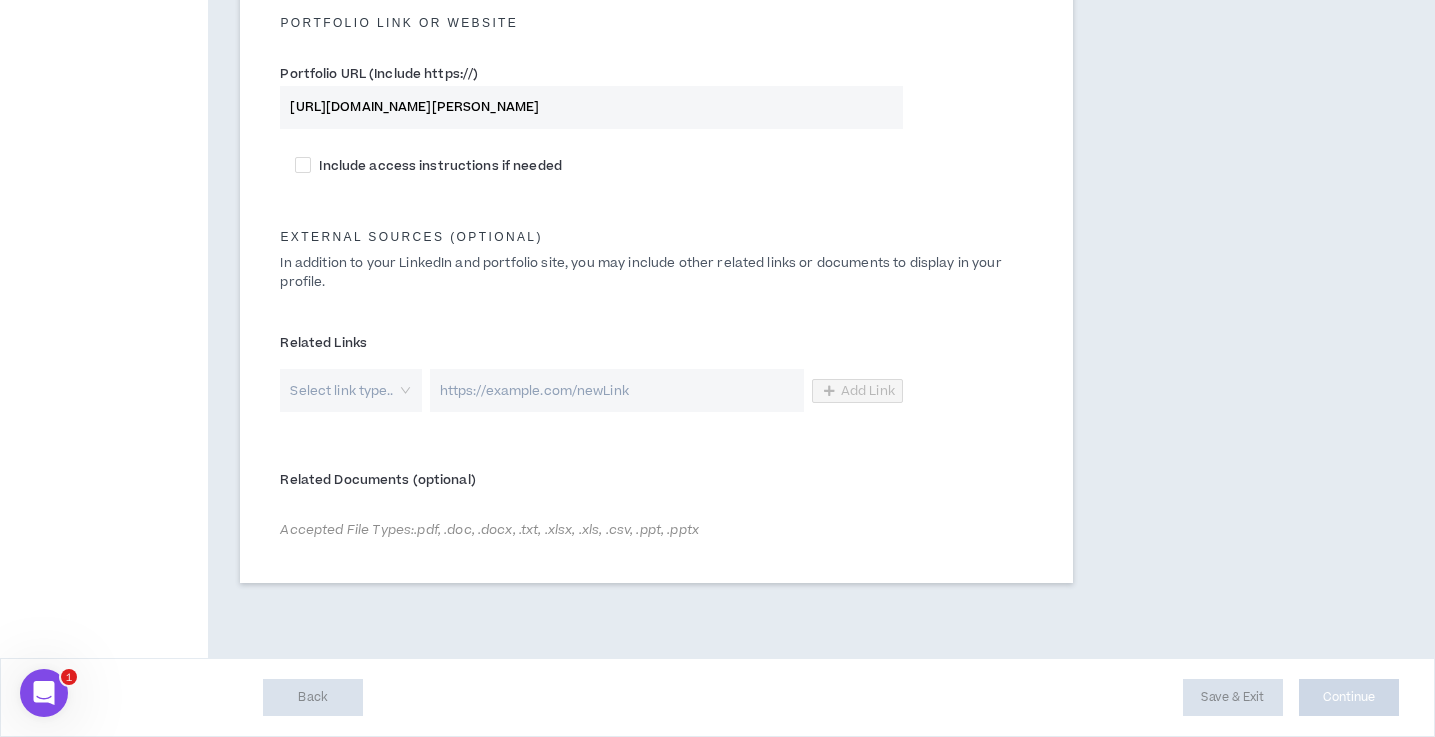 scroll, scrollTop: 980, scrollLeft: 0, axis: vertical 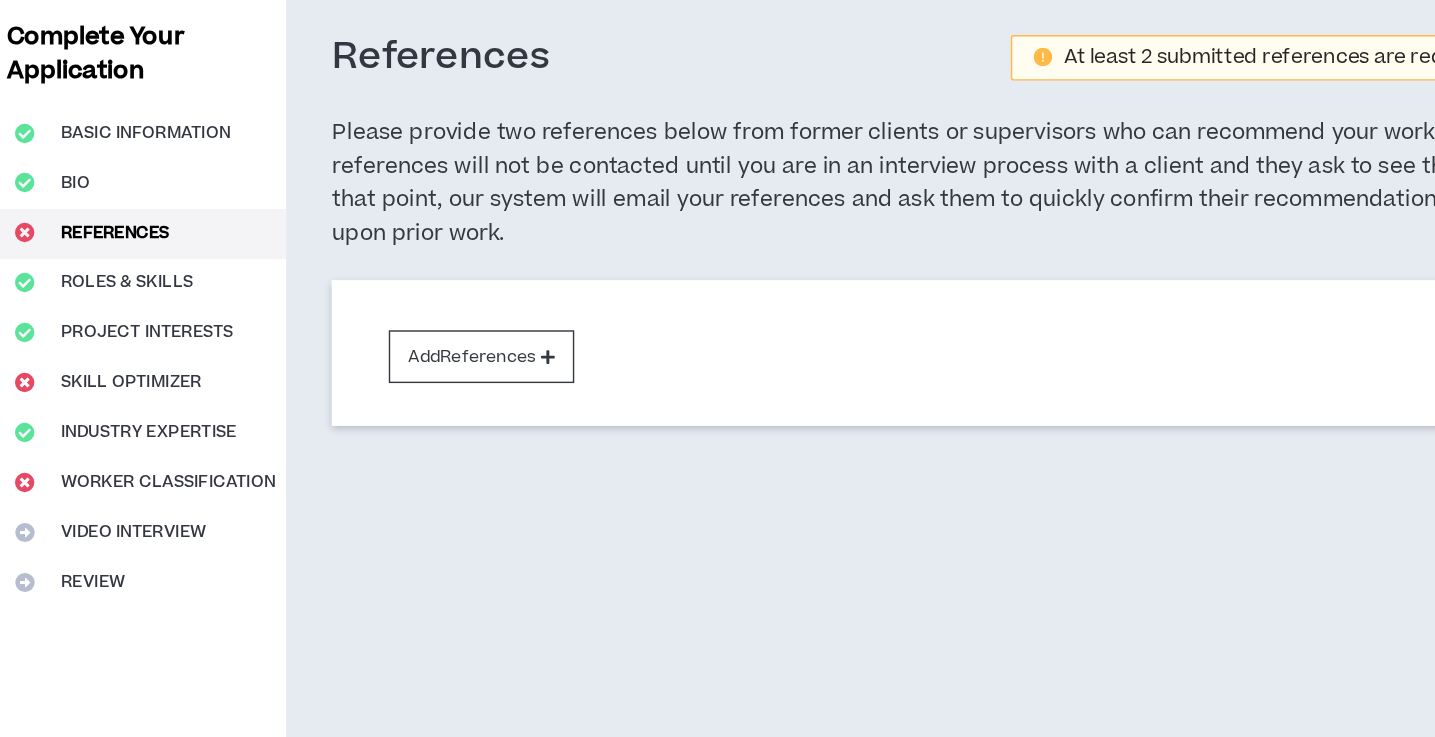 click on "Complete Your Application Basic Information Bio References Roles & Skills Project Interests Skill Optimizer Industry Expertise Worker Classification Video Interview Review" at bounding box center (104, 374) 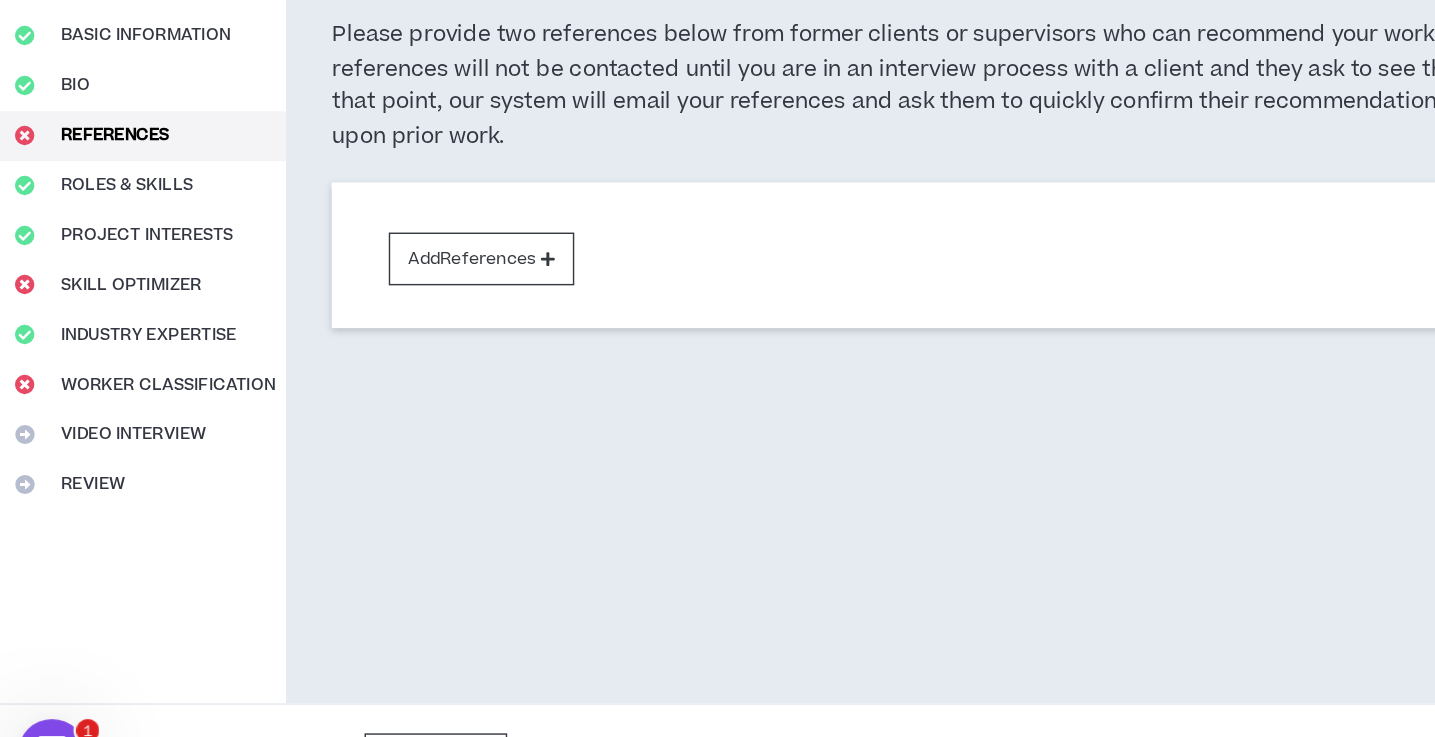 scroll, scrollTop: 0, scrollLeft: 0, axis: both 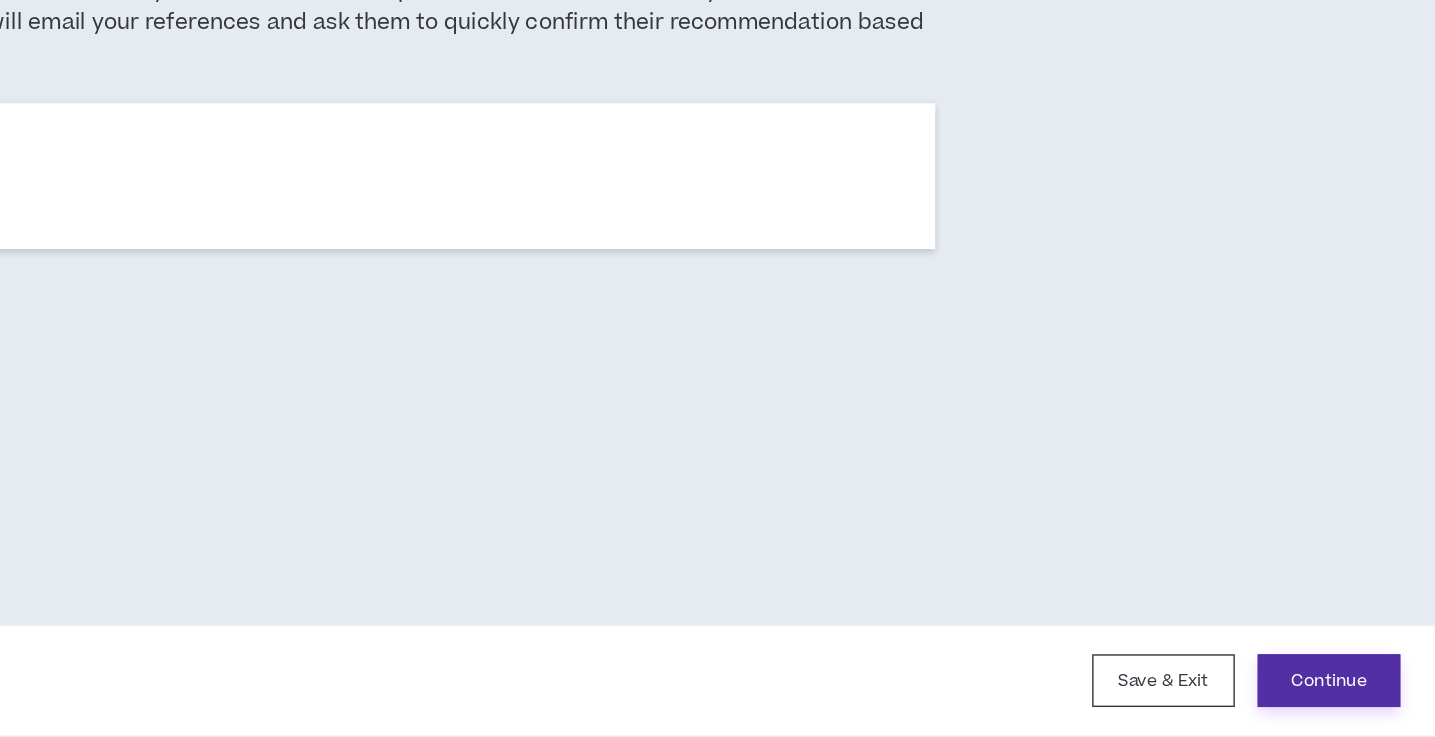 click on "Continue" at bounding box center [1349, 697] 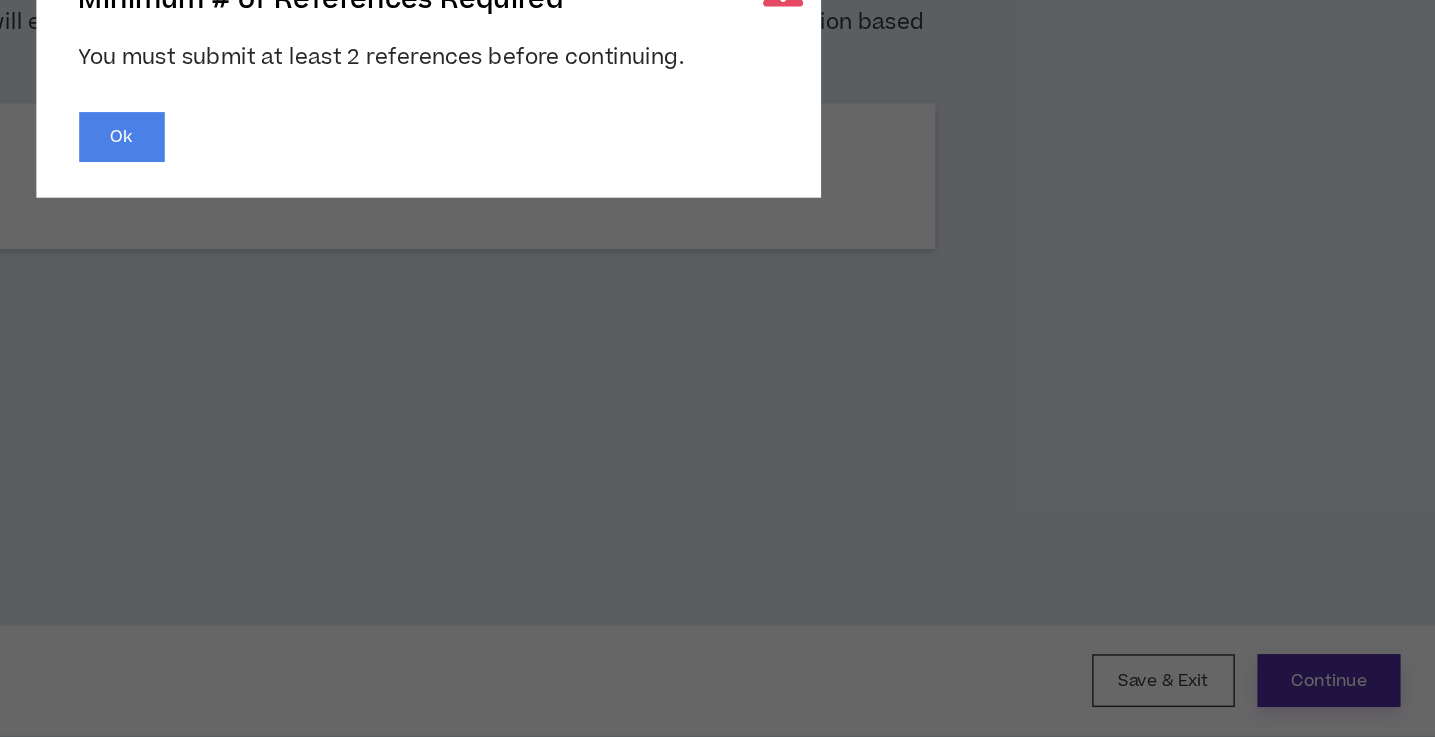 scroll, scrollTop: 0, scrollLeft: 0, axis: both 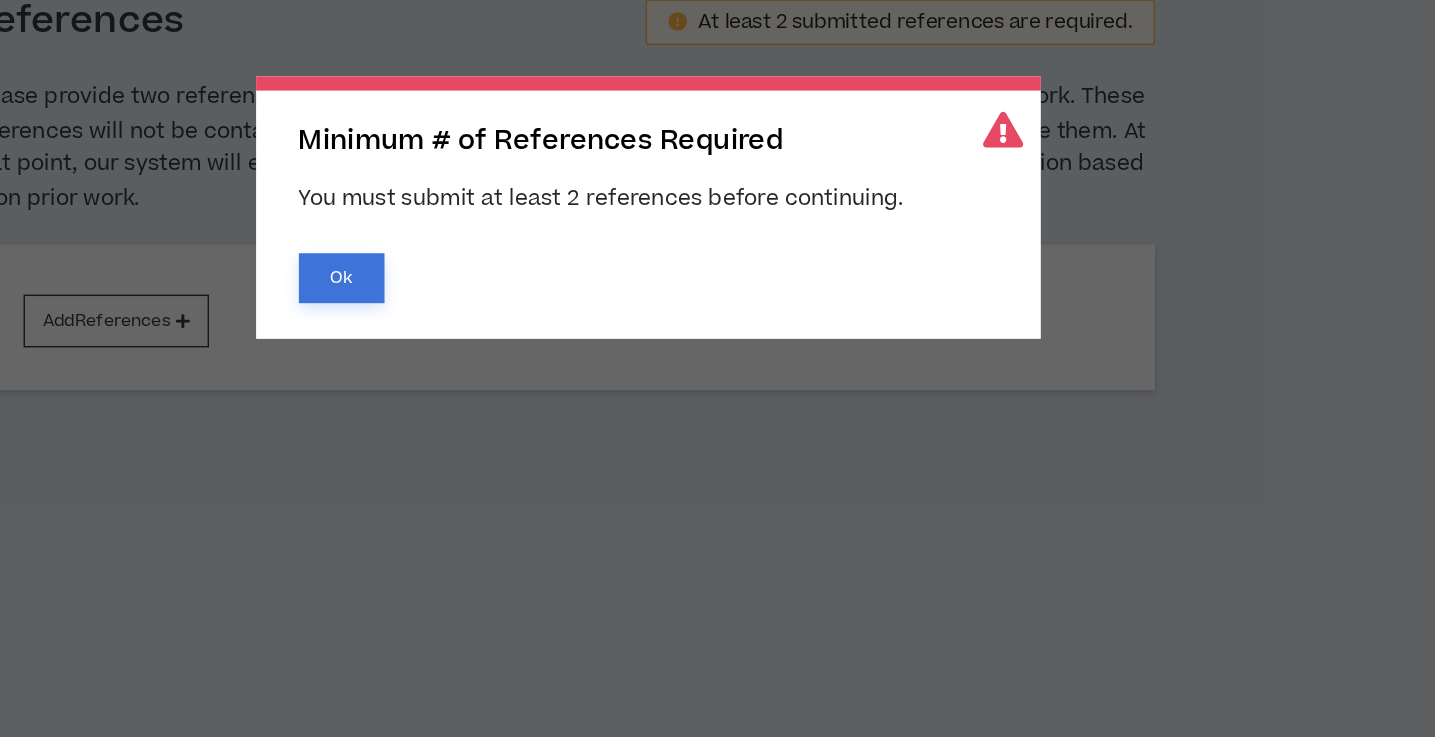 click on "Ok" at bounding box center [503, 316] 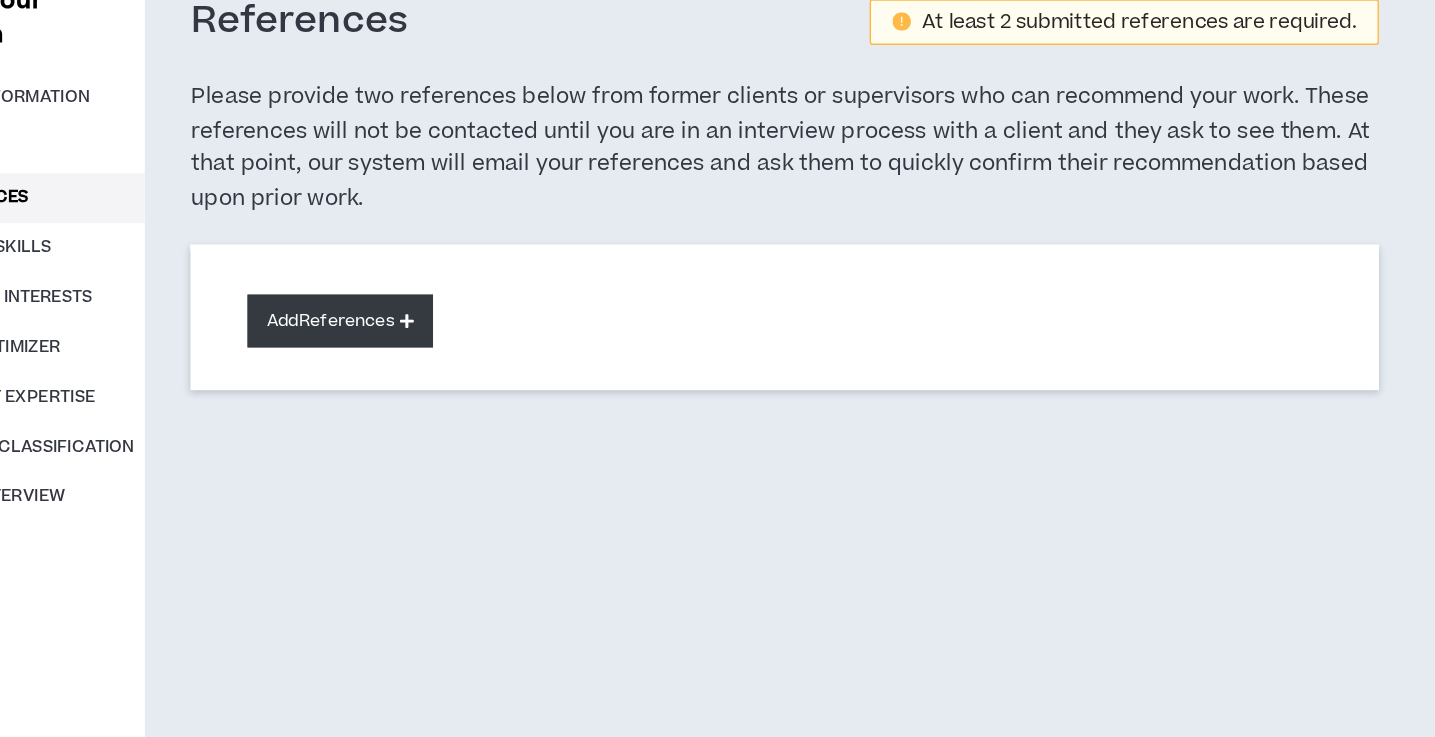 click on "Add  References" at bounding box center (345, 346) 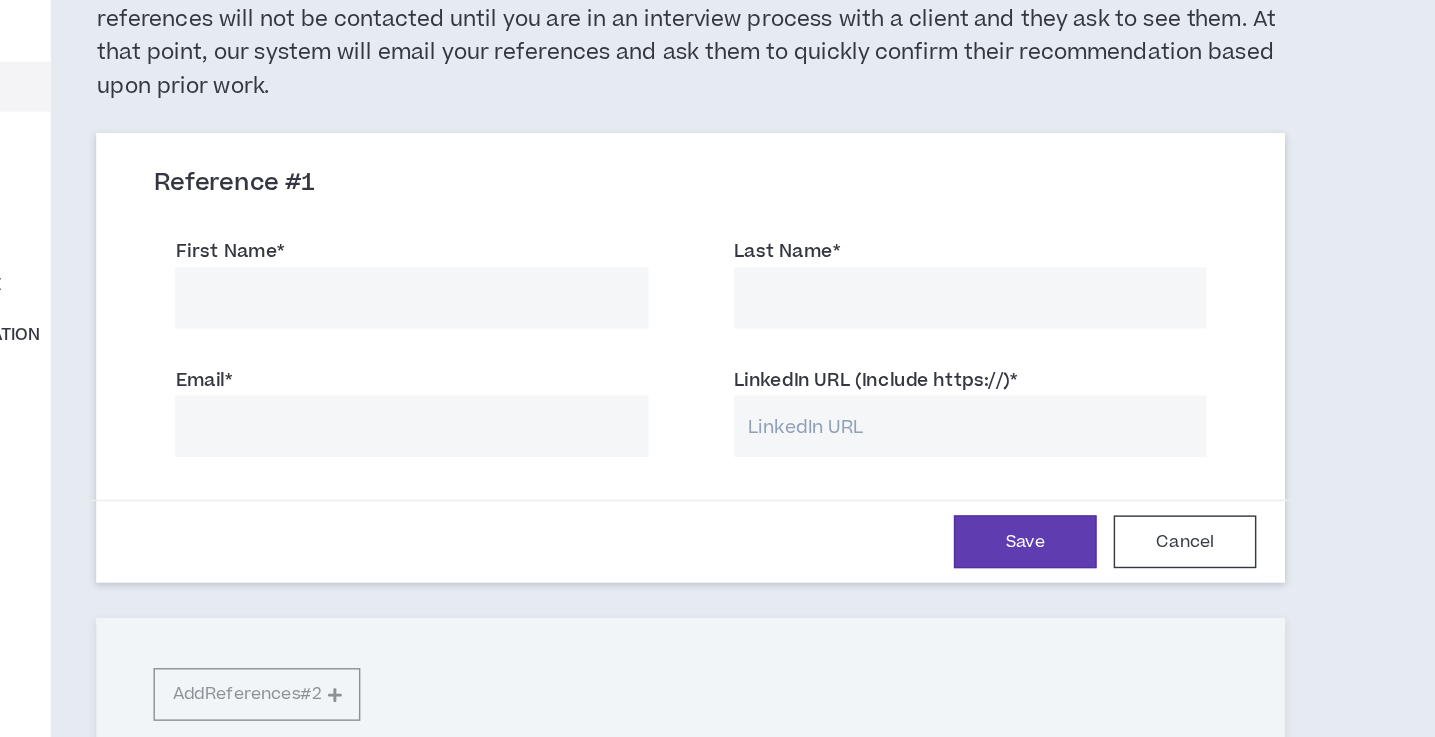 click on "First Name  *" at bounding box center [460, 408] 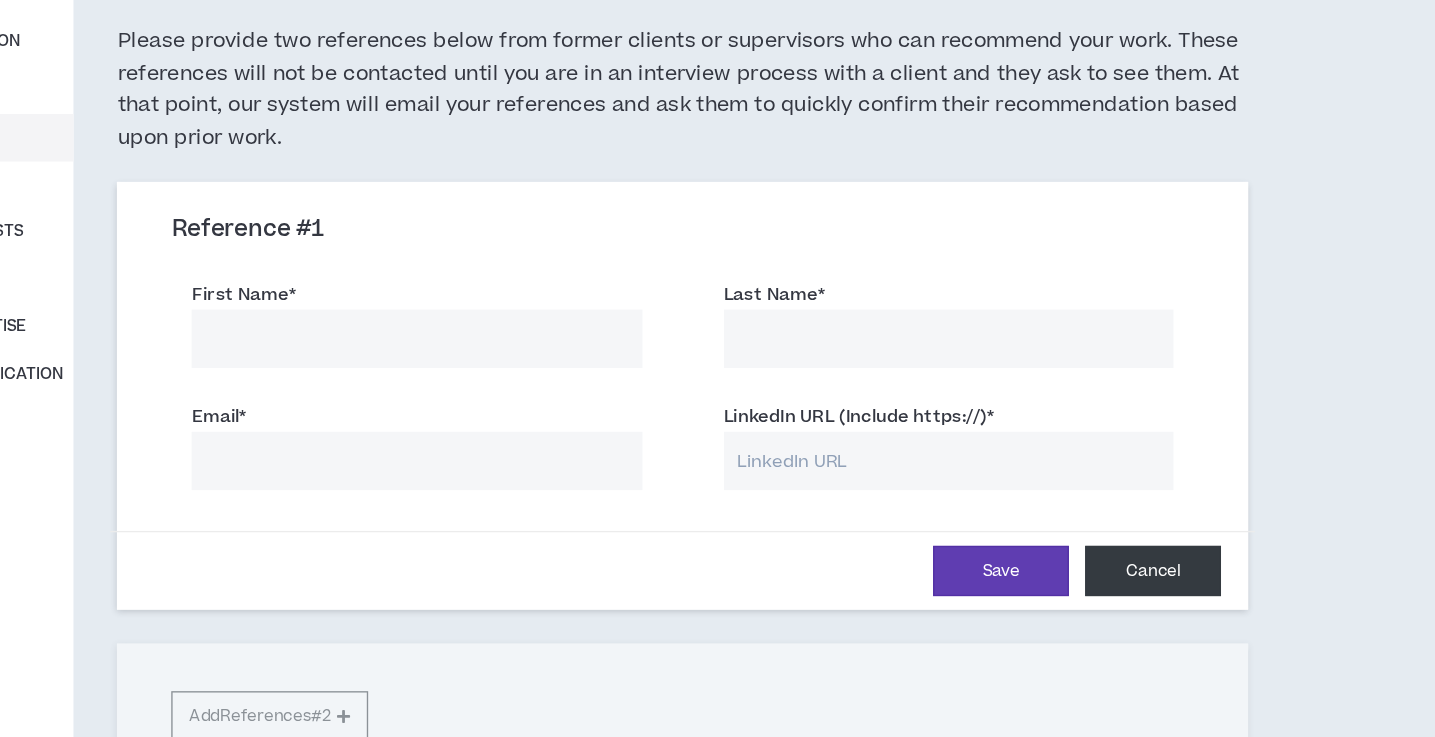 click on "Cancel" at bounding box center [1003, 579] 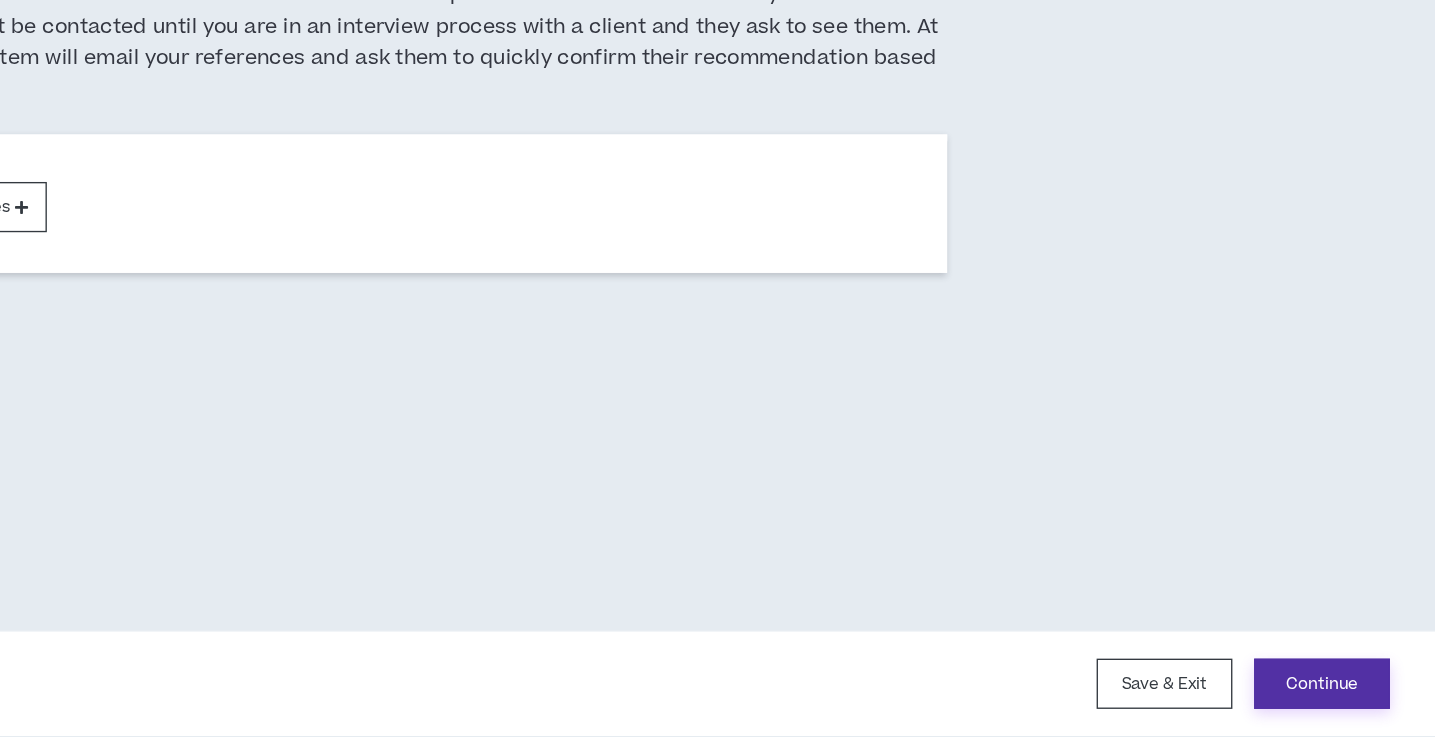 click on "Continue" at bounding box center (1349, 697) 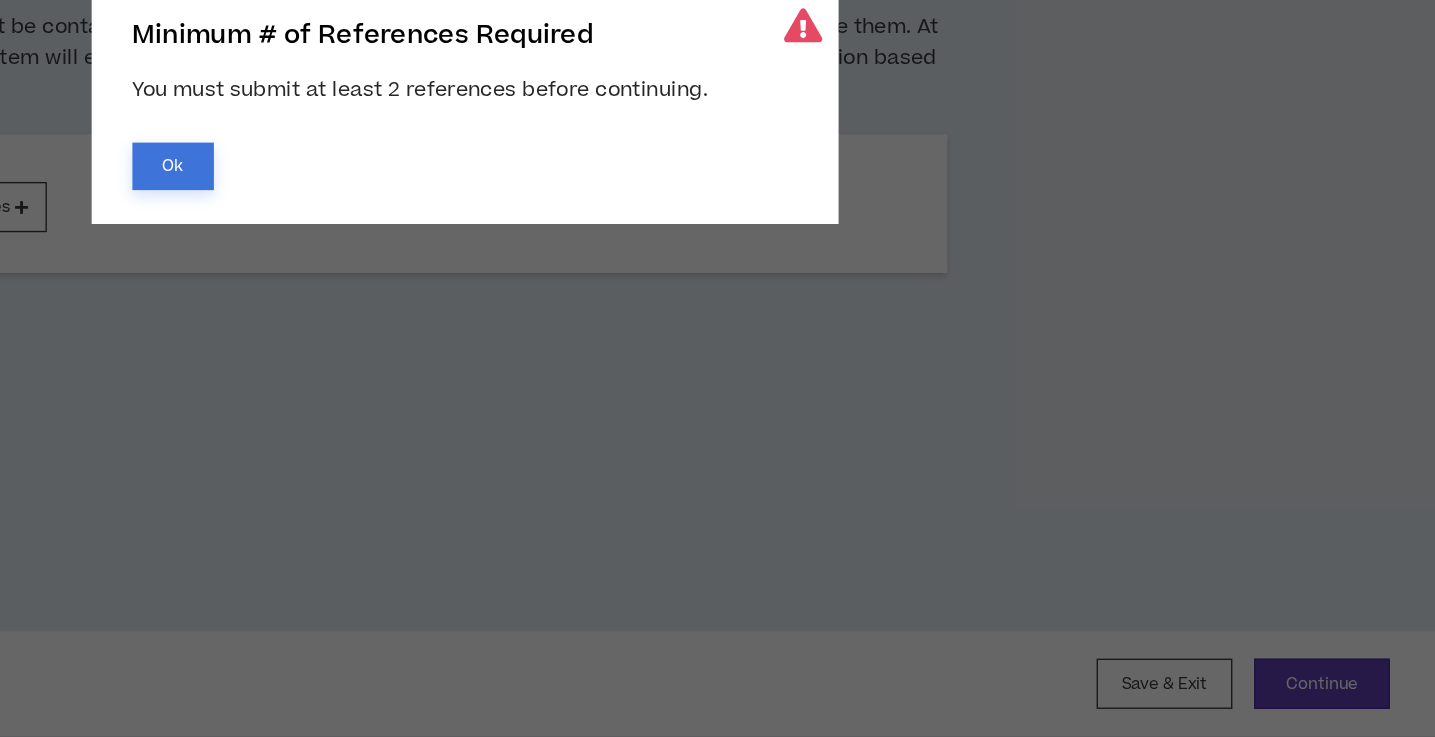 click on "Ok" at bounding box center (503, 316) 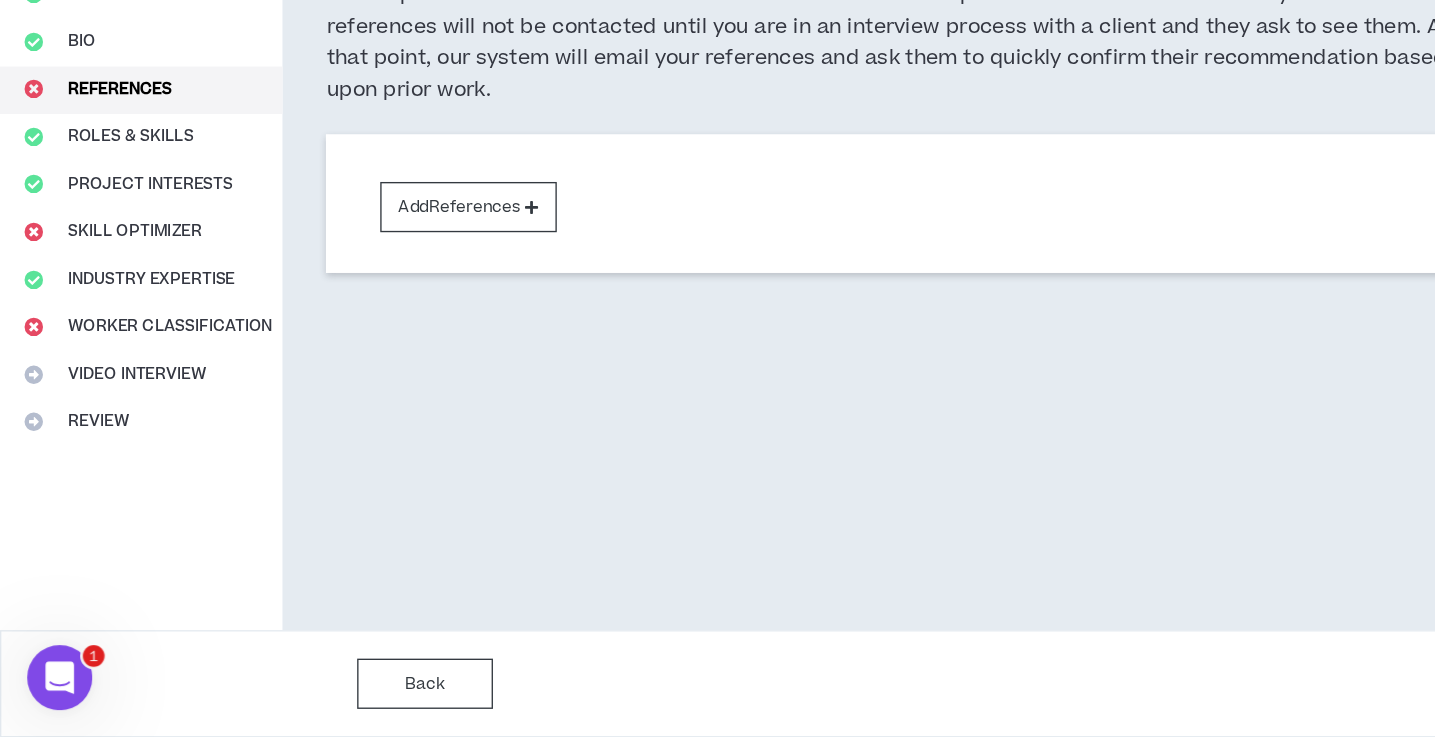 click on "Complete Your Application Basic Information Bio References Roles & Skills Project Interests Skill Optimizer Industry Expertise Worker Classification Video Interview Review" at bounding box center [104, 374] 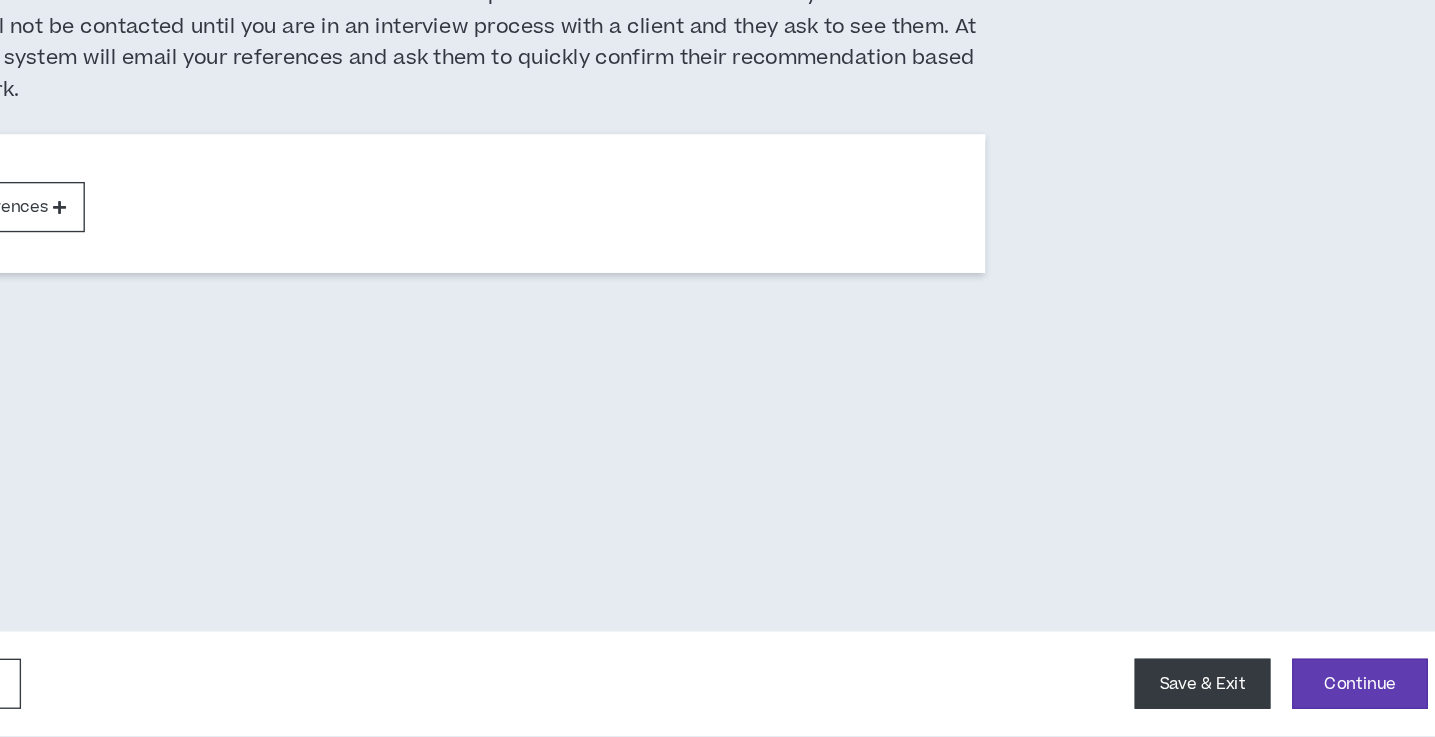 click on "Save & Exit" at bounding box center [1233, 697] 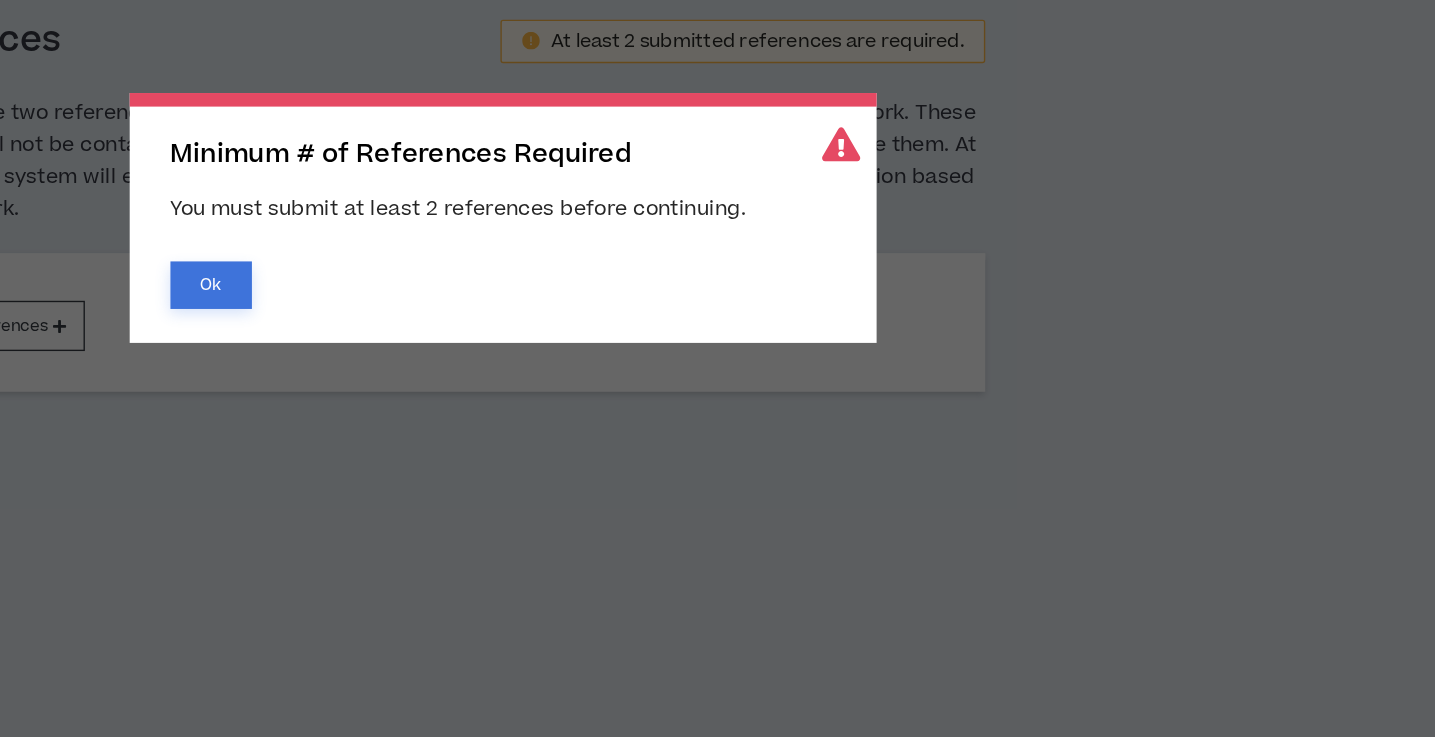 click on "Ok" at bounding box center [503, 316] 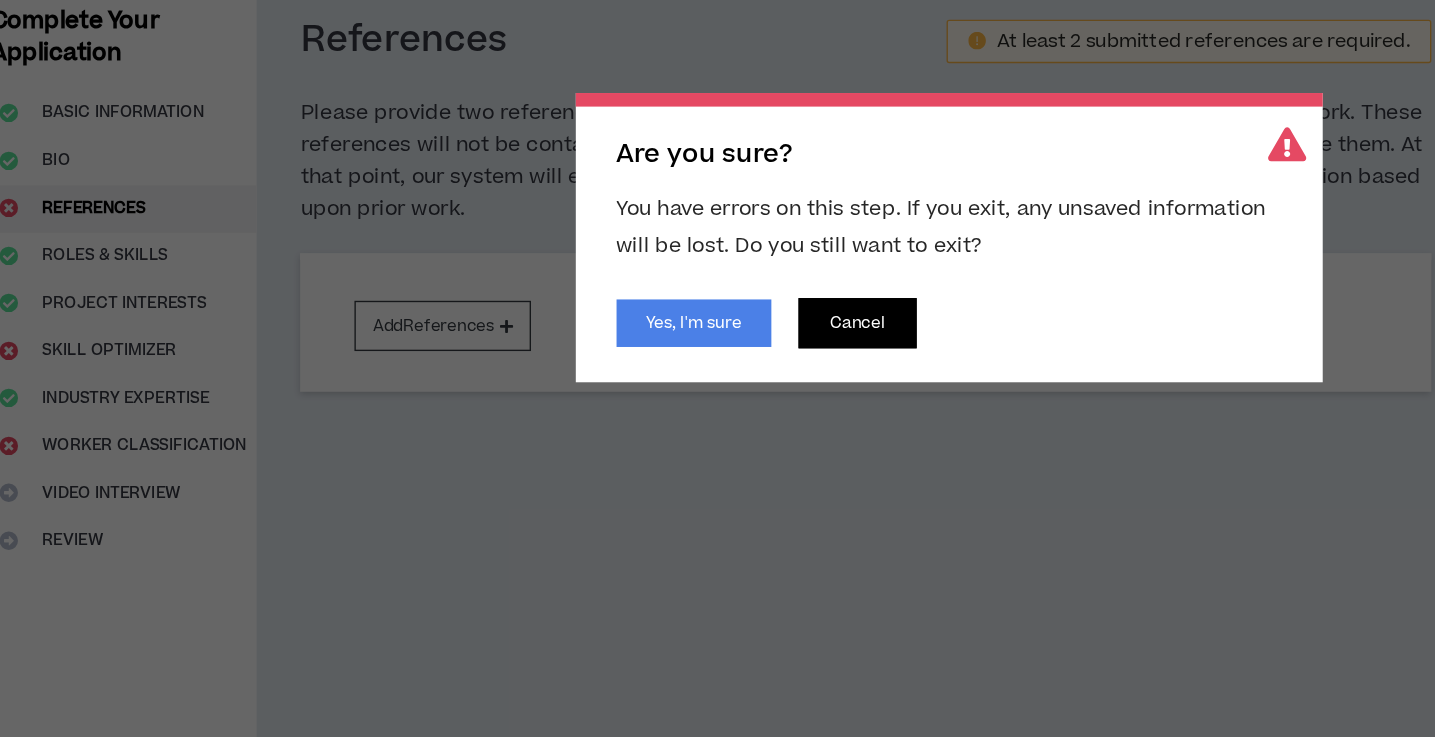 click on "Cancel" at bounding box center (650, 344) 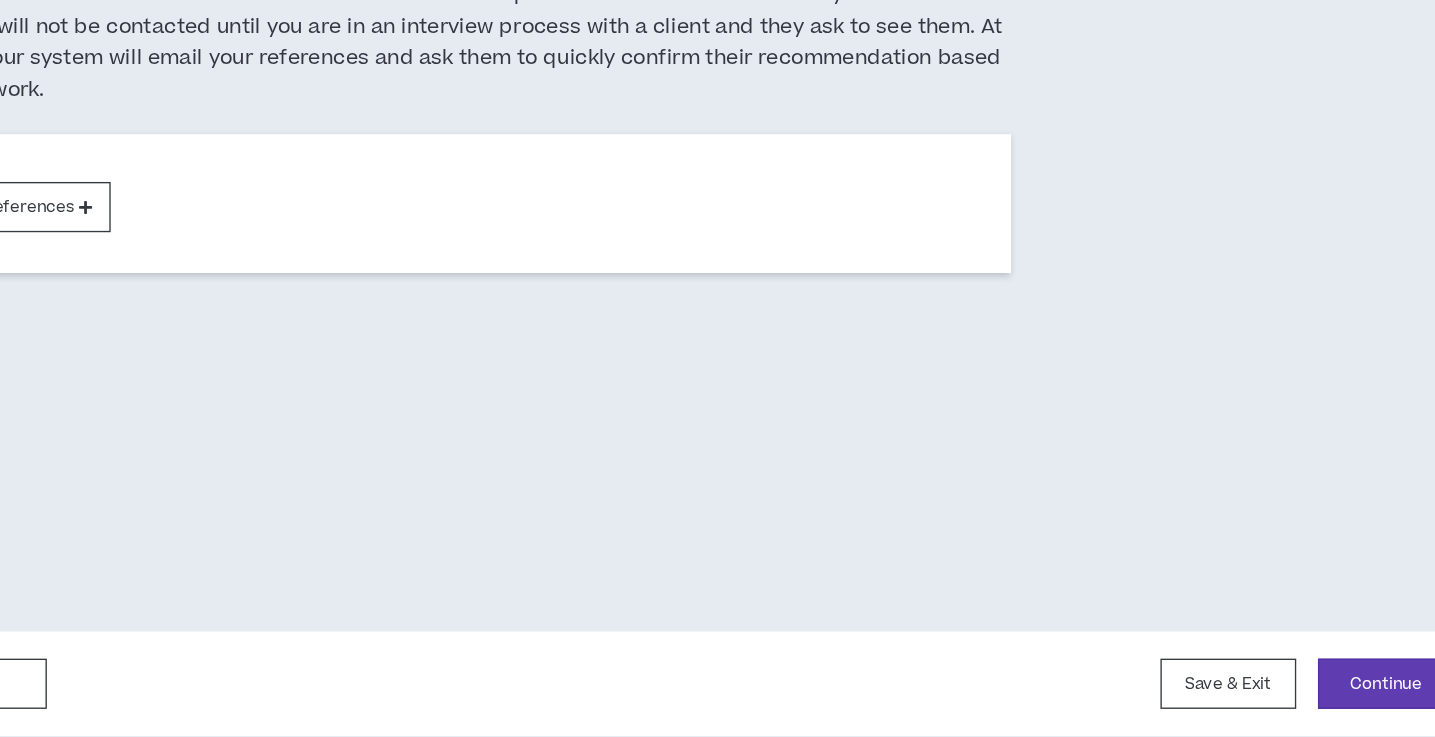 click on "Back Save & Exit Continue Save & Exit" at bounding box center [717, 697] 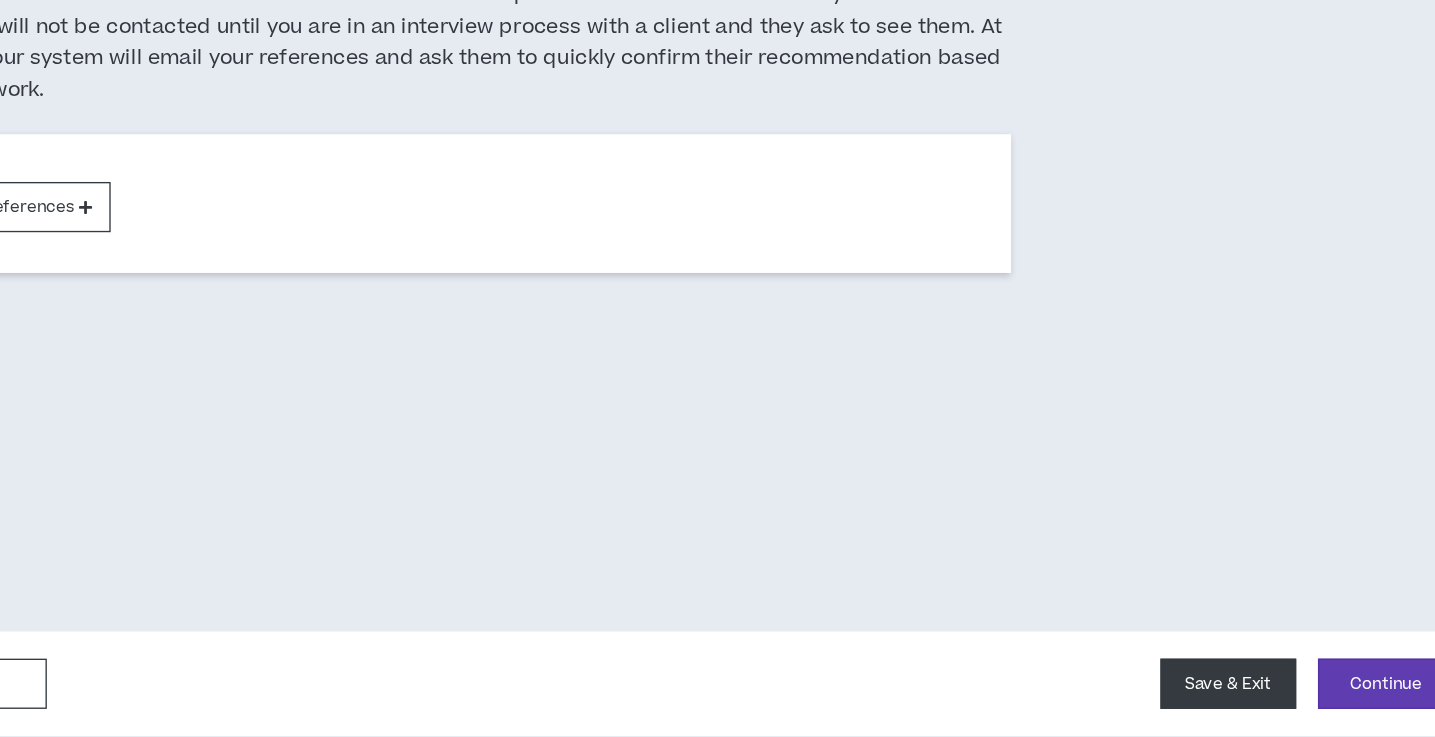 click on "Save & Exit" at bounding box center [1233, 697] 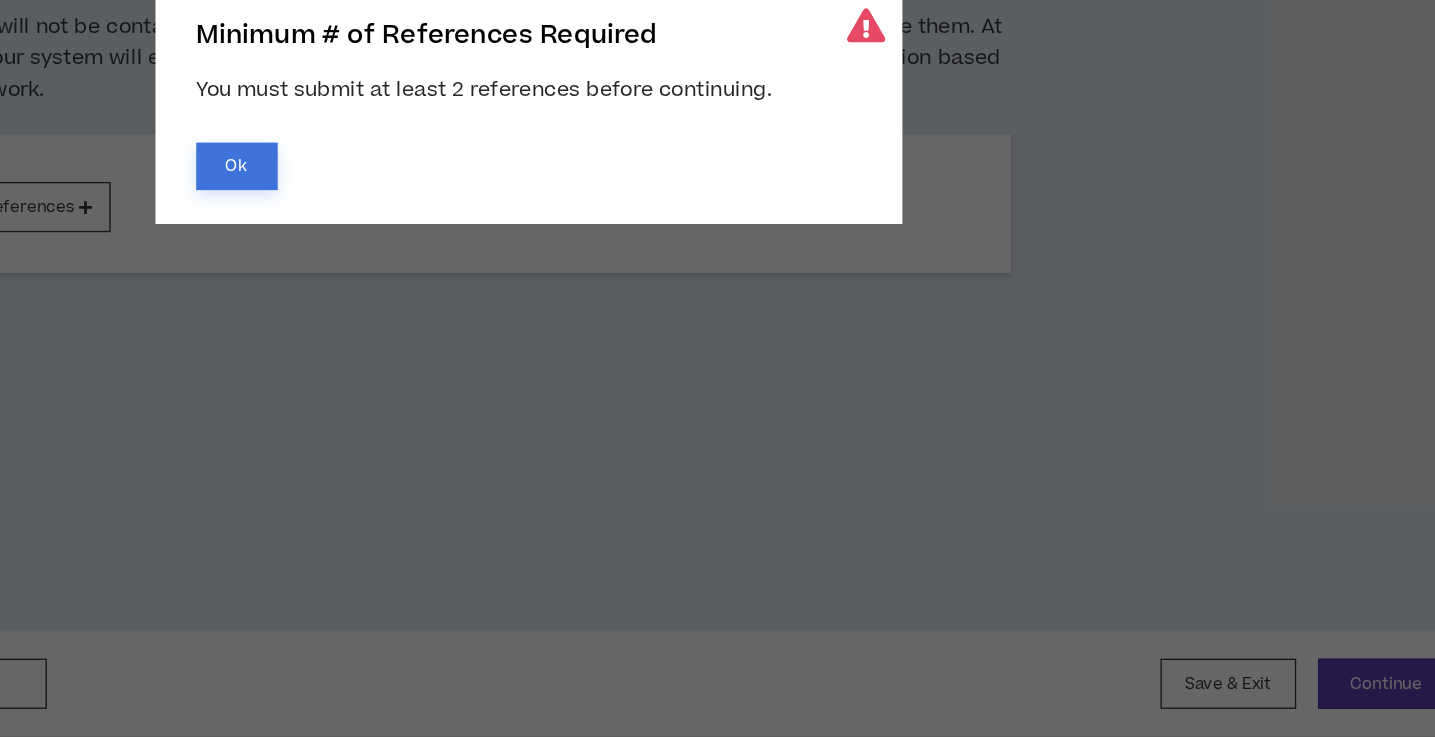 click on "Ok" at bounding box center (503, 316) 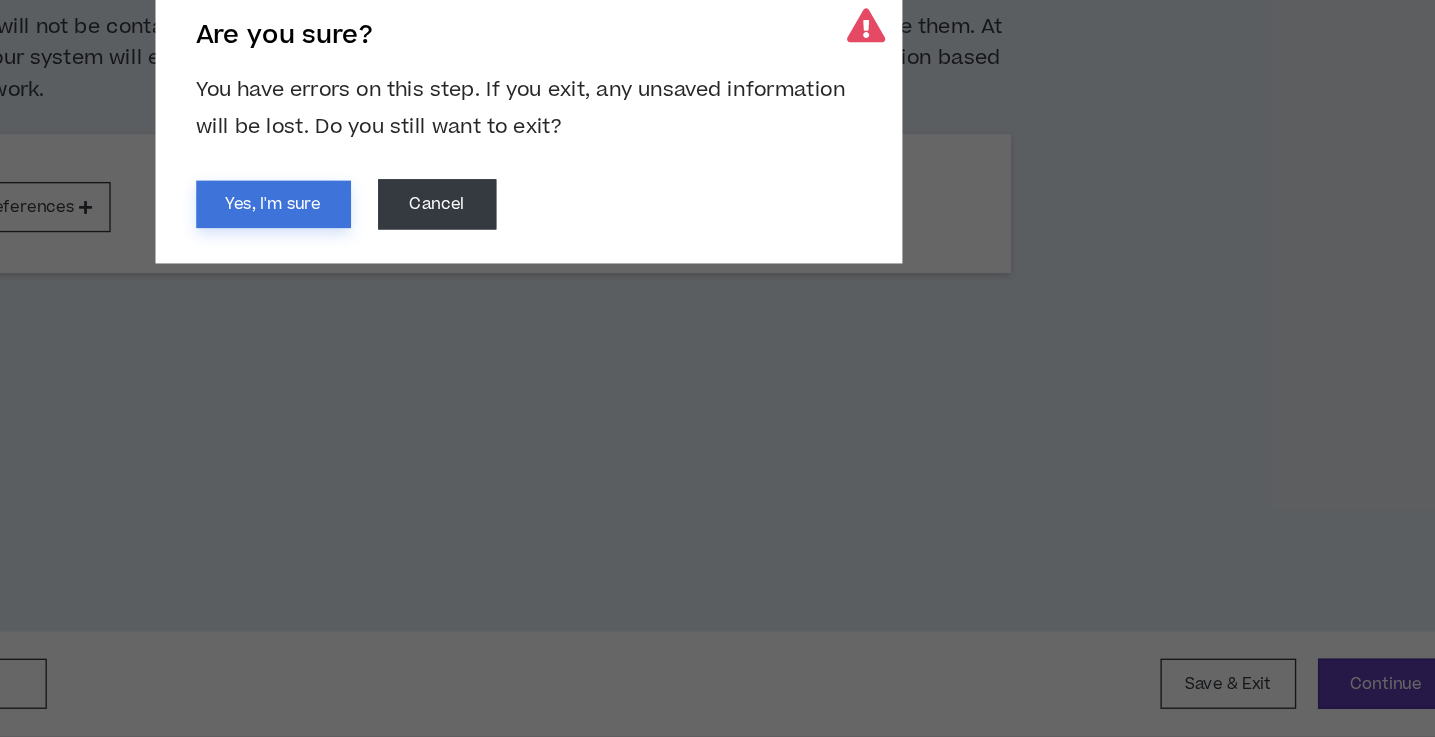 click on "Yes, I'm sure" at bounding box center (530, 344) 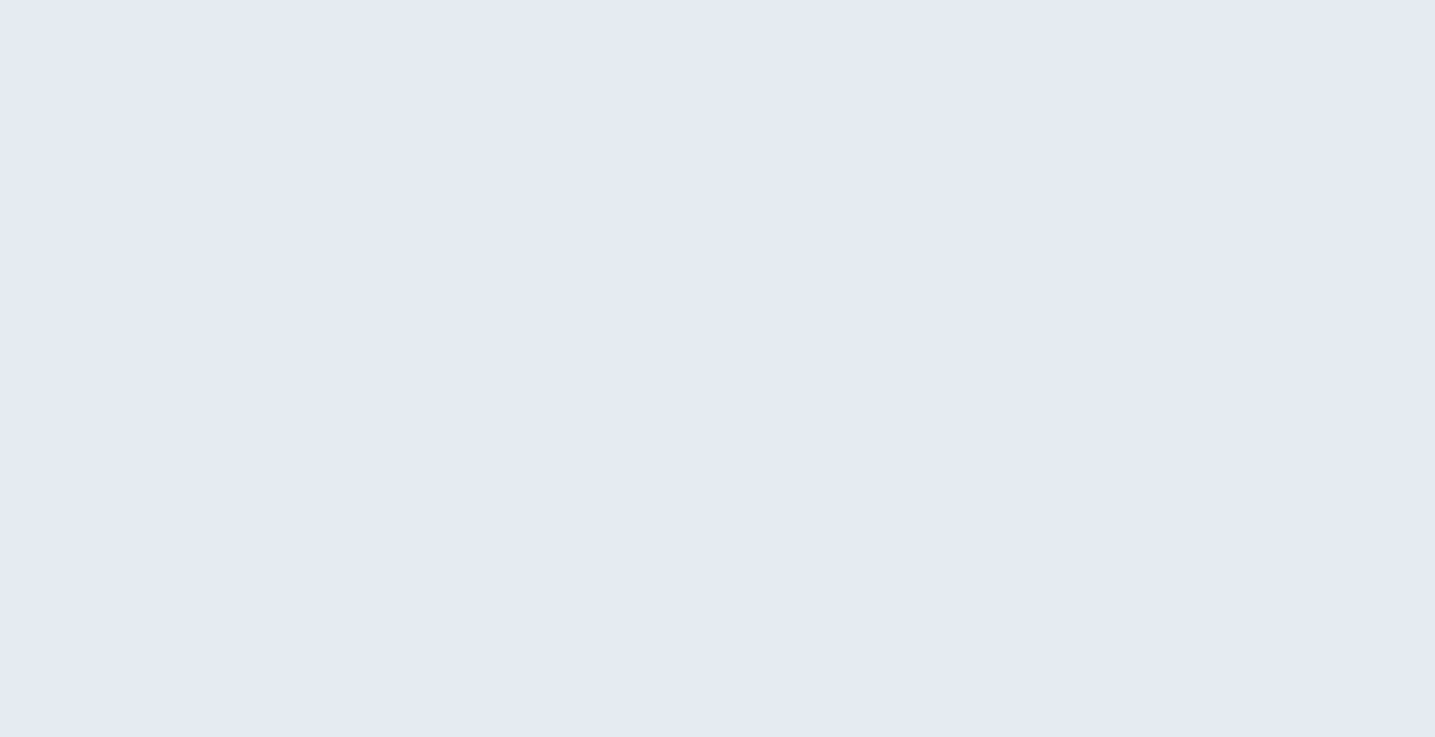 scroll, scrollTop: 0, scrollLeft: 0, axis: both 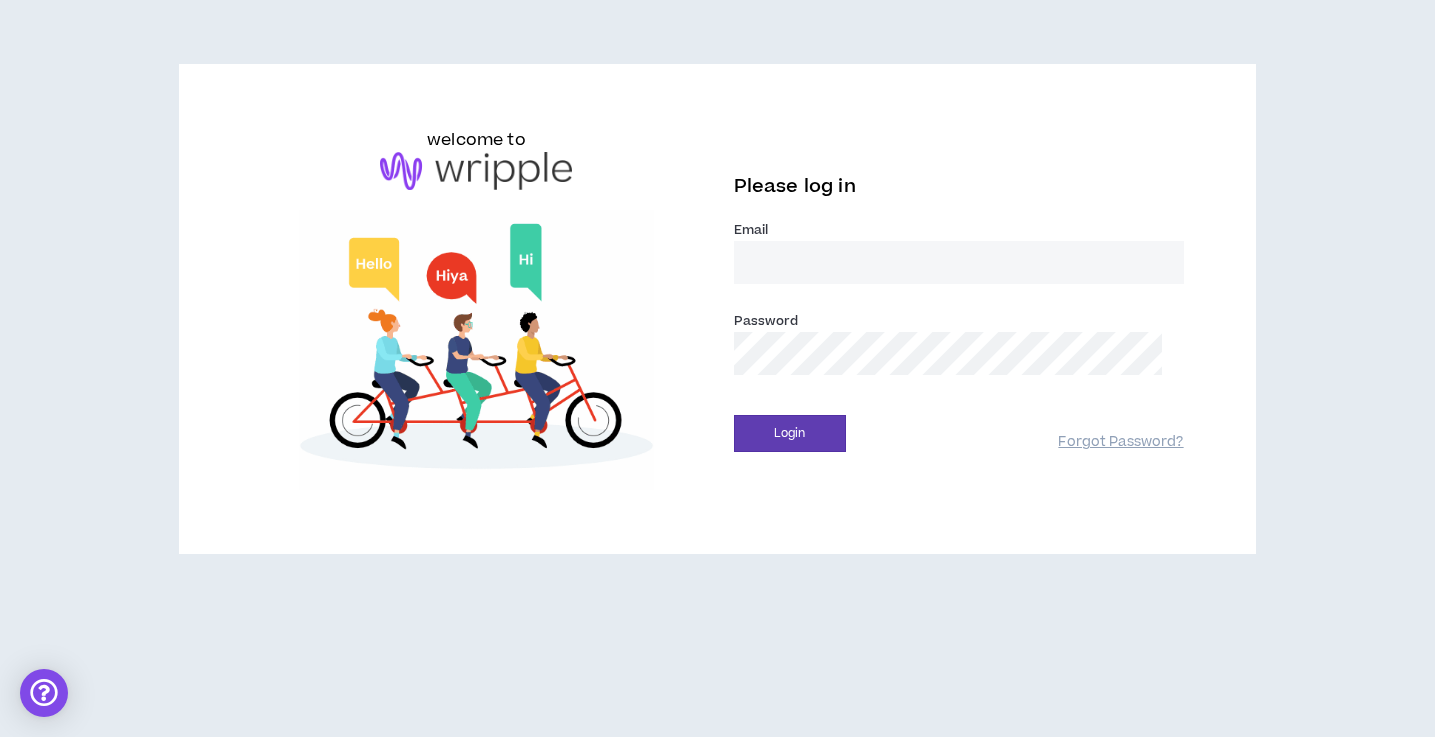 click on "Email  *" at bounding box center (959, 262) 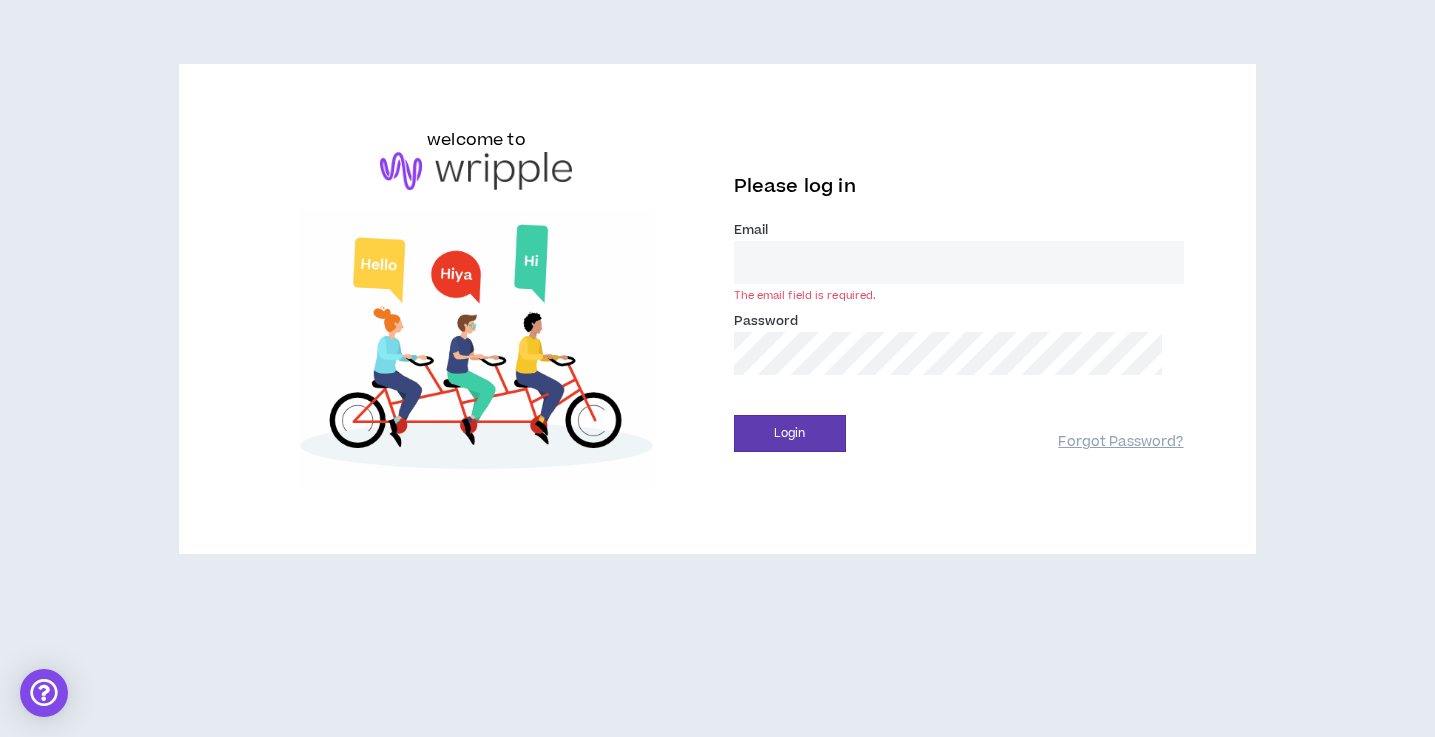 type on "[EMAIL_ADDRESS][DOMAIN_NAME]" 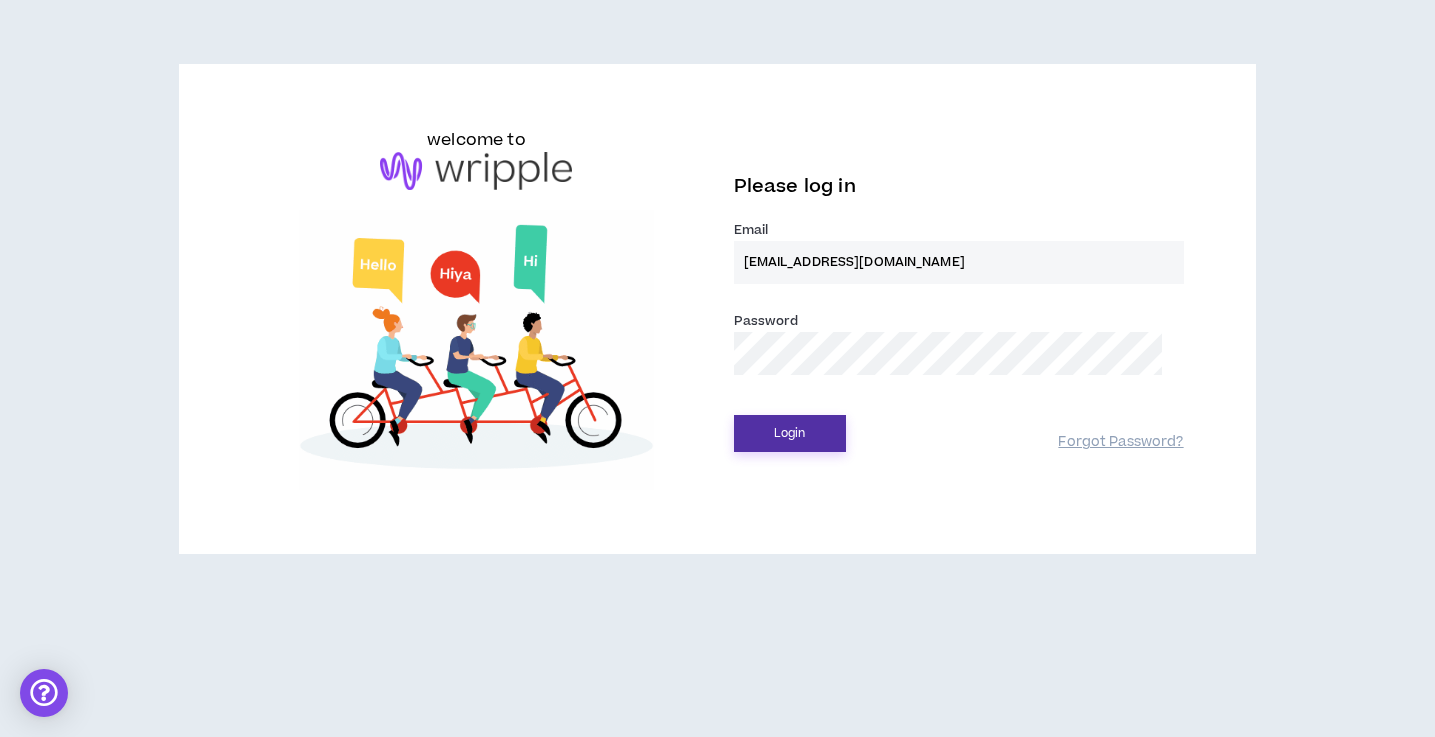 click on "Login" at bounding box center [790, 433] 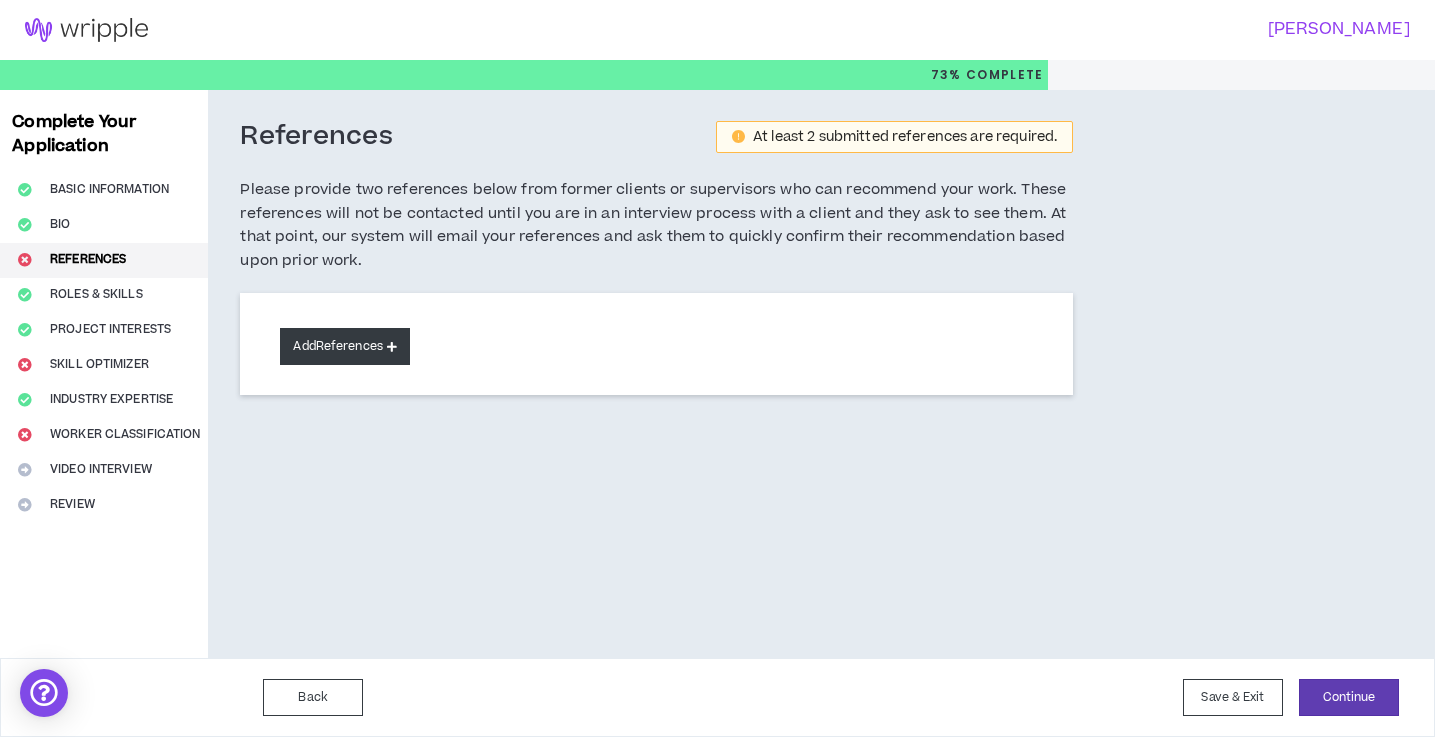 click on "Add  References" at bounding box center [345, 346] 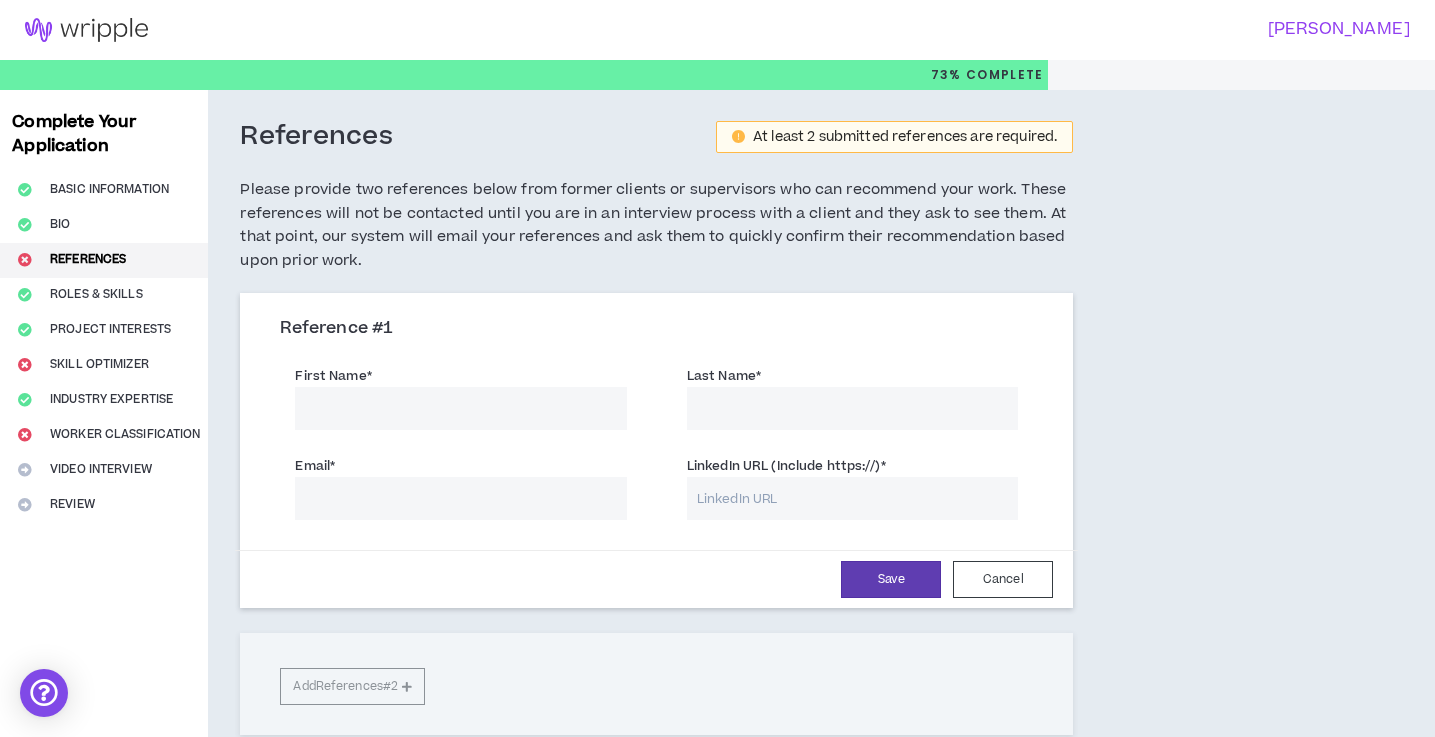 click on "First Name  *" at bounding box center [460, 408] 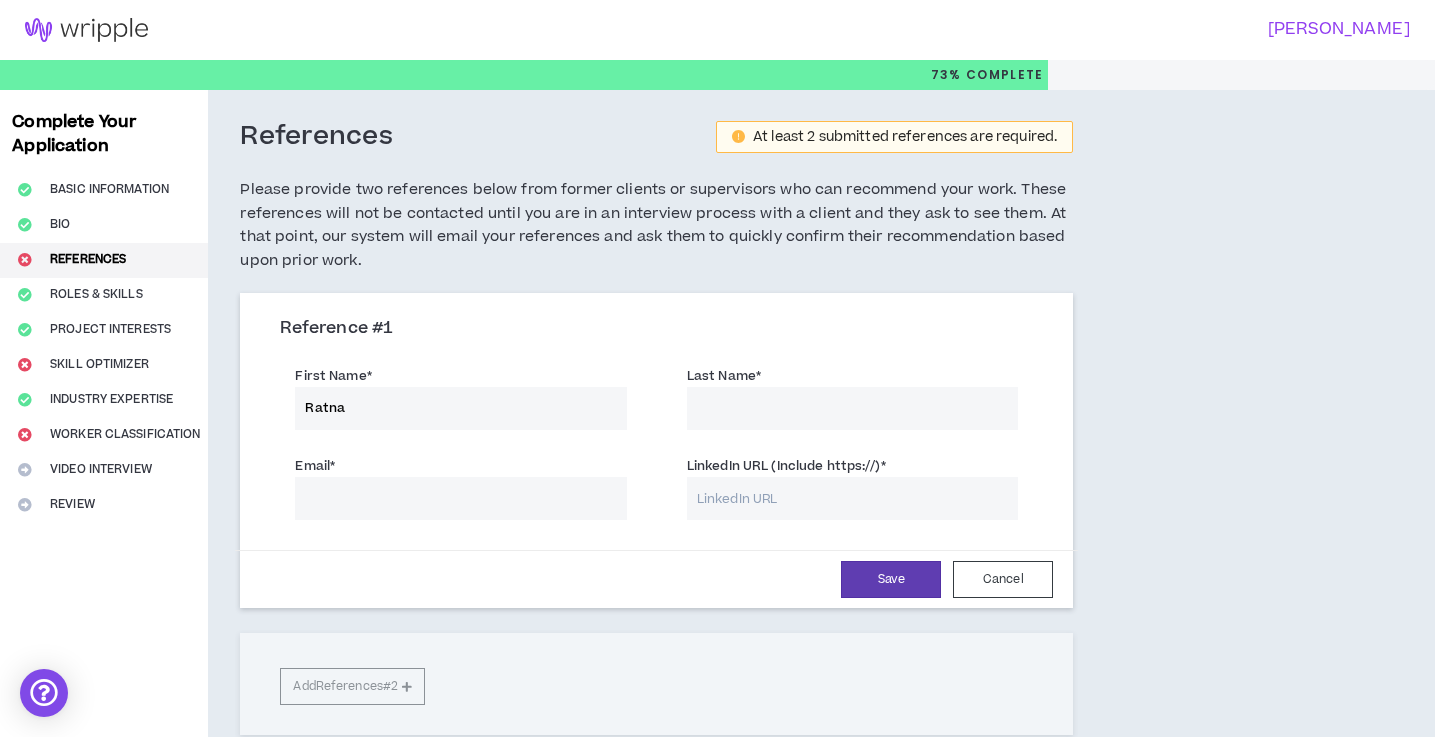 type on "Ratna" 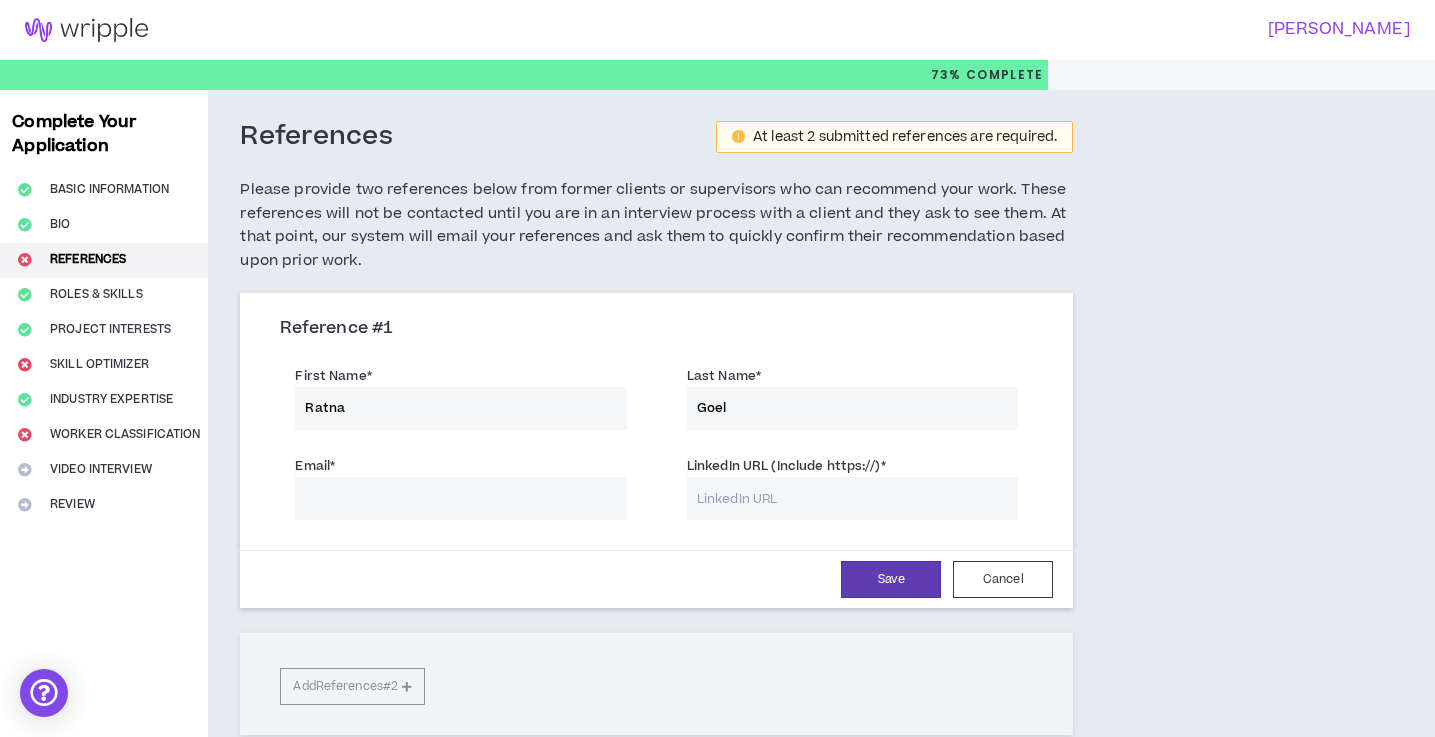 type on "Goel" 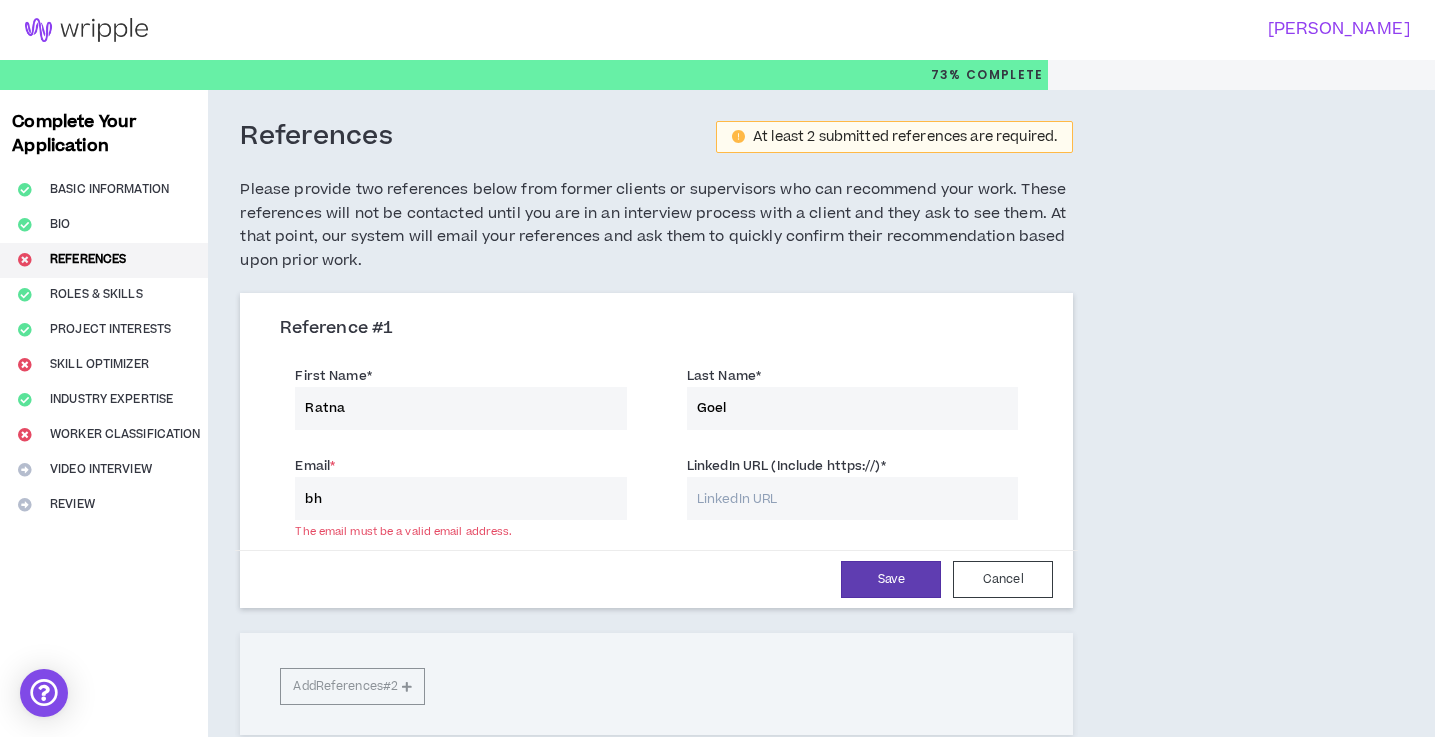 type on "b" 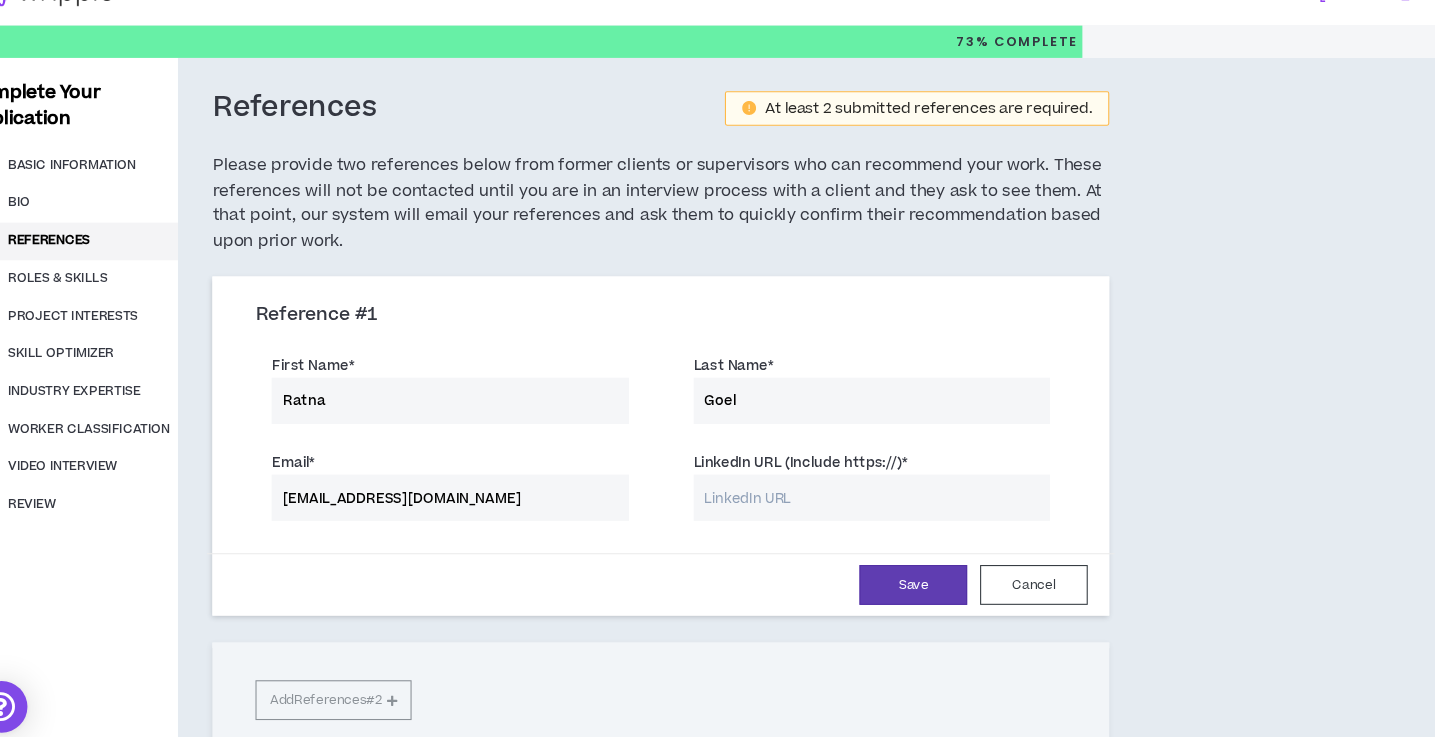 click on "[EMAIL_ADDRESS][DOMAIN_NAME]" at bounding box center (460, 498) 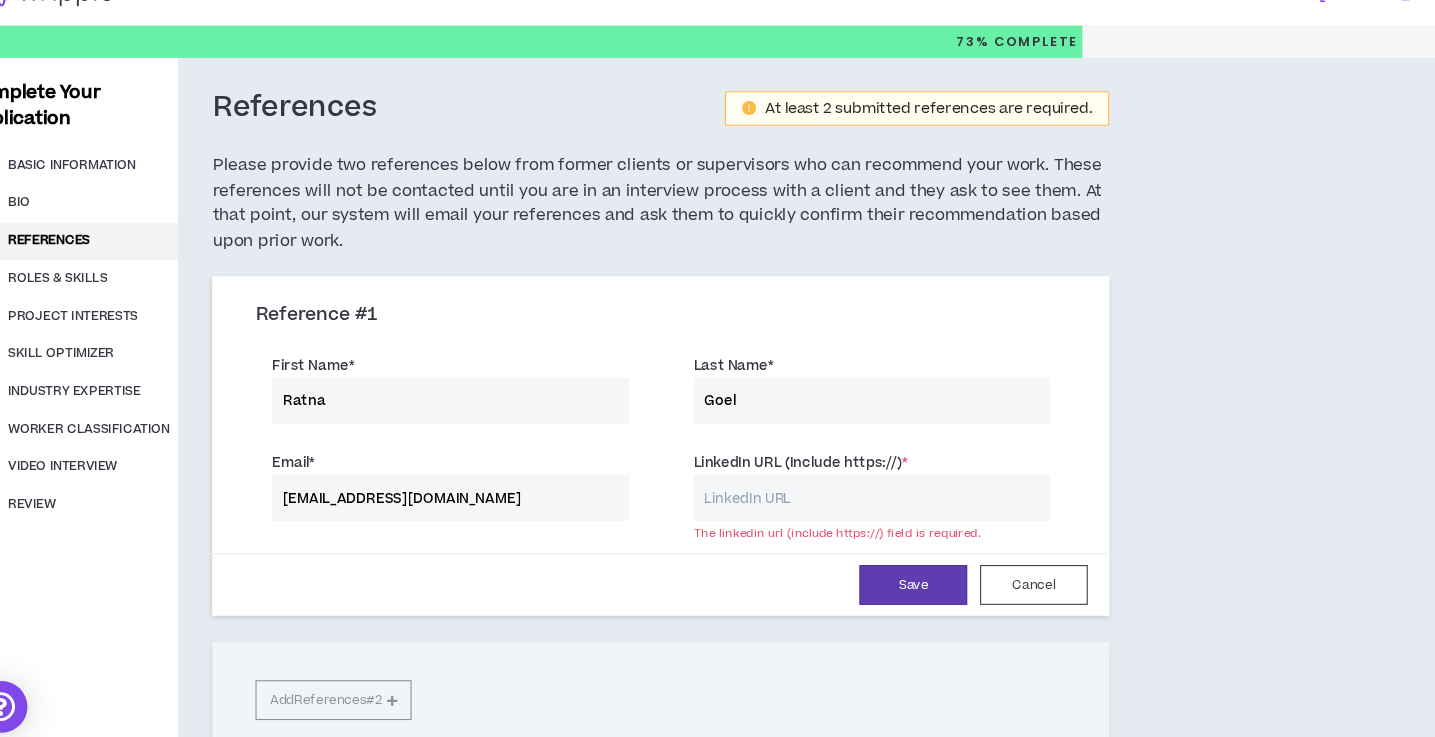 paste on "[URL][DOMAIN_NAME]" 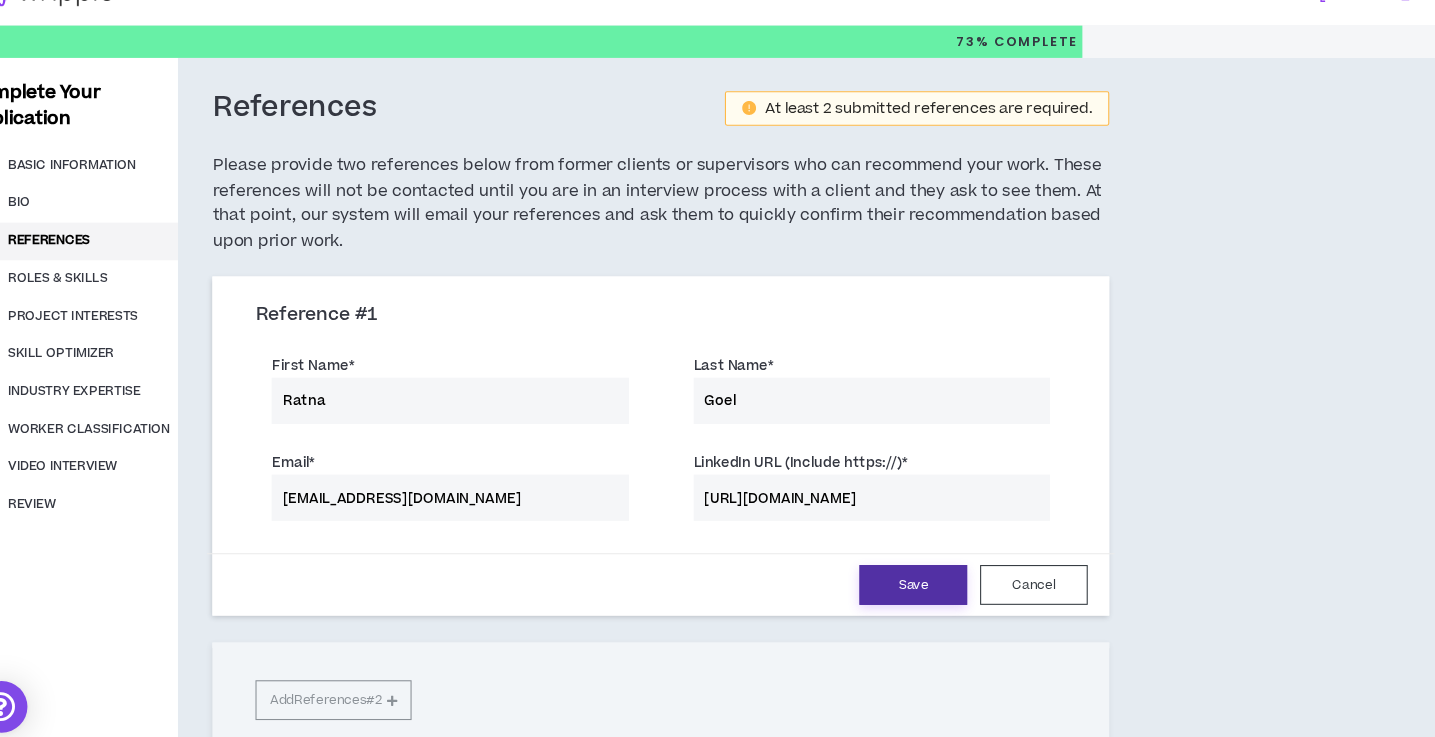 type on "[URL][DOMAIN_NAME]" 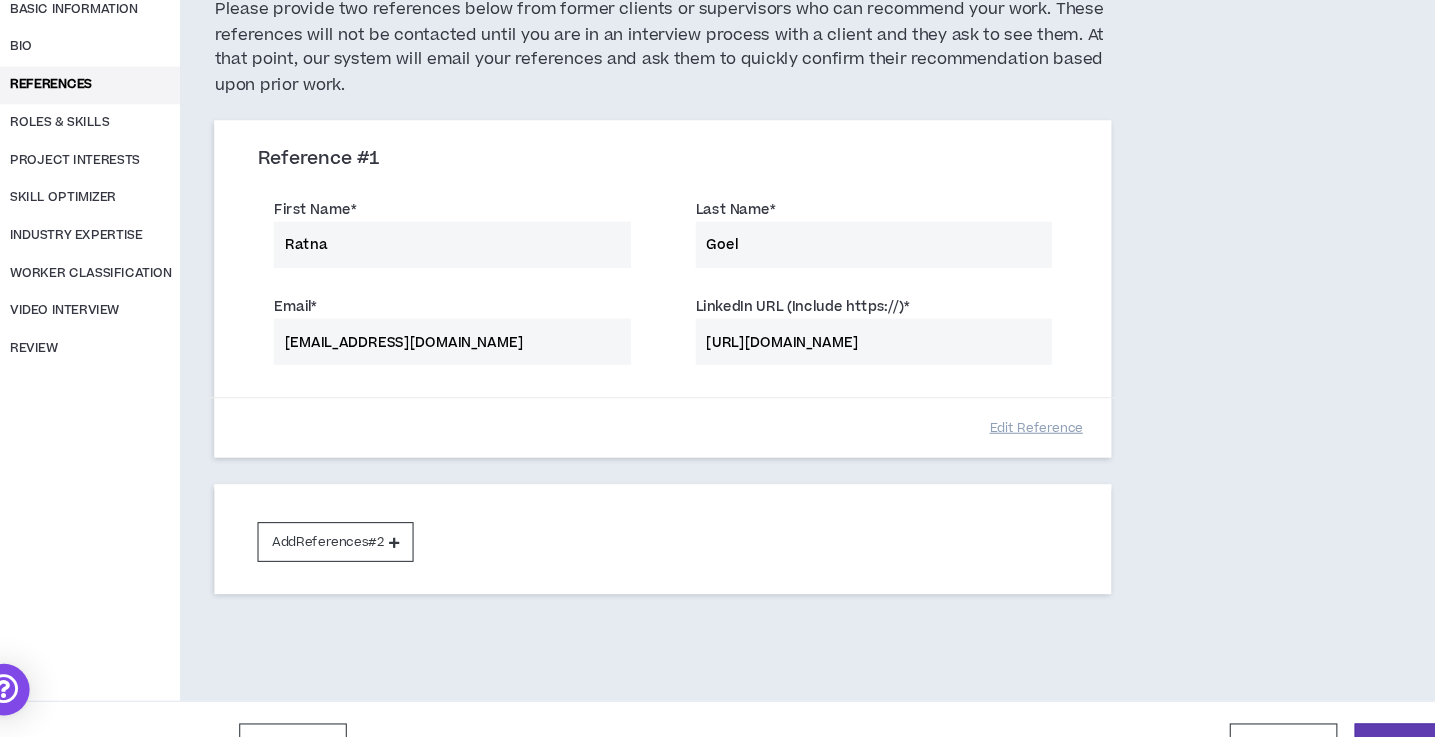 scroll, scrollTop: 146, scrollLeft: 0, axis: vertical 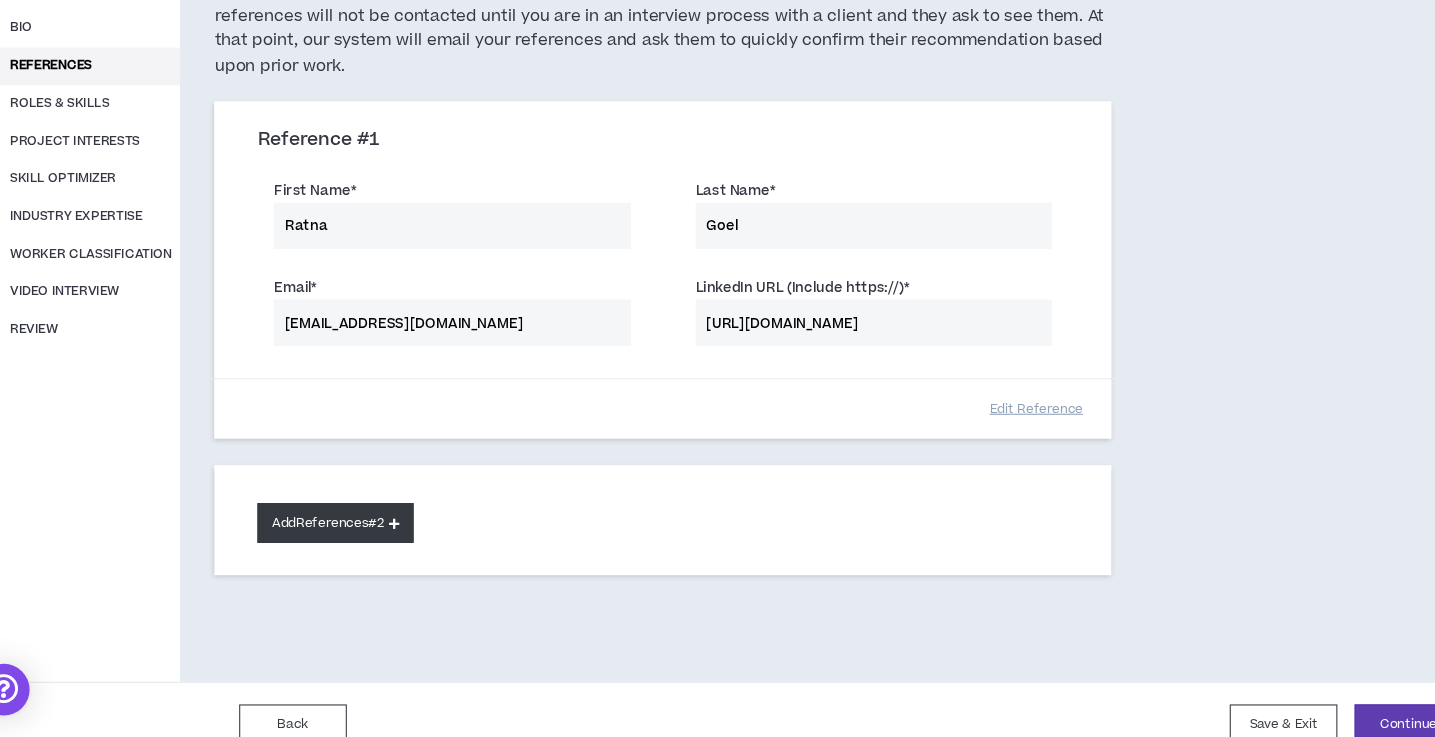 click on "Add  References  #2" at bounding box center (352, 538) 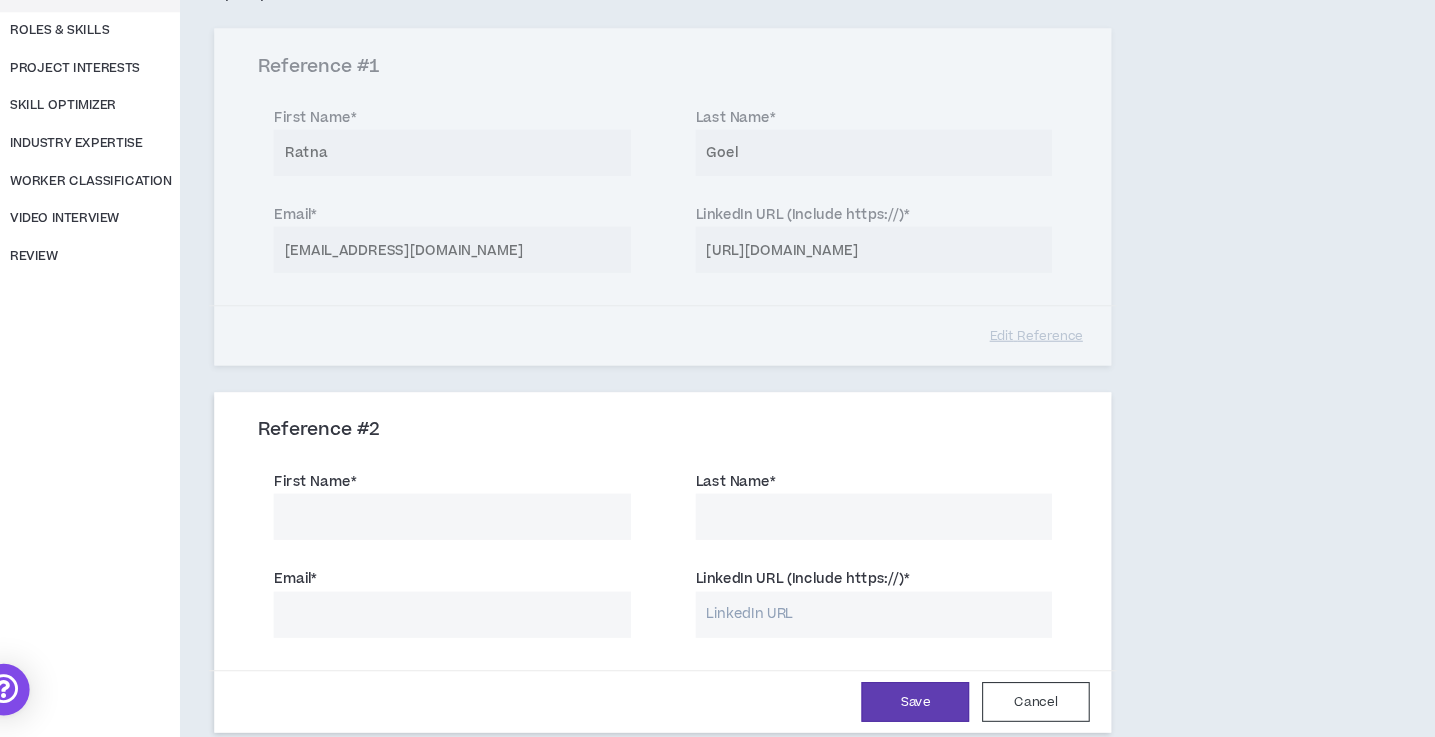 scroll, scrollTop: 236, scrollLeft: 0, axis: vertical 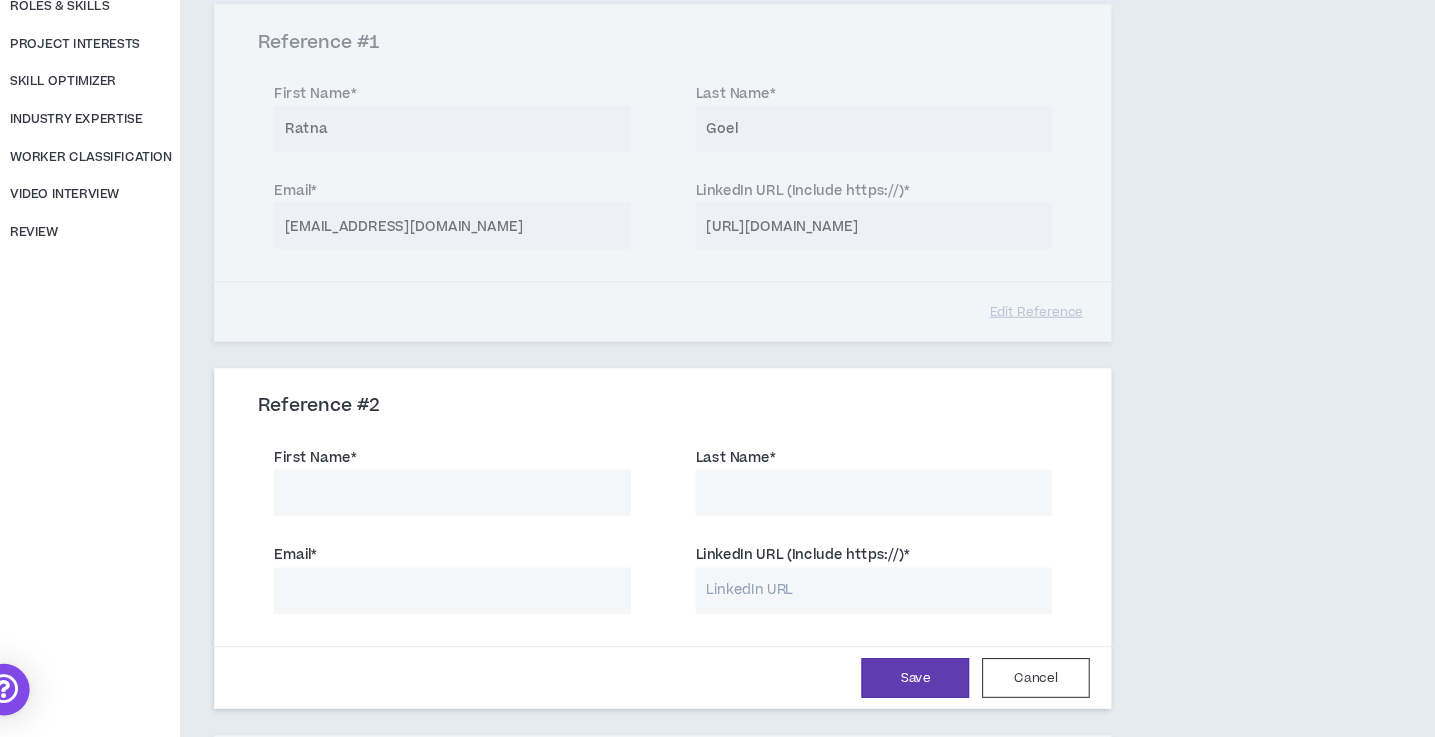 click on "First Name  *" at bounding box center [460, 510] 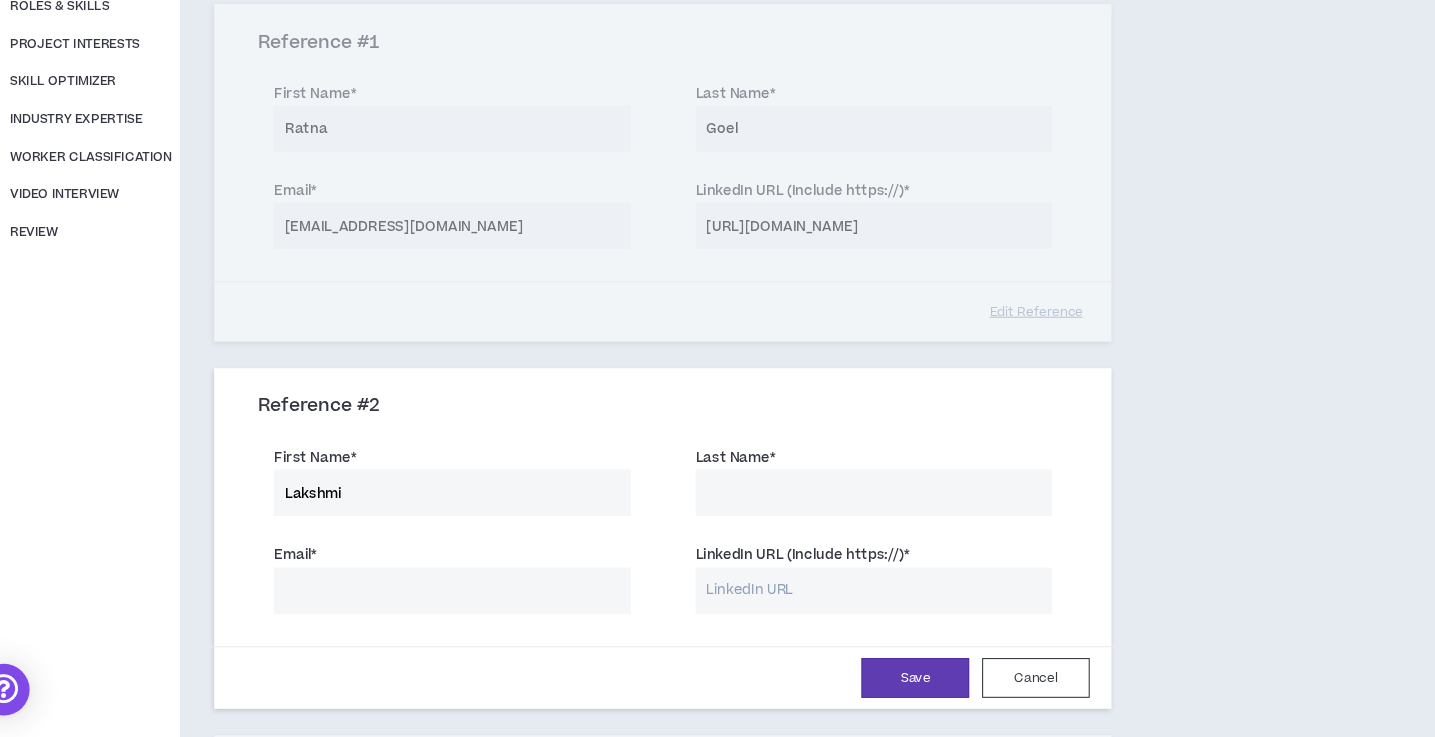 type on "Lakshmi" 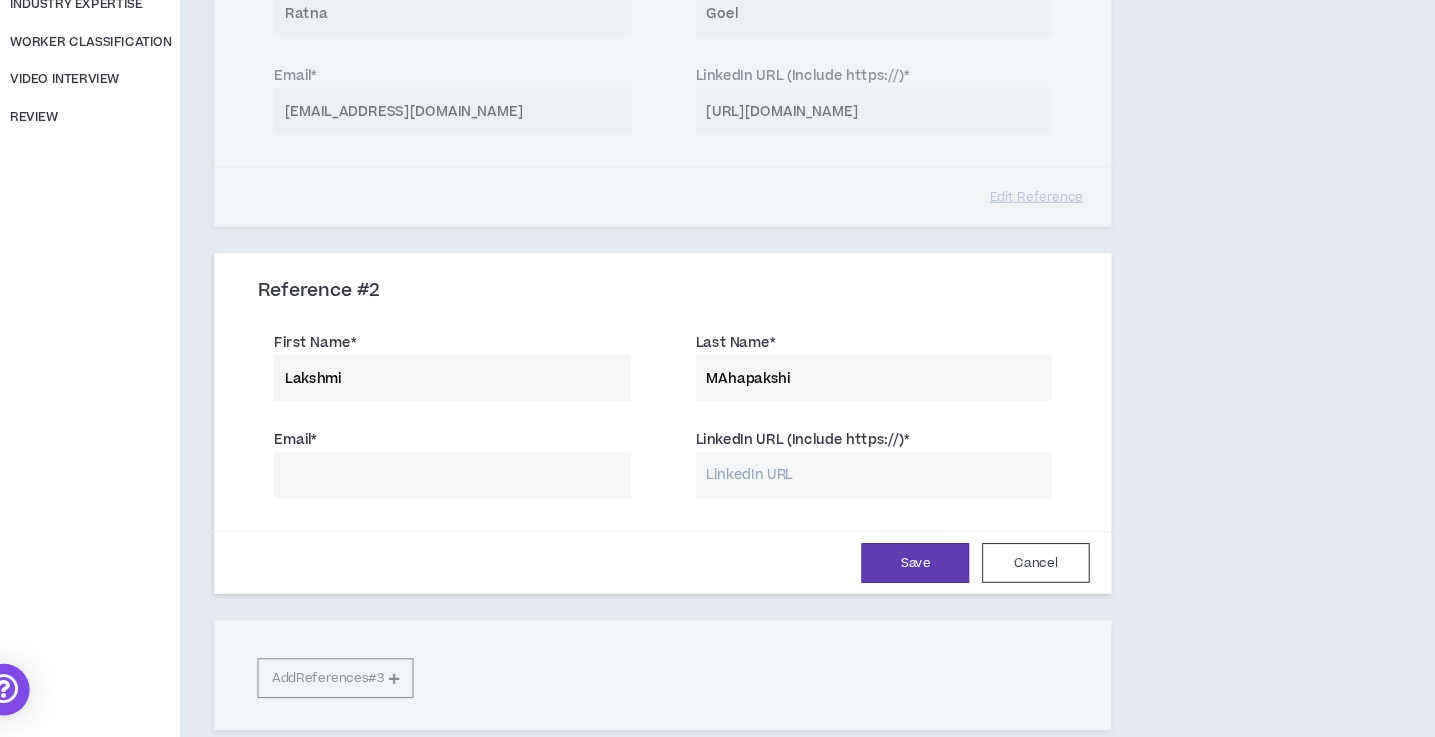 scroll, scrollTop: 354, scrollLeft: 0, axis: vertical 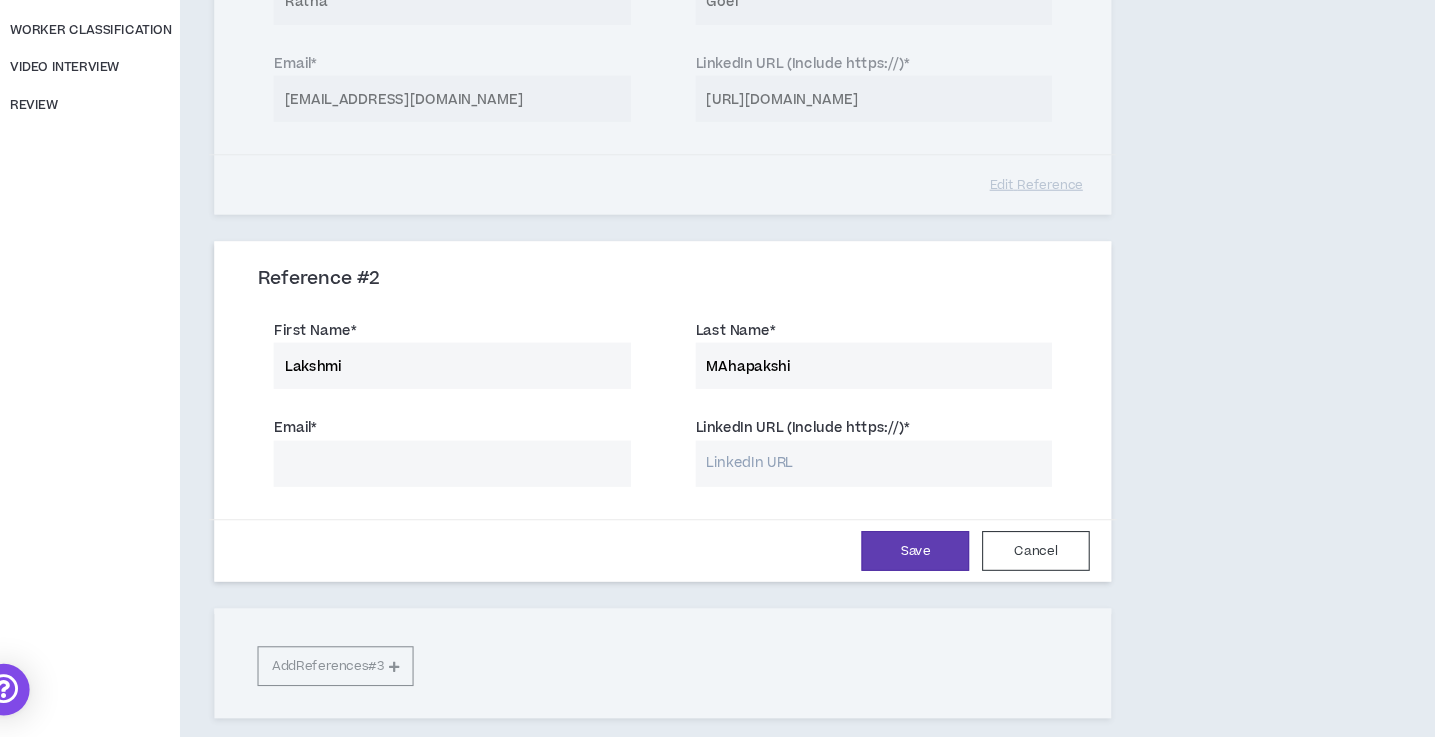 click on "MAhapakshi" at bounding box center [852, 392] 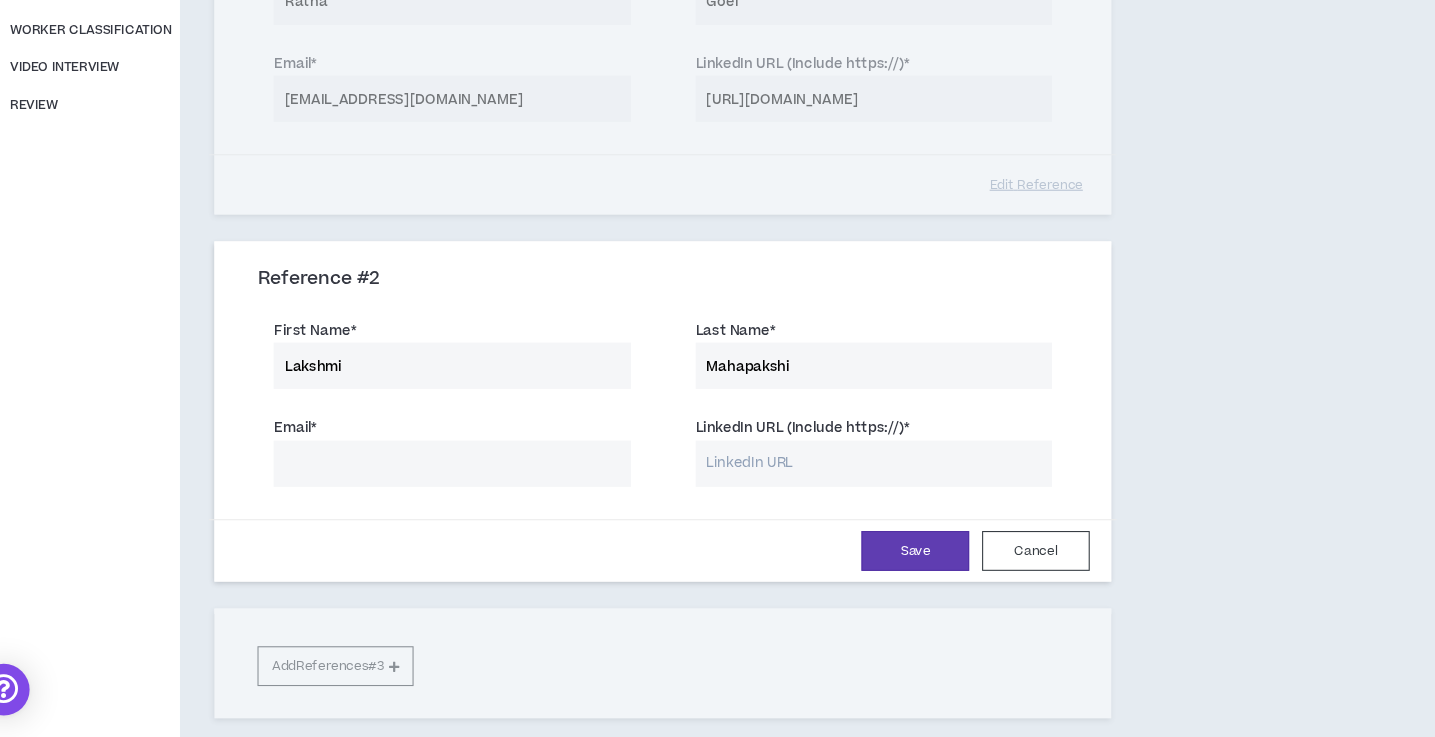 type on "Mahapakshi" 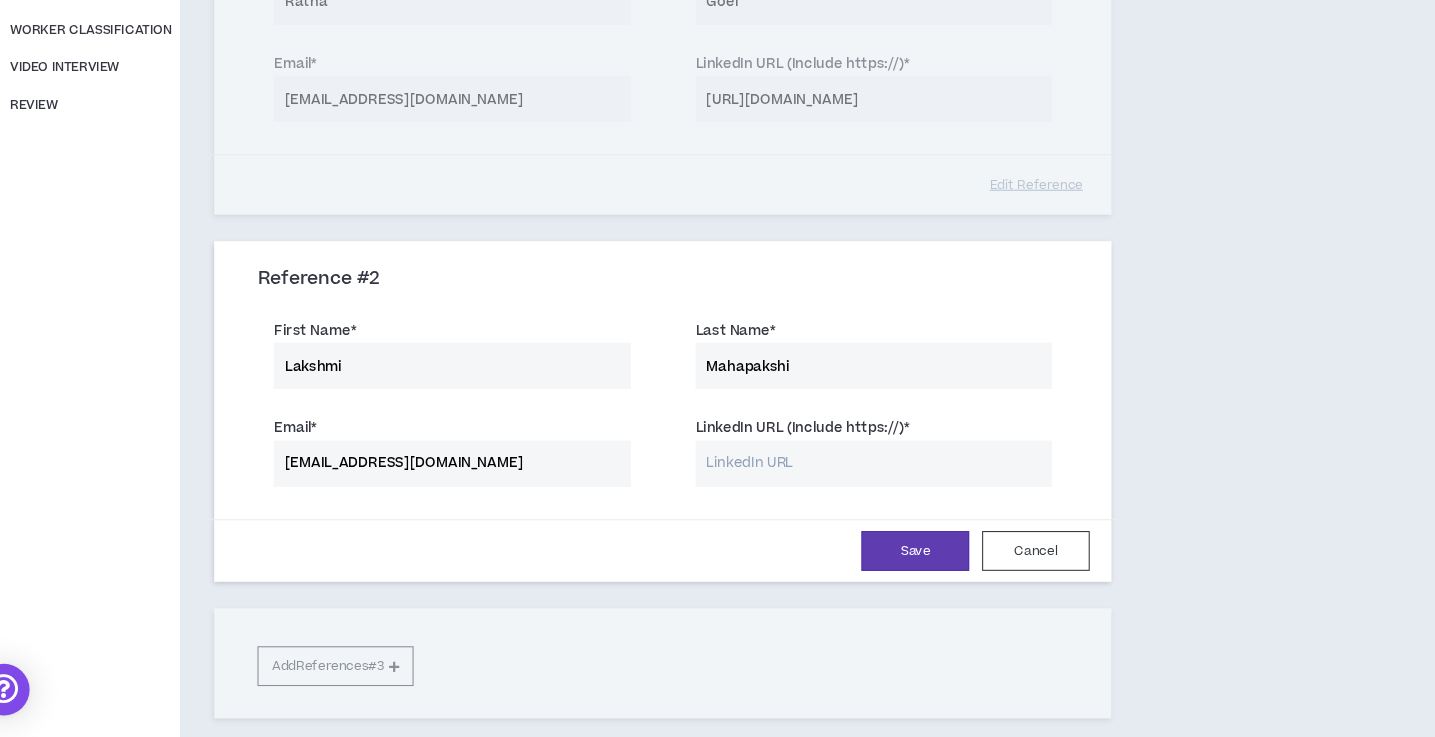 type on "[EMAIL_ADDRESS][DOMAIN_NAME]" 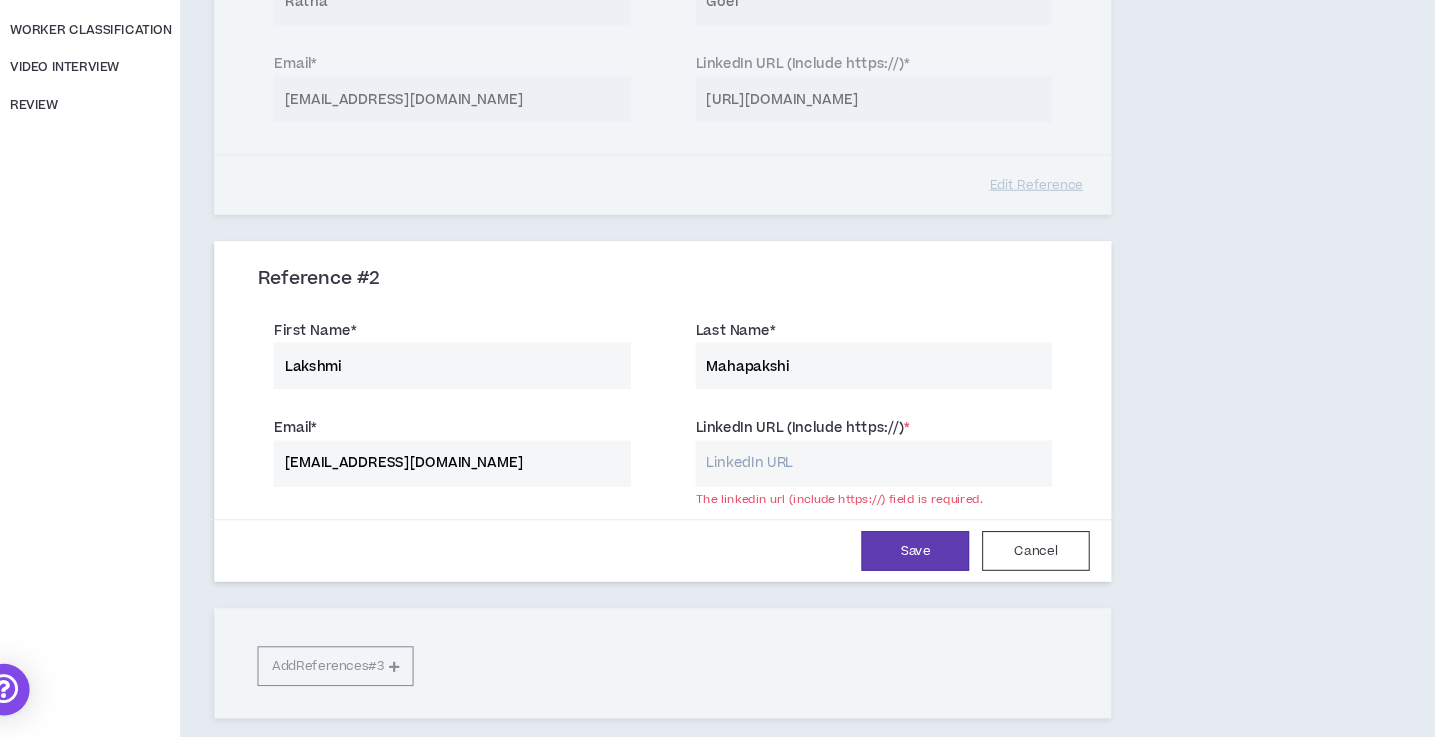 paste on "[URL][DOMAIN_NAME][PERSON_NAME]" 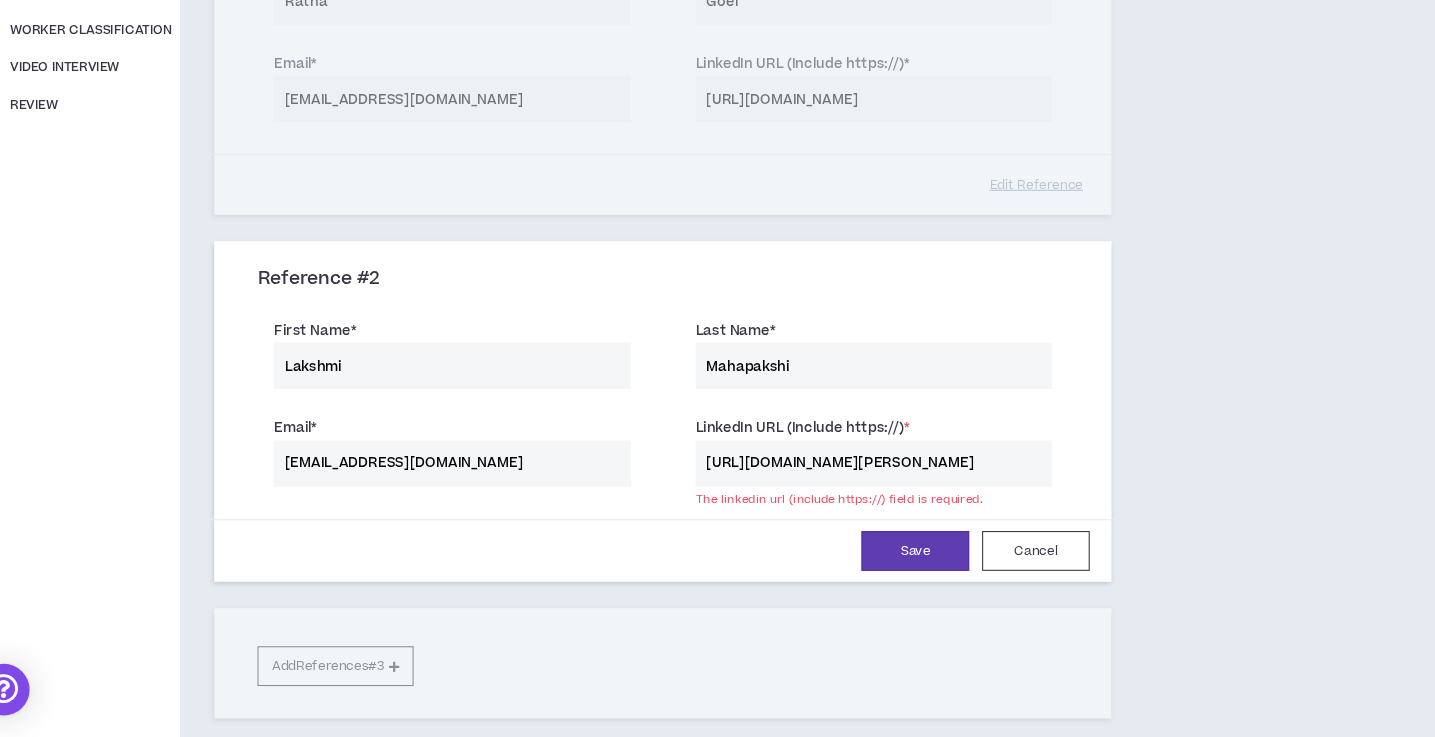 scroll, scrollTop: 0, scrollLeft: 70, axis: horizontal 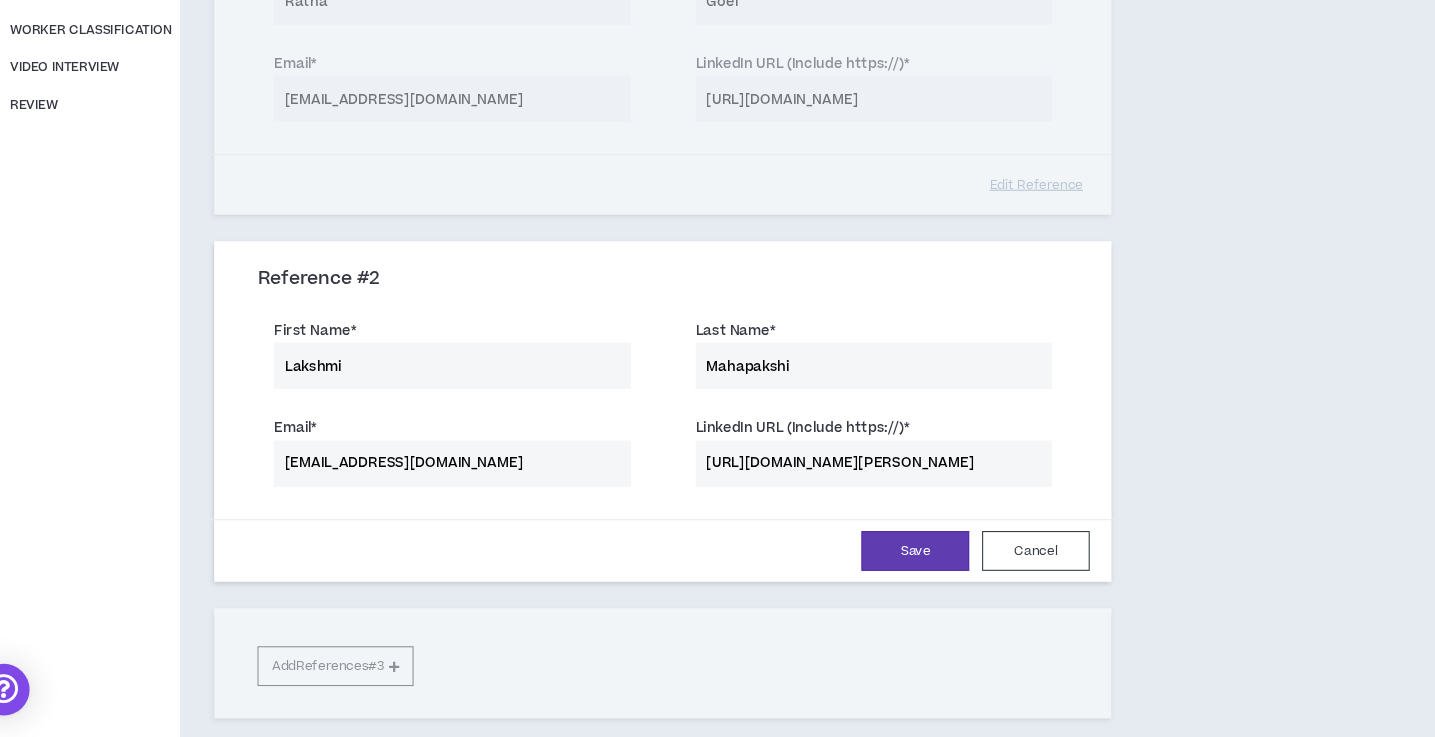 type on "[URL][DOMAIN_NAME][PERSON_NAME]" 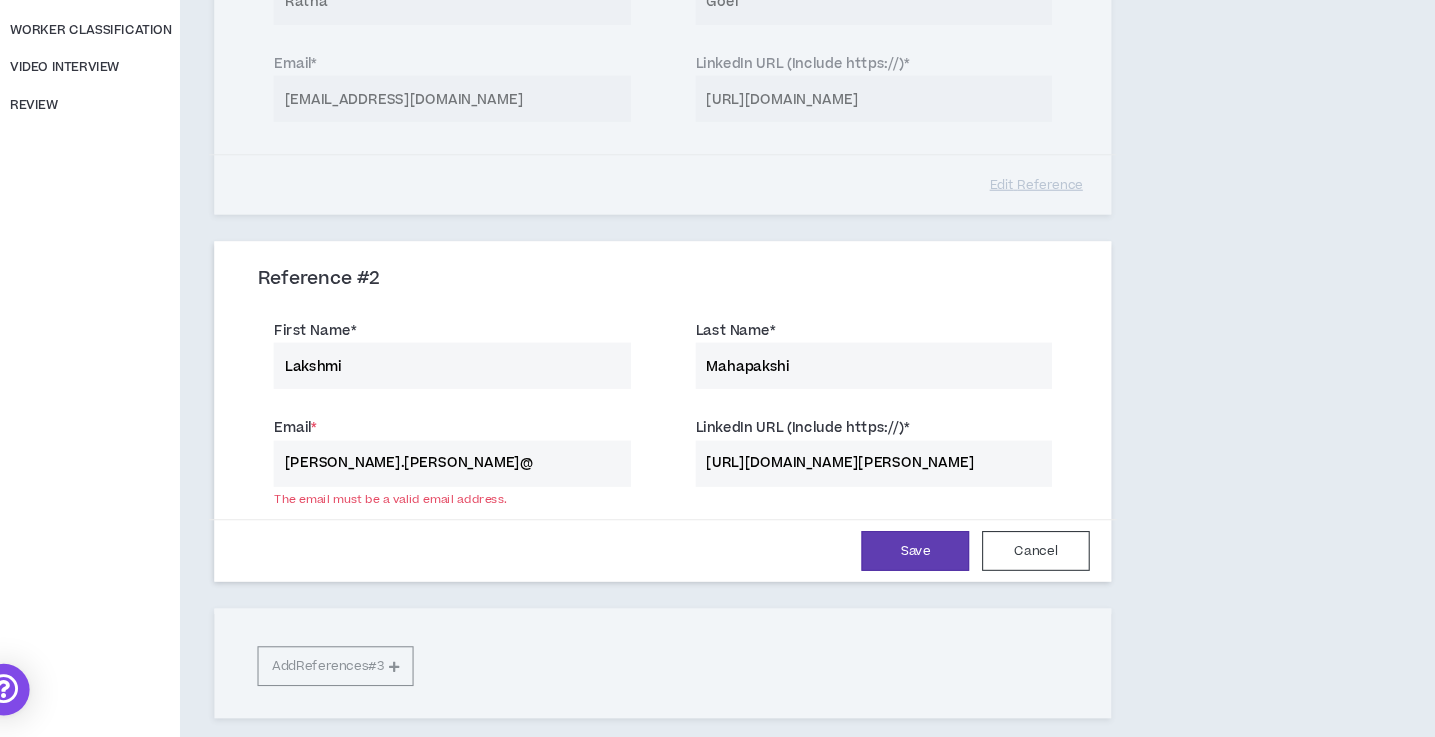 type on "[PERSON_NAME].[PERSON_NAME]@" 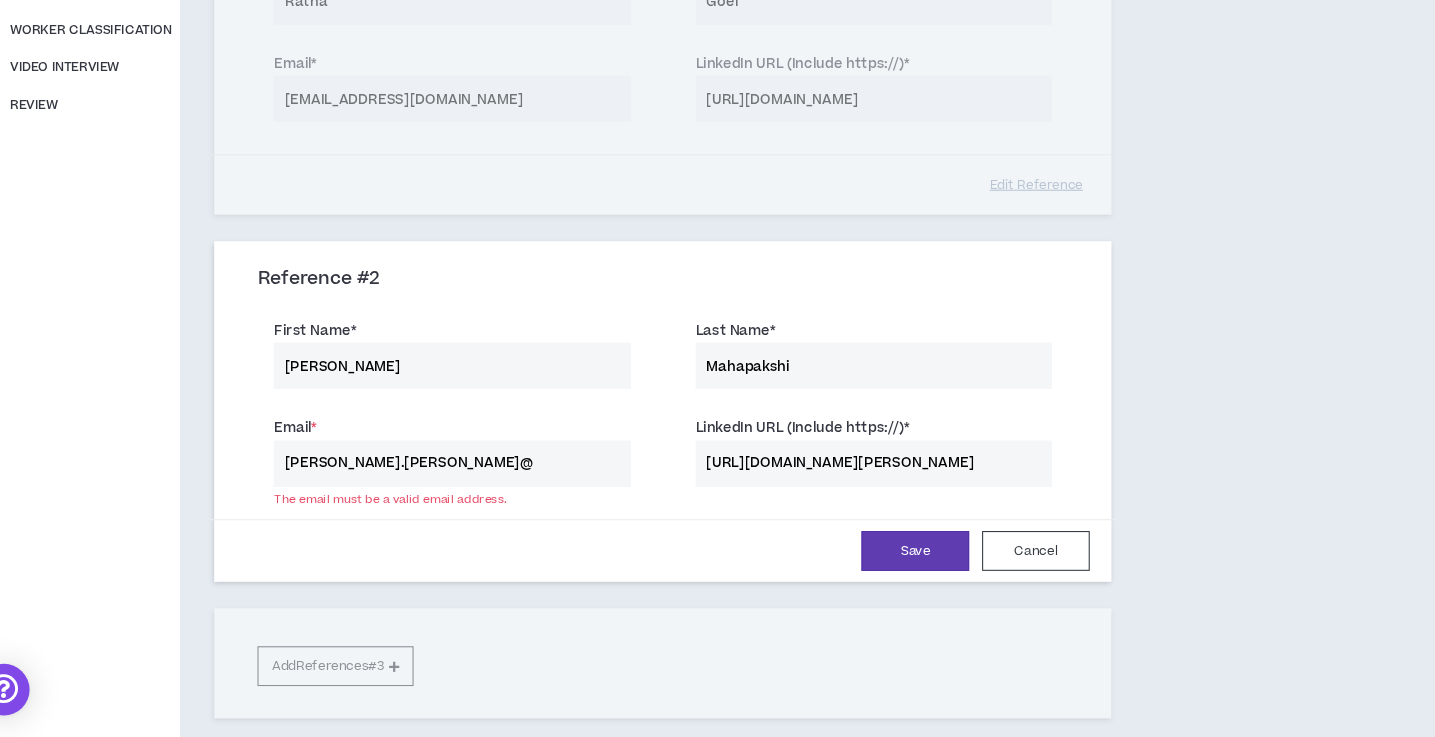 type on "[PERSON_NAME]" 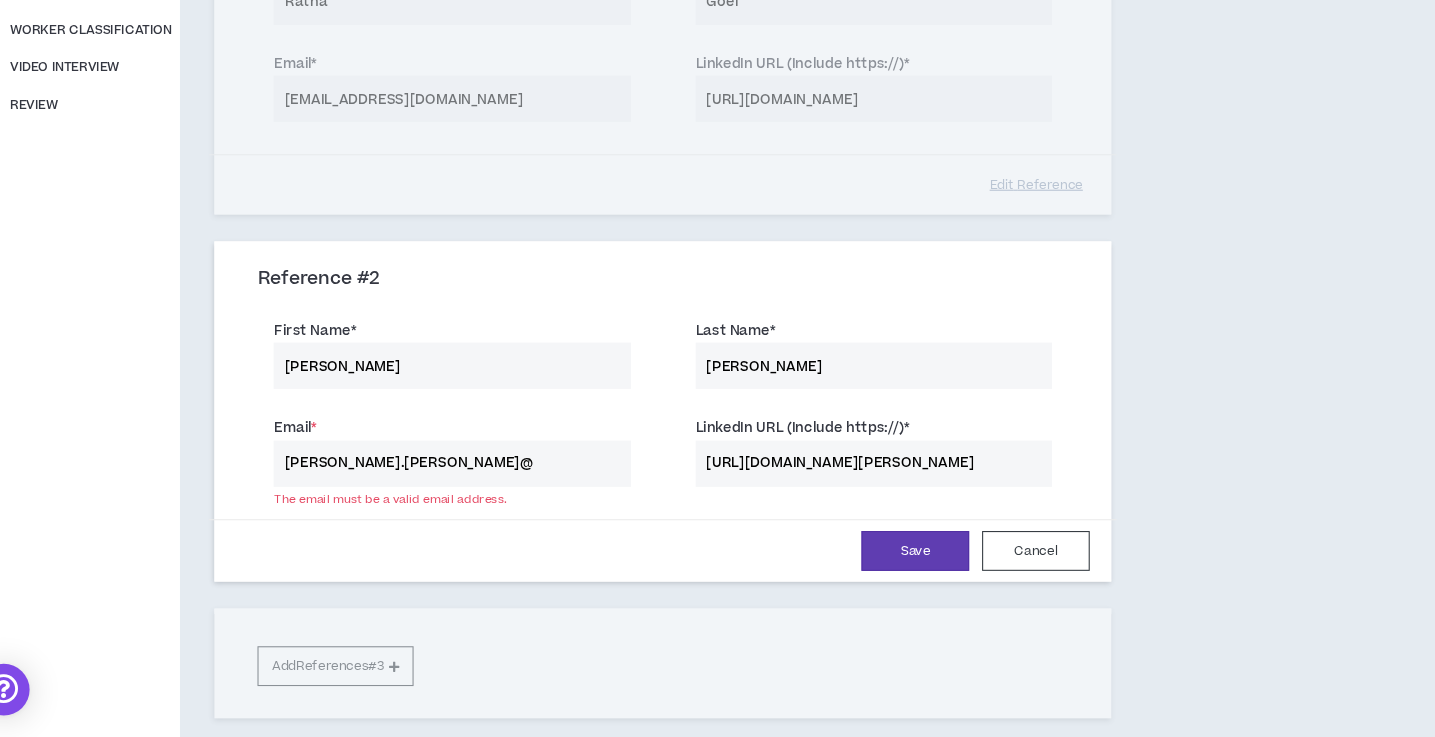 type on "[PERSON_NAME]" 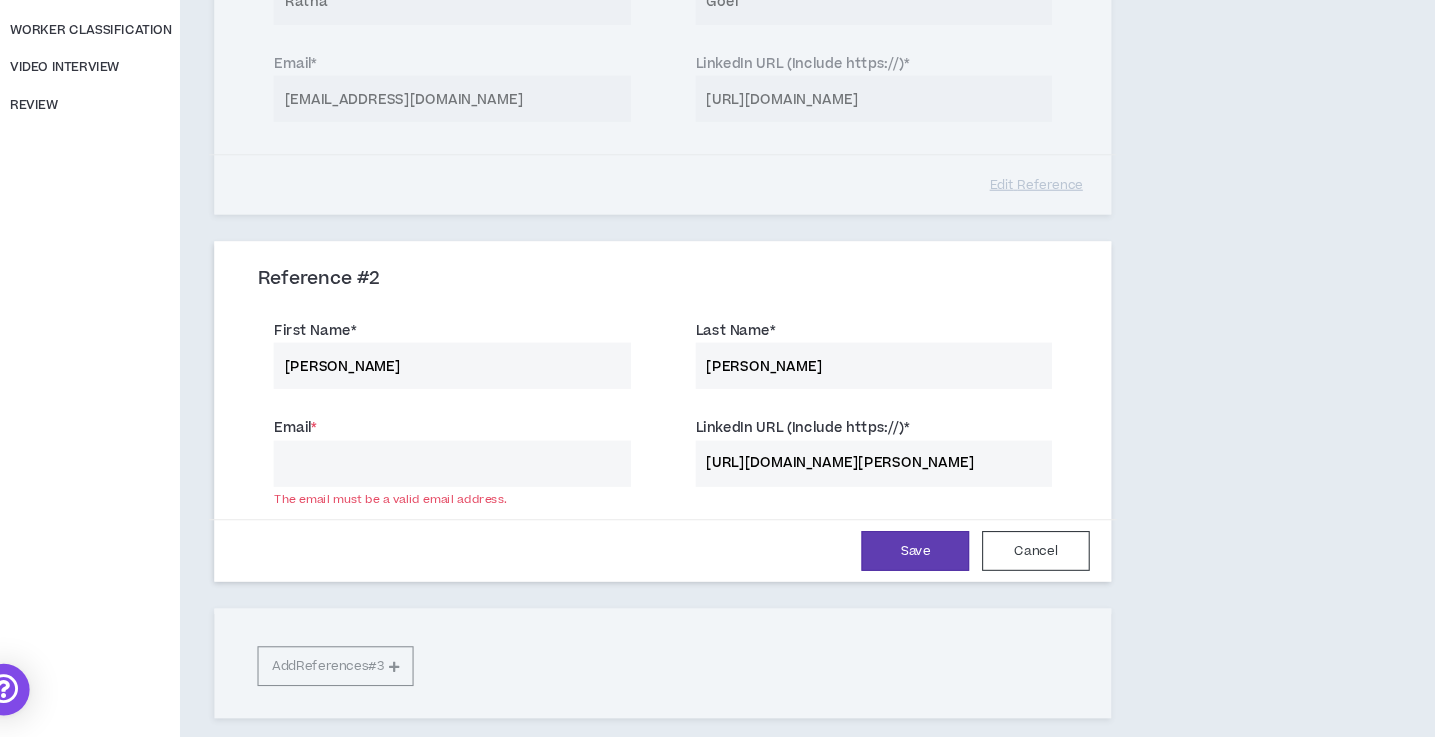 paste on "[EMAIL_ADDRESS][DOMAIN_NAME]" 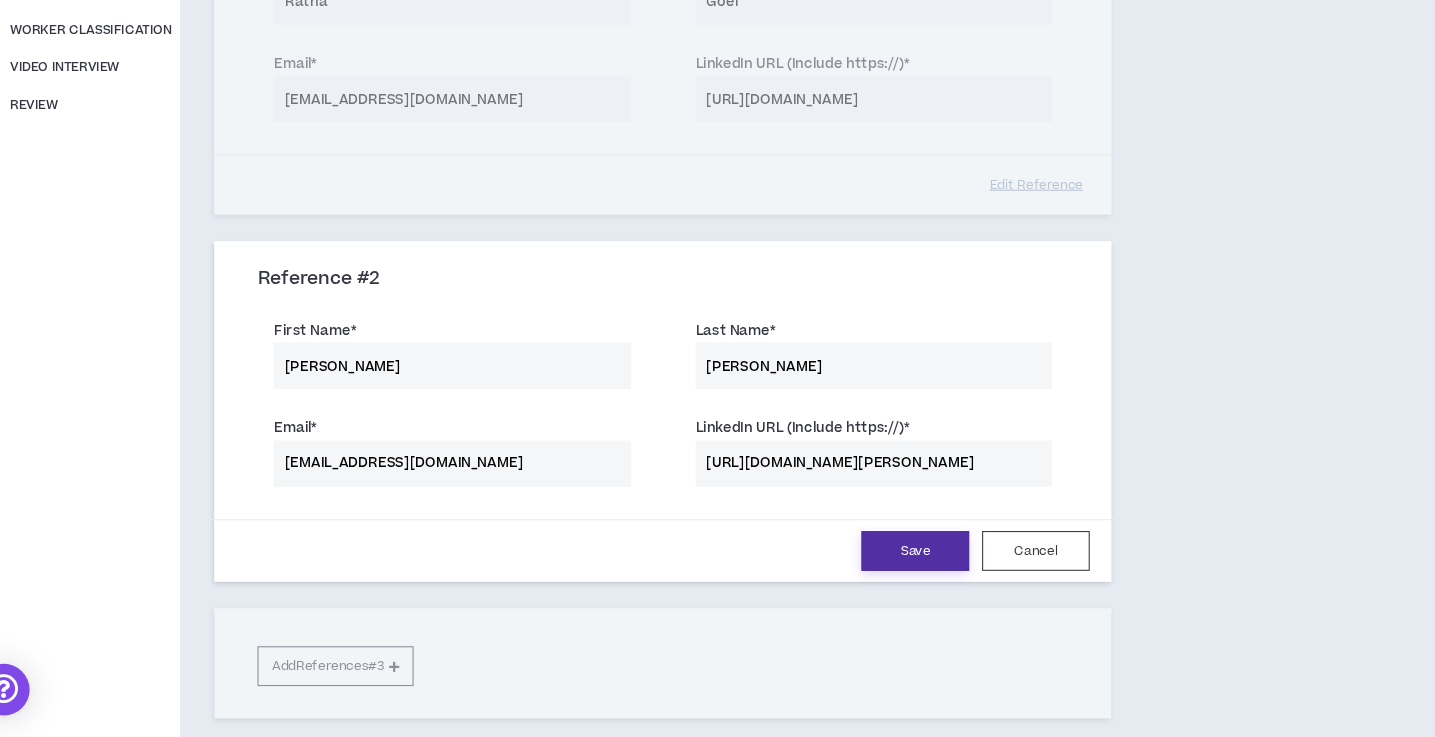 type on "[EMAIL_ADDRESS][DOMAIN_NAME]" 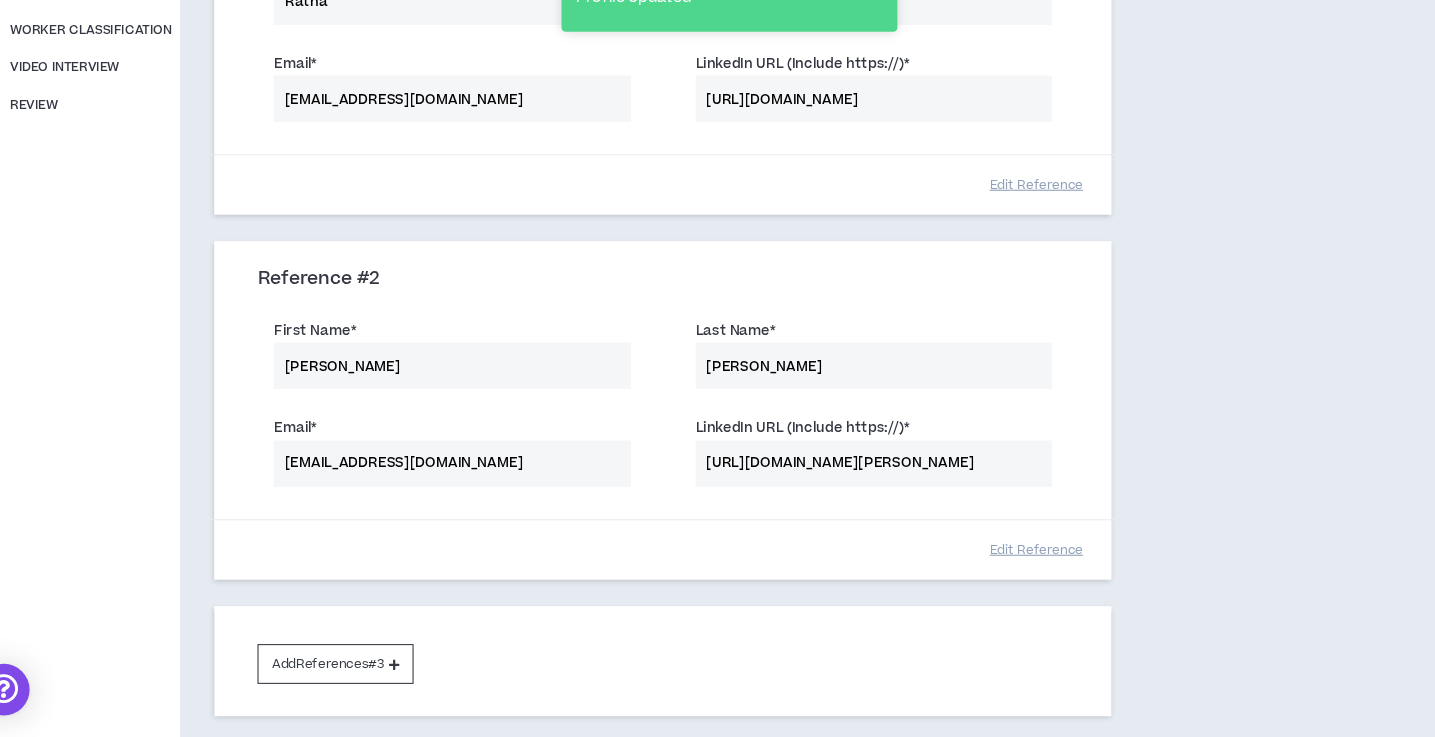 scroll, scrollTop: 524, scrollLeft: 0, axis: vertical 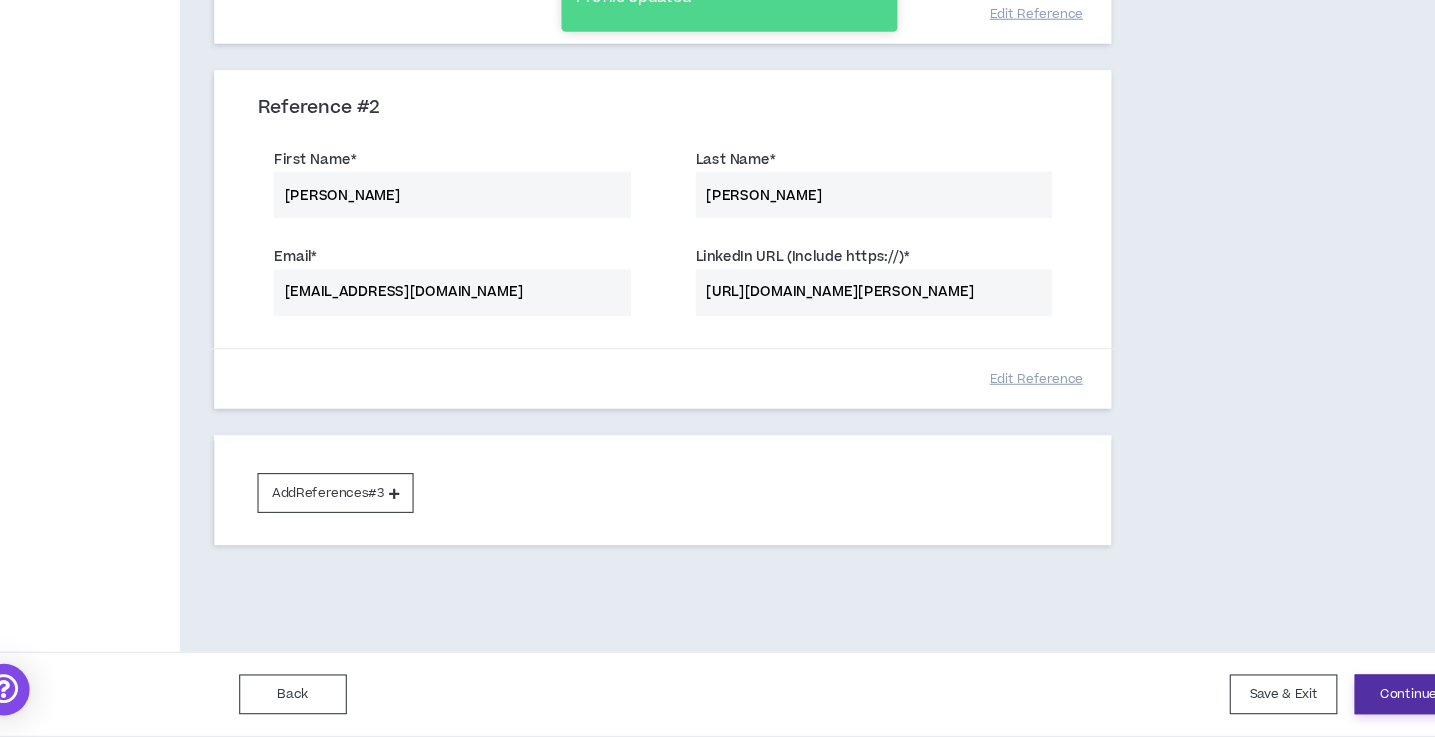 click on "Continue" at bounding box center [1349, 697] 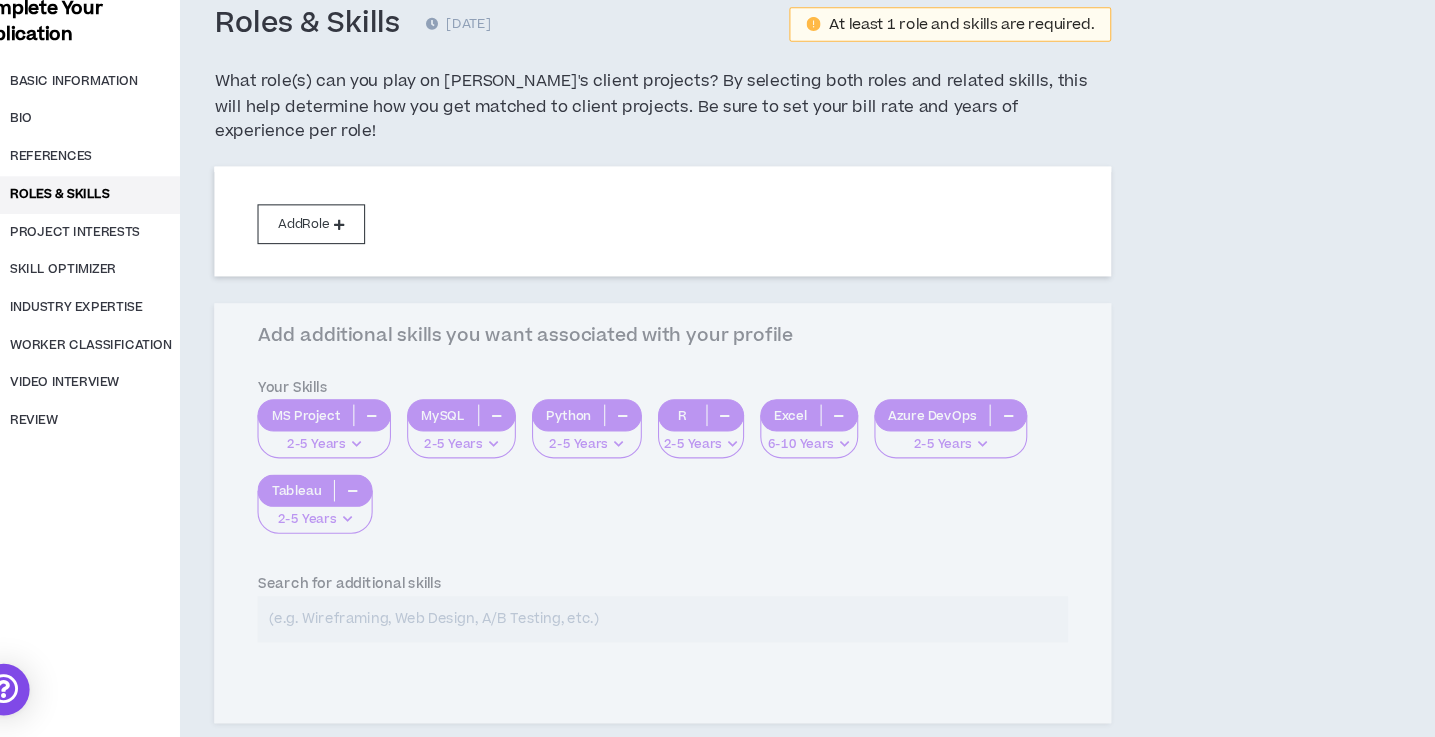 scroll, scrollTop: 102, scrollLeft: 0, axis: vertical 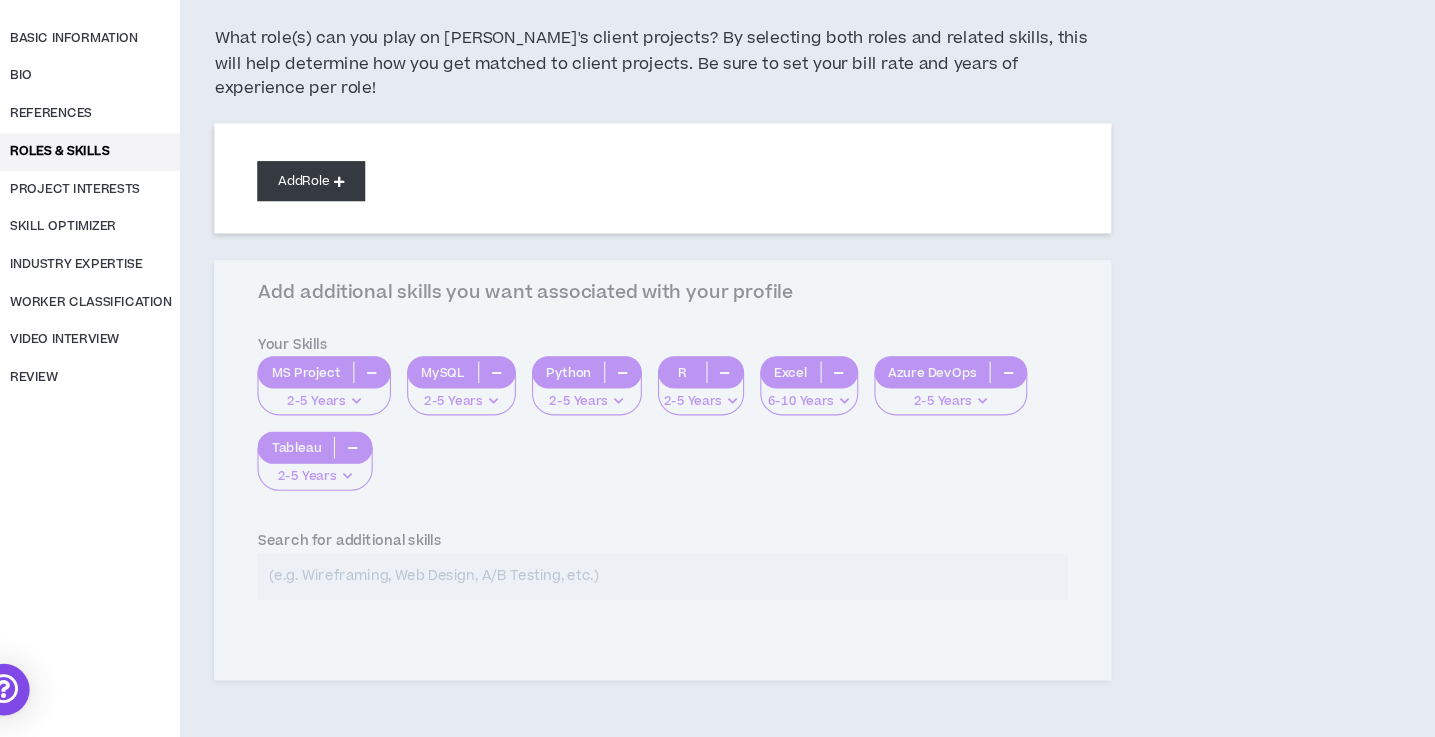 click on "Add  Role" at bounding box center (330, 220) 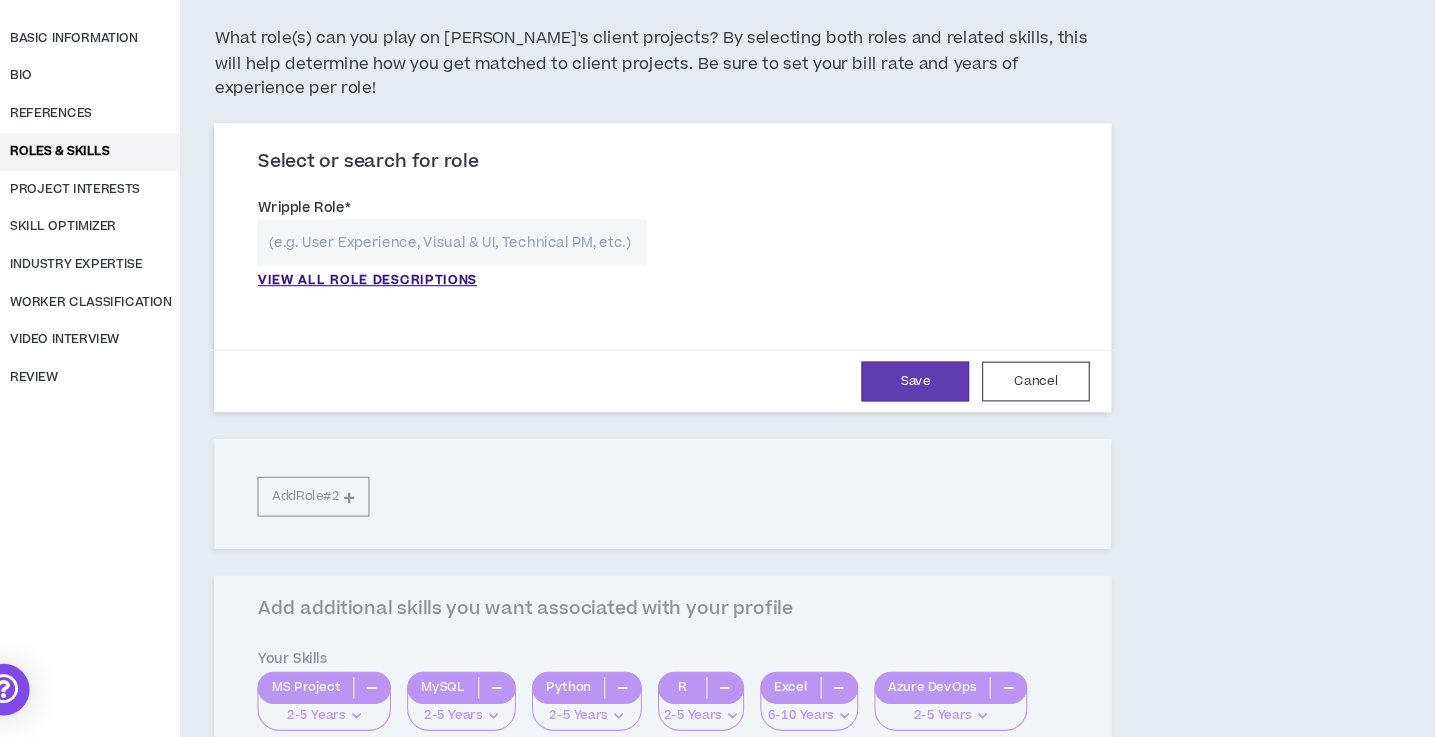 click at bounding box center (460, 277) 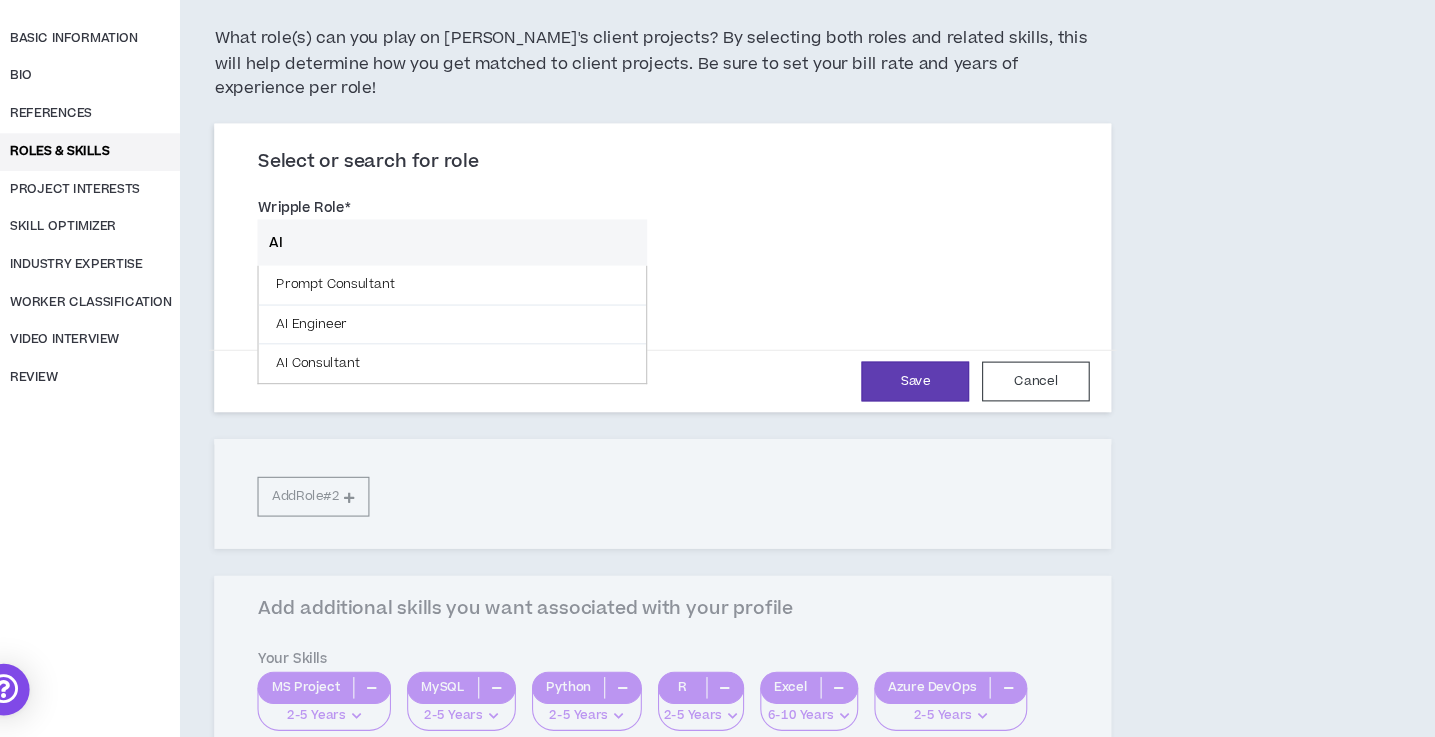 type on "A" 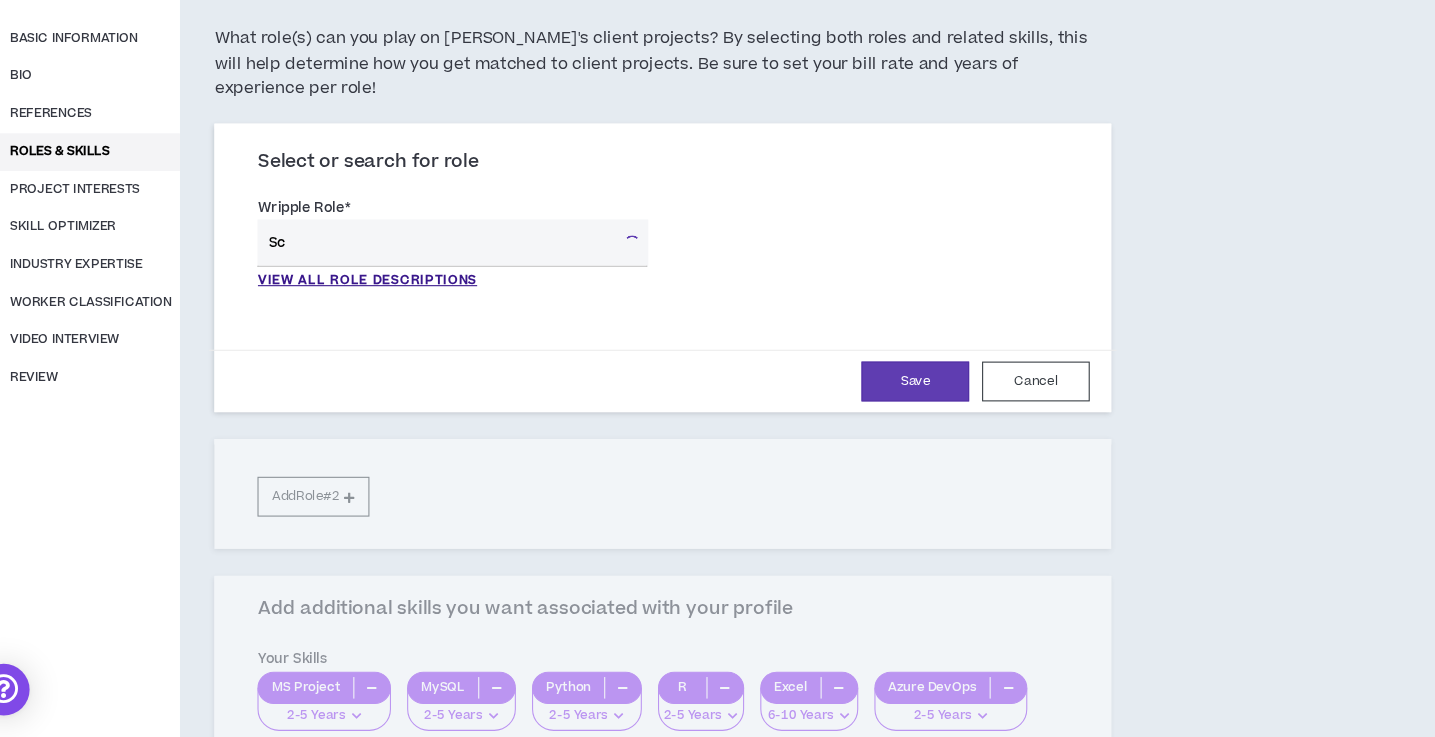 type on "S" 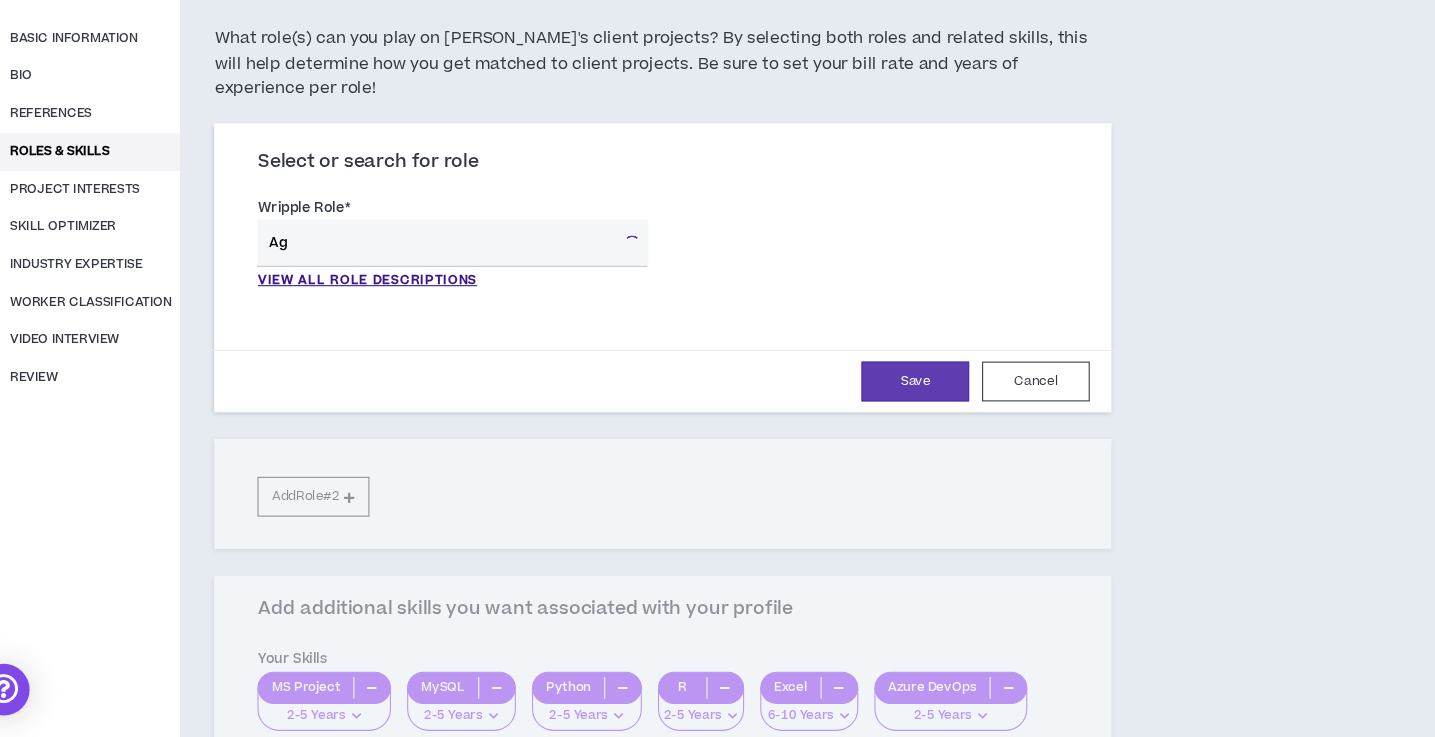 type on "A" 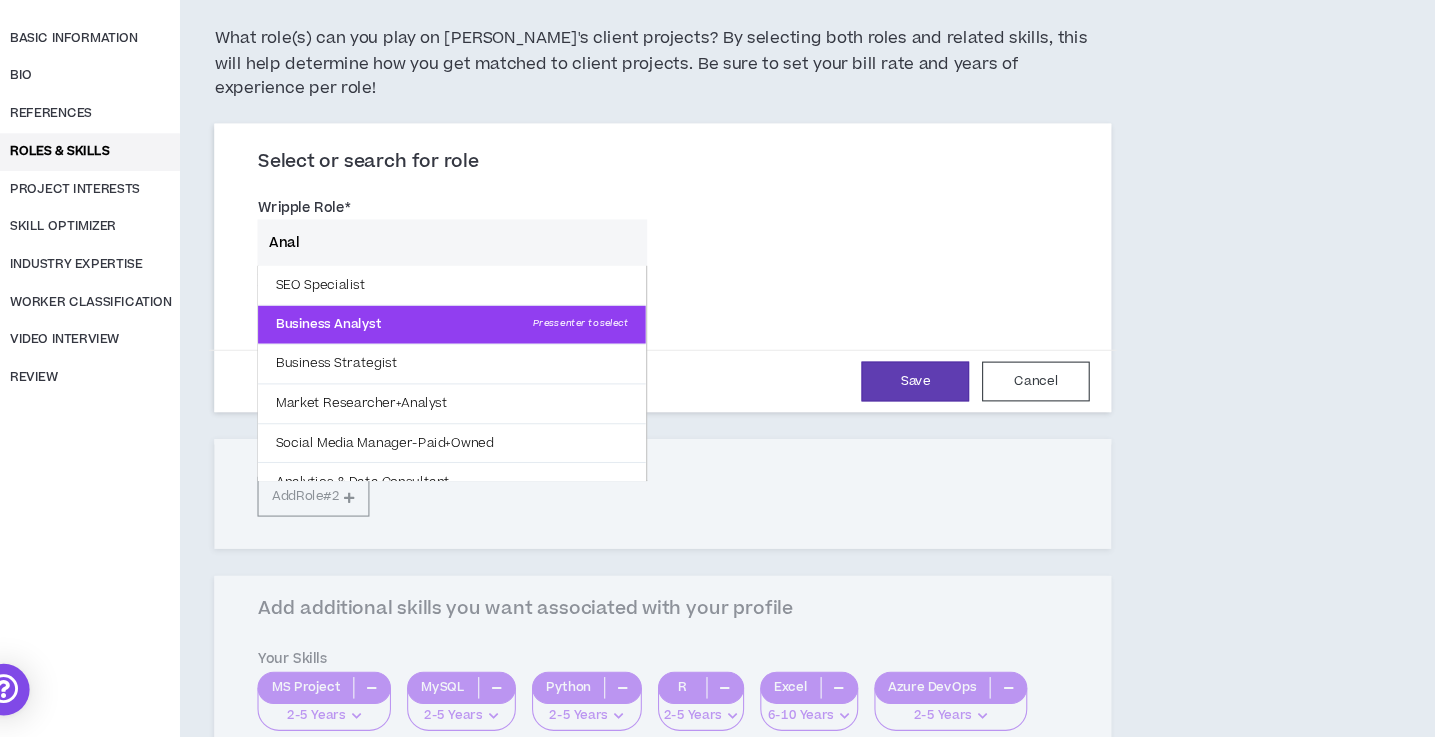 click on "Business Analyst Press enter to select" at bounding box center [460, 354] 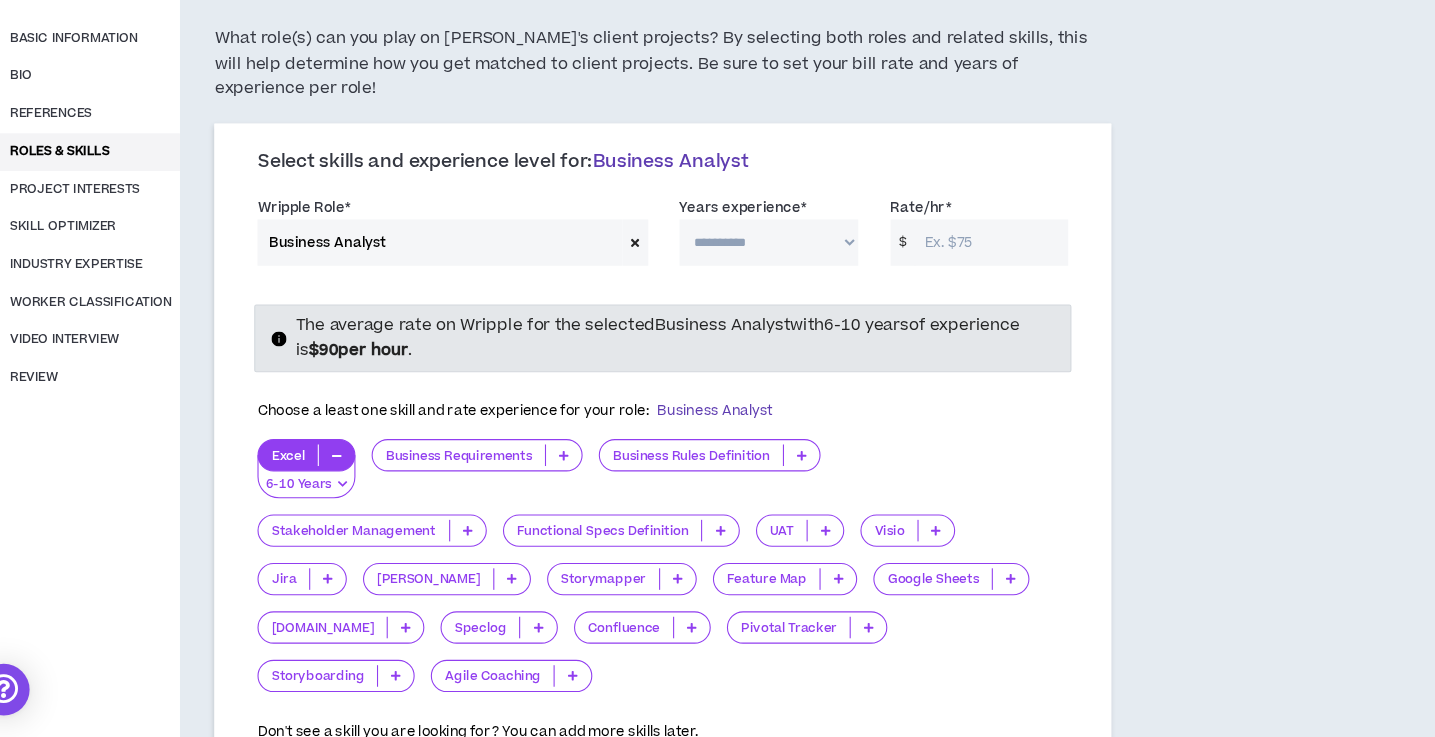 click on "**********" at bounding box center [755, 277] 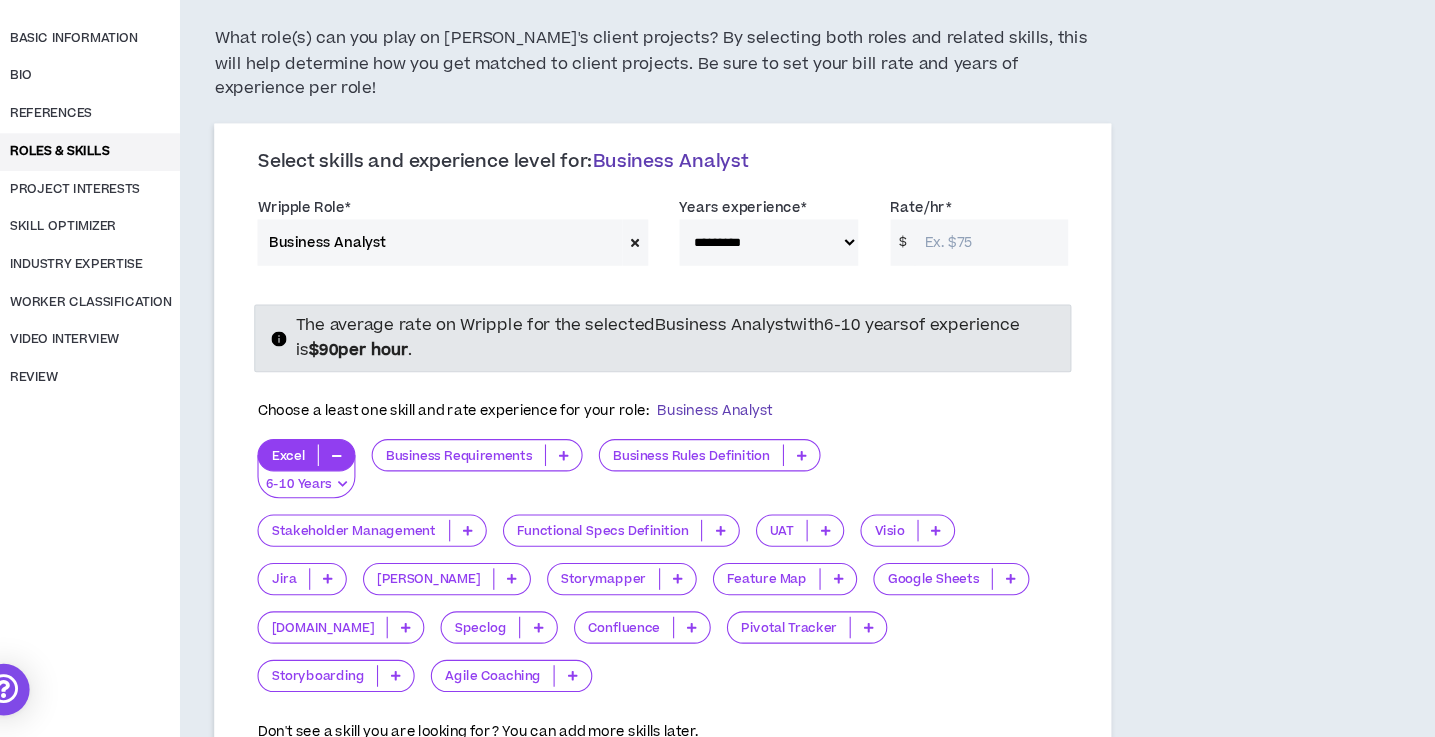 click on "Rate/hr  *" at bounding box center (962, 277) 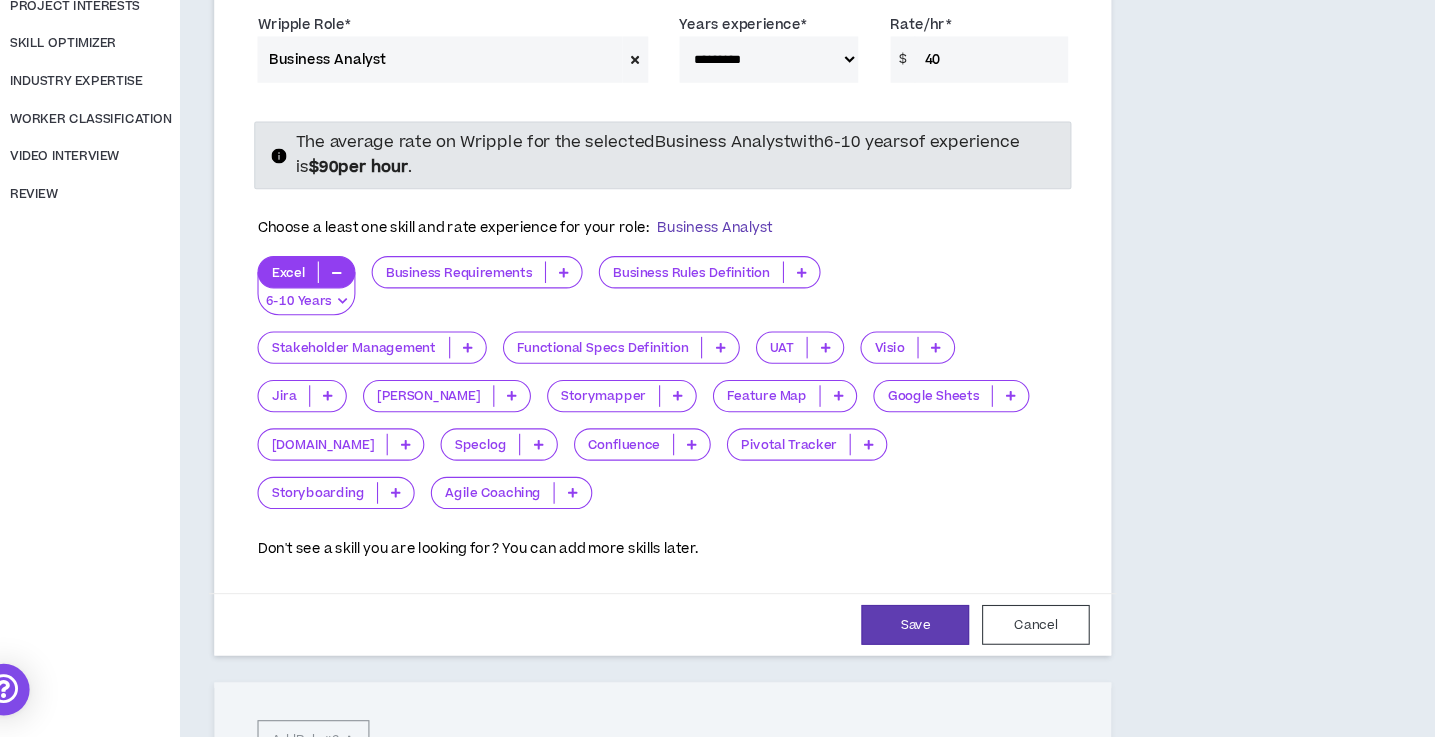 scroll, scrollTop: 306, scrollLeft: 0, axis: vertical 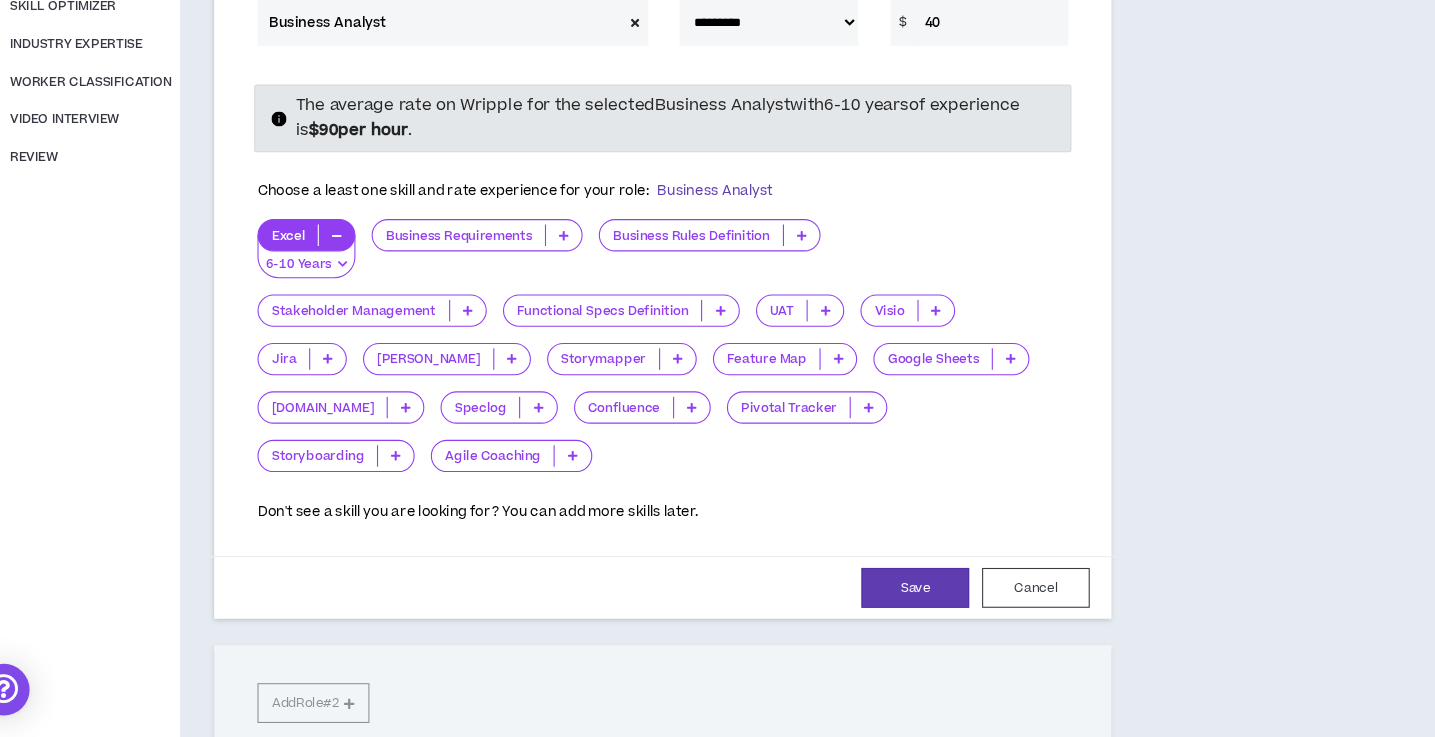 type on "40" 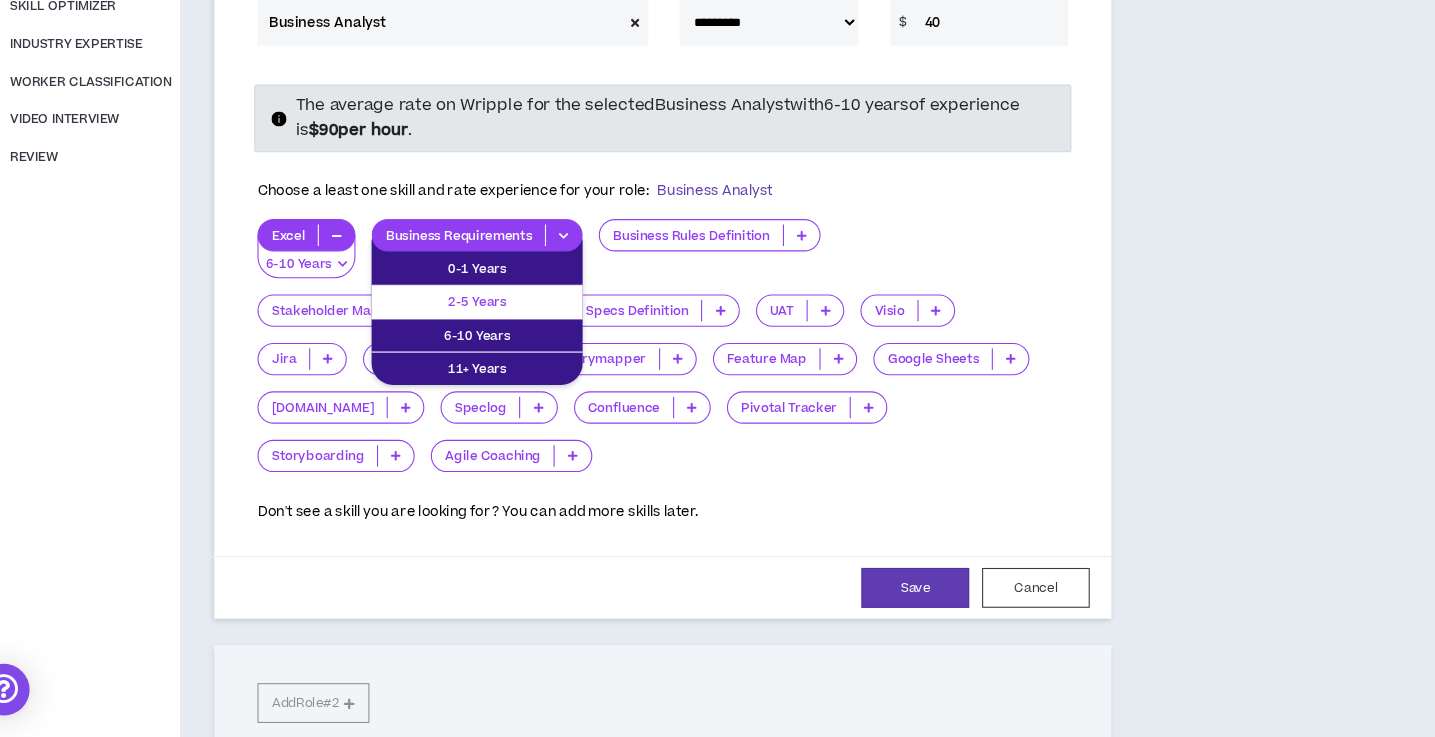 click on "2-5 Years" at bounding box center (484, 333) 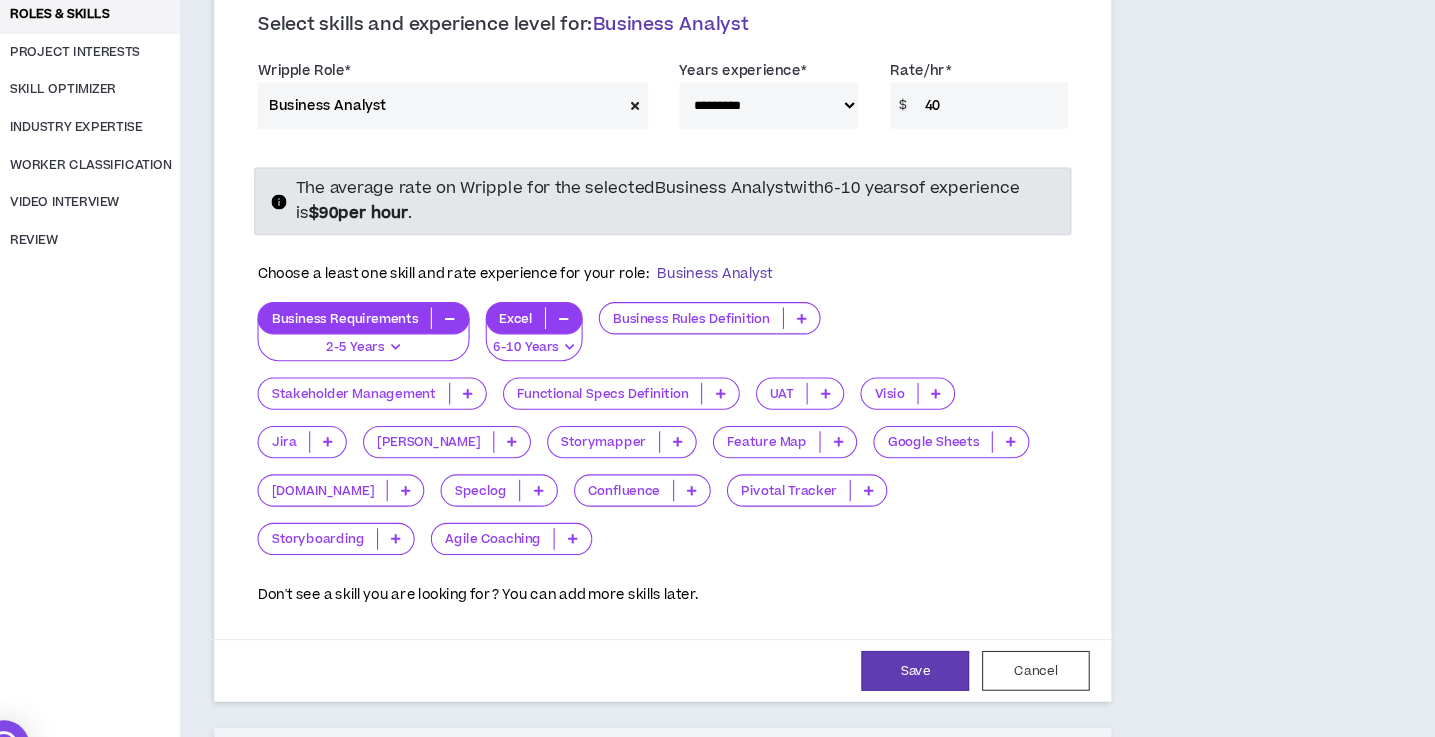 scroll, scrollTop: 272, scrollLeft: 0, axis: vertical 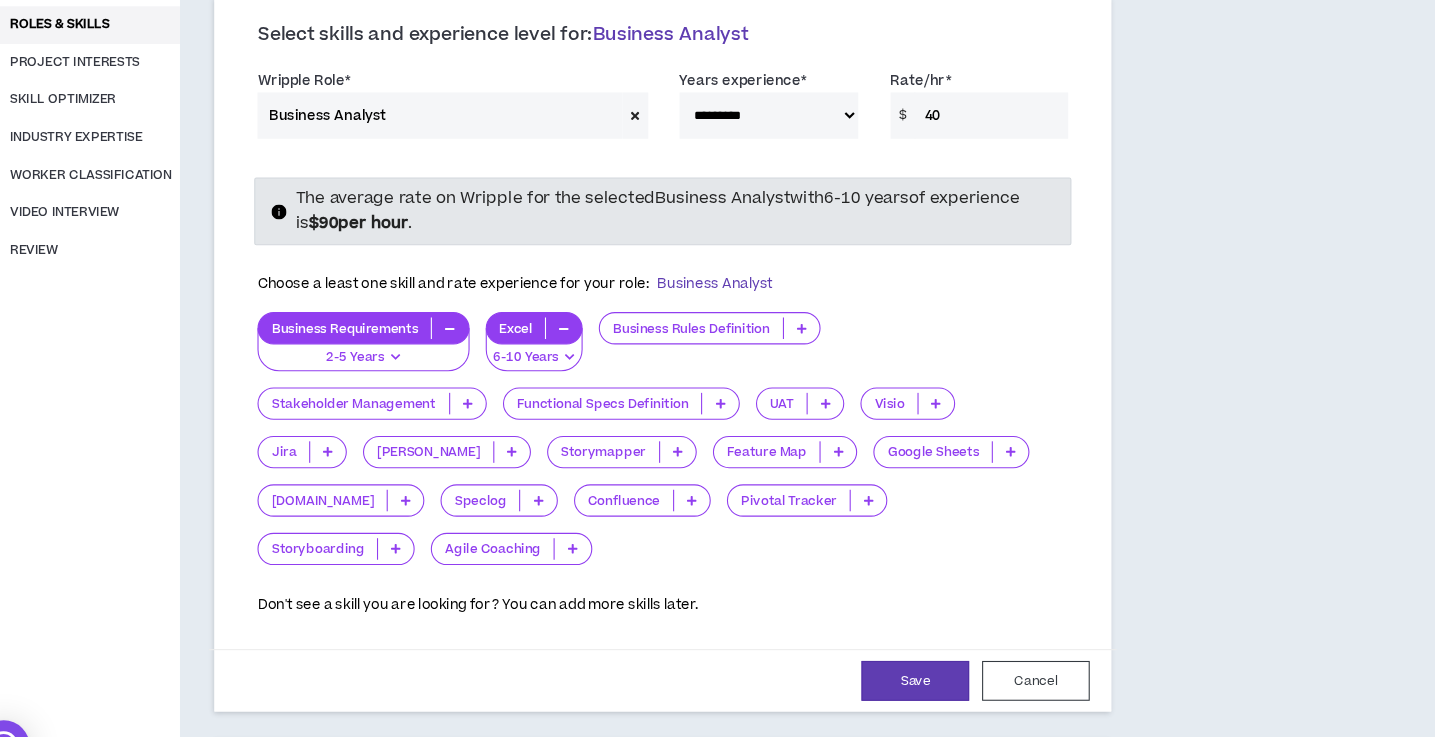 click on "**********" at bounding box center [755, 107] 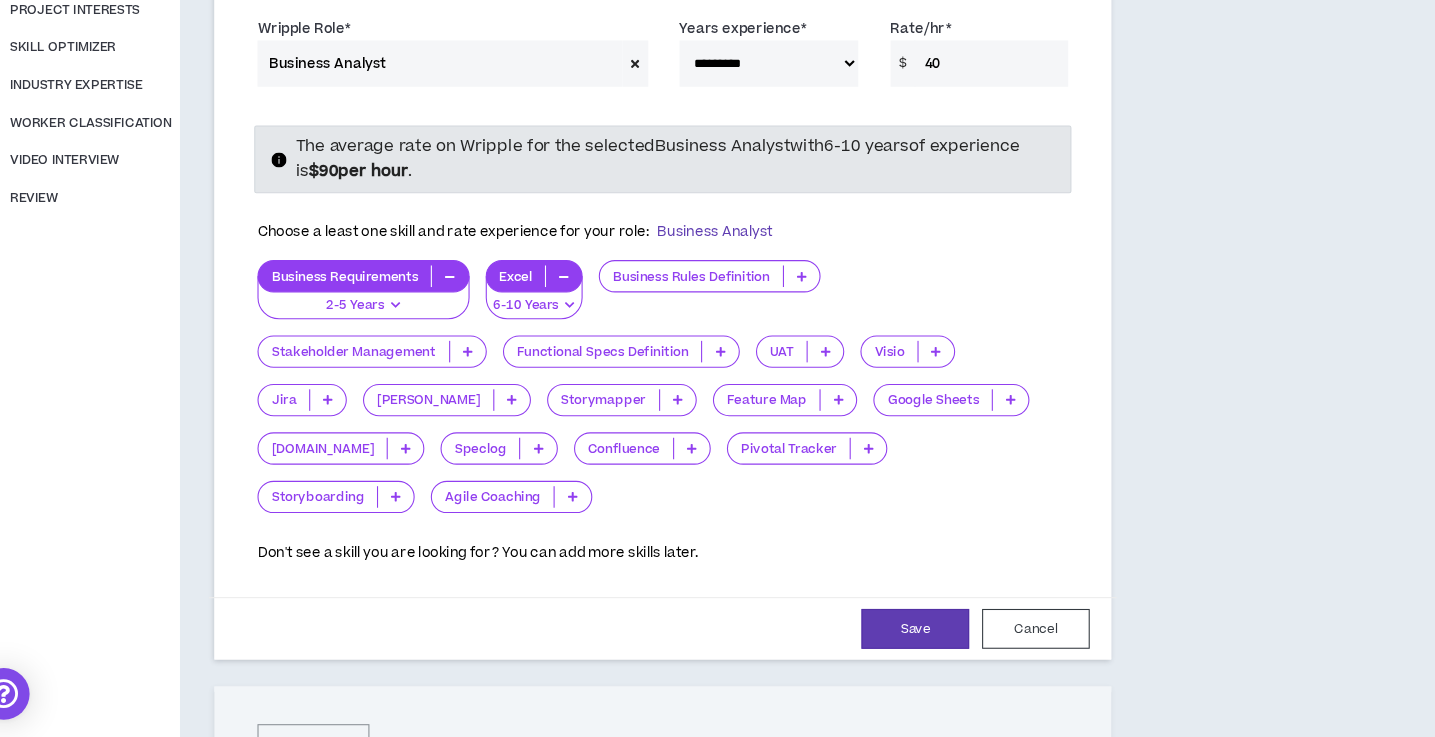 scroll, scrollTop: 347, scrollLeft: 0, axis: vertical 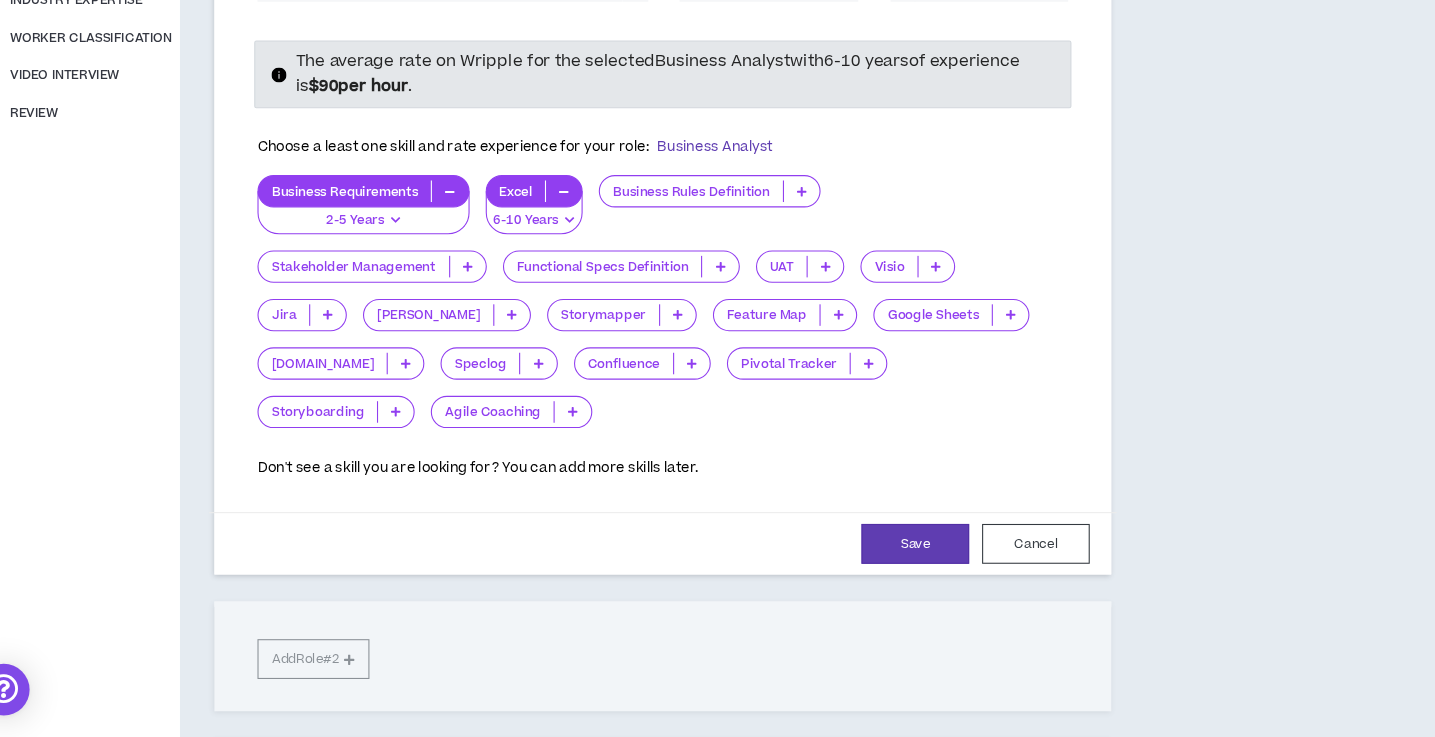 click at bounding box center (475, 300) 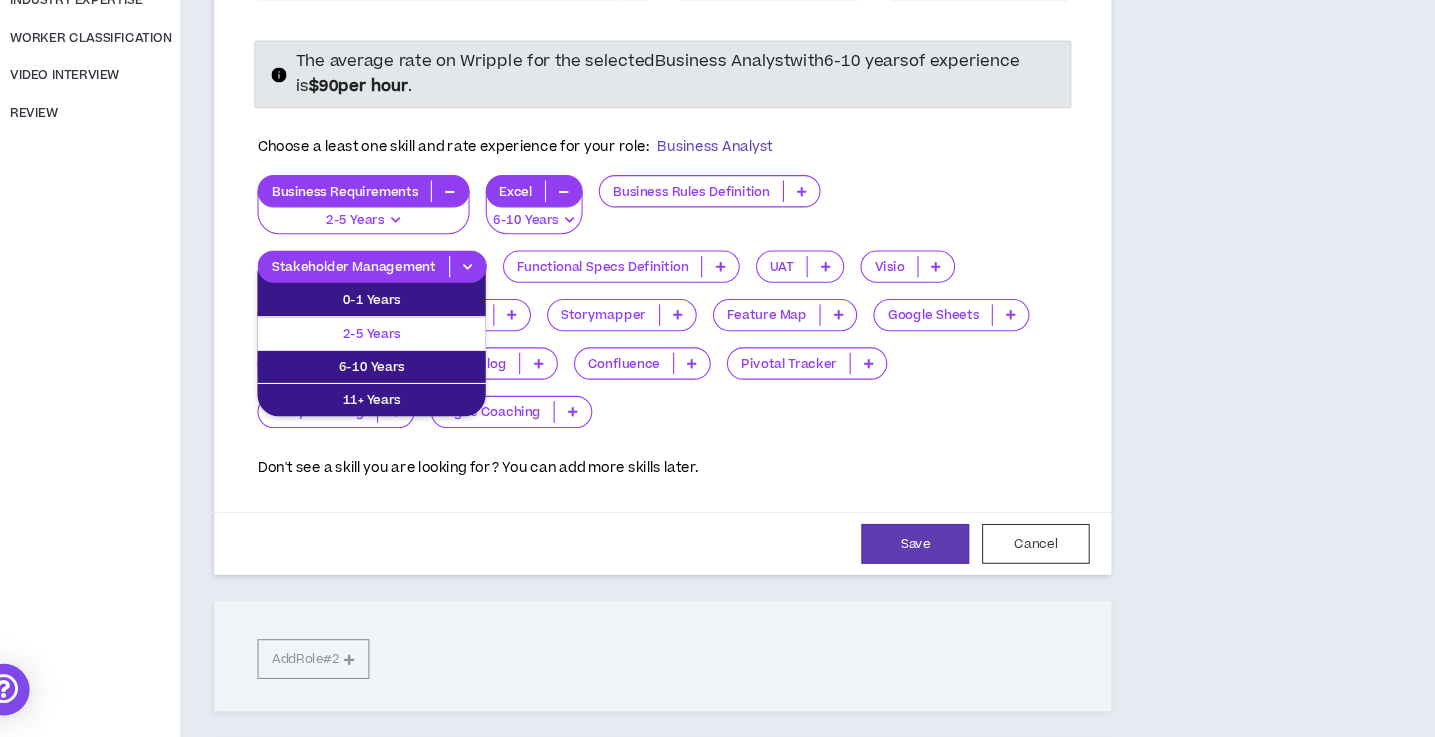 click on "2-5 Years" at bounding box center (386, 362) 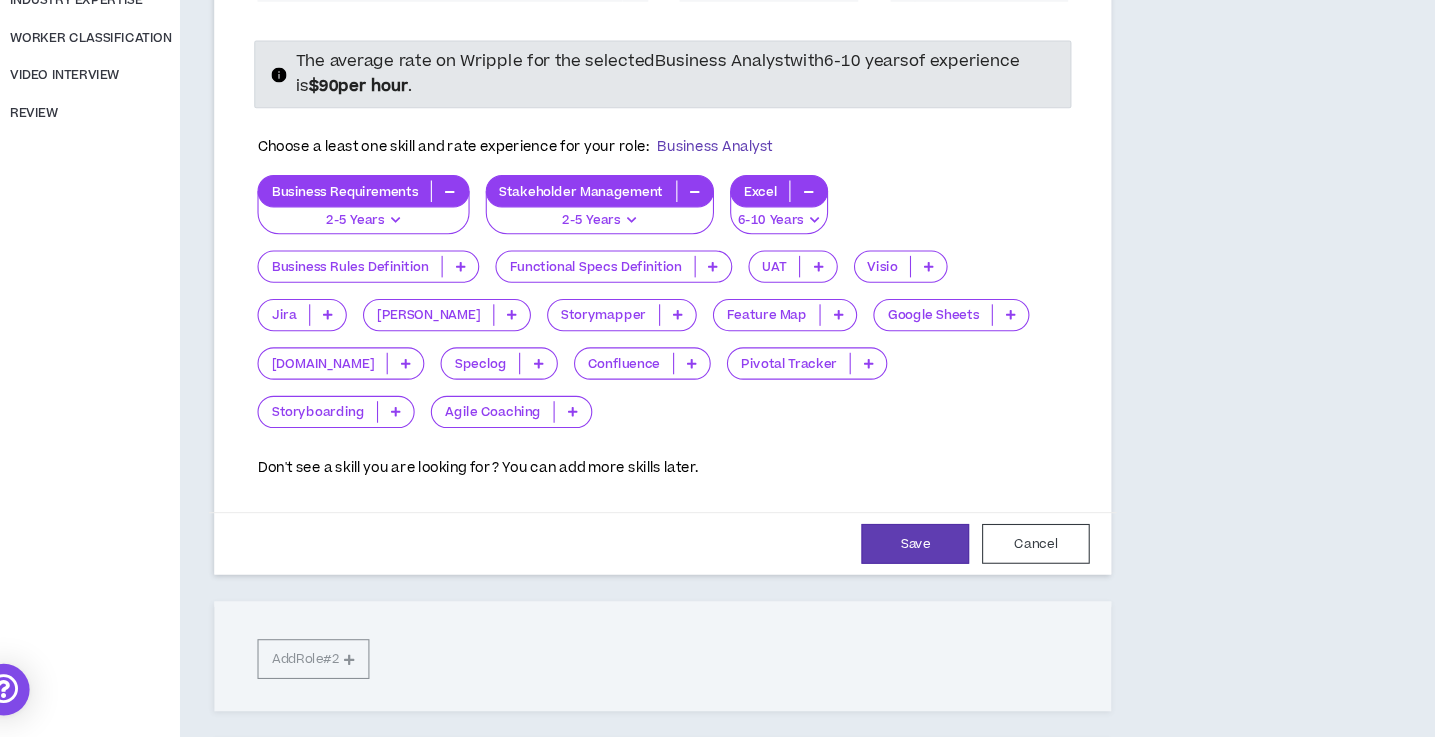 click at bounding box center (572, 435) 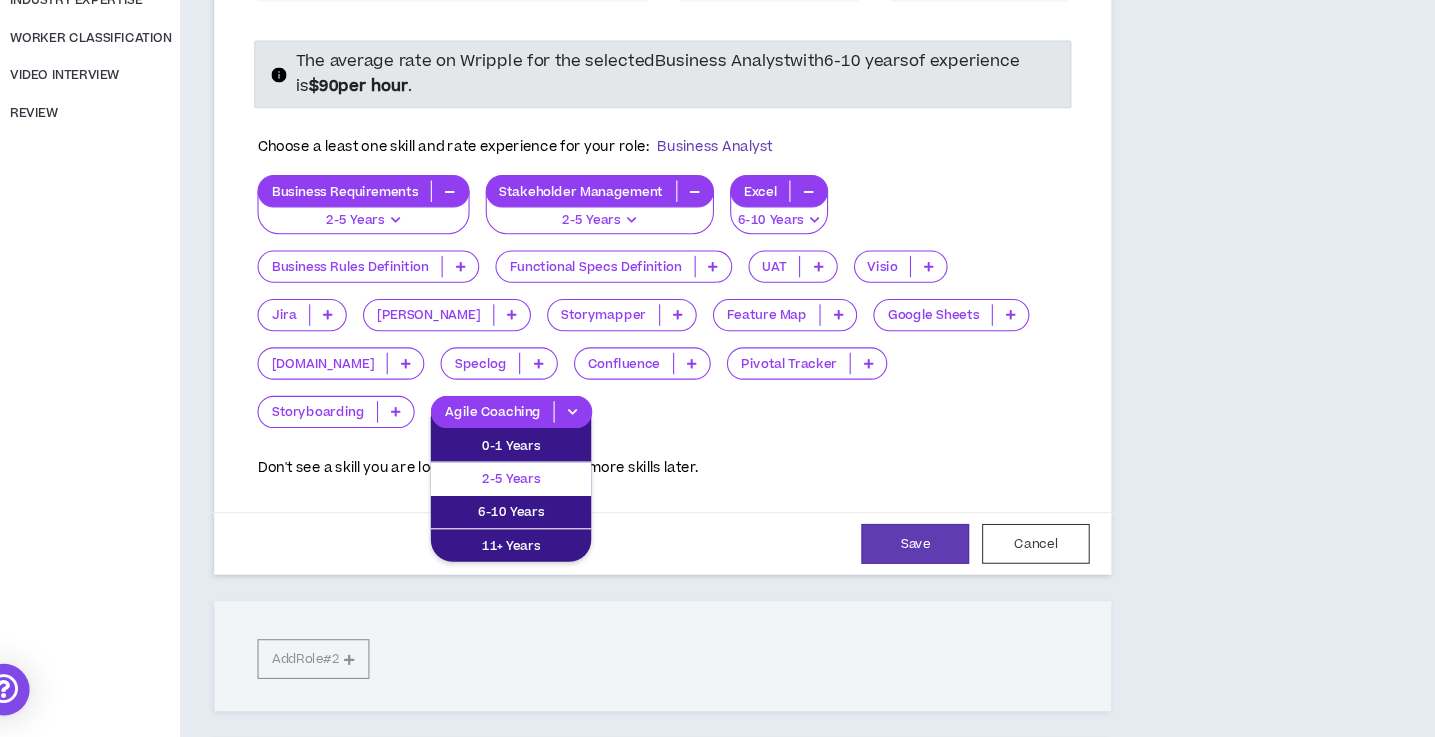 click on "2-5 Years" at bounding box center [515, 497] 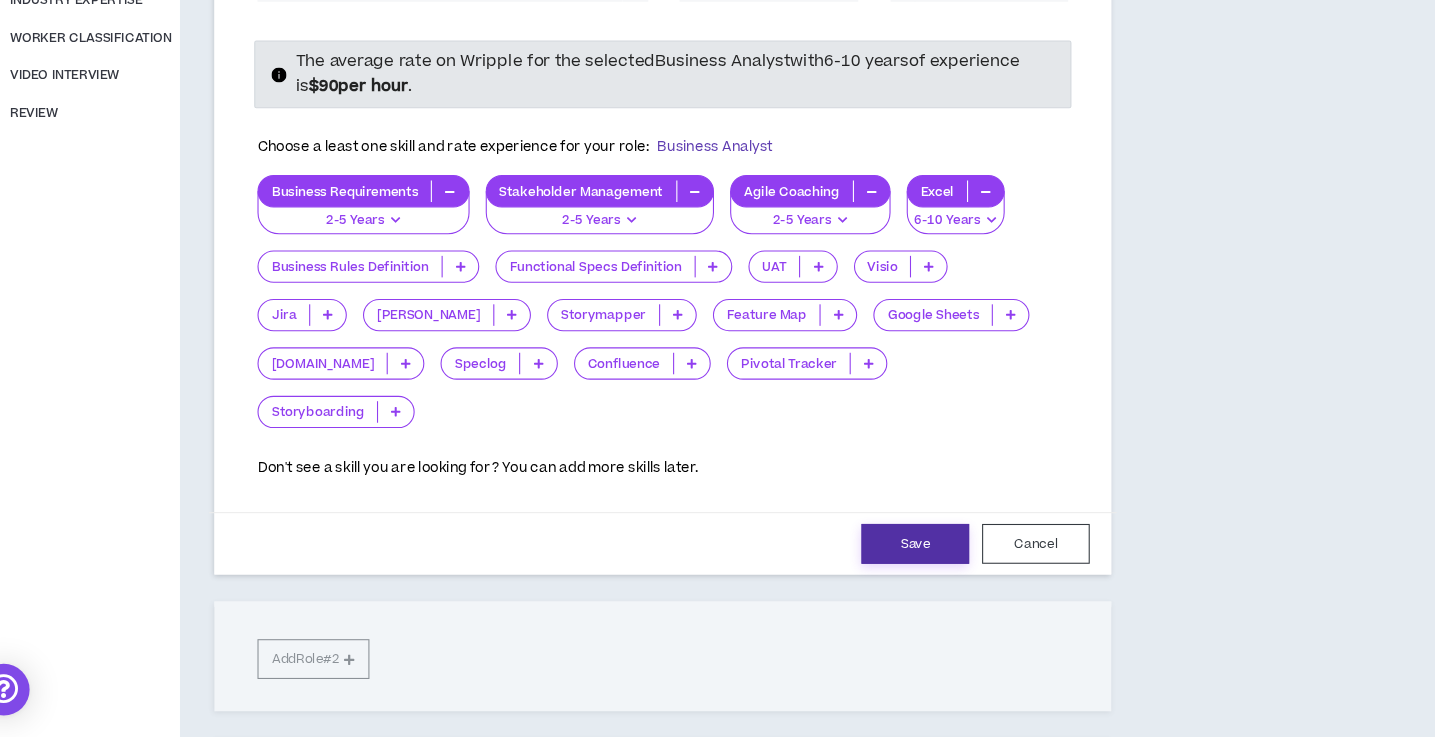 click on "Save" at bounding box center (891, 557) 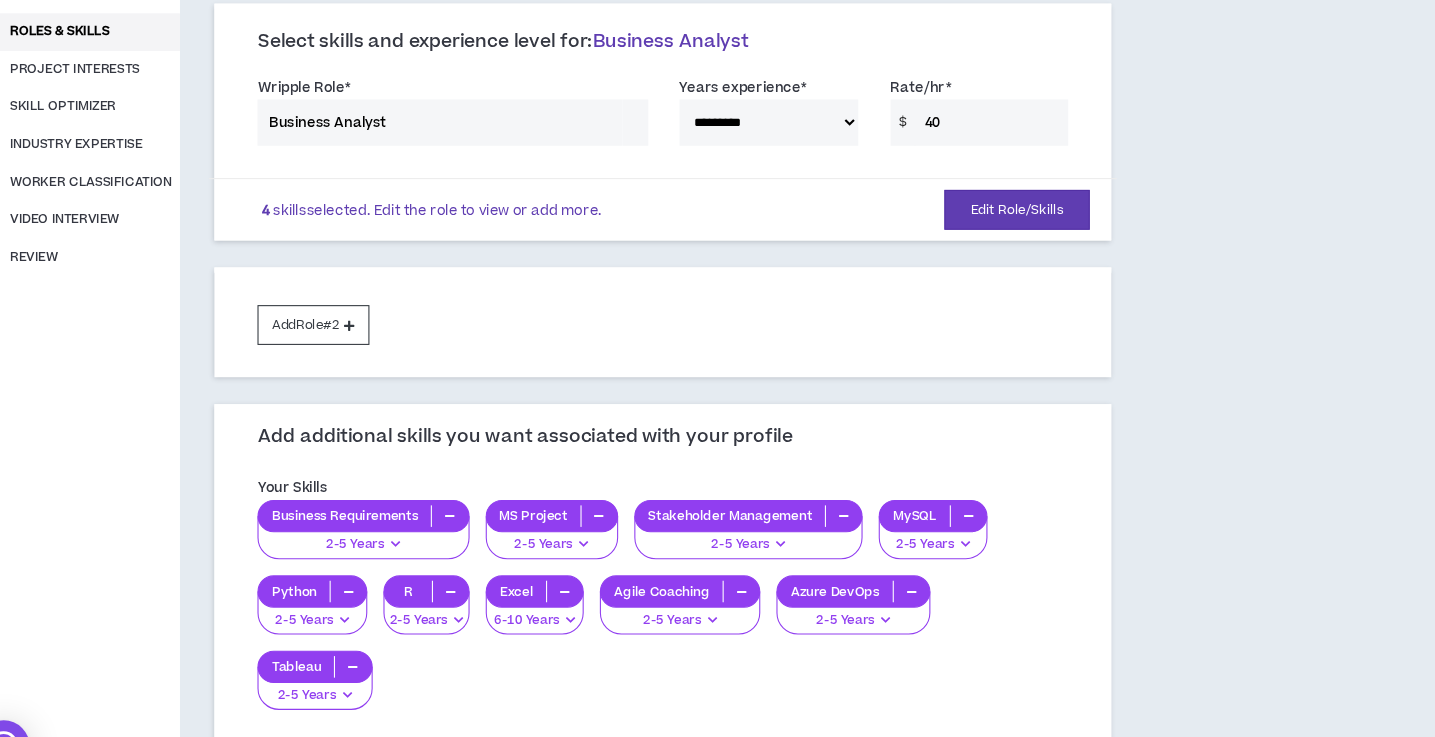scroll, scrollTop: 200, scrollLeft: 0, axis: vertical 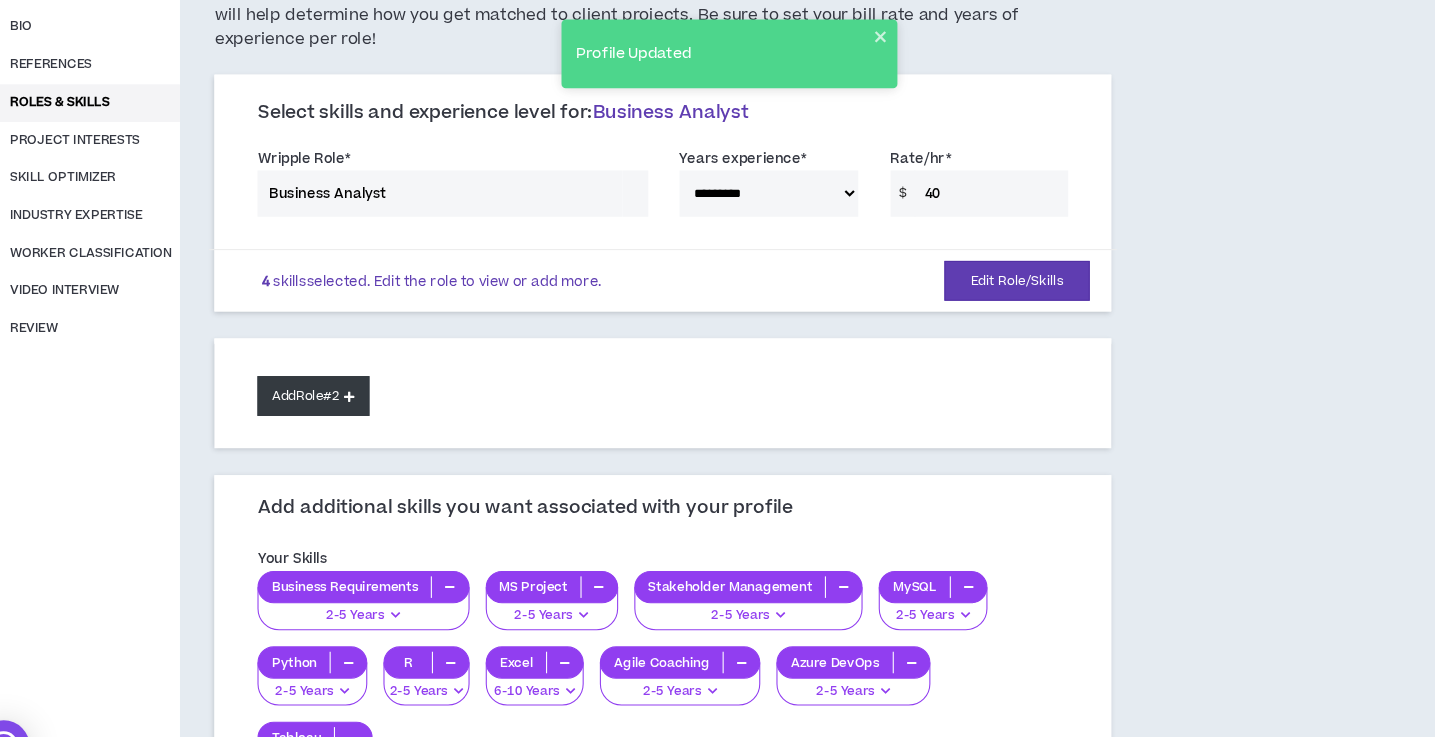 click on "Add  Role  #2" at bounding box center (331, 367) 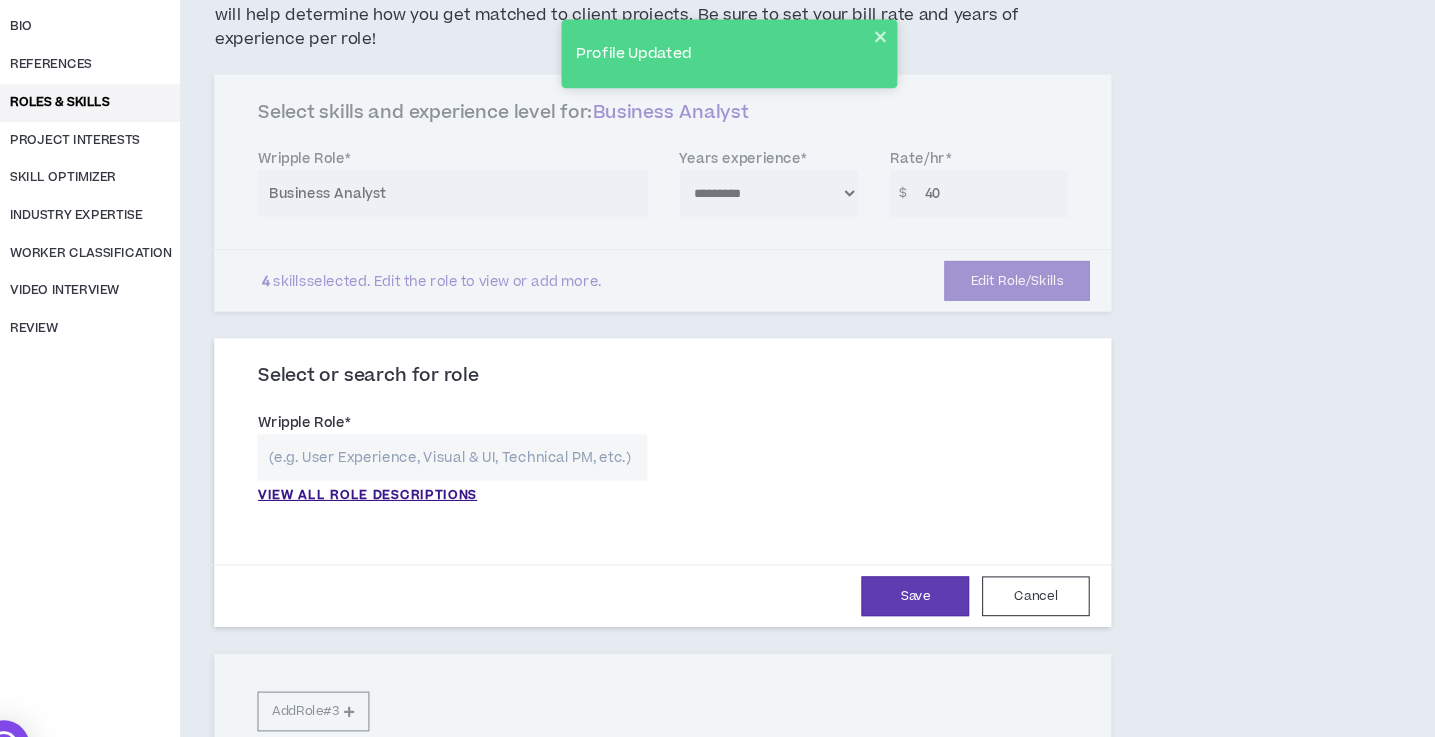 click at bounding box center [460, 424] 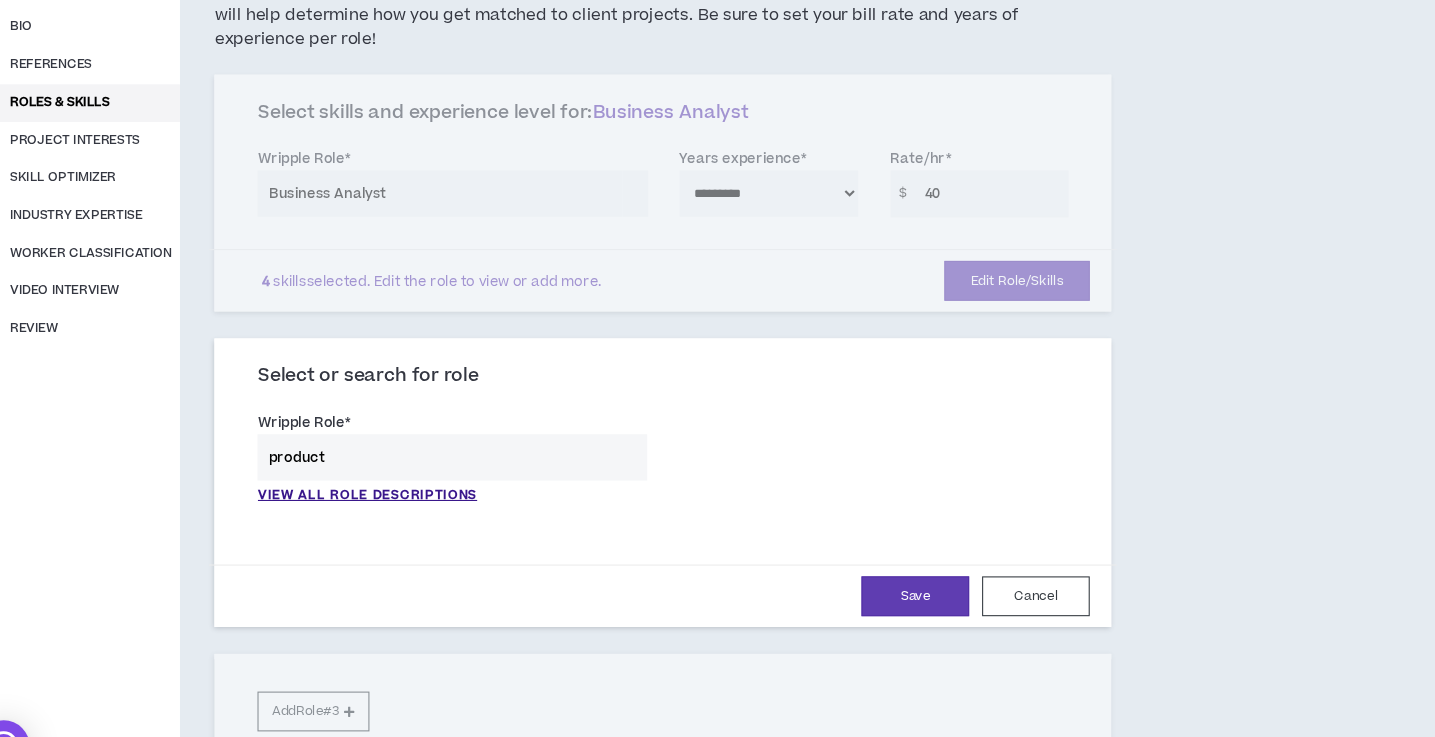 click on "product" at bounding box center (460, 424) 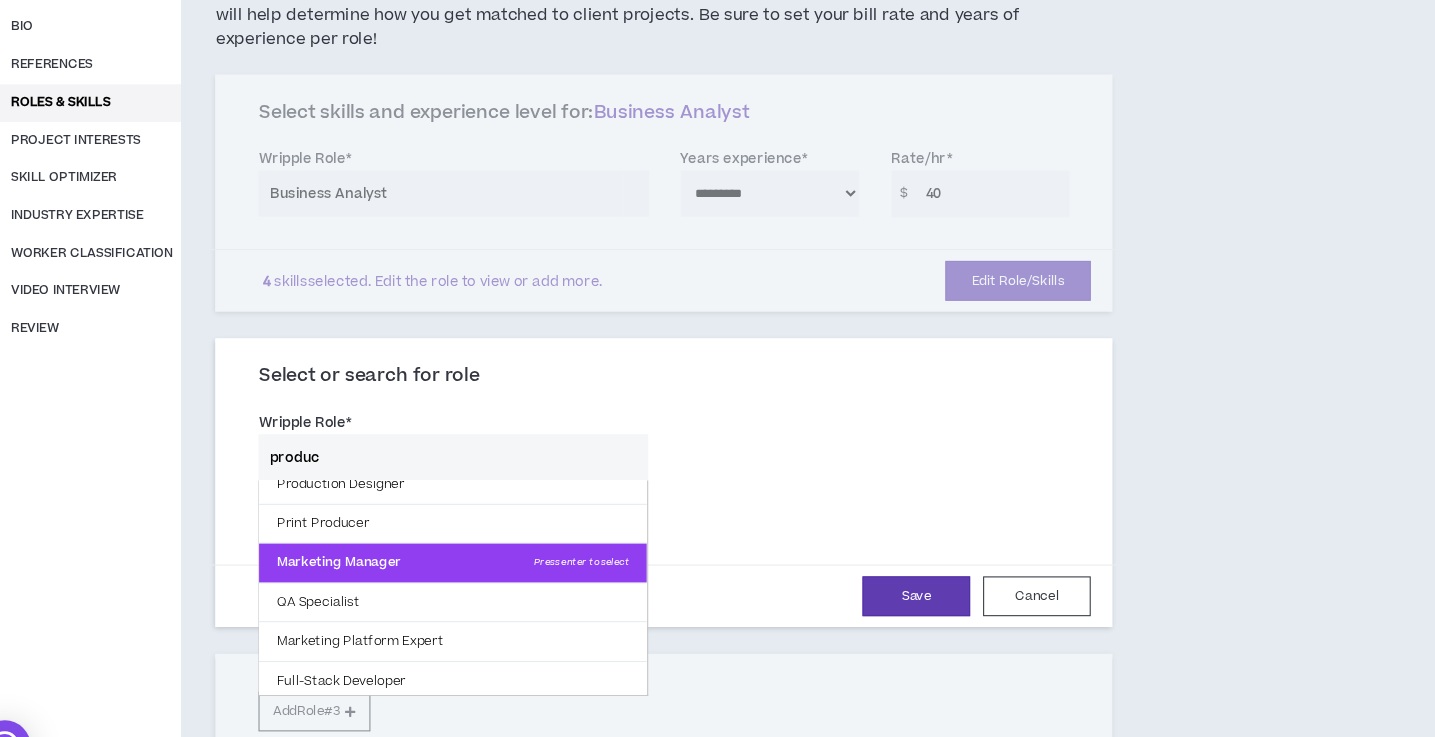 scroll, scrollTop: 0, scrollLeft: 0, axis: both 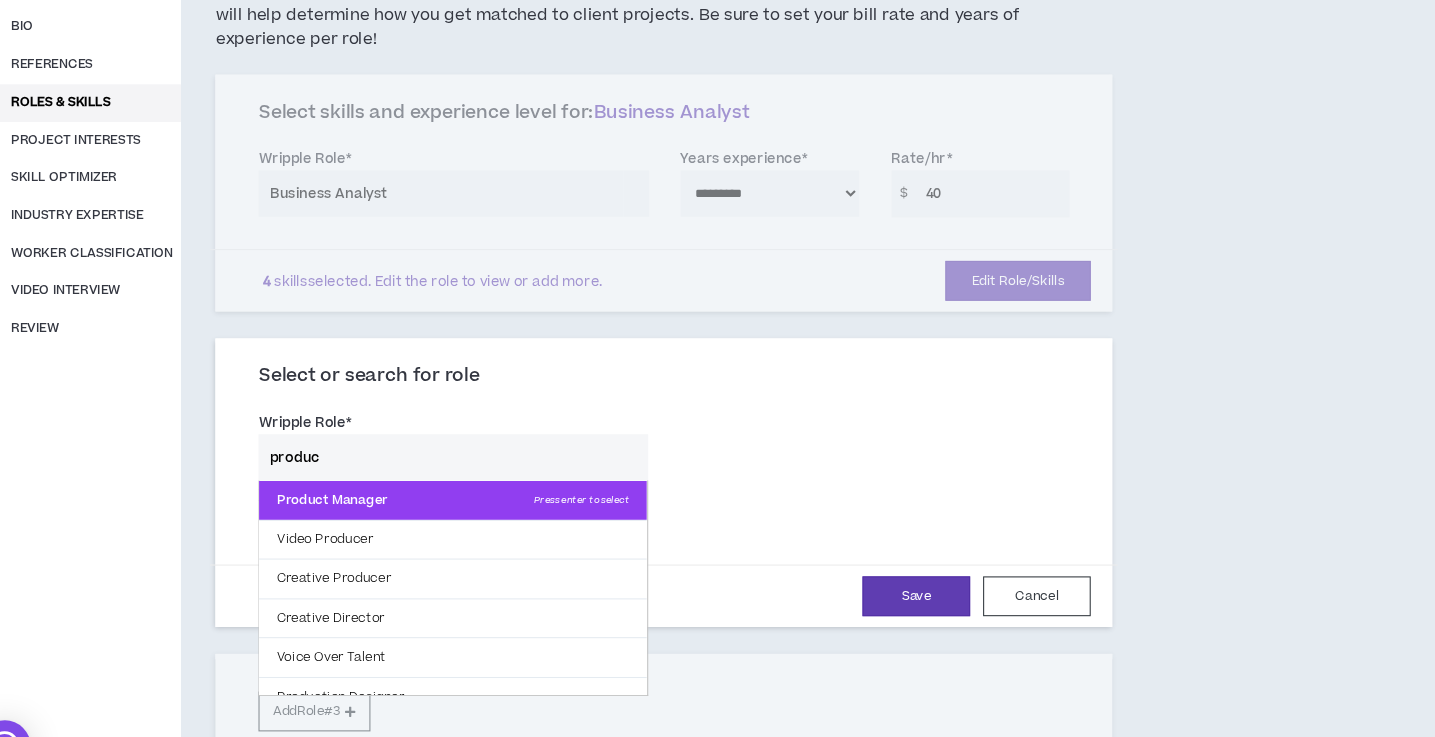 click on "Product Manager Press enter to select" at bounding box center (460, 464) 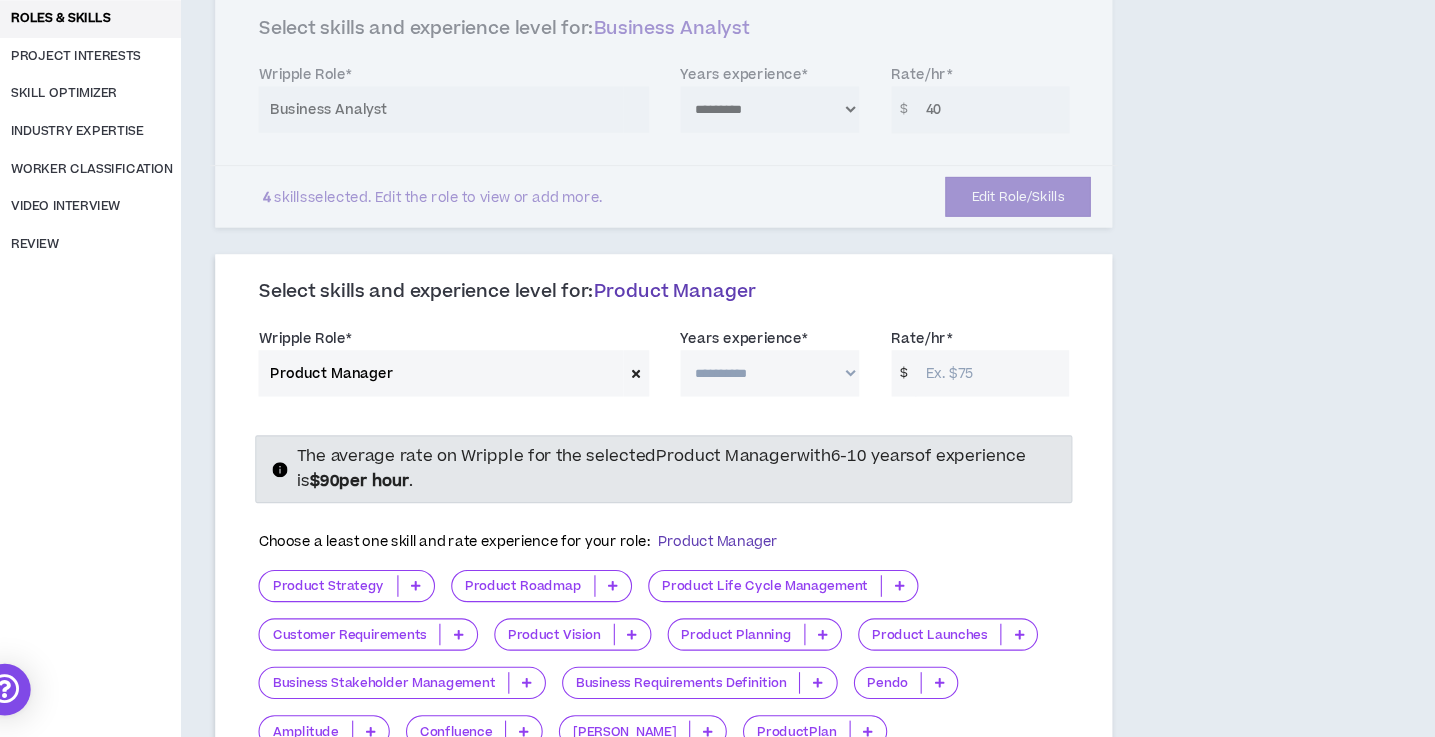 scroll, scrollTop: 254, scrollLeft: 0, axis: vertical 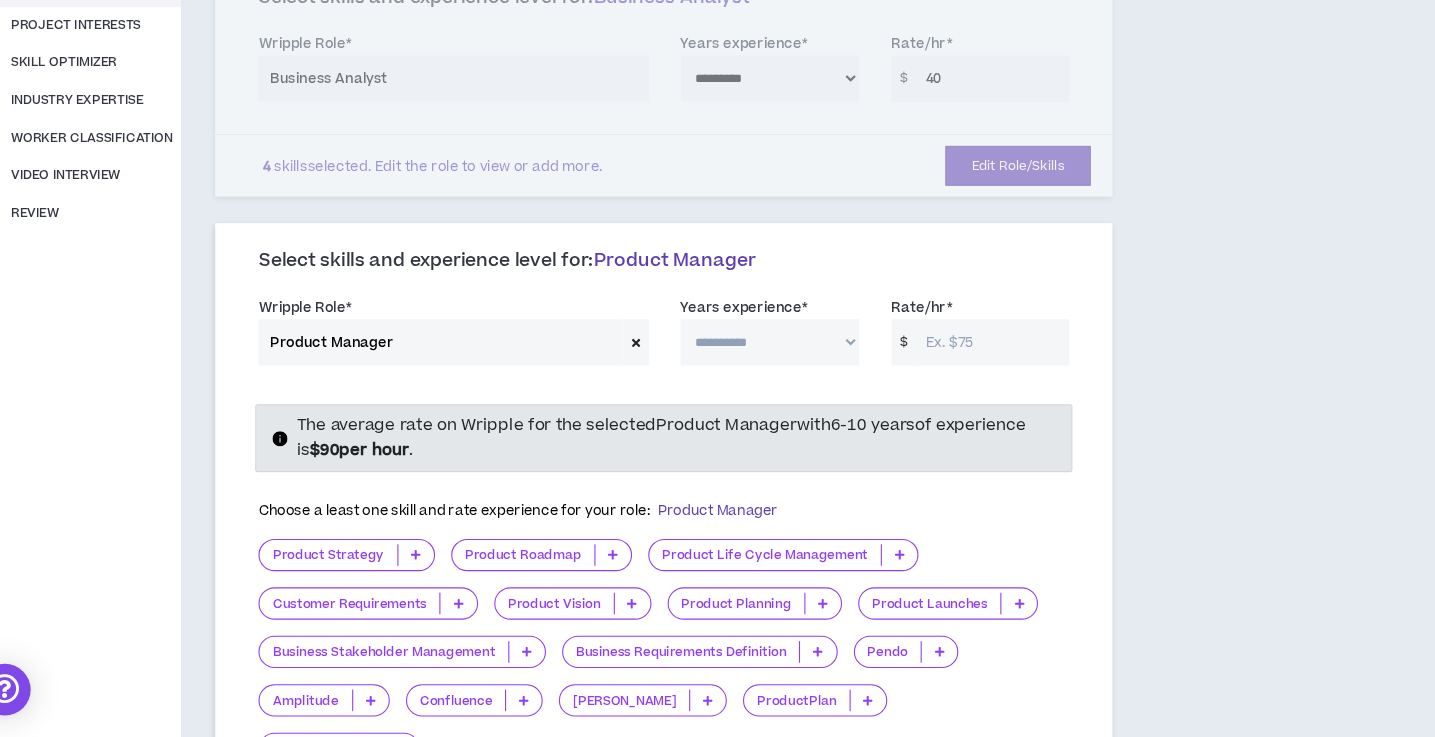 click on "**********" at bounding box center [755, 370] 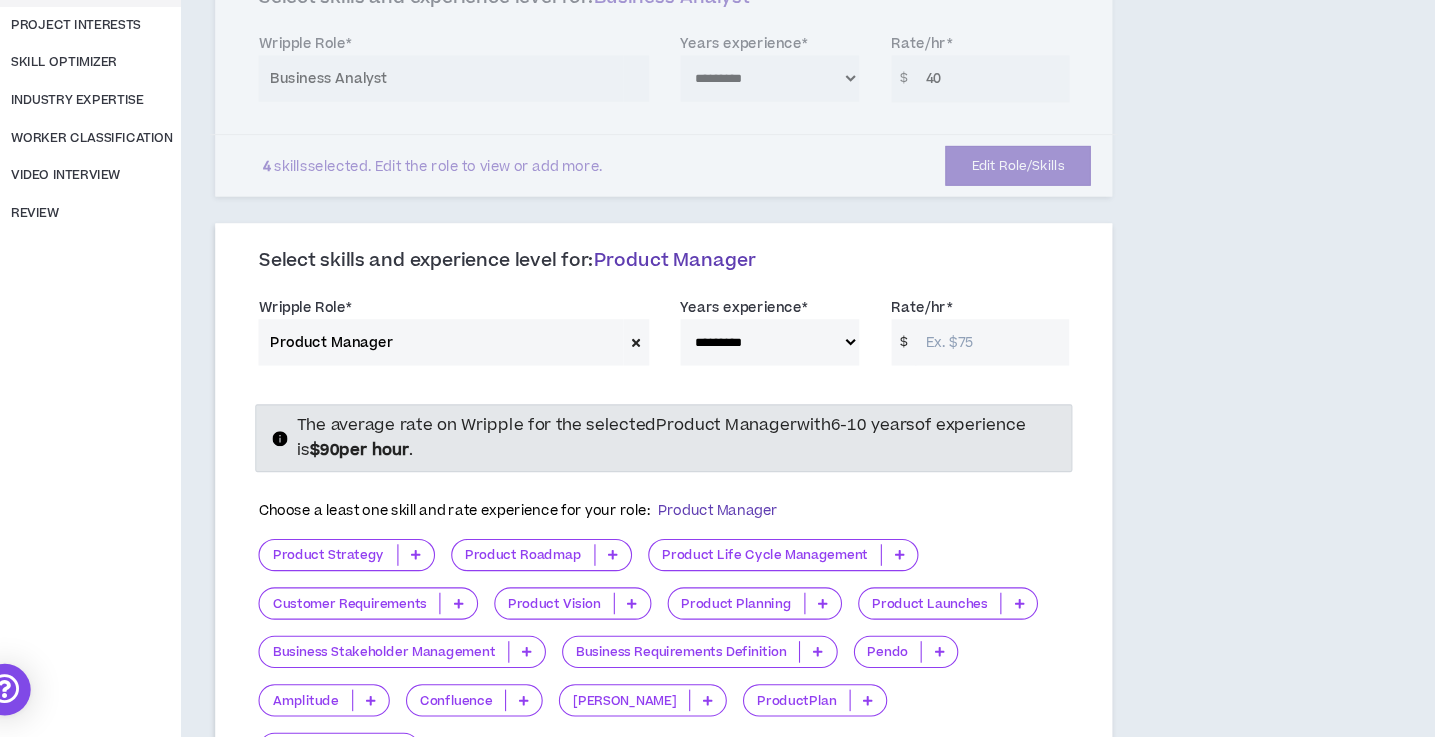 click on "Rate/hr  *" at bounding box center [962, 370] 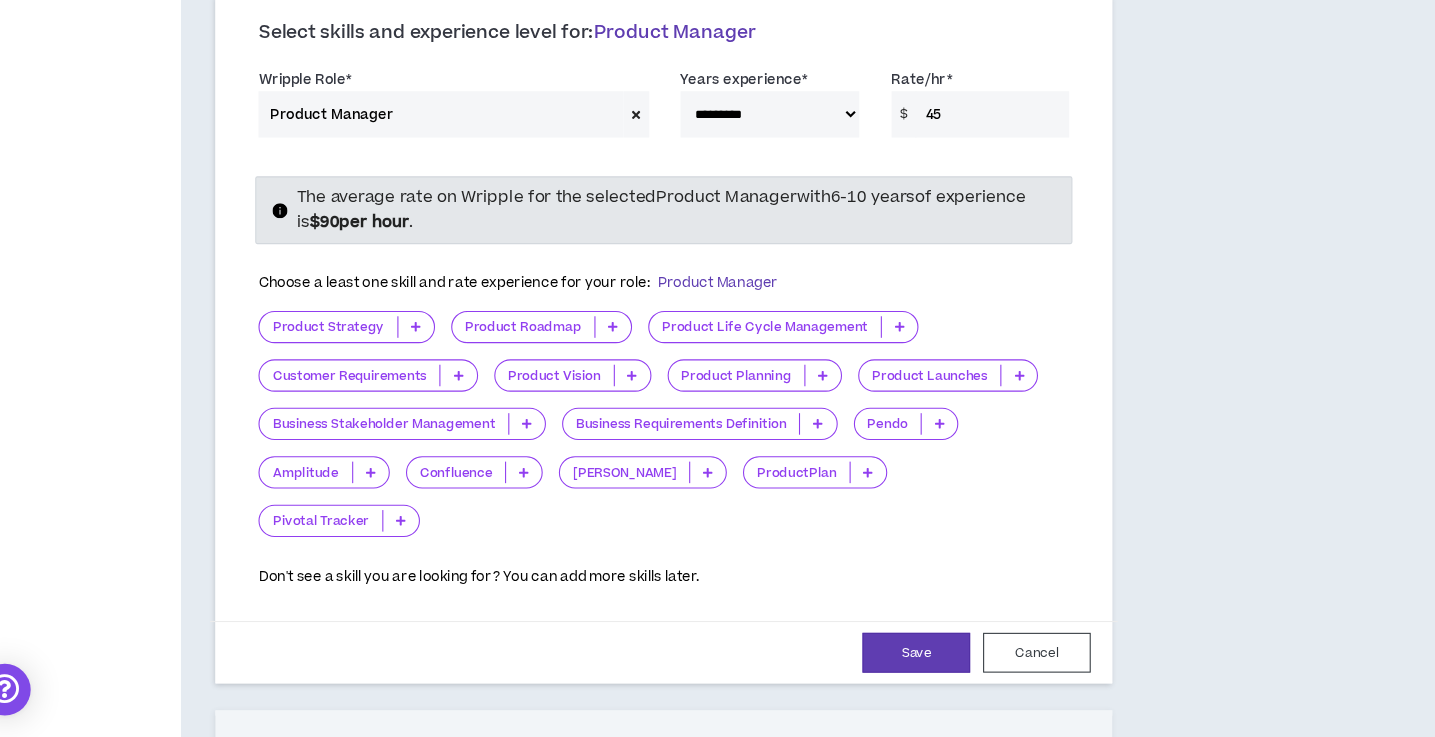 scroll, scrollTop: 474, scrollLeft: 0, axis: vertical 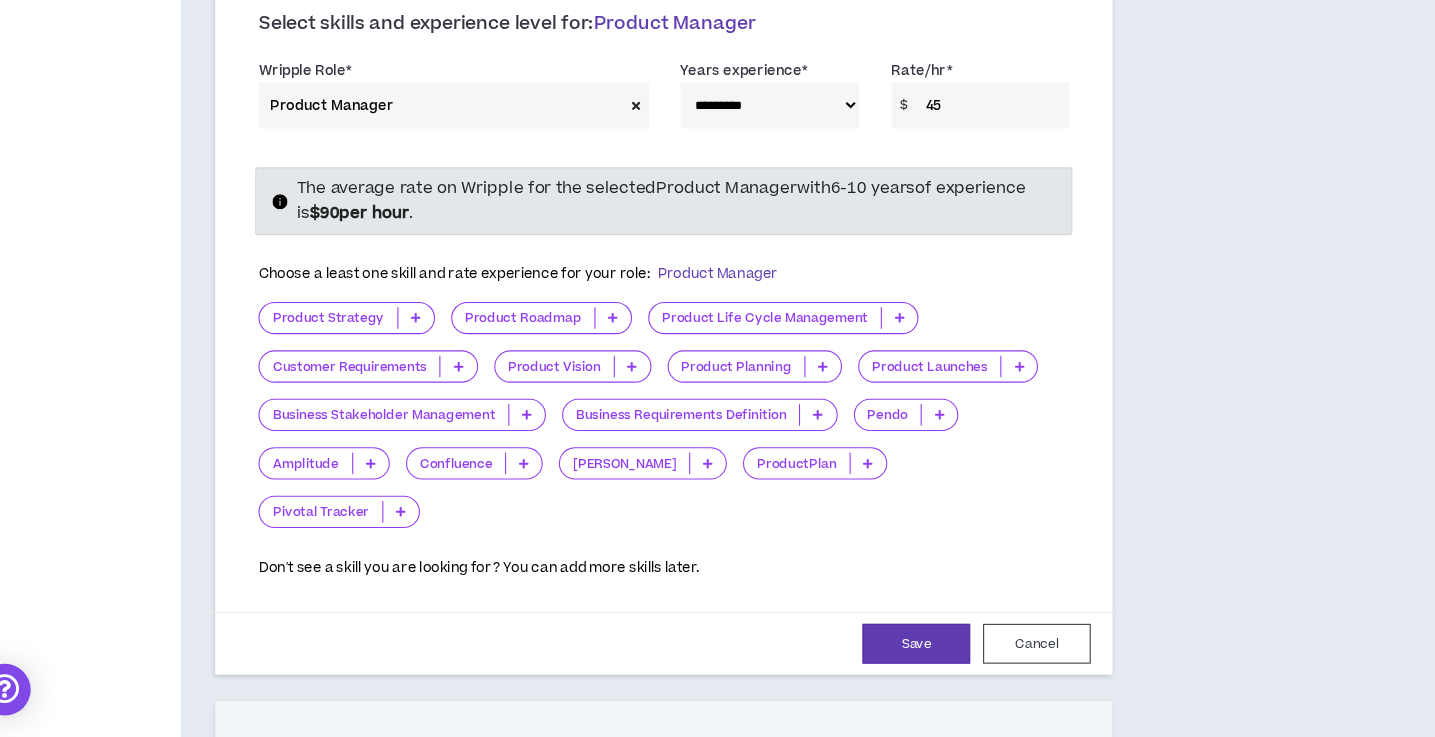 type on "45" 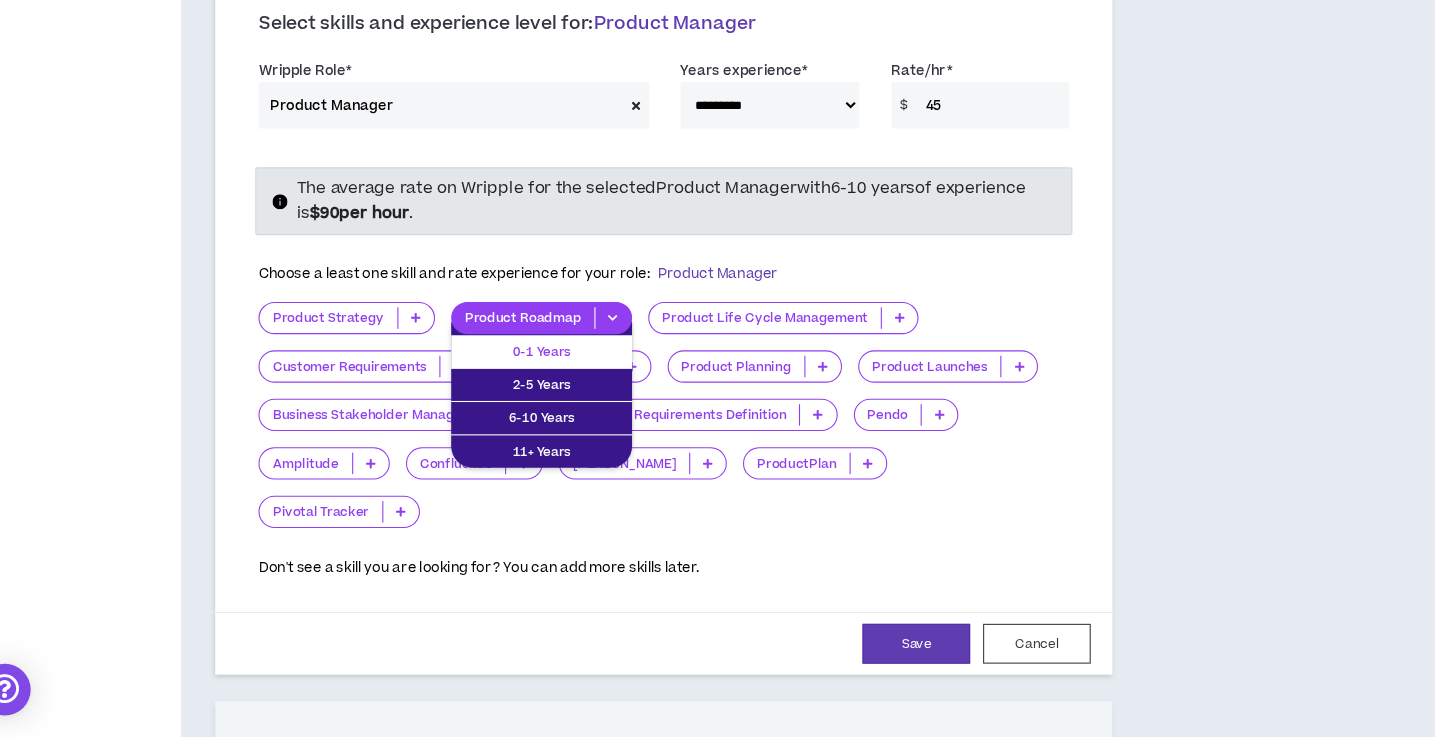 click on "0-1 Years" at bounding box center [543, 379] 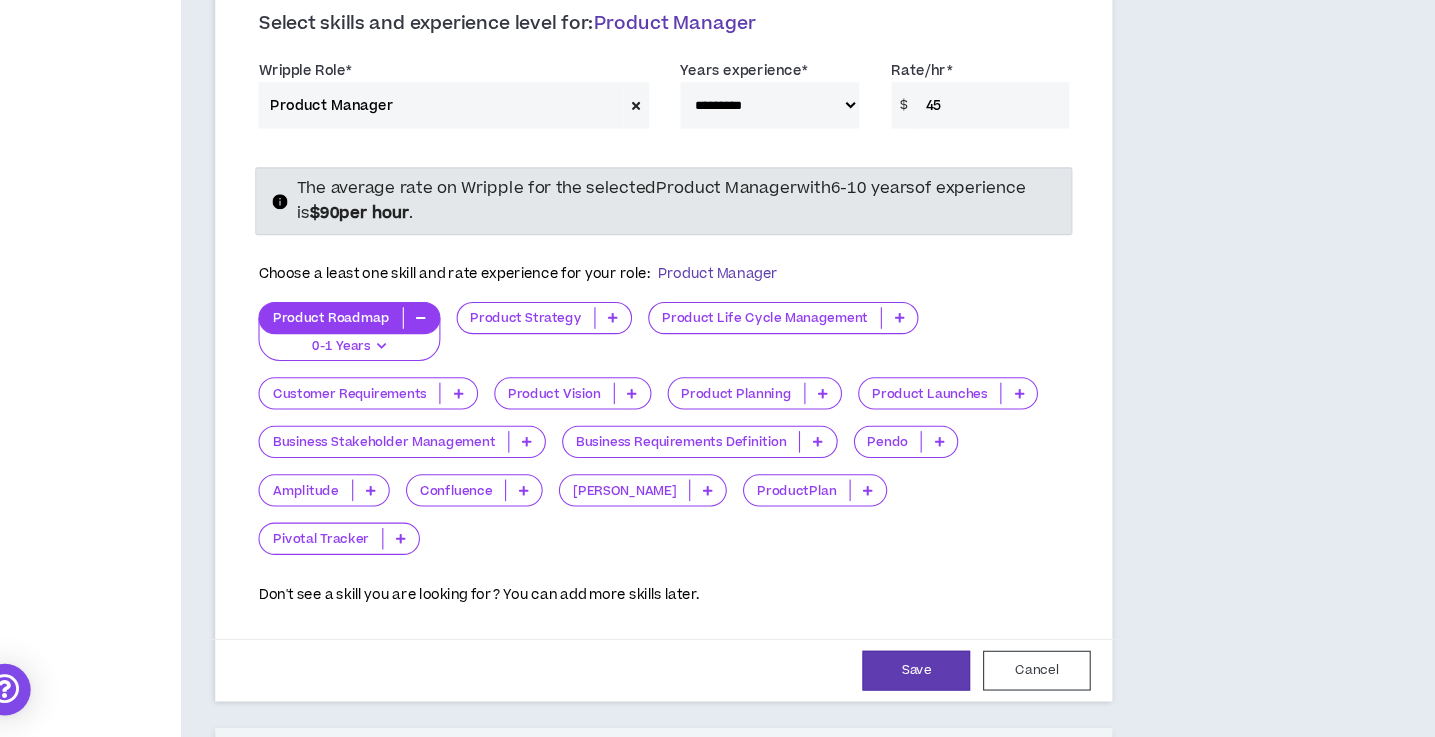 click at bounding box center (529, 463) 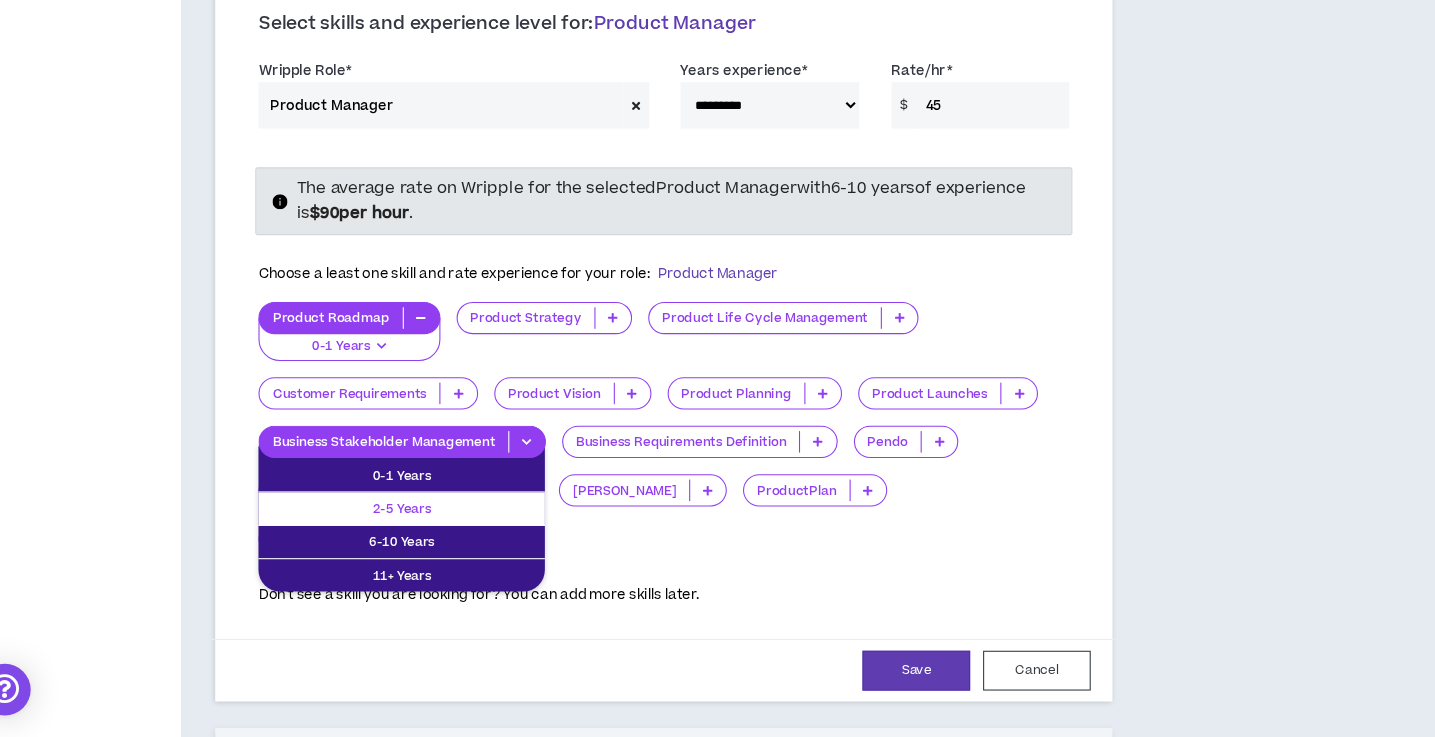 click on "2-5 Years" at bounding box center (413, 525) 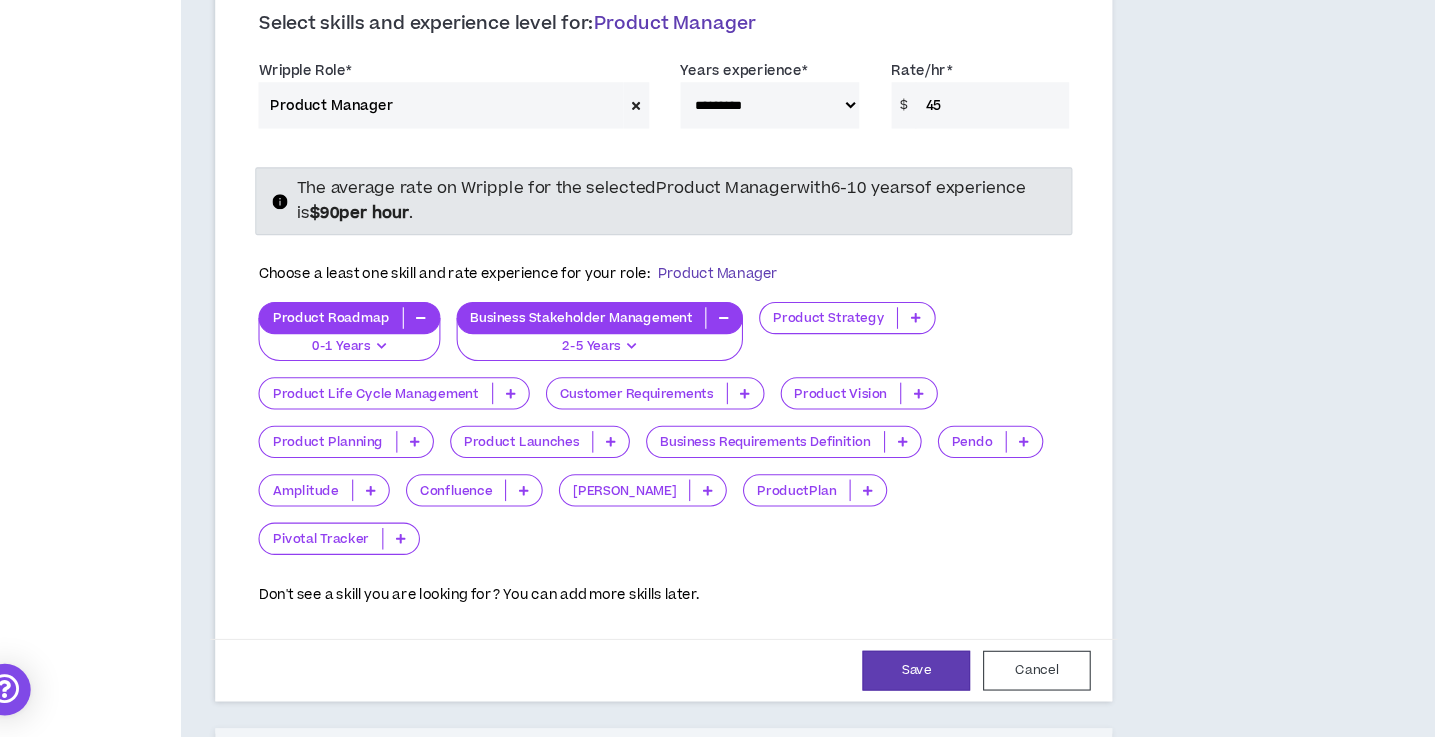 click at bounding box center (607, 463) 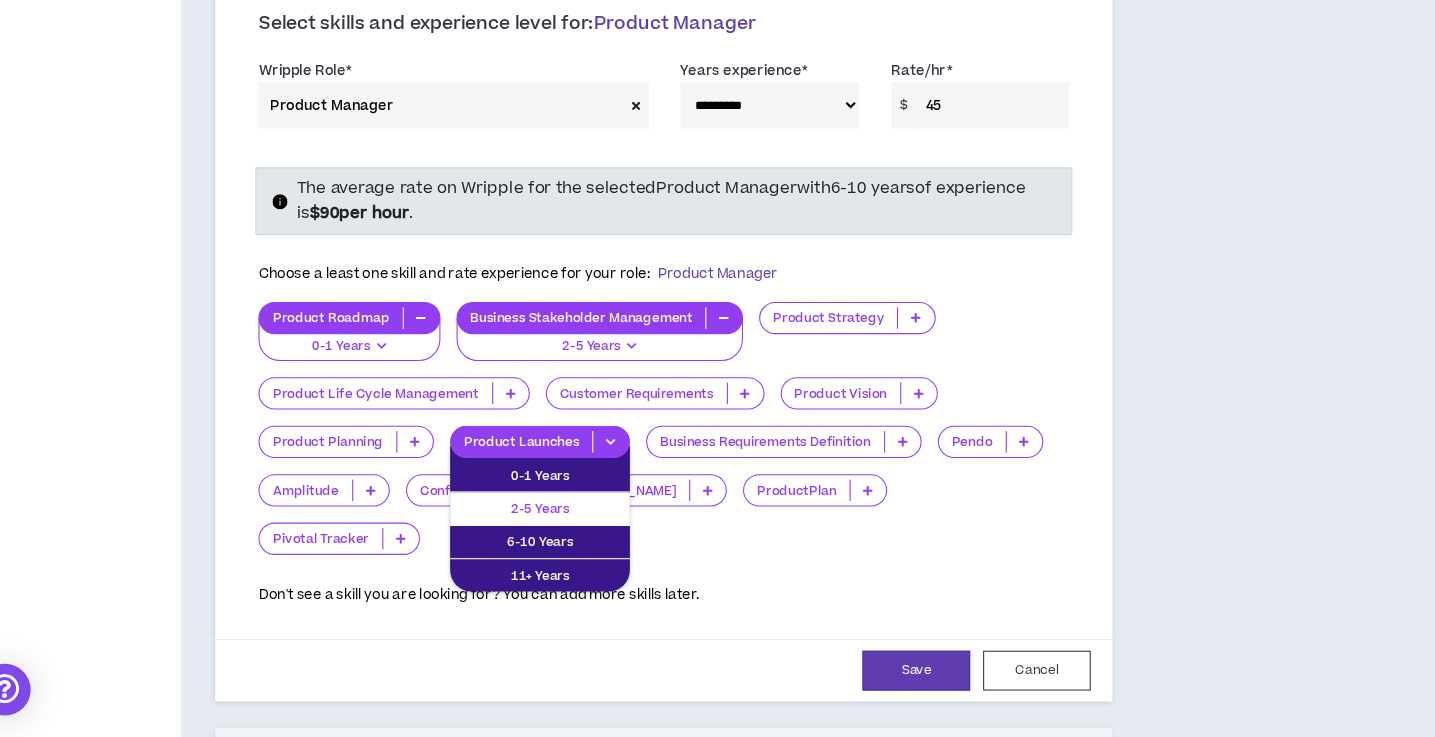 click on "2-5 Years" at bounding box center [541, 525] 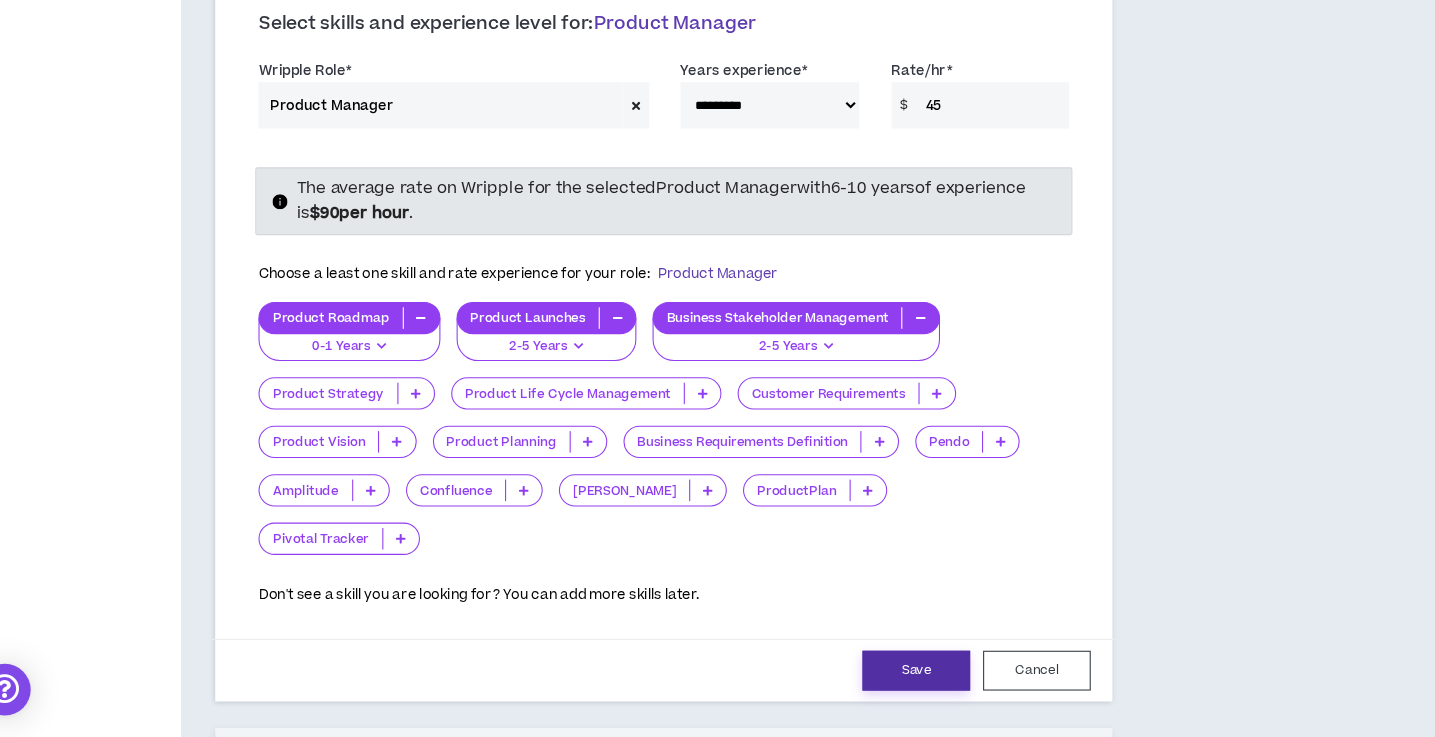 click on "Save" at bounding box center (891, 675) 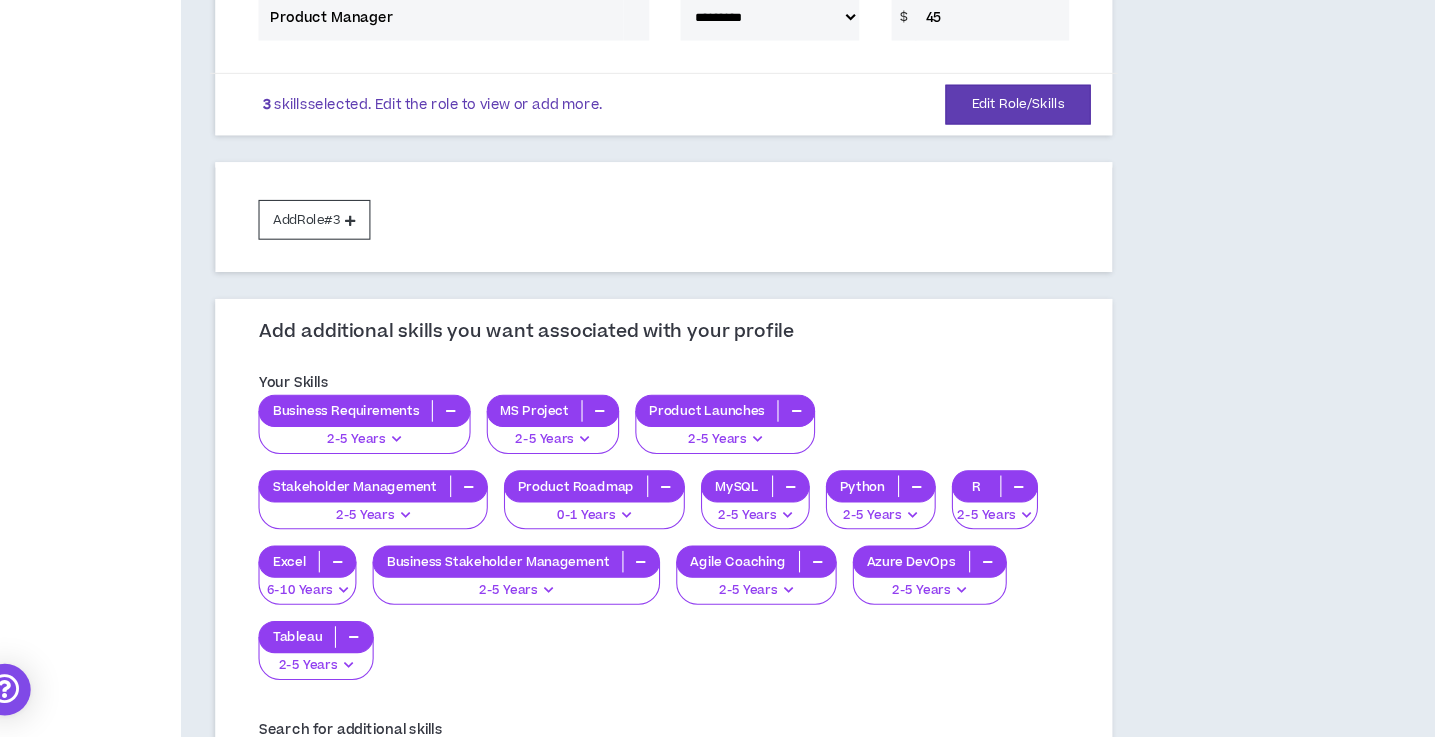 scroll, scrollTop: 616, scrollLeft: 0, axis: vertical 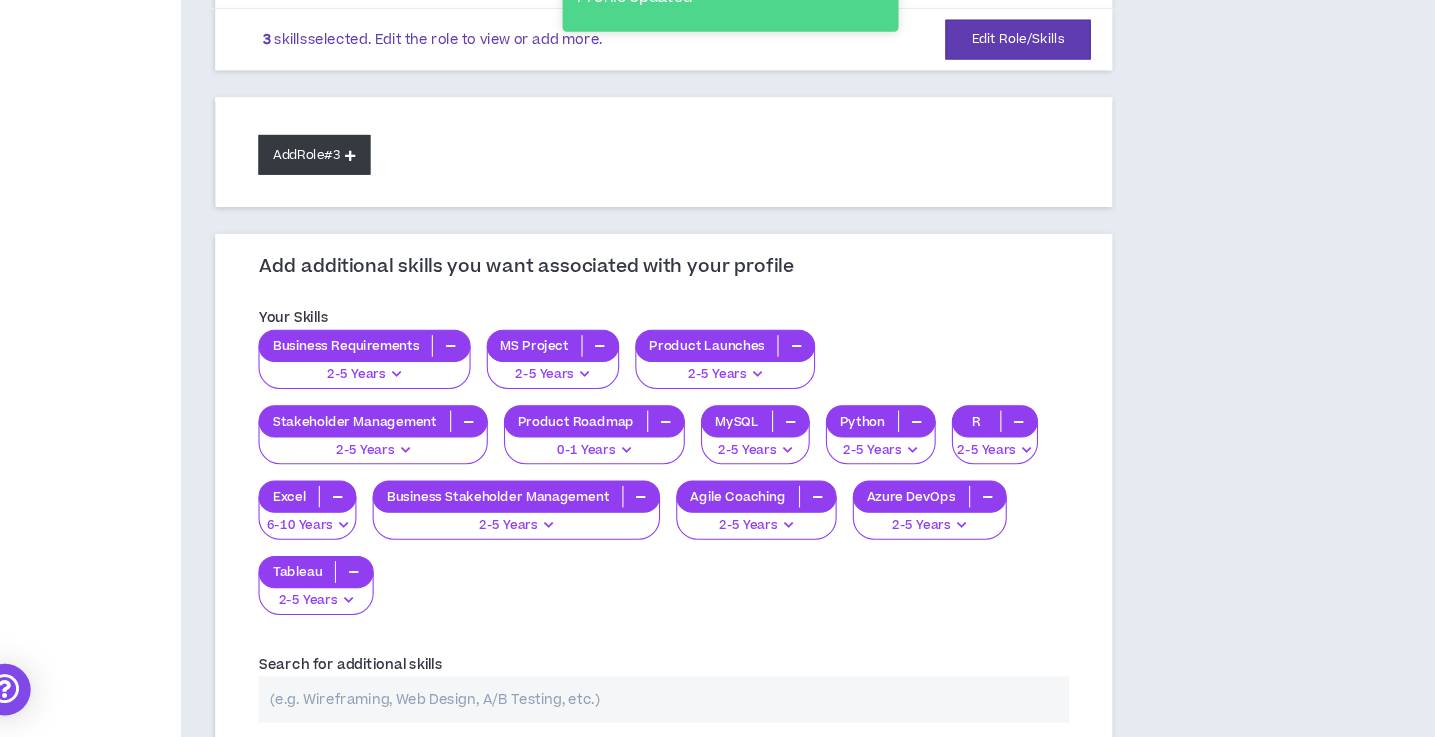 click on "Add  Role  #3" at bounding box center [331, 196] 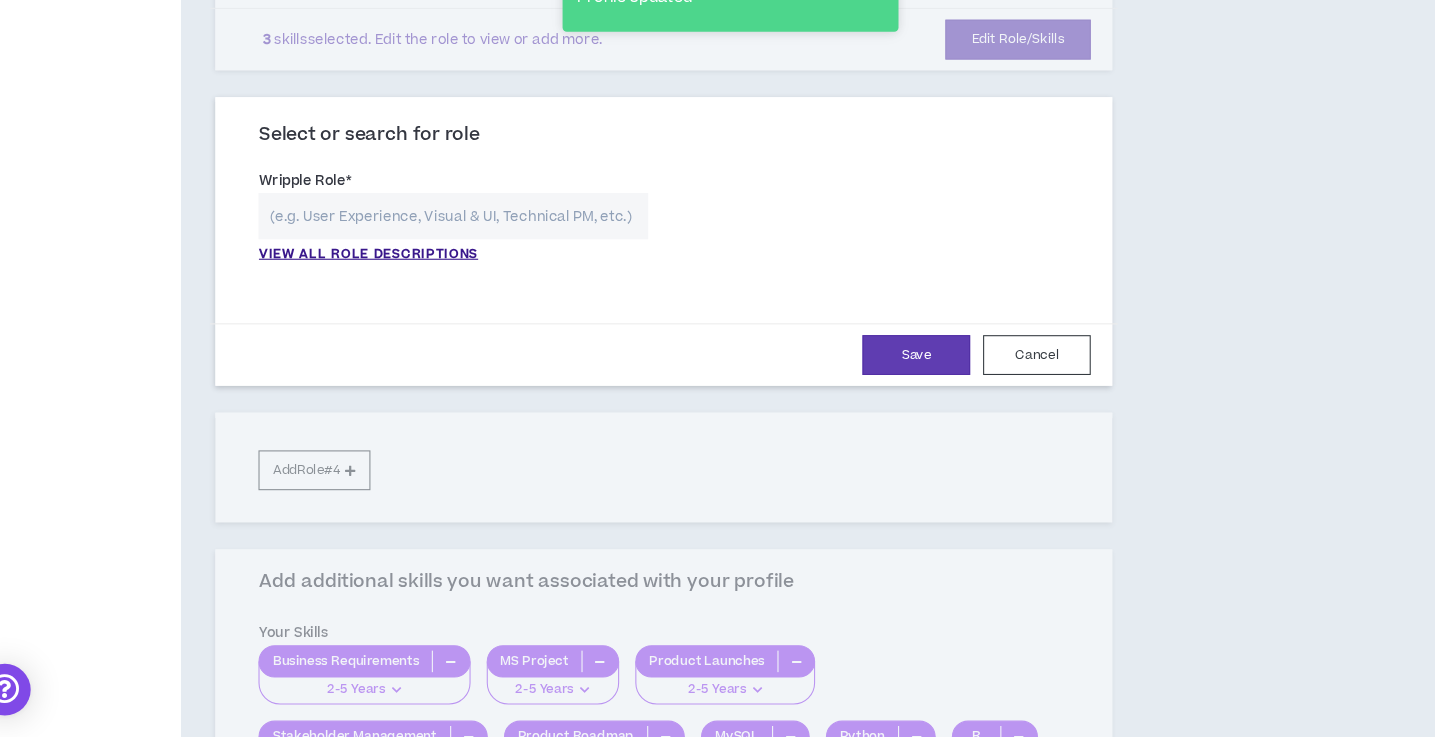 click at bounding box center (460, 253) 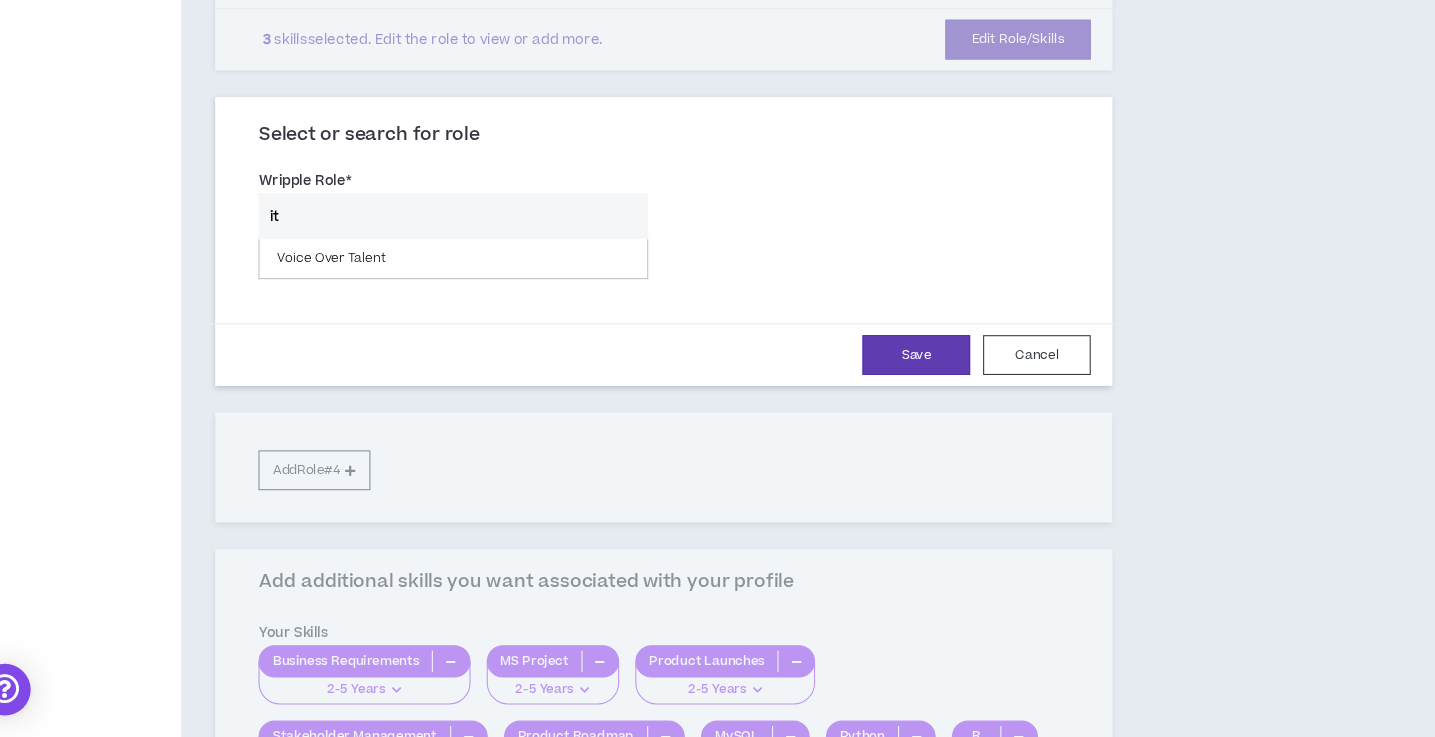 type on "i" 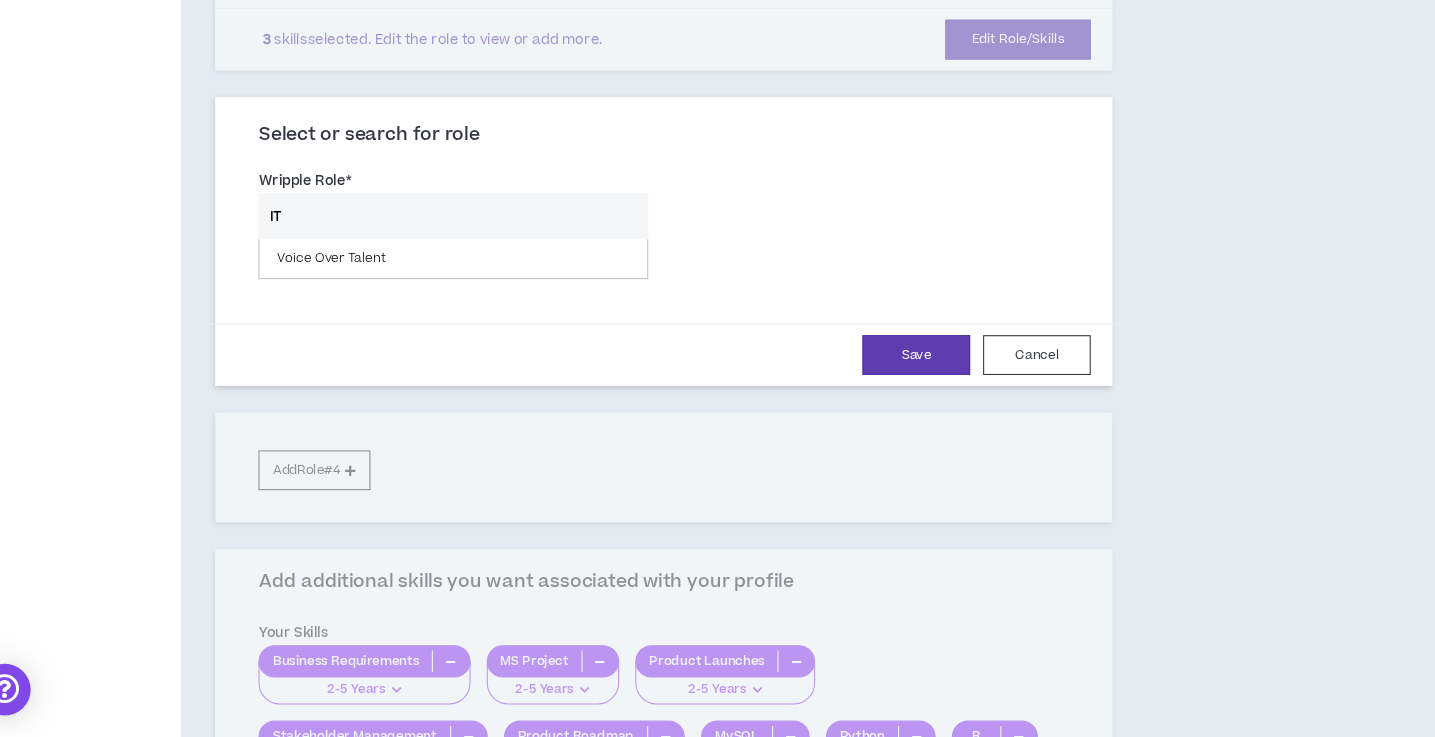 type on "I" 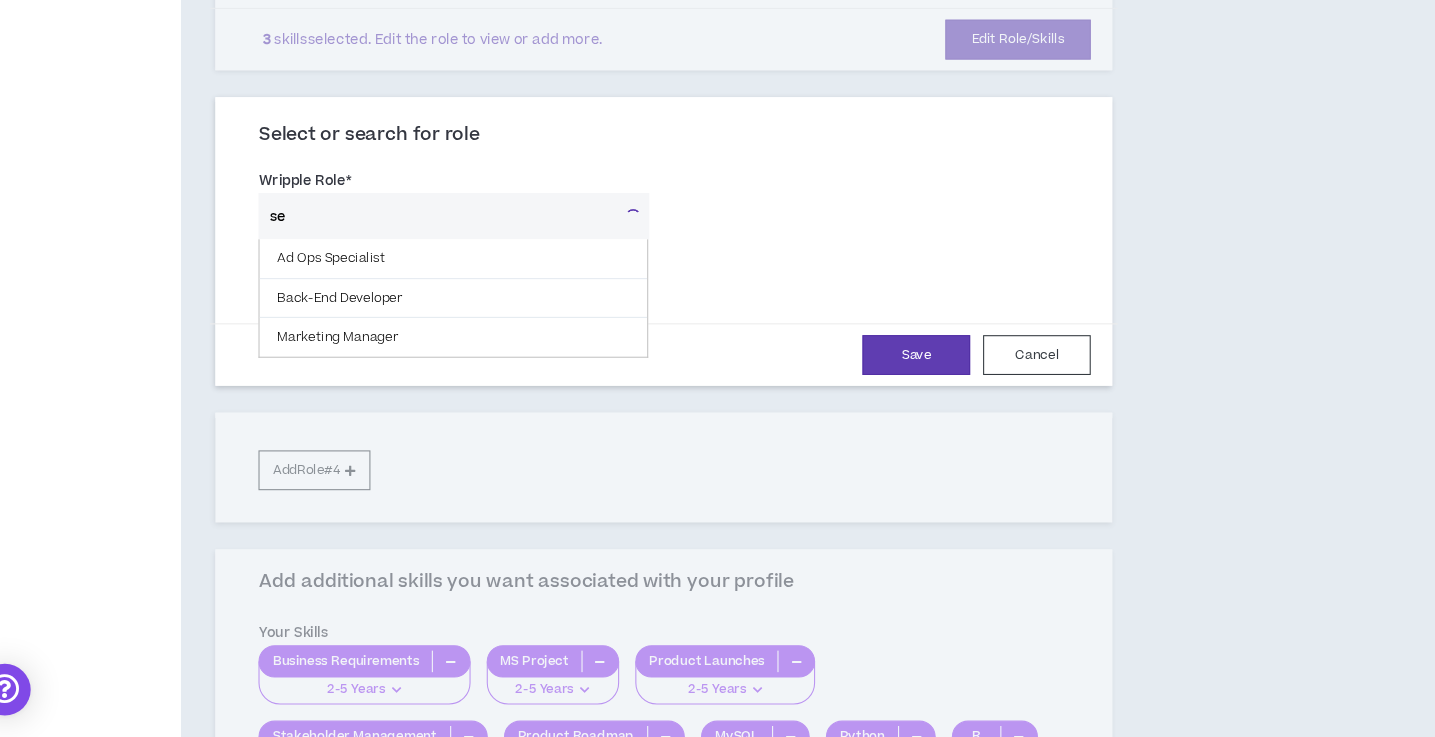type on "s" 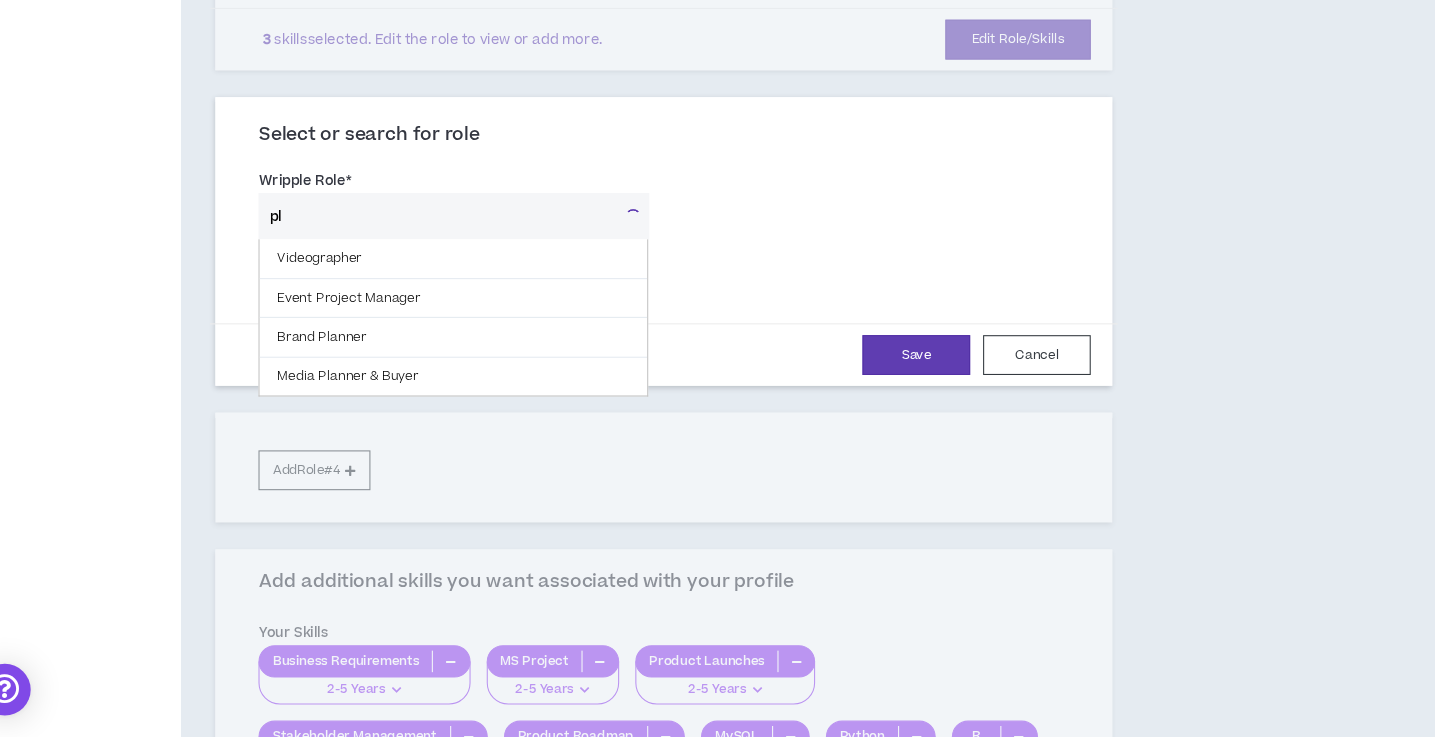 type on "p" 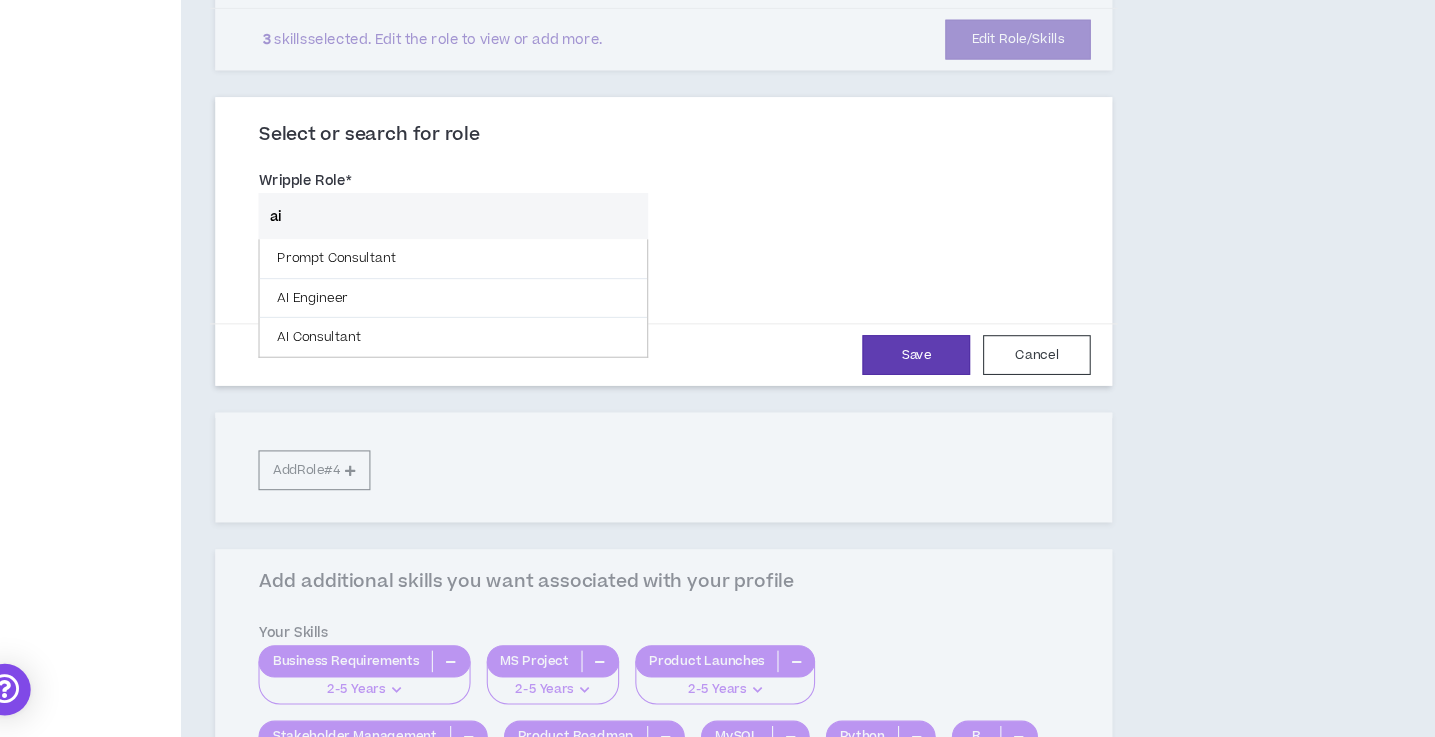 type on "a" 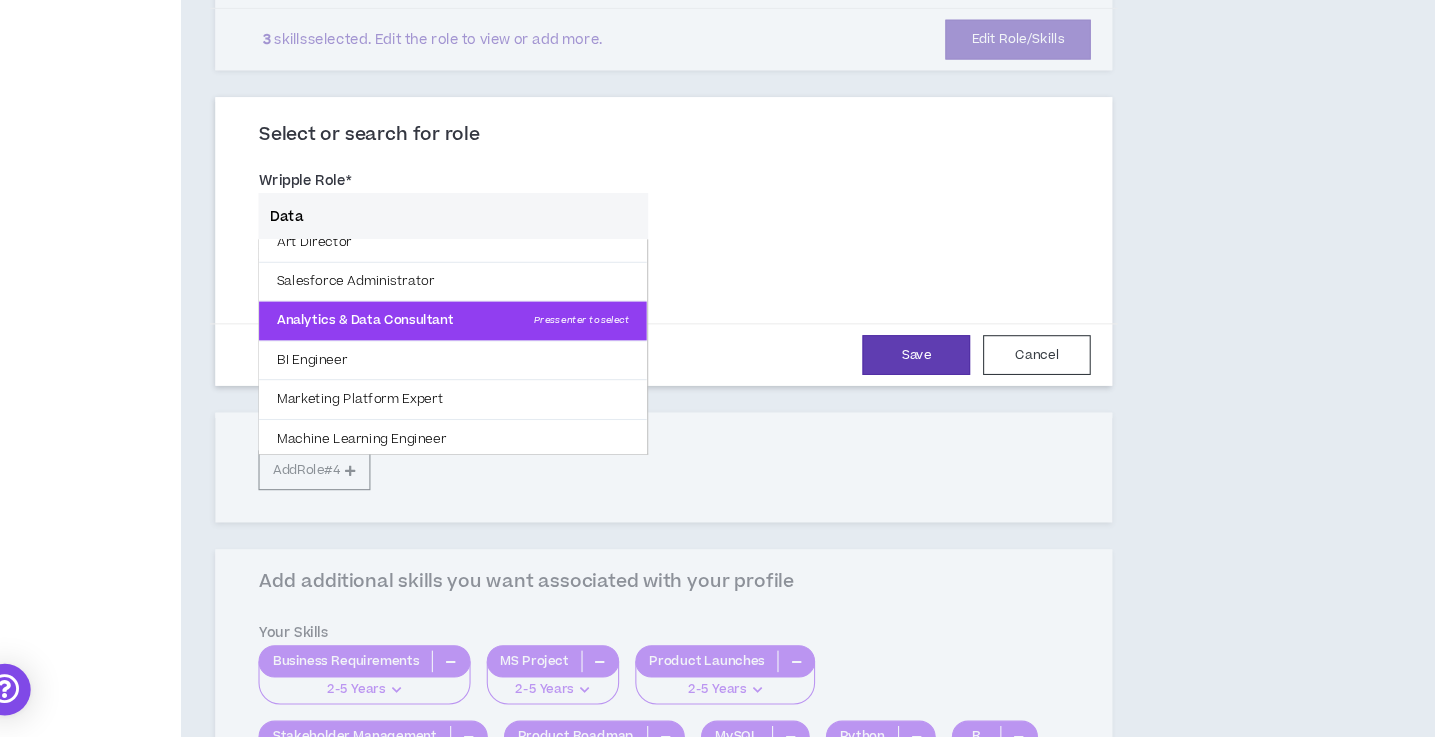scroll, scrollTop: 24, scrollLeft: 0, axis: vertical 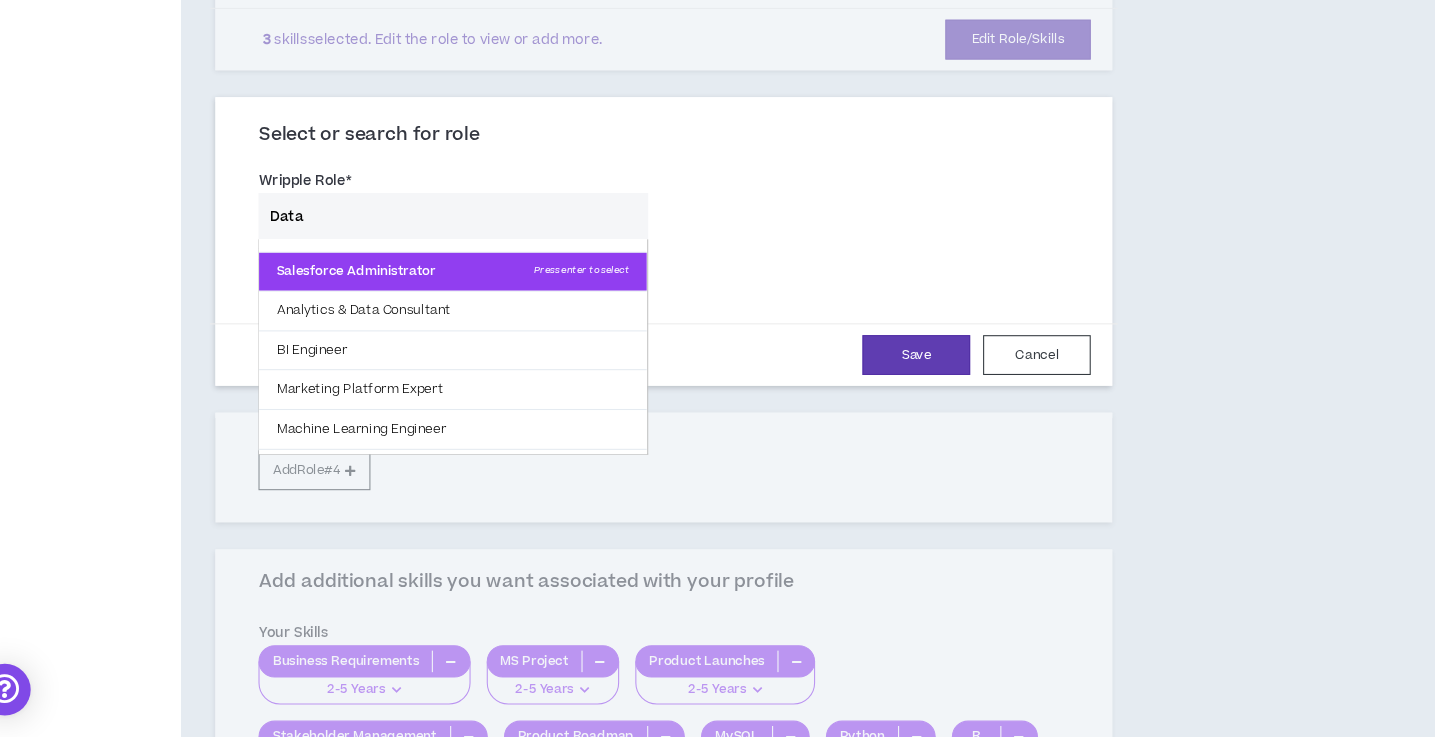 click on "Salesforce Administrator Press enter to select" at bounding box center (460, 306) 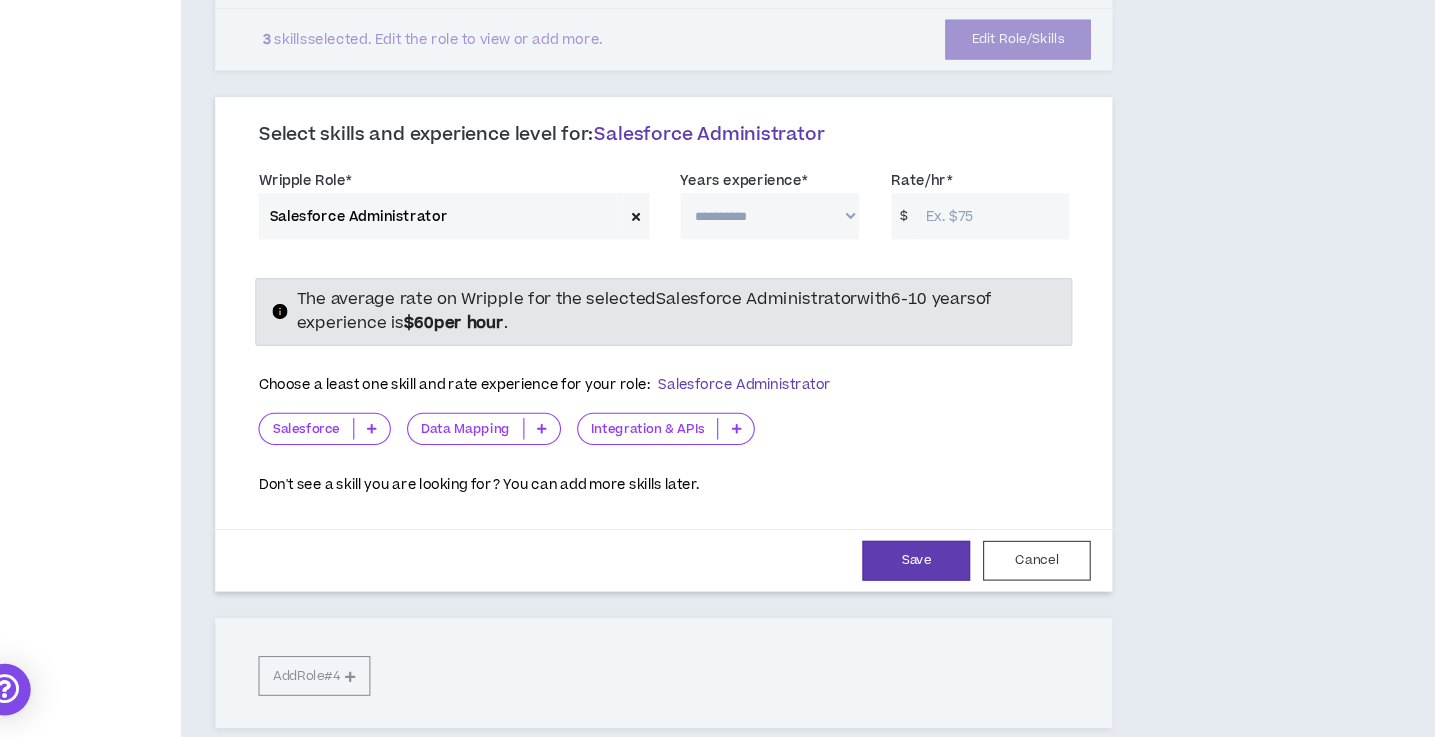 click on "**********" at bounding box center [755, 253] 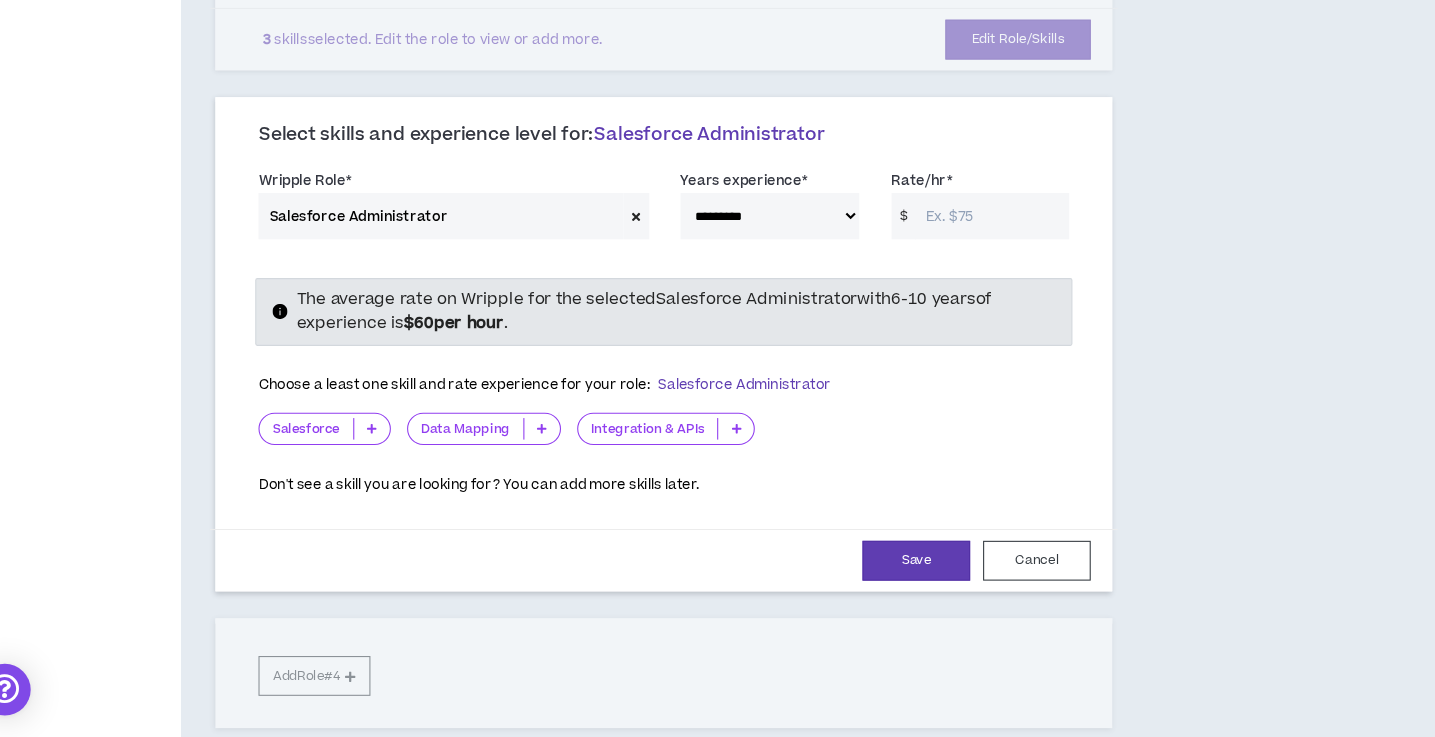 click on "Rate/hr  *" at bounding box center [962, 253] 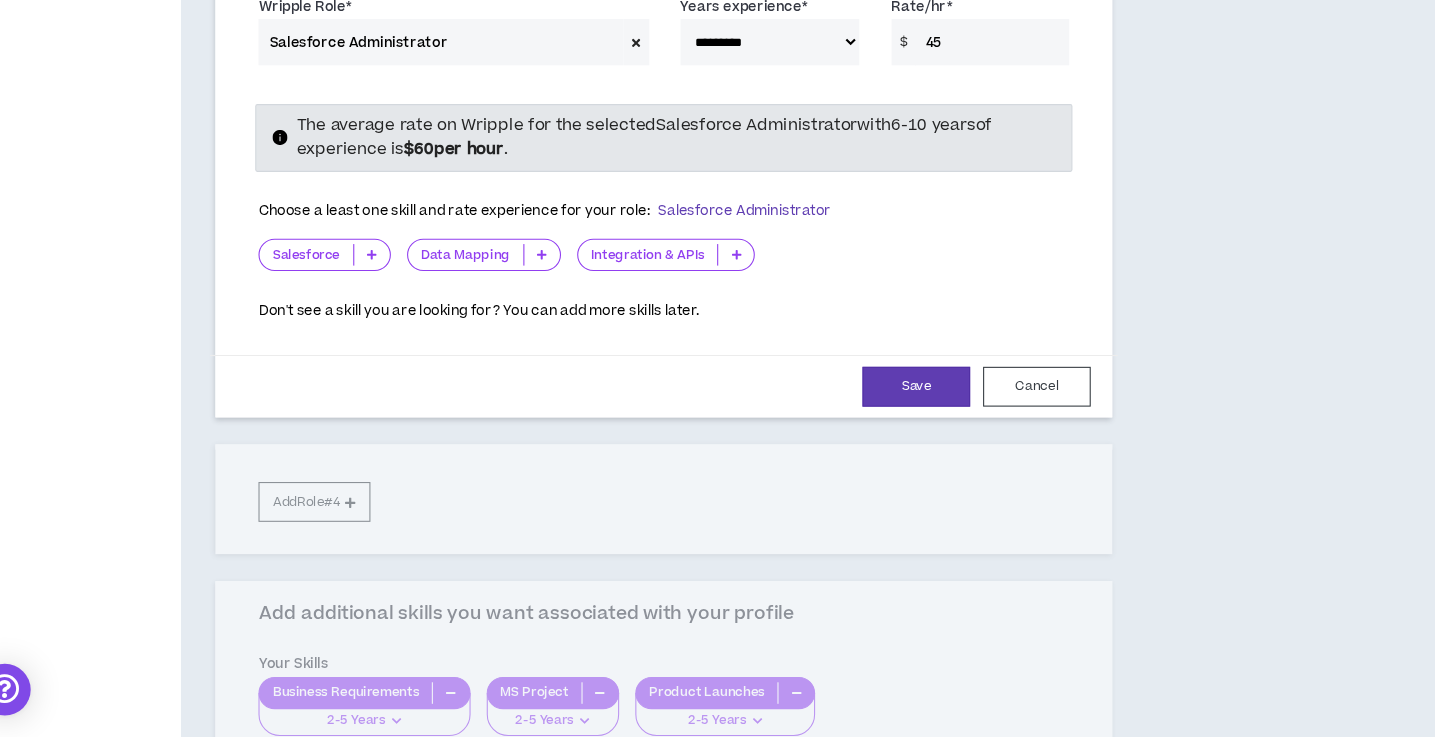 scroll, scrollTop: 783, scrollLeft: 0, axis: vertical 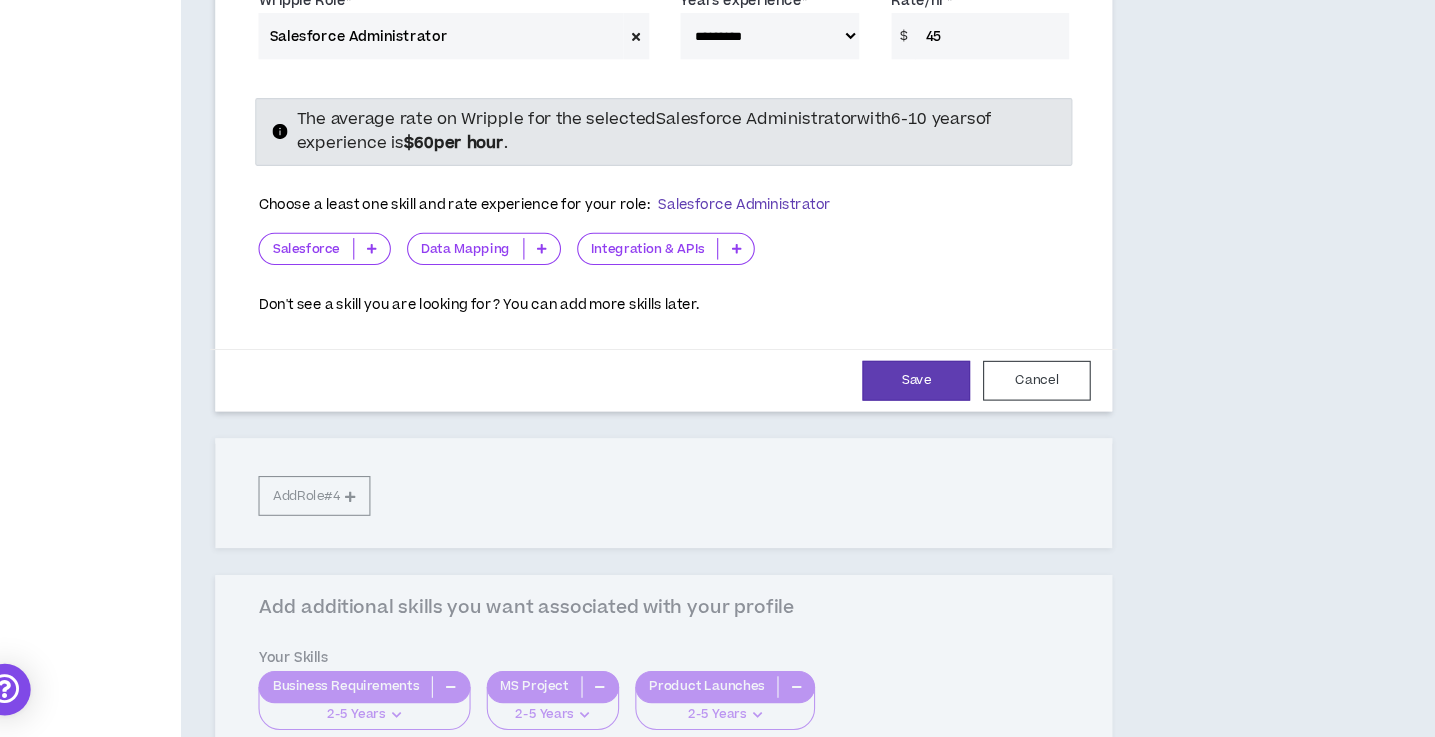 type on "45" 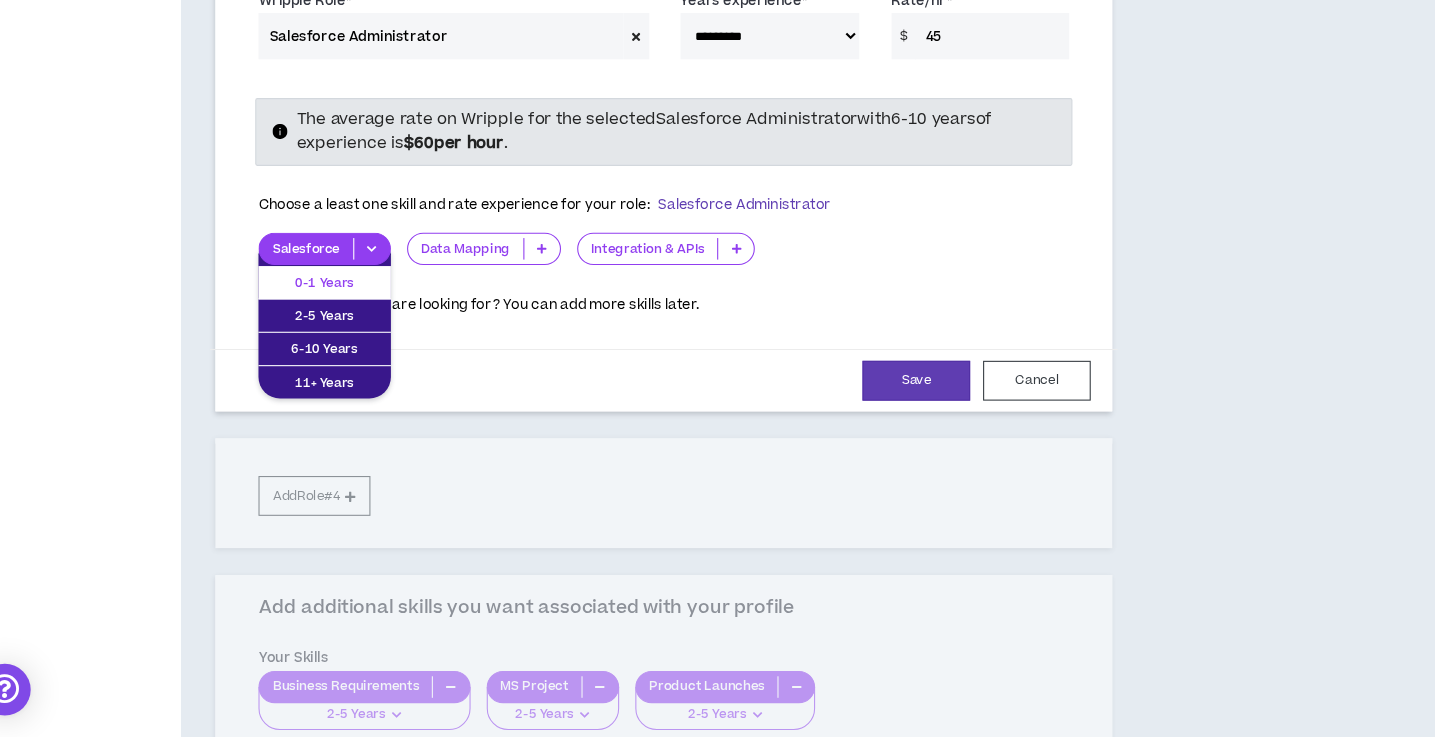 click on "0-1 Years" at bounding box center (341, 315) 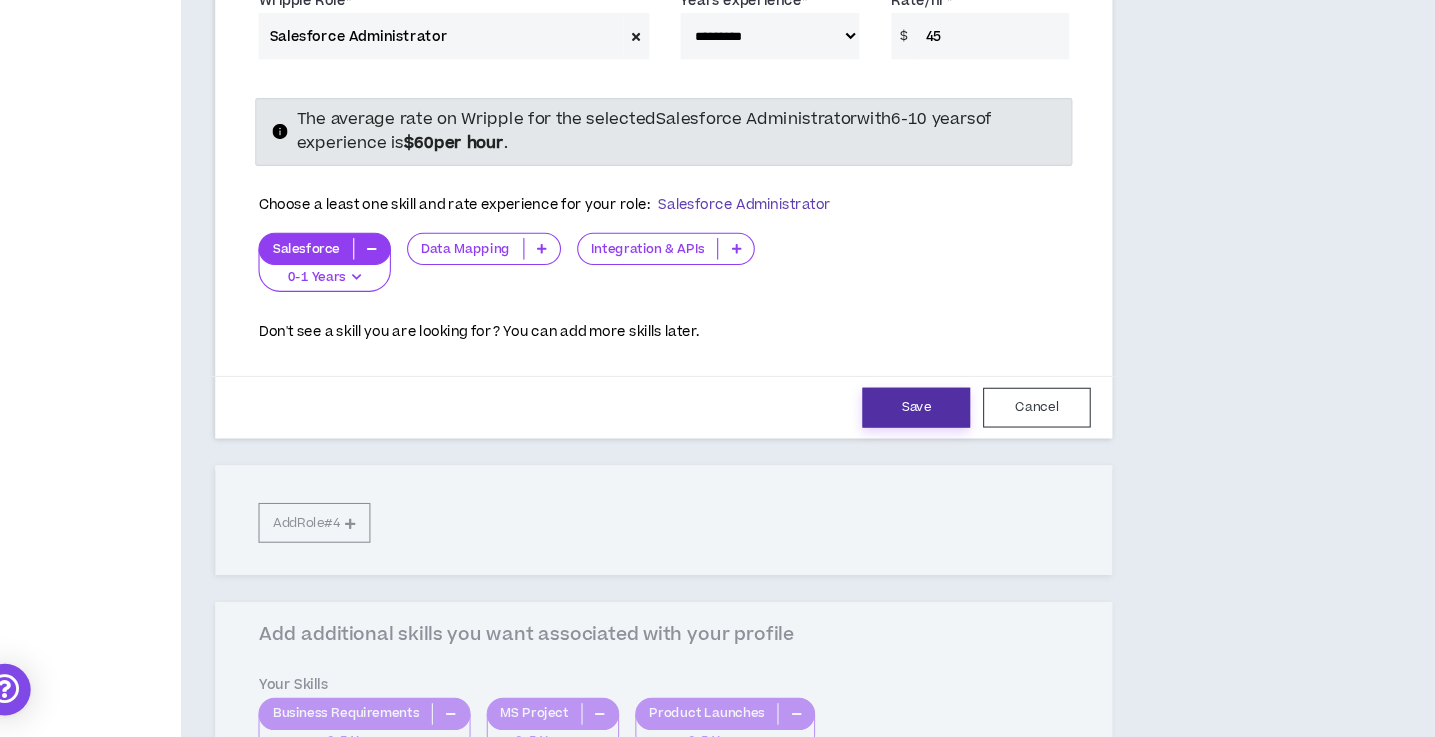 click on "Save" at bounding box center [891, 431] 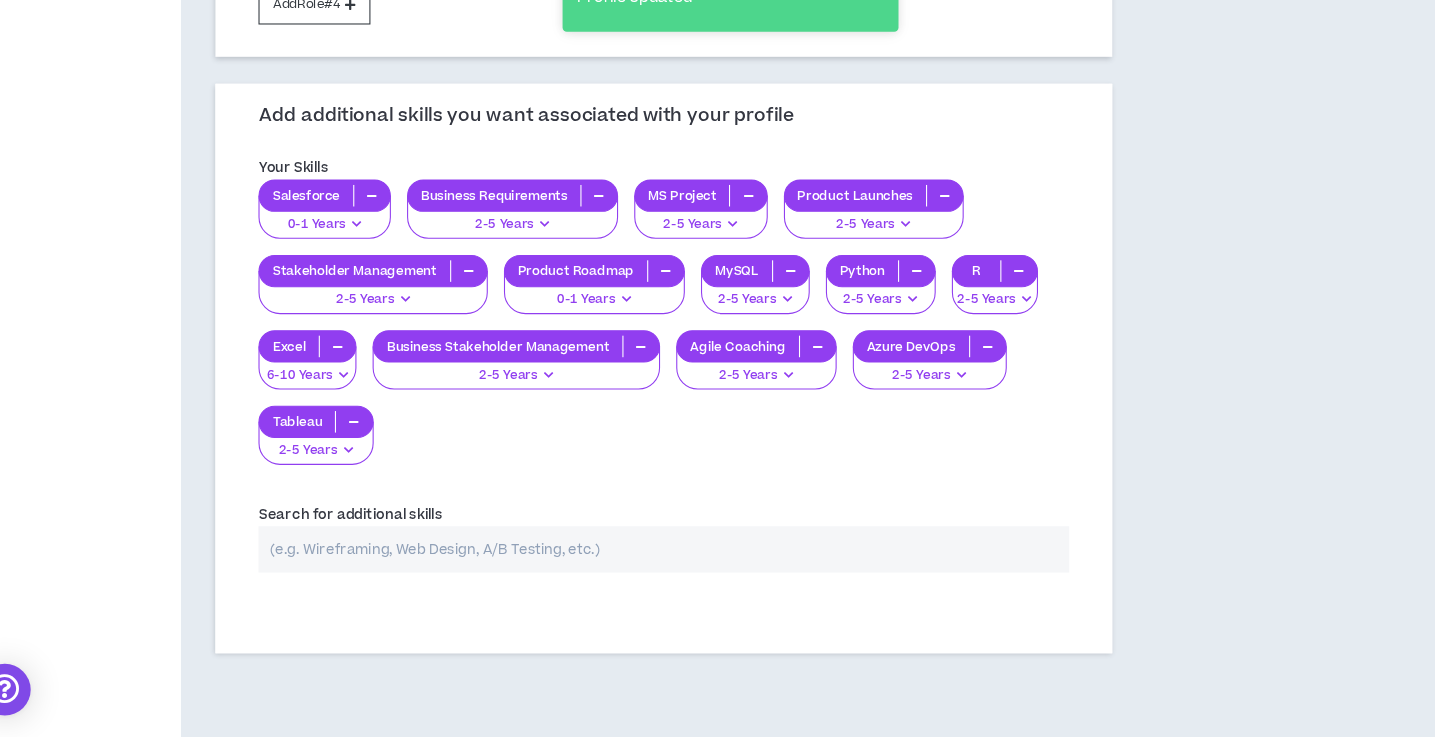 scroll, scrollTop: 1113, scrollLeft: 0, axis: vertical 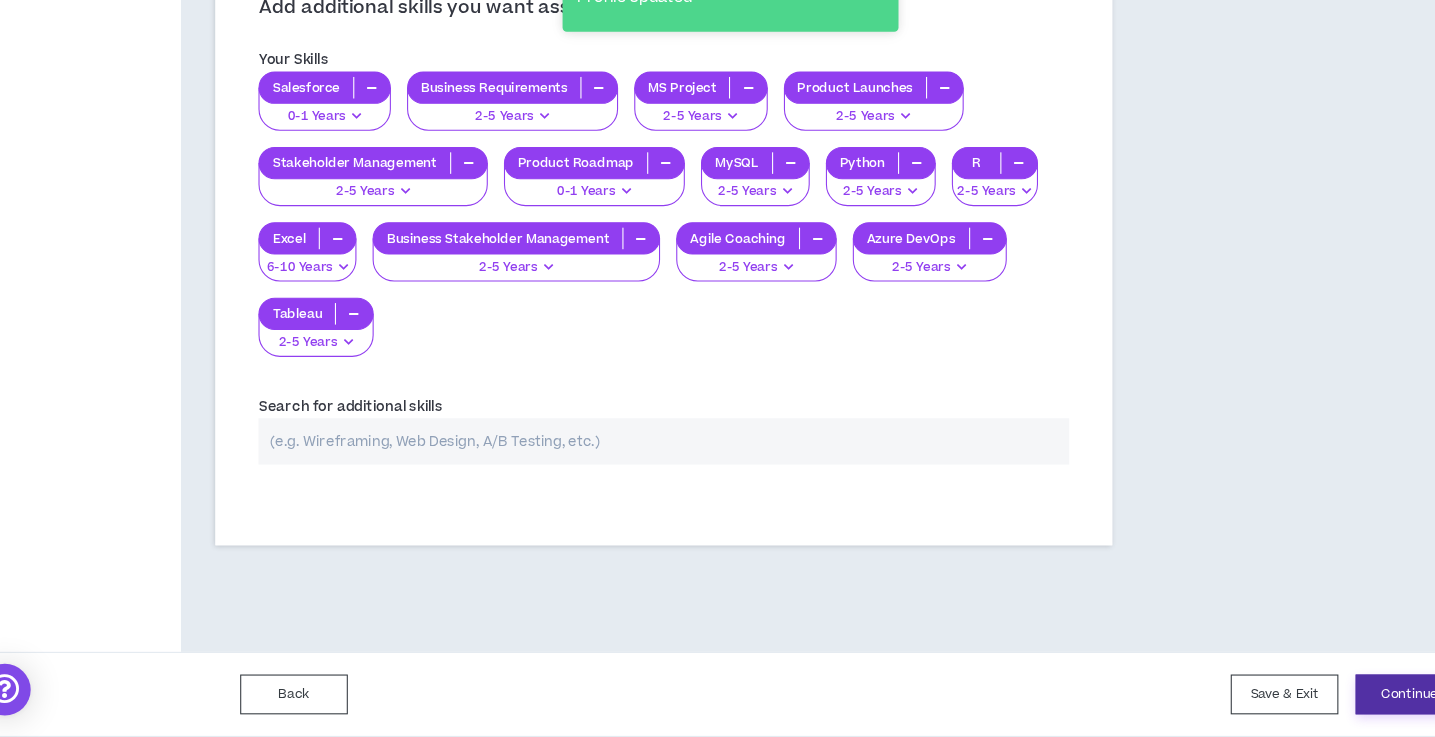 click on "Continue" at bounding box center [1349, 697] 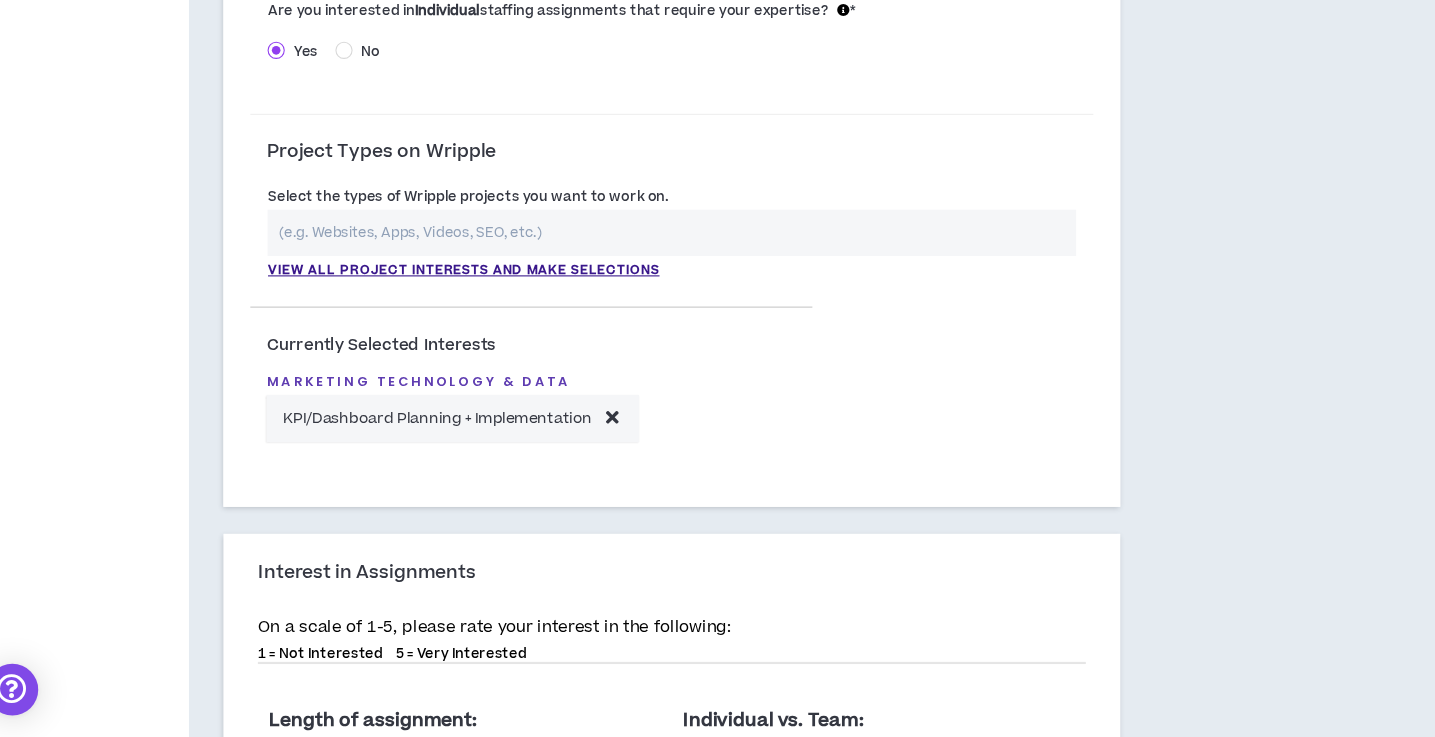 scroll, scrollTop: 523, scrollLeft: 0, axis: vertical 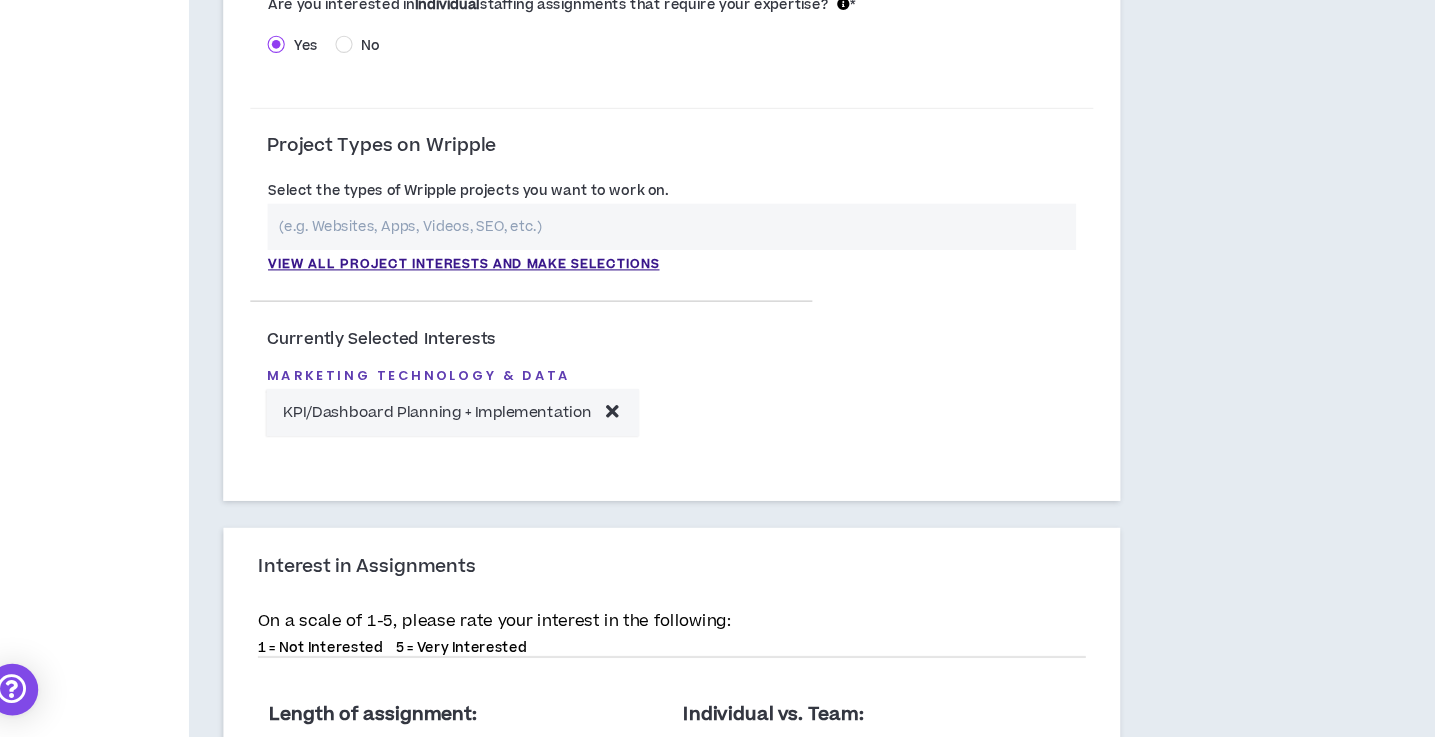 click at bounding box center (656, 263) 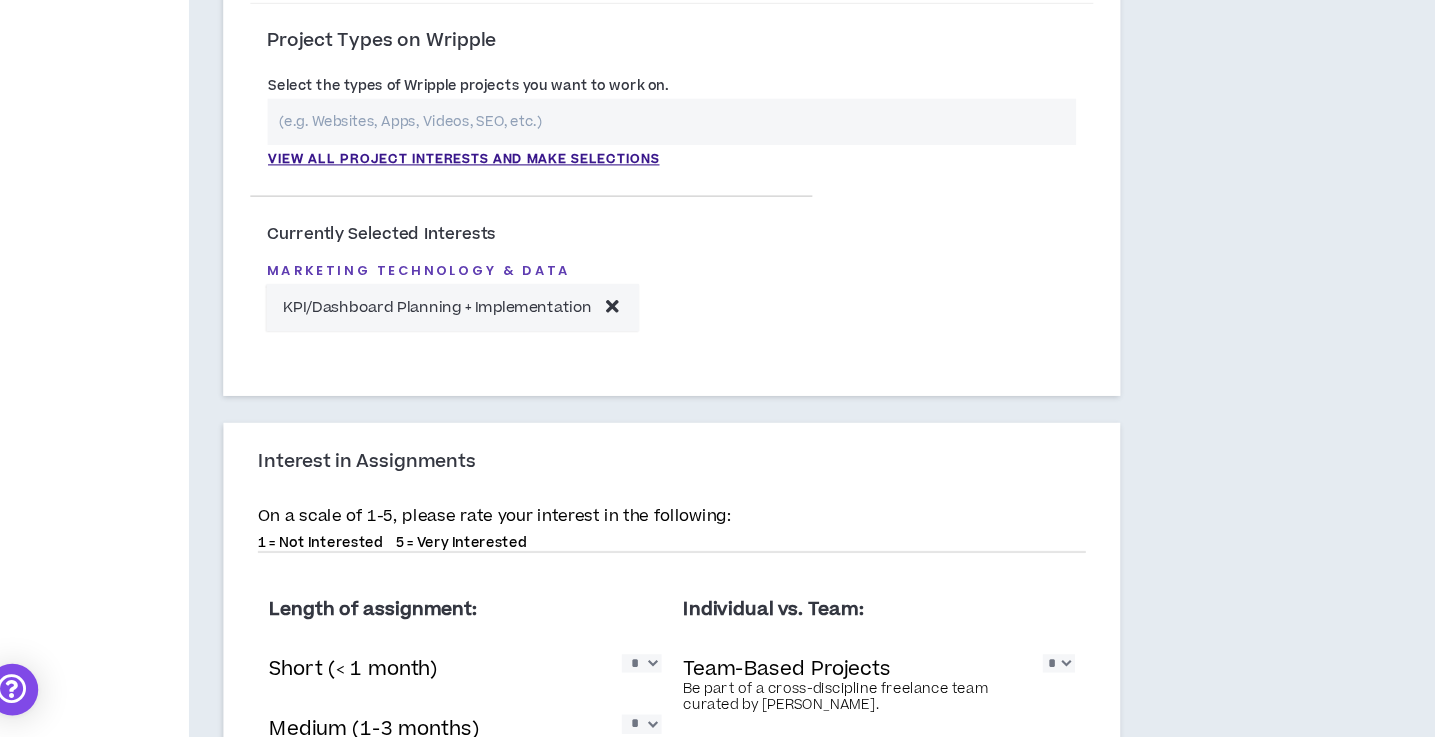 scroll, scrollTop: 621, scrollLeft: 0, axis: vertical 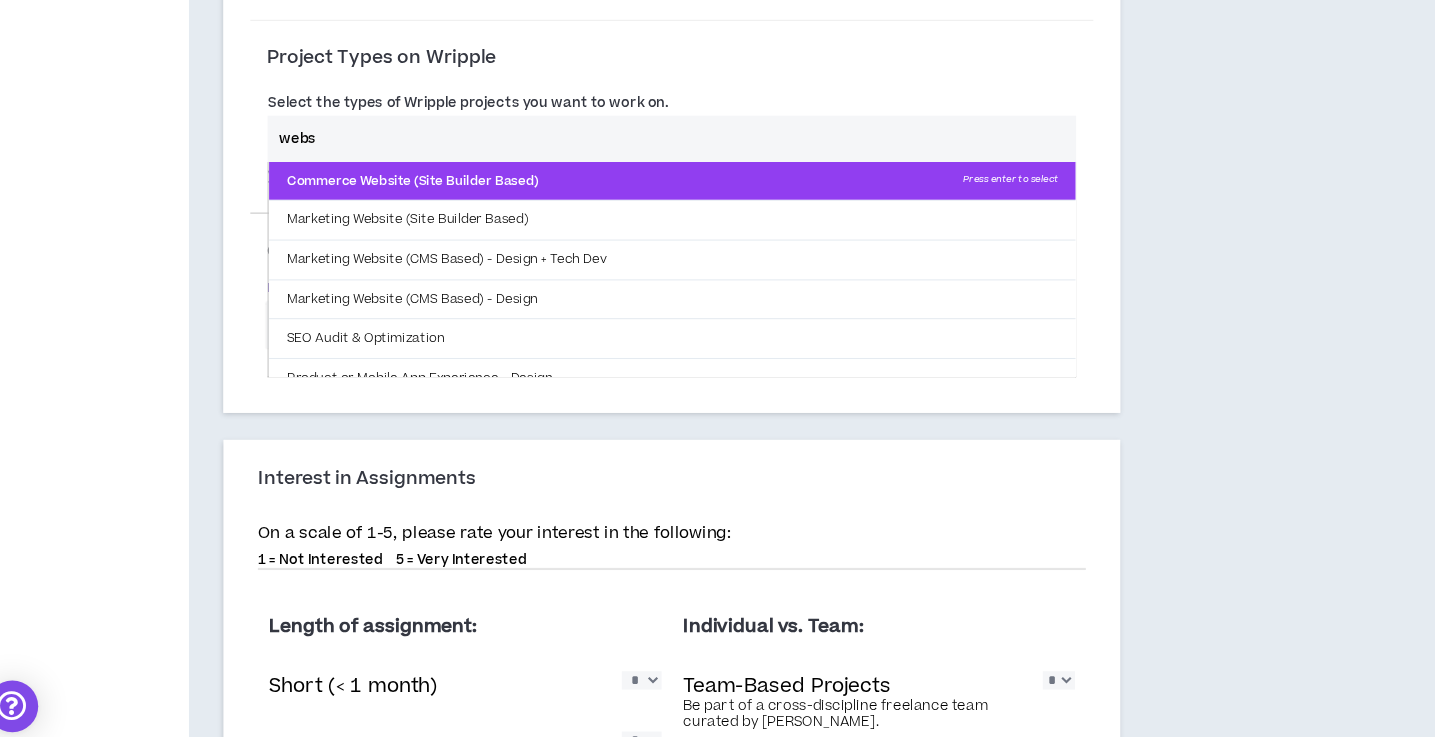 type on "webs" 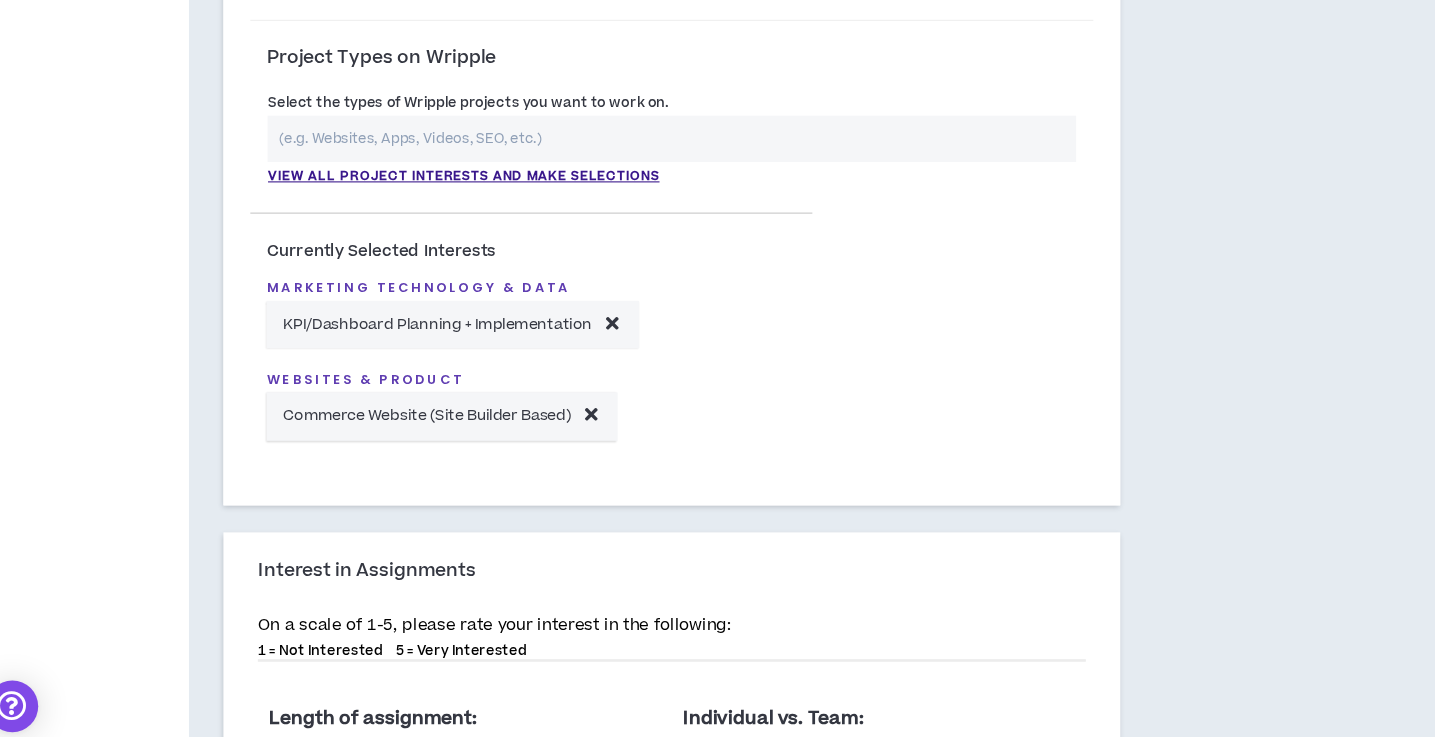 click at bounding box center (656, 165) 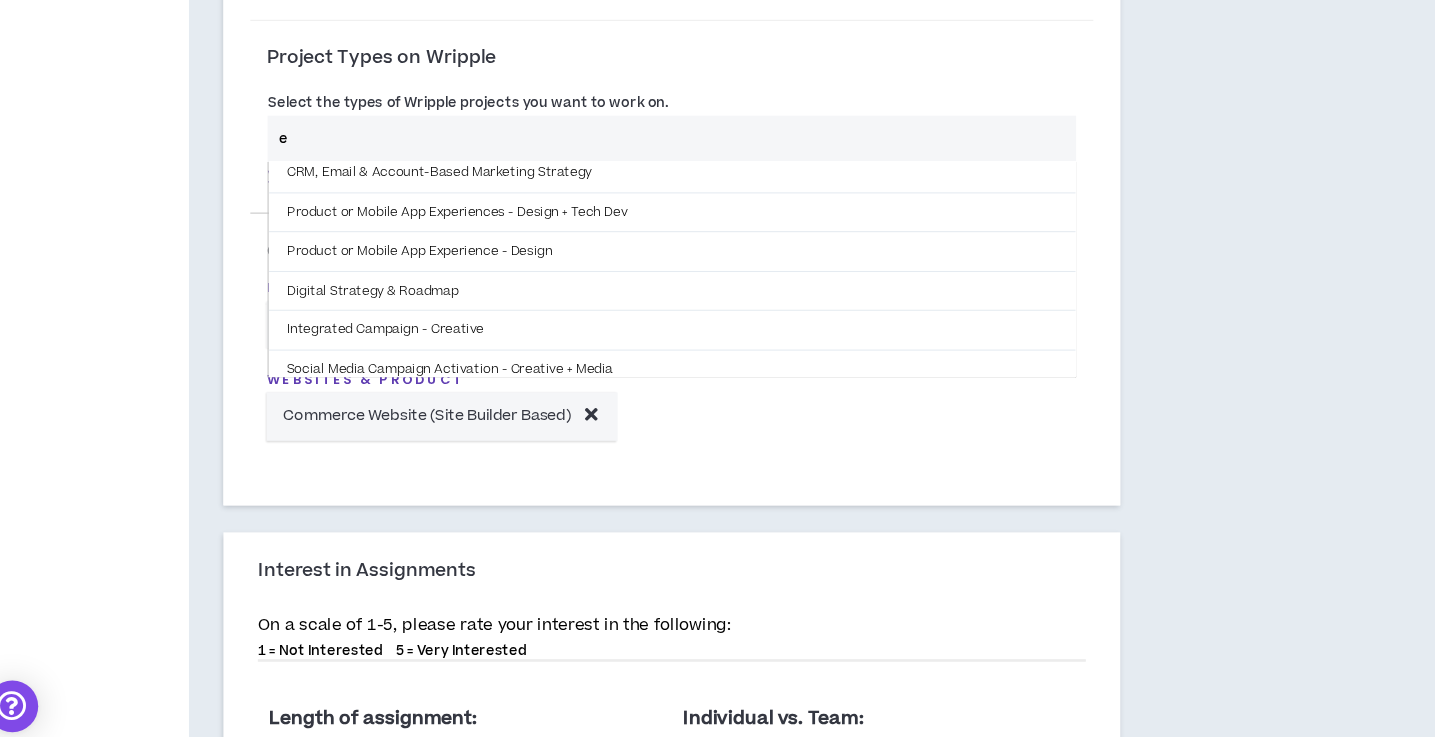 scroll, scrollTop: 82, scrollLeft: 0, axis: vertical 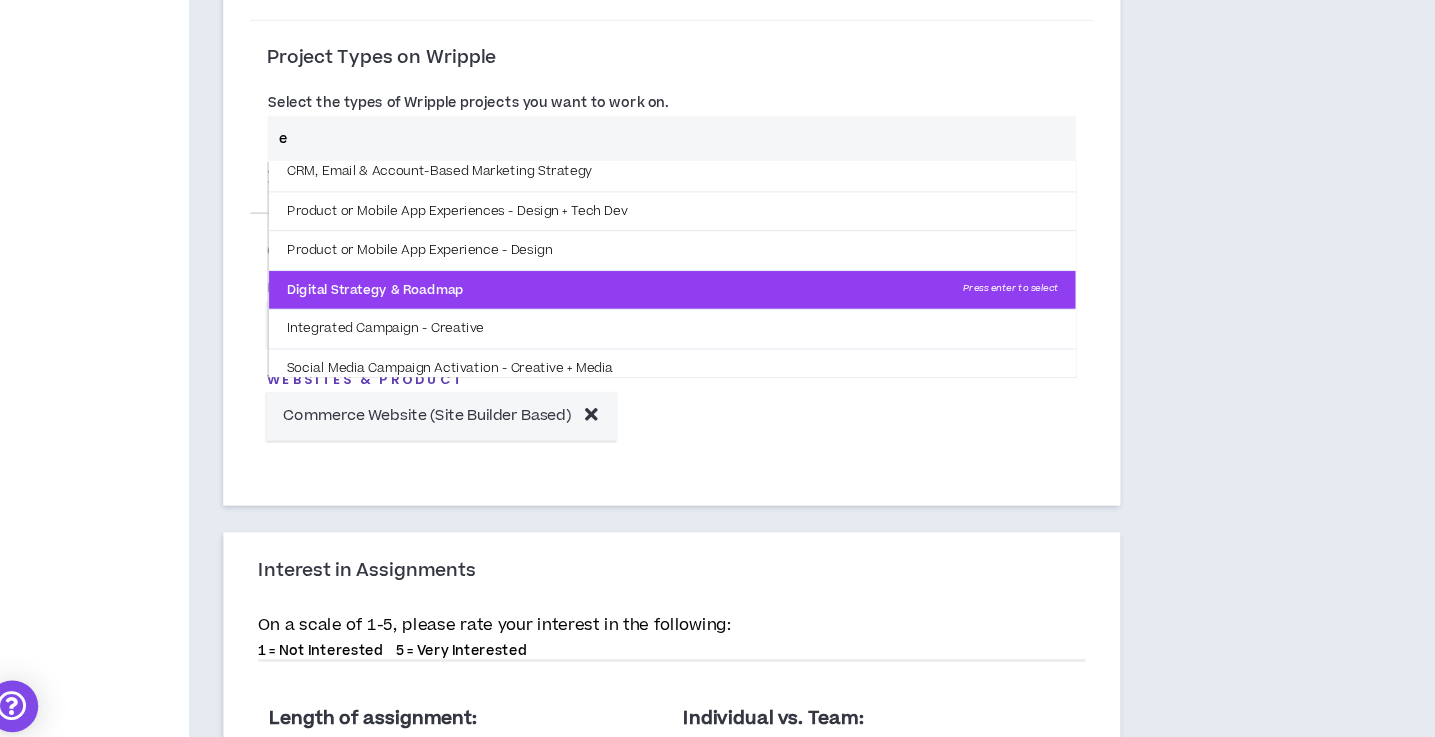 type on "e" 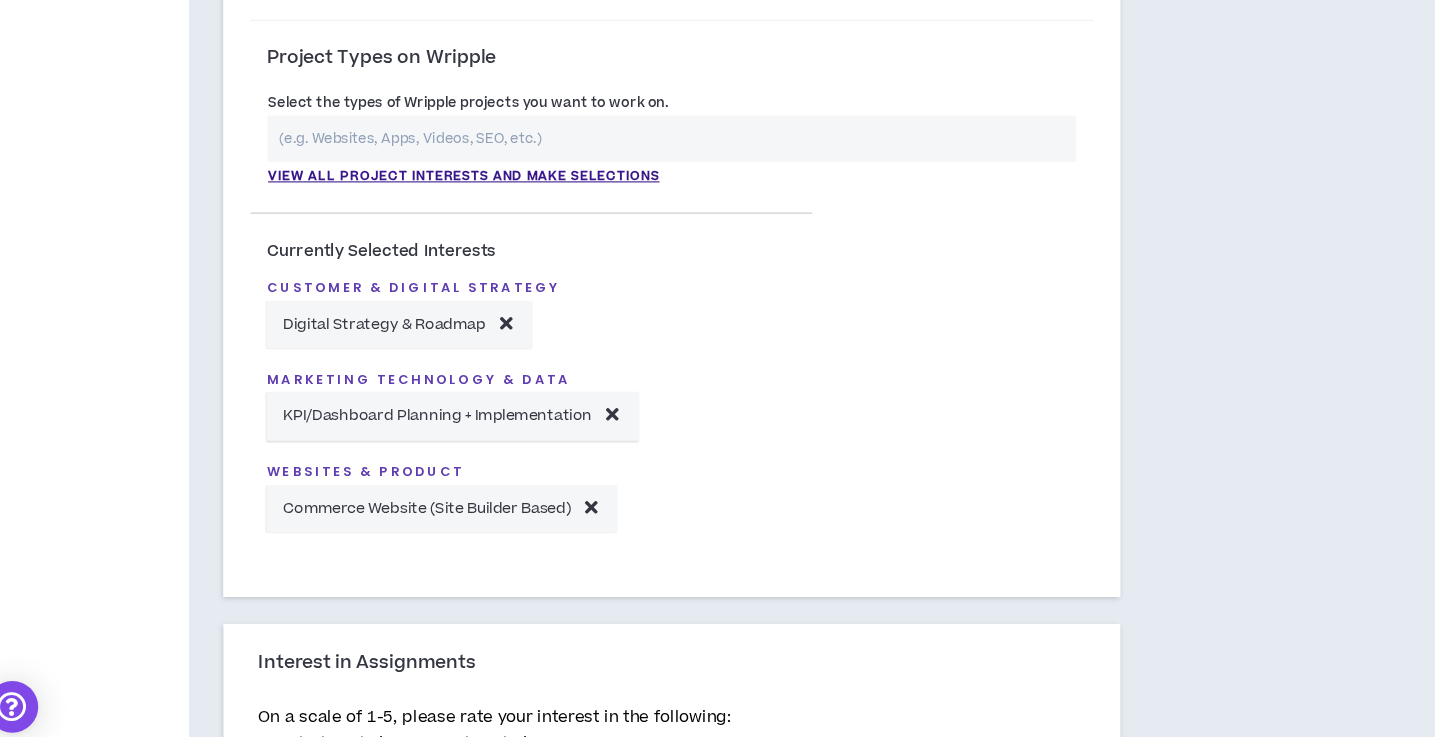 click at bounding box center (656, 165) 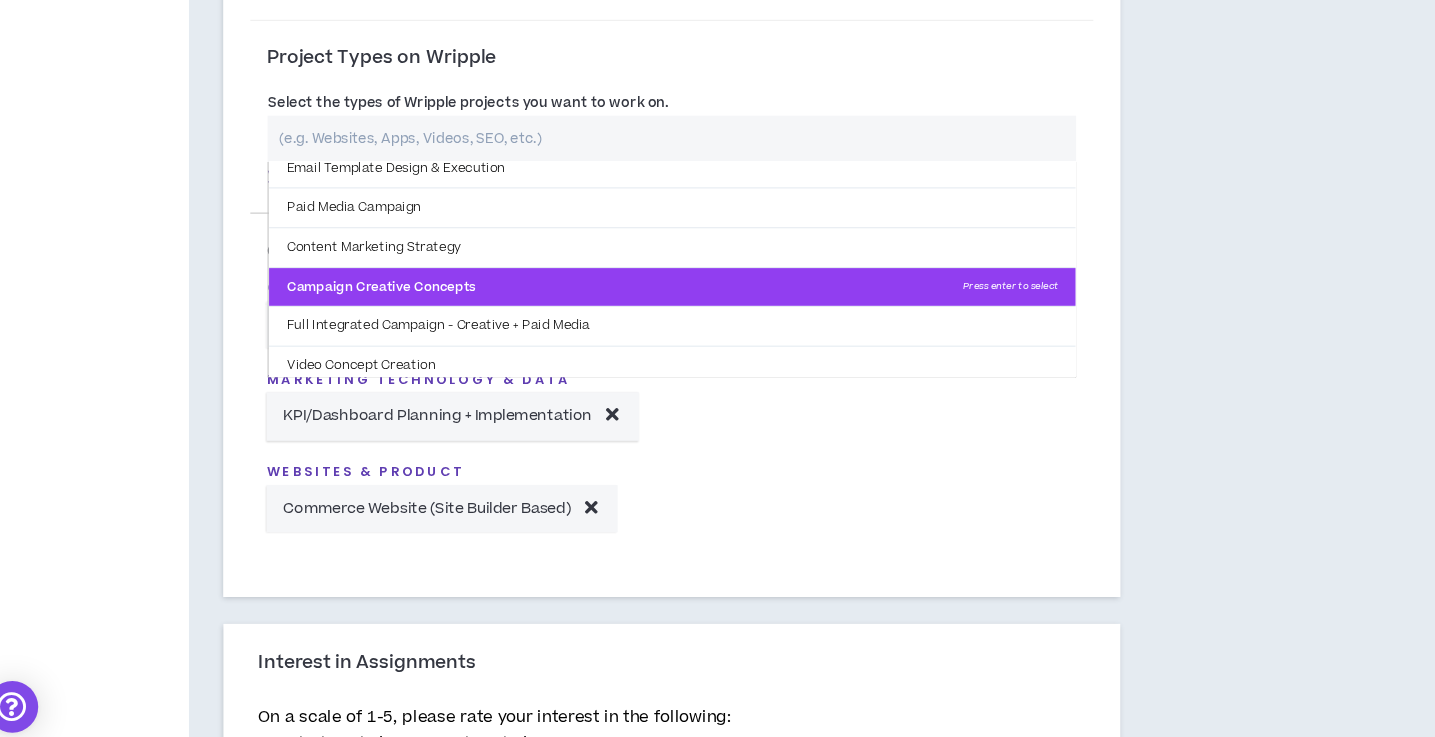 scroll, scrollTop: 0, scrollLeft: 0, axis: both 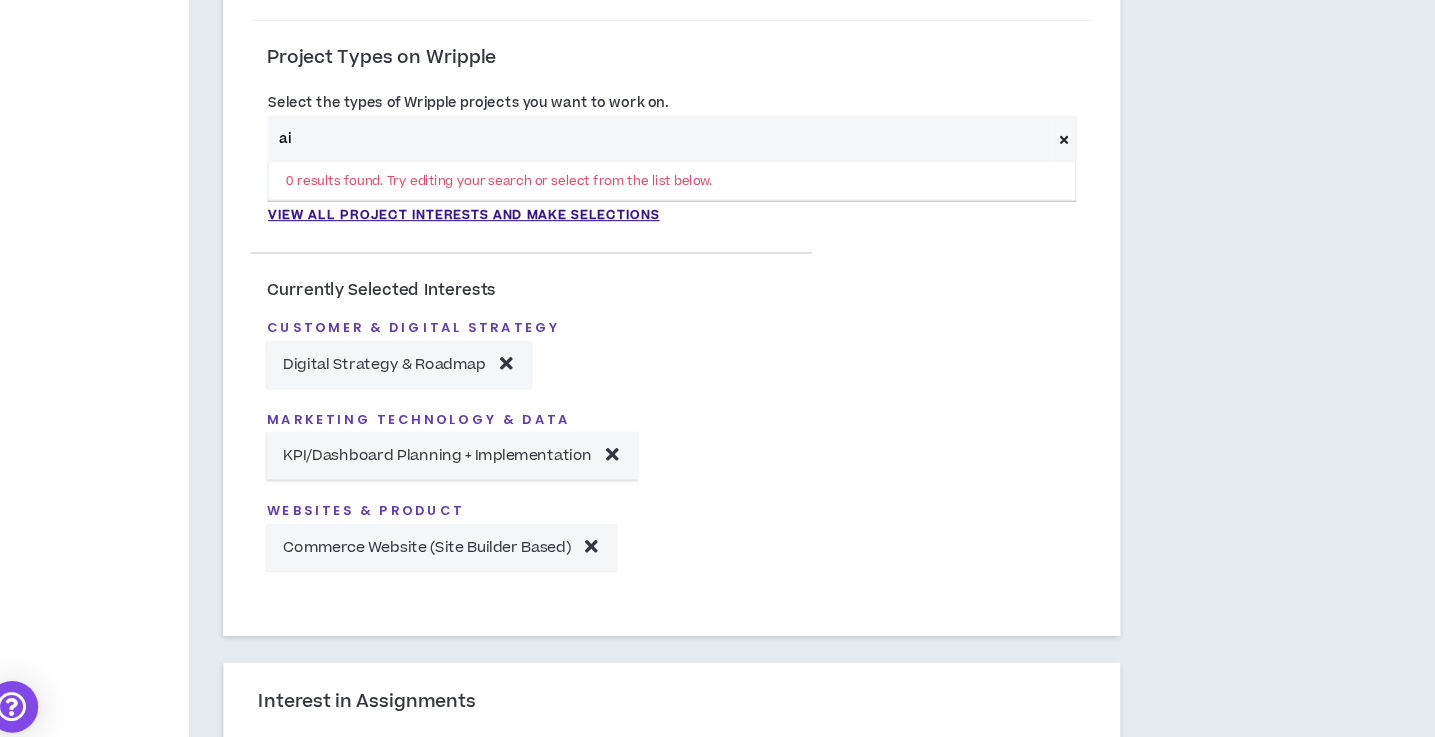 type on "a" 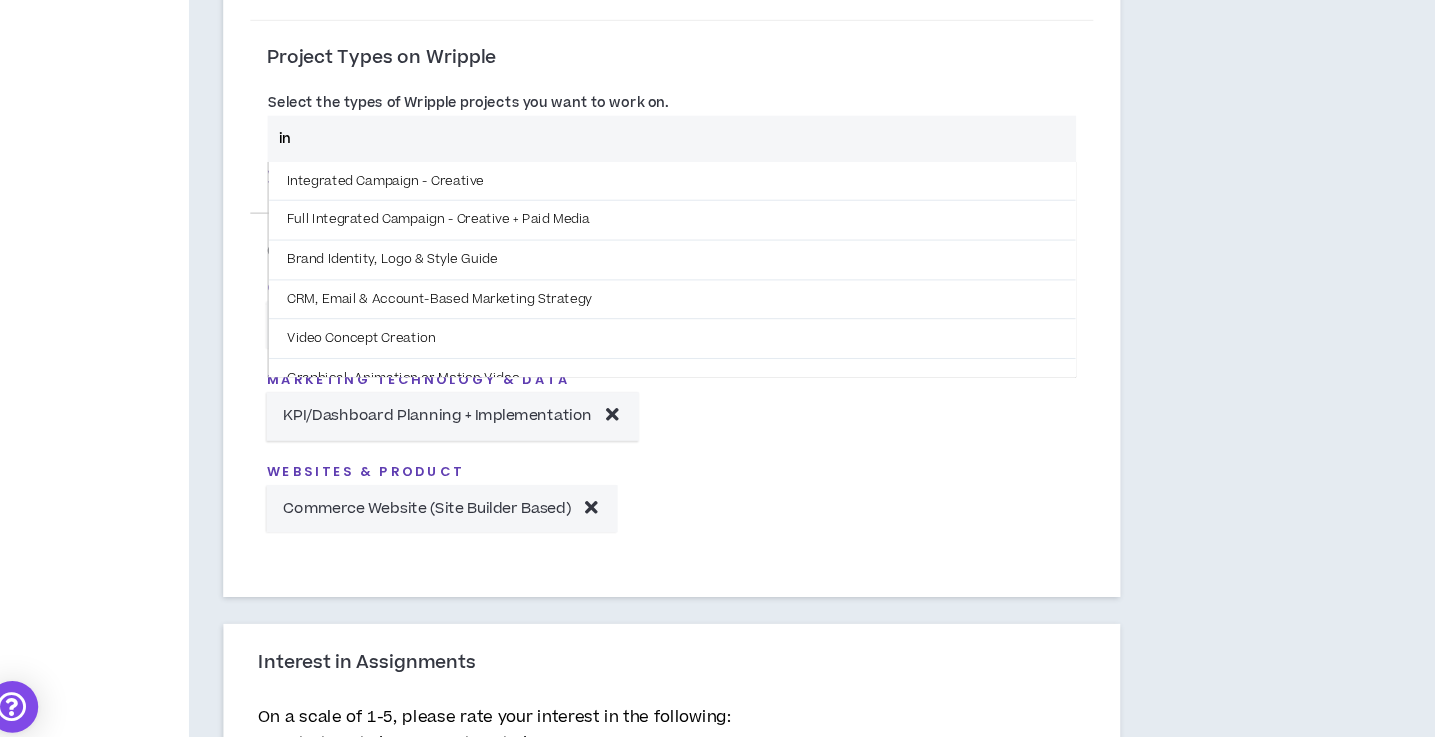 type on "i" 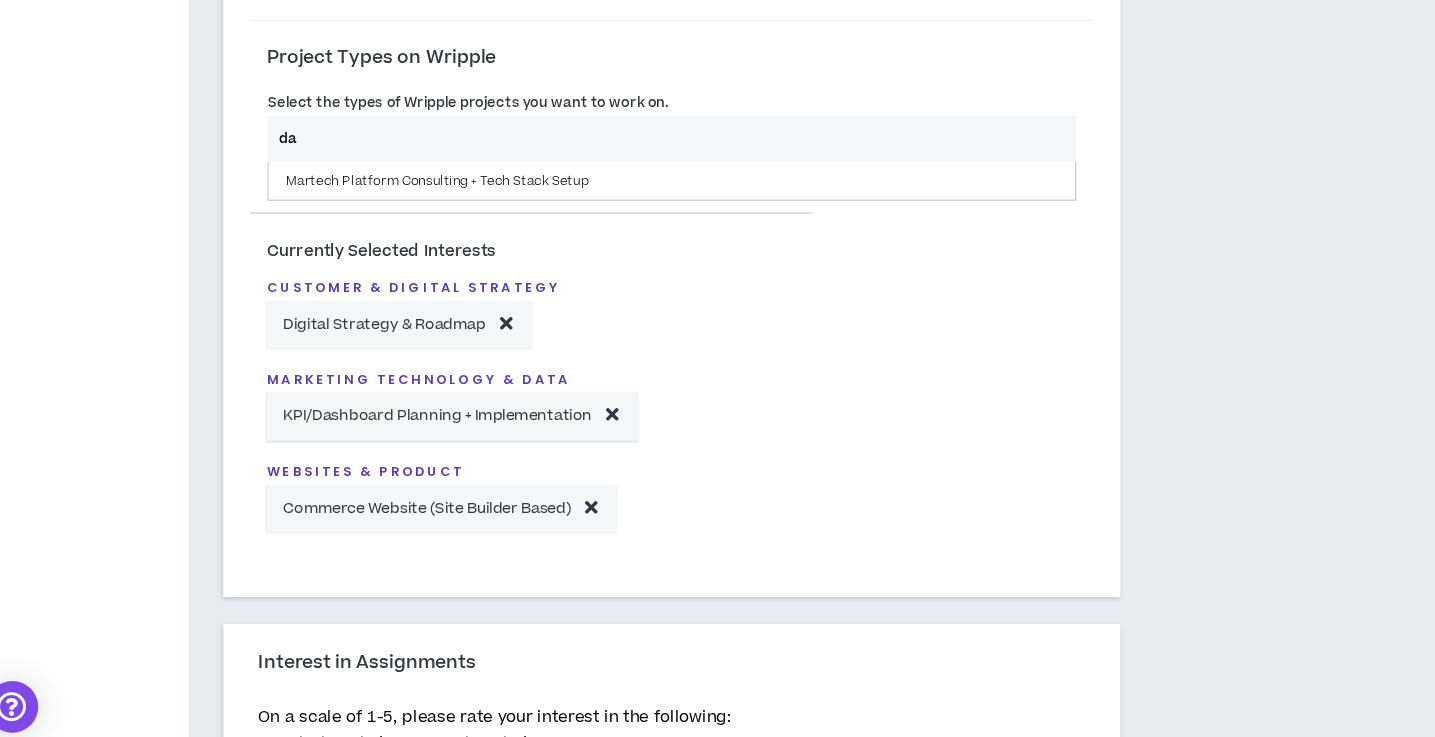 type on "d" 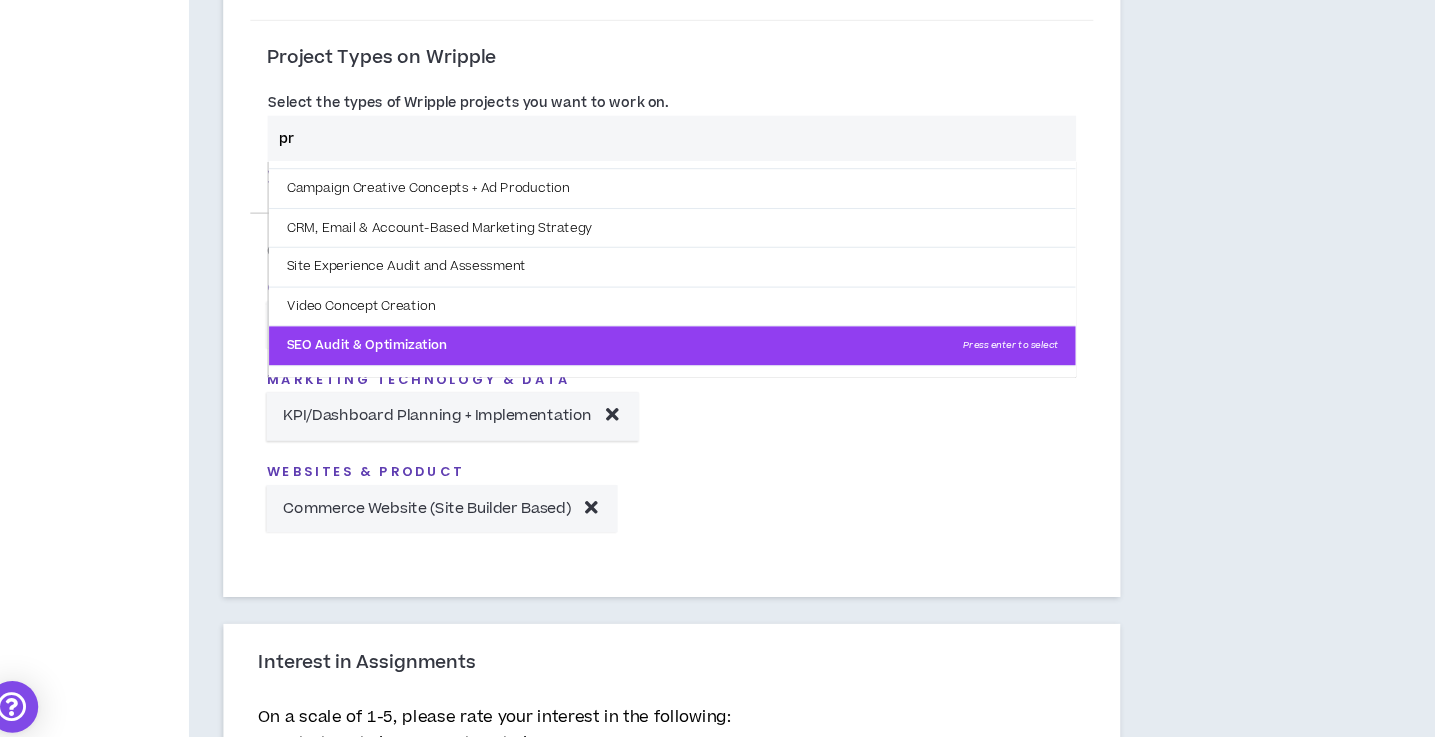 scroll, scrollTop: 62, scrollLeft: 0, axis: vertical 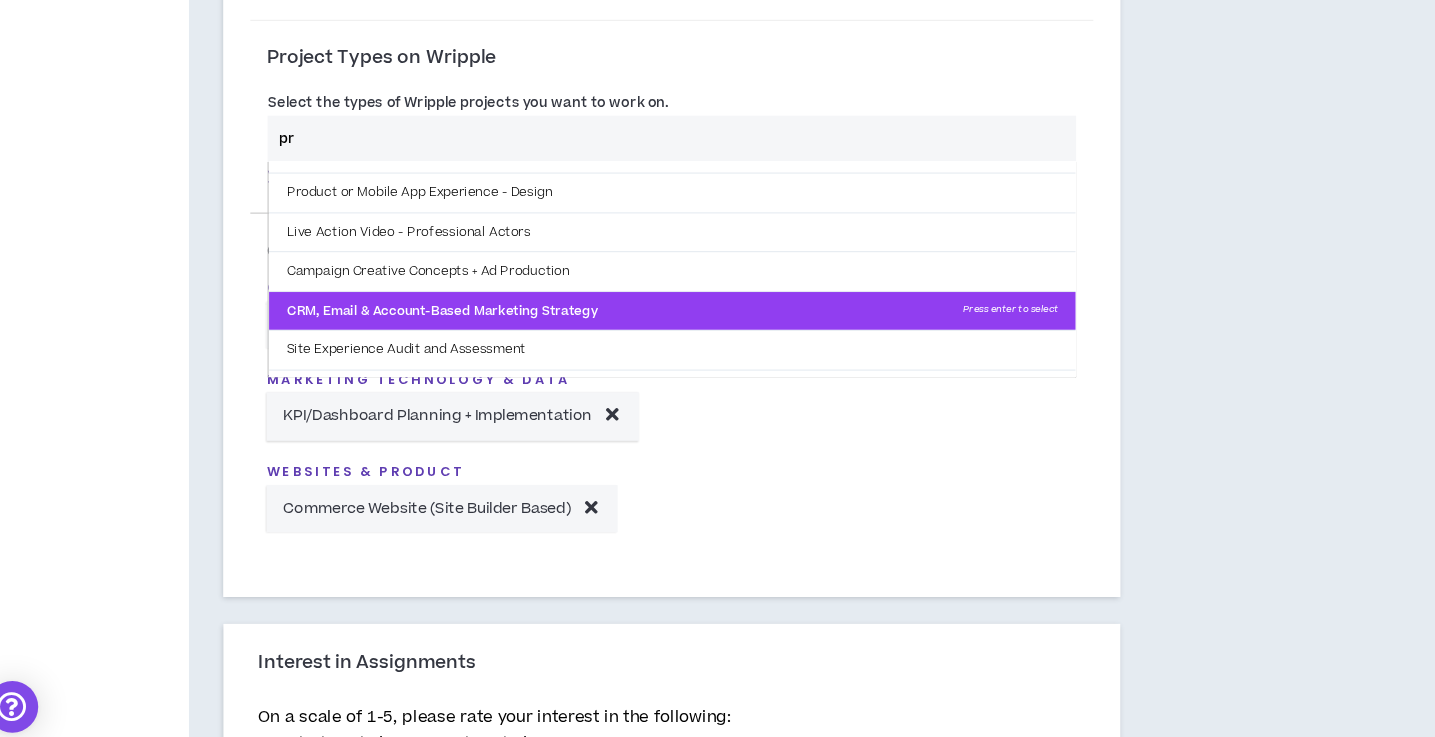 type on "pr" 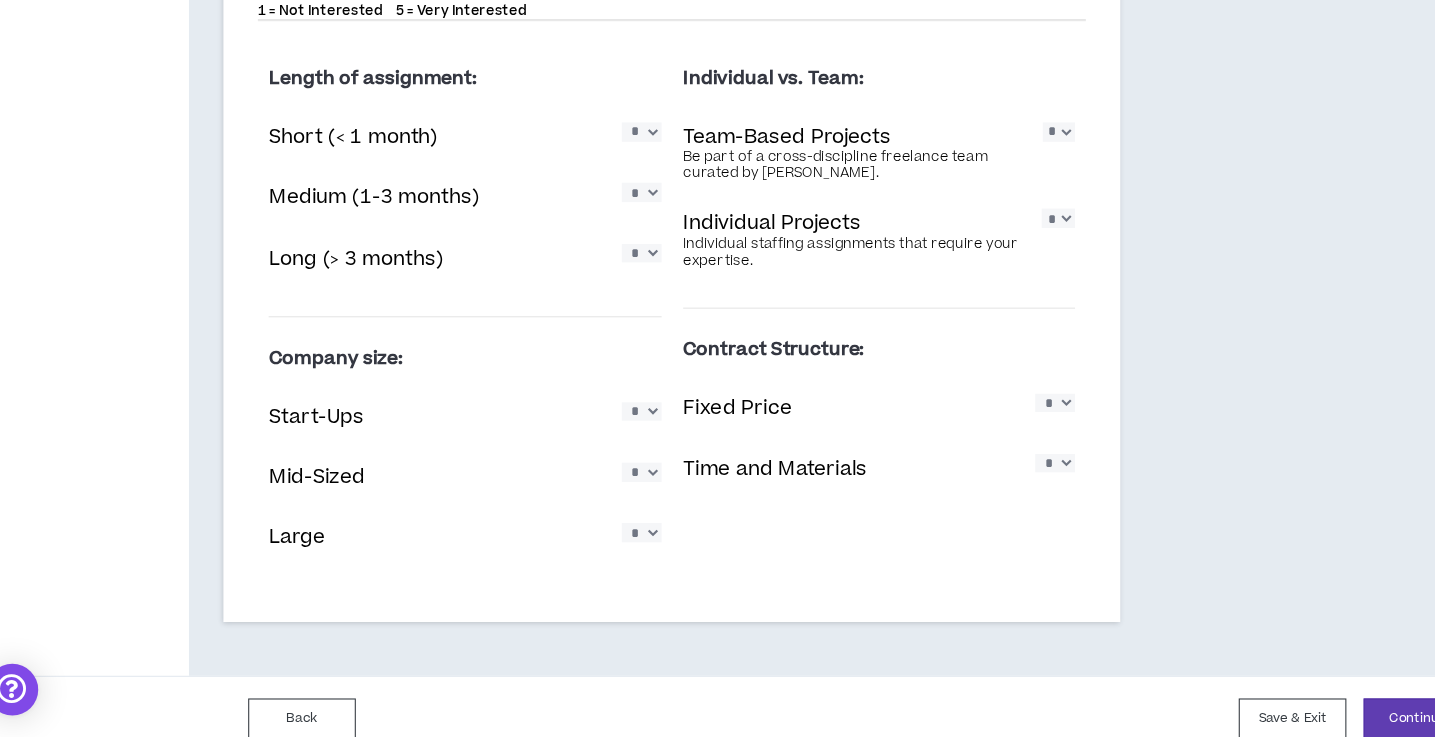 scroll, scrollTop: 1341, scrollLeft: 0, axis: vertical 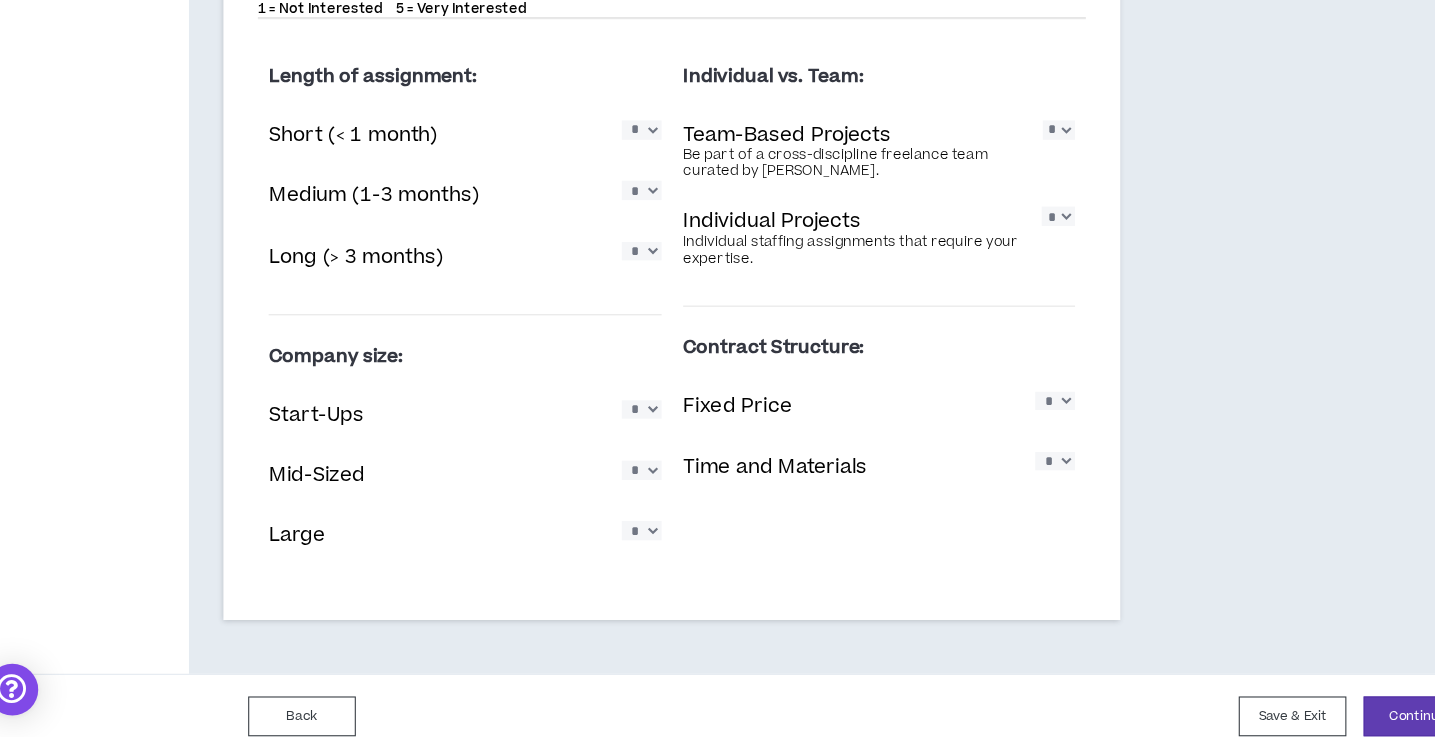 click on "* * * * *" at bounding box center [628, 285] 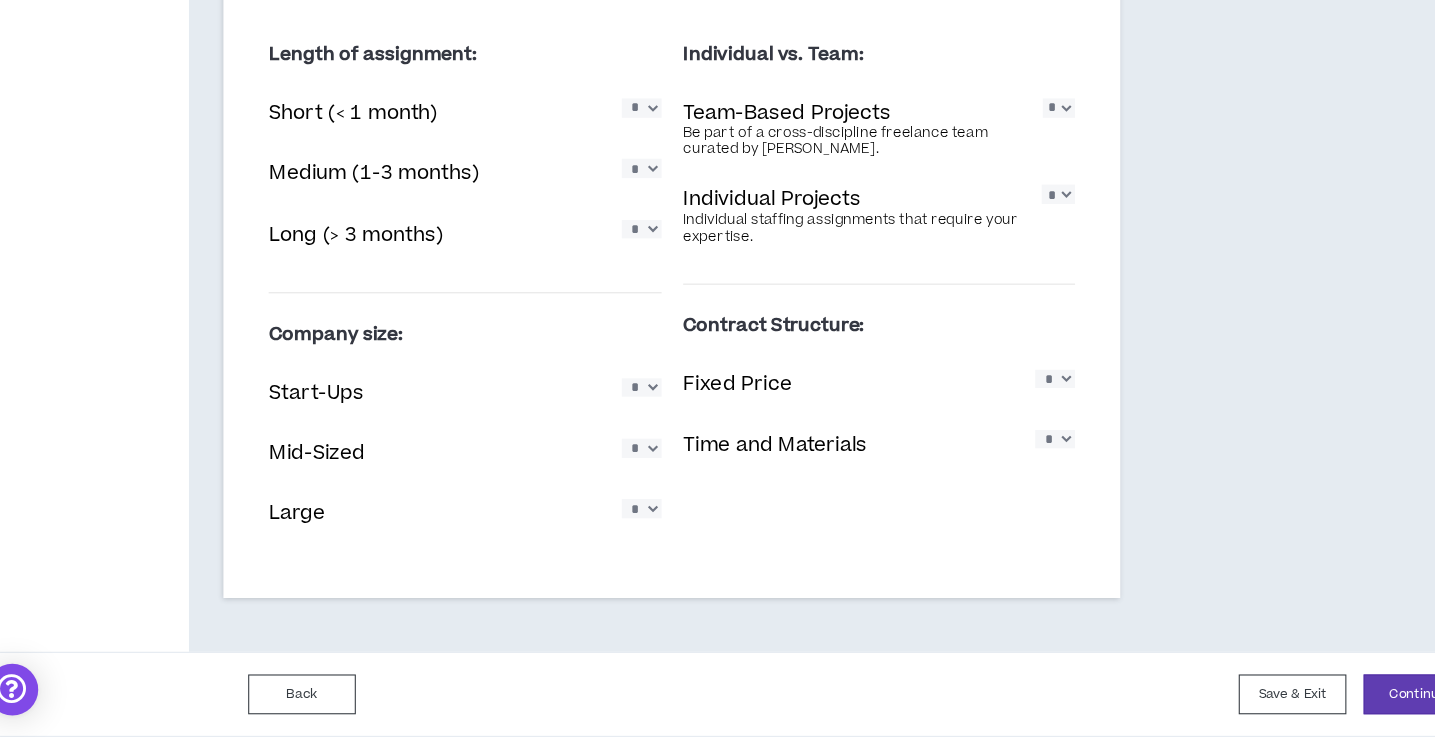 scroll, scrollTop: 1430, scrollLeft: 0, axis: vertical 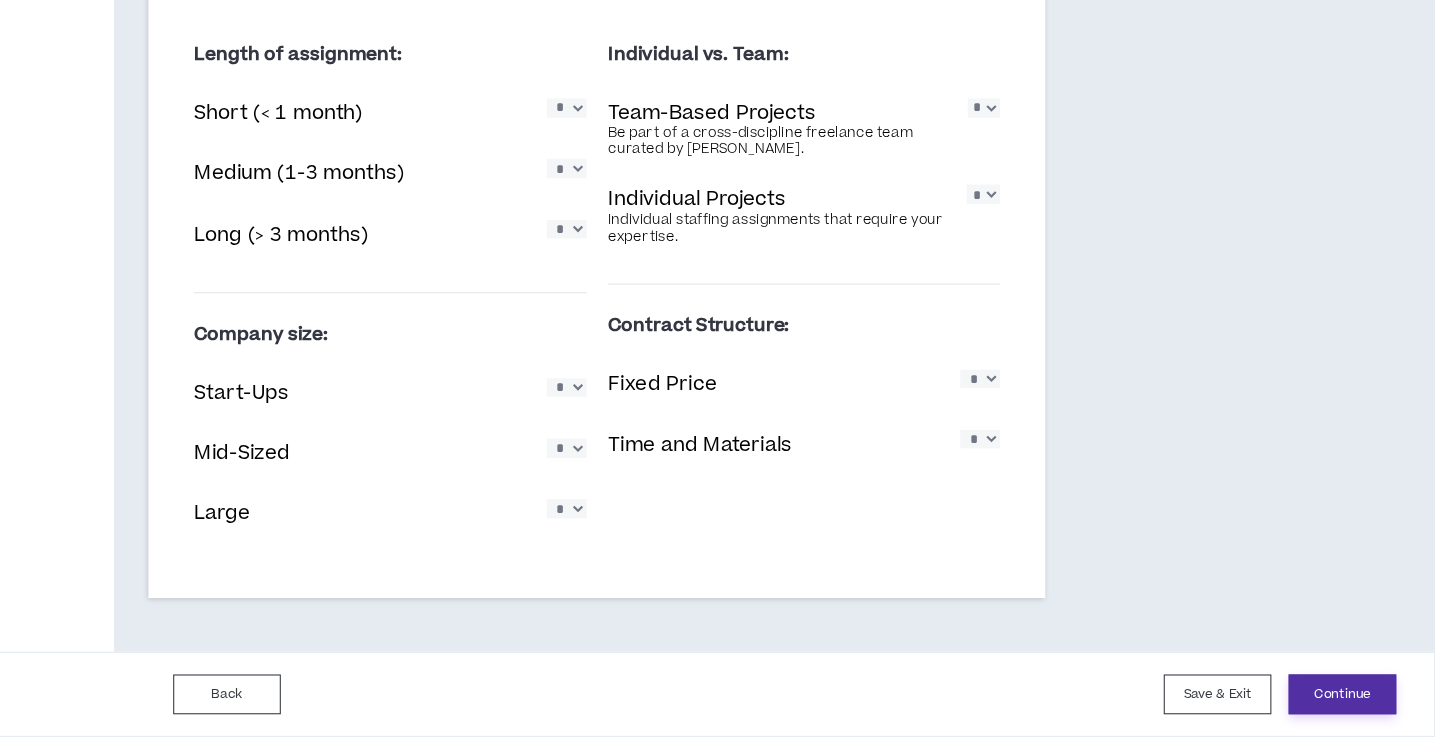 click on "Continue" at bounding box center [1349, 697] 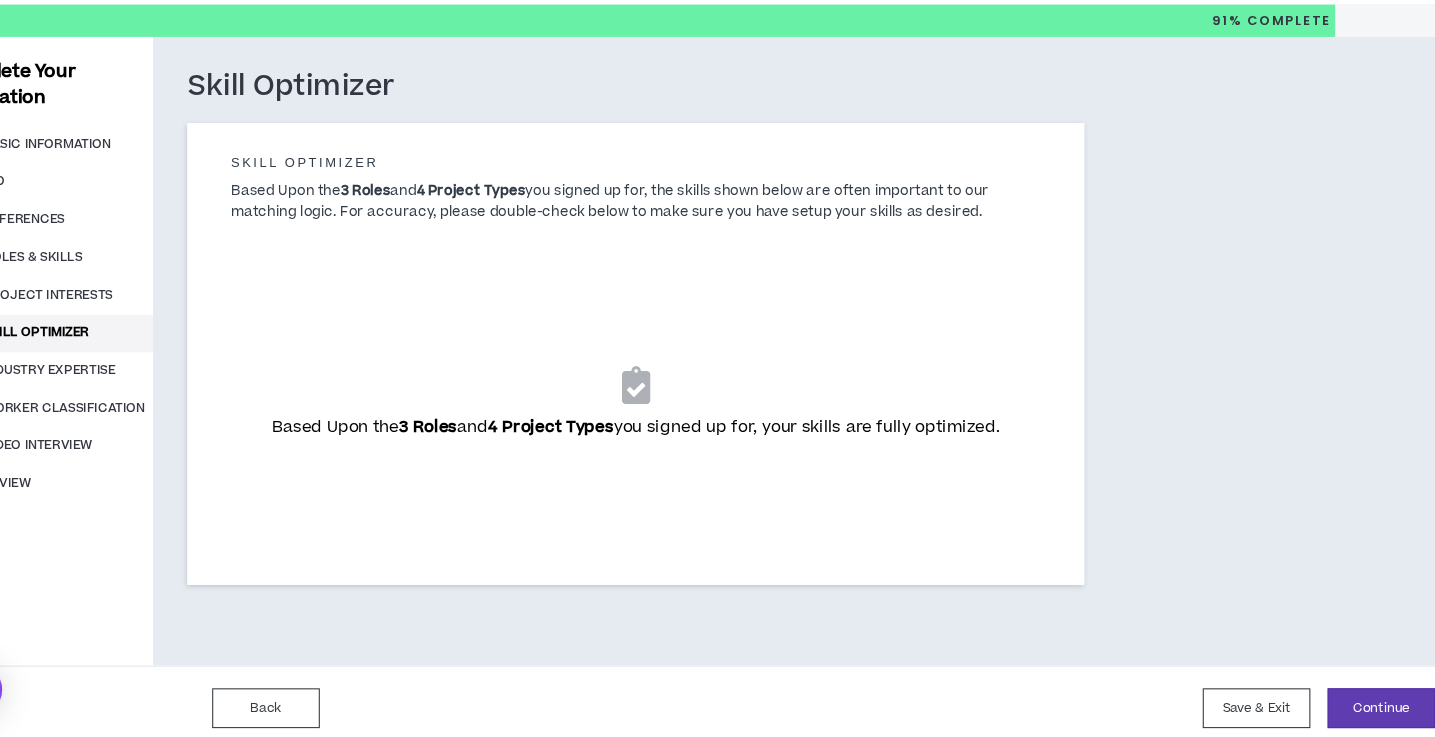 scroll, scrollTop: 19, scrollLeft: 0, axis: vertical 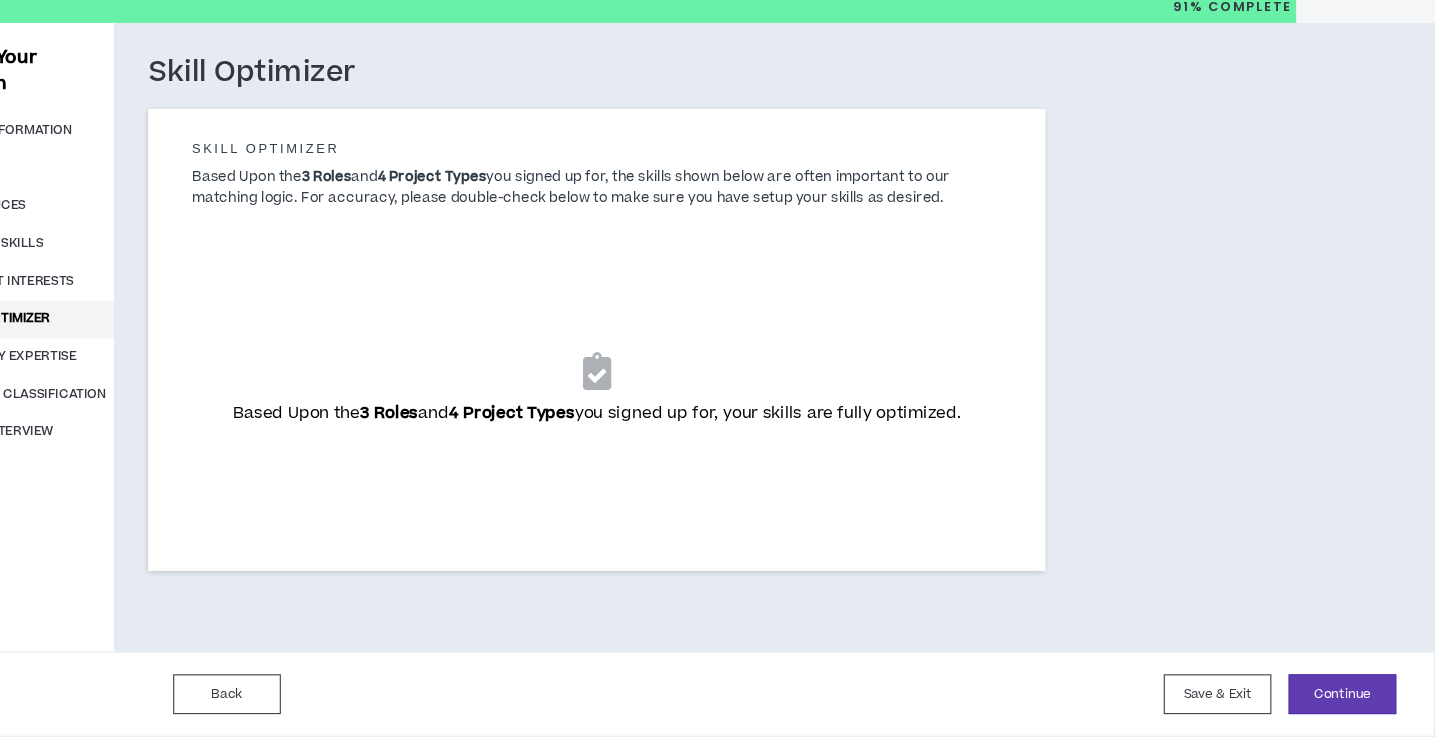 click at bounding box center [657, 396] 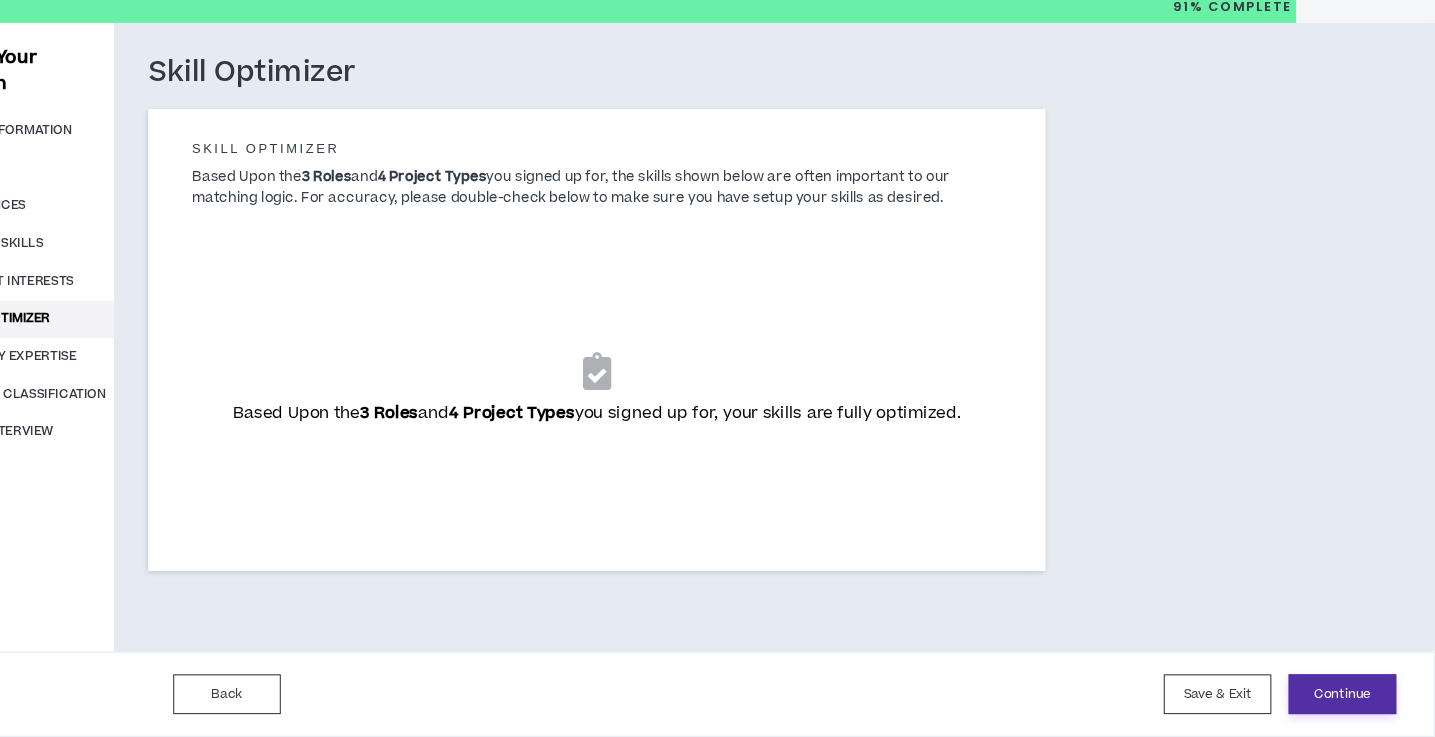click on "Continue" at bounding box center (1349, 697) 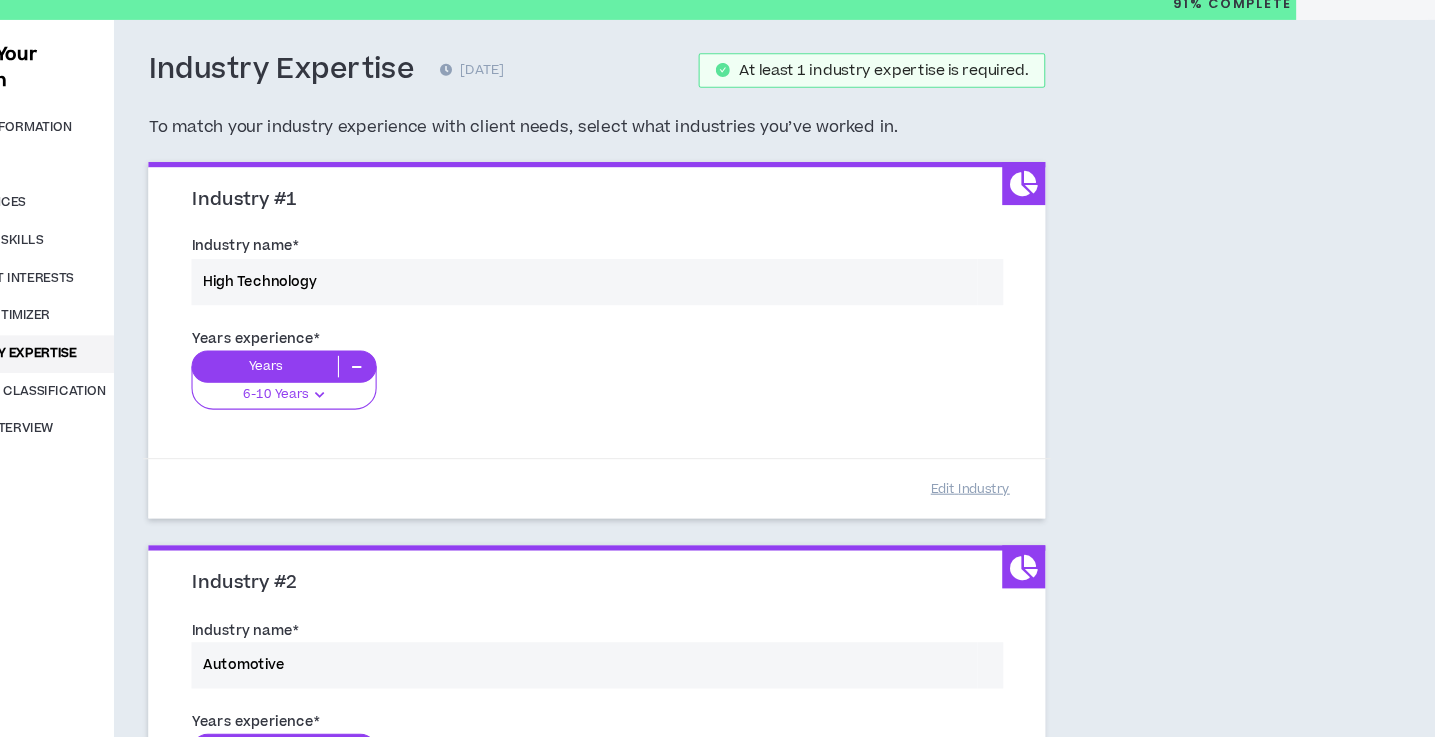 scroll, scrollTop: 0, scrollLeft: 0, axis: both 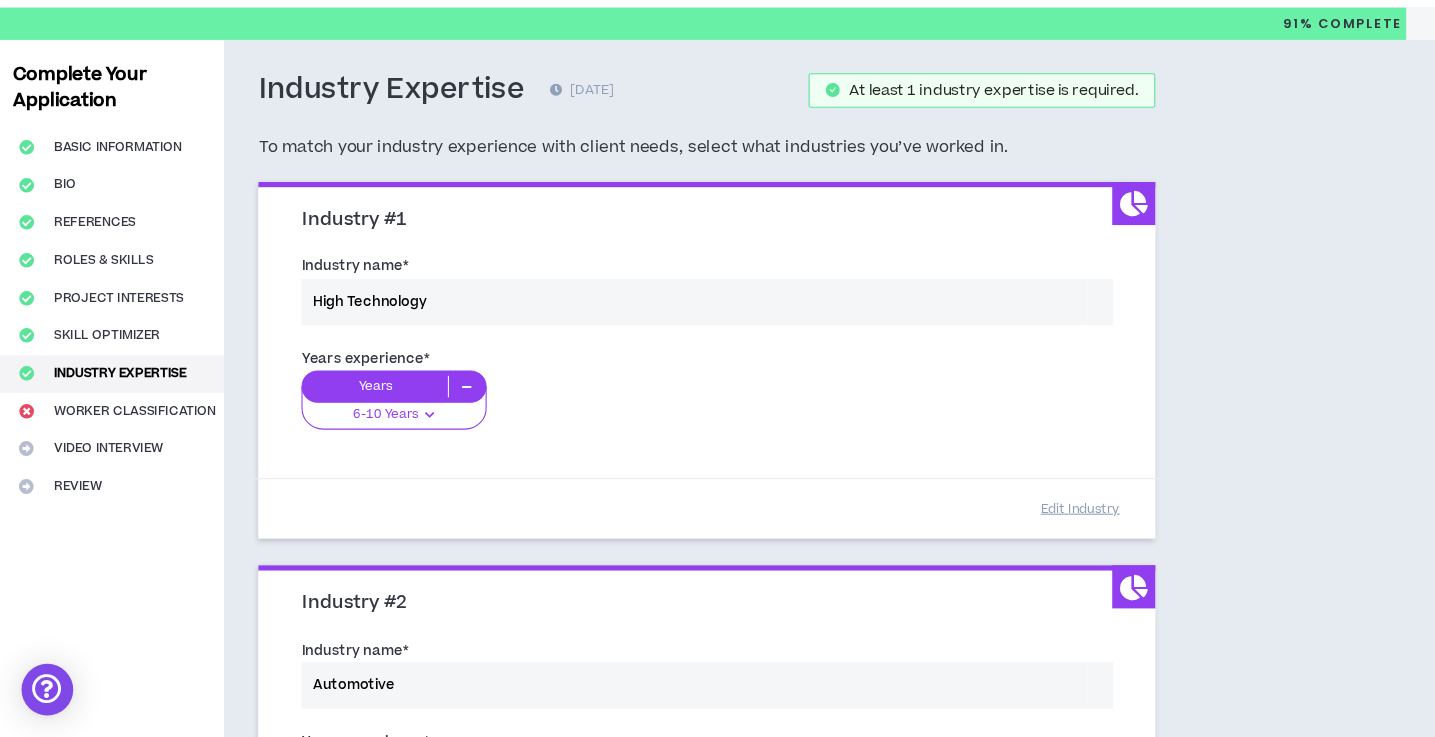 click on "Industry name  * High Technology" at bounding box center [656, 326] 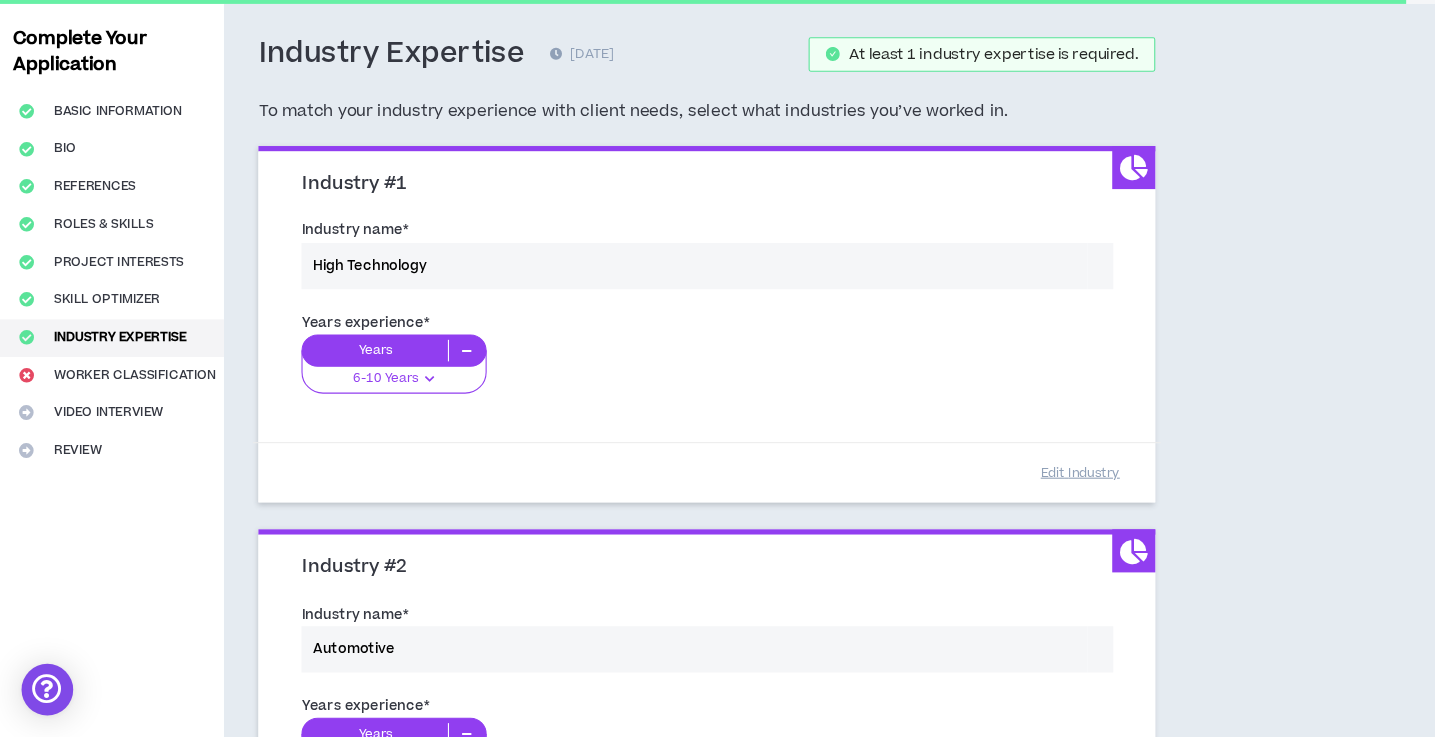 scroll, scrollTop: 59, scrollLeft: 0, axis: vertical 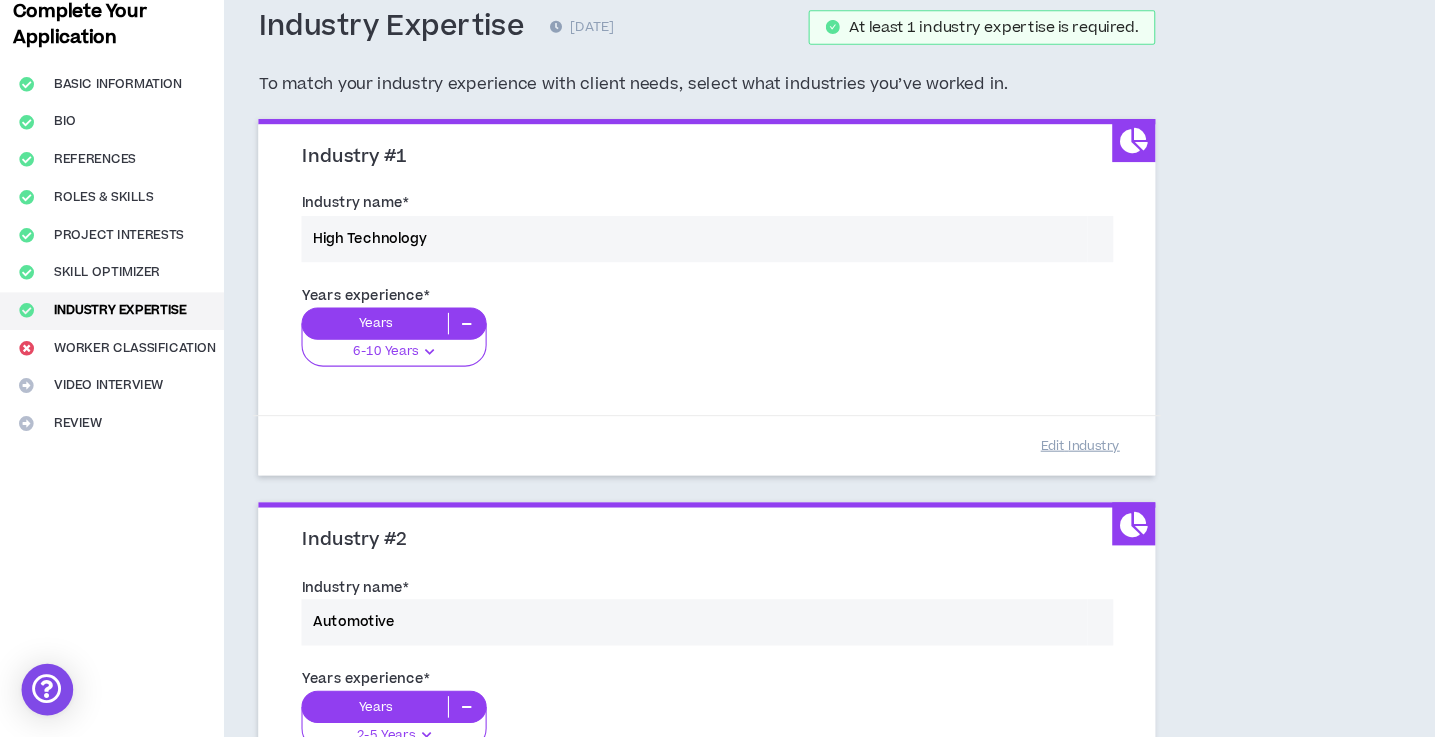 click on "Years experience  * Years 6-10 Years 0-1 Years 2-5 Years 6-10 Years 11+ Years" at bounding box center [656, 367] 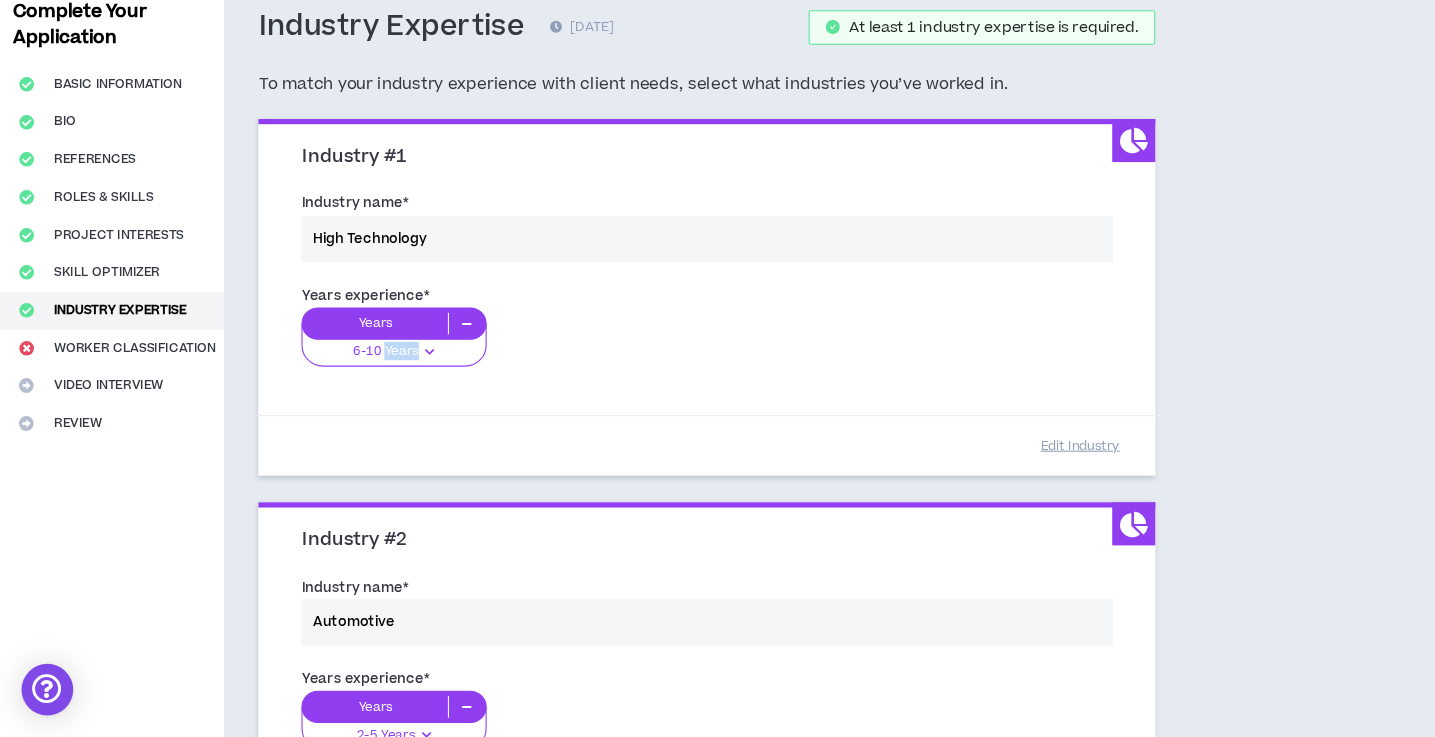 click on "Years experience  * Years 6-10 Years 0-1 Years 2-5 Years 6-10 Years 11+ Years" at bounding box center (656, 367) 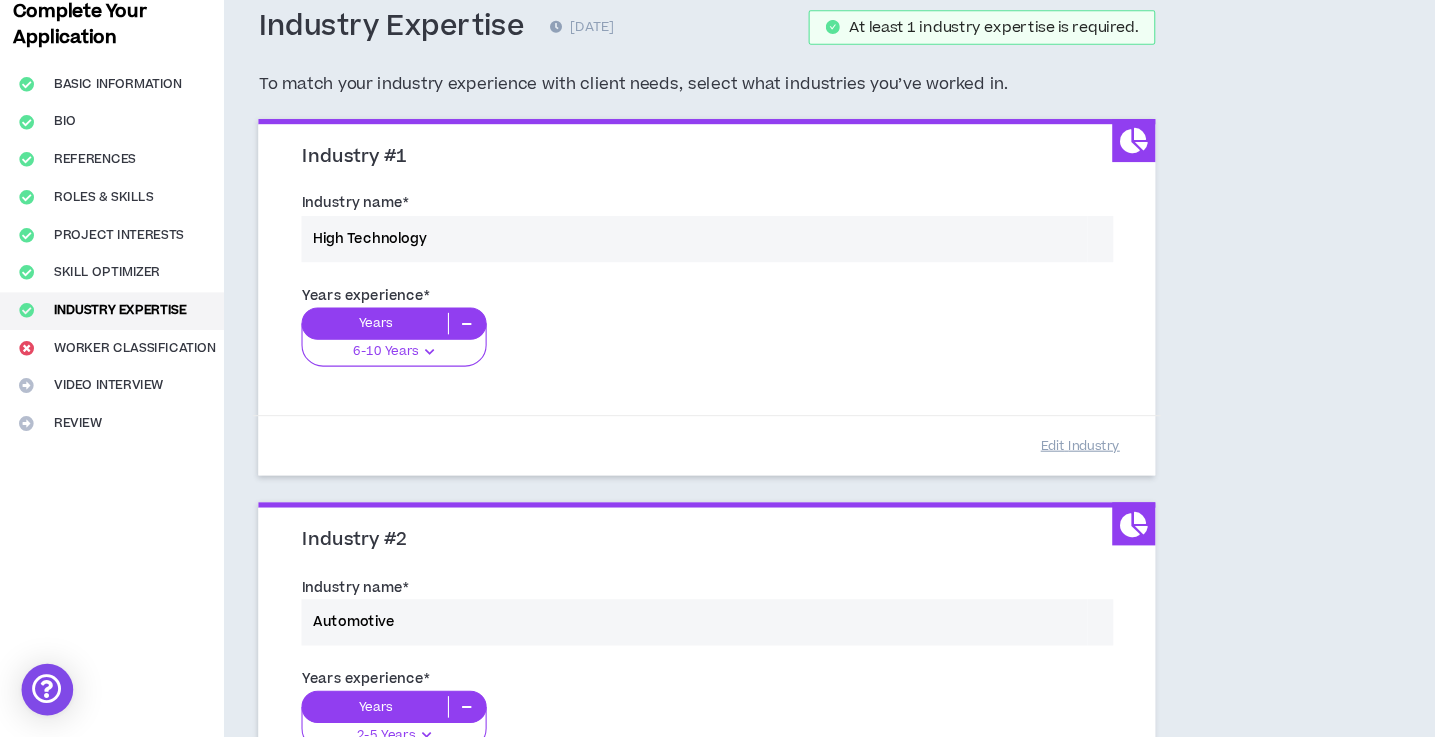 click on "Years experience  * Years 6-10 Years 0-1 Years 2-5 Years 6-10 Years 11+ Years" at bounding box center (656, 367) 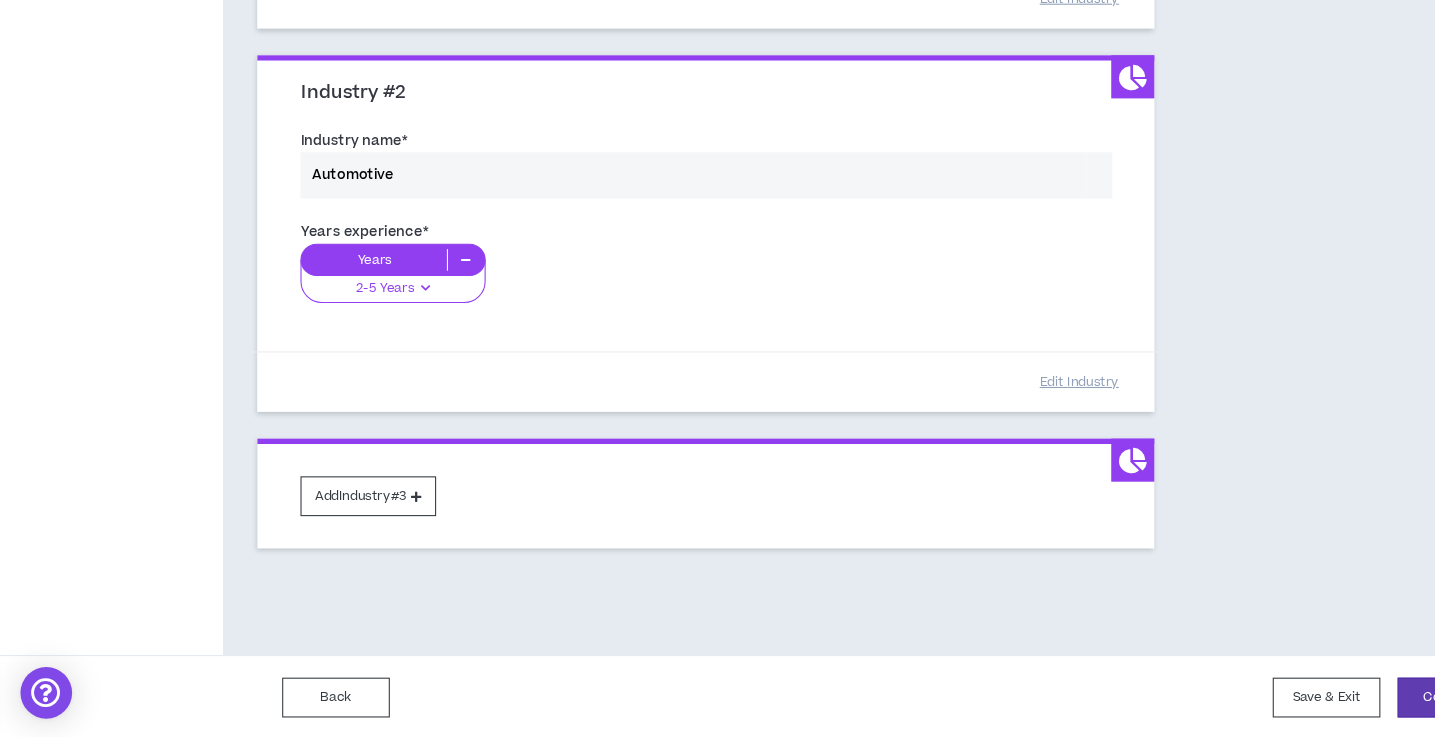 scroll, scrollTop: 497, scrollLeft: 0, axis: vertical 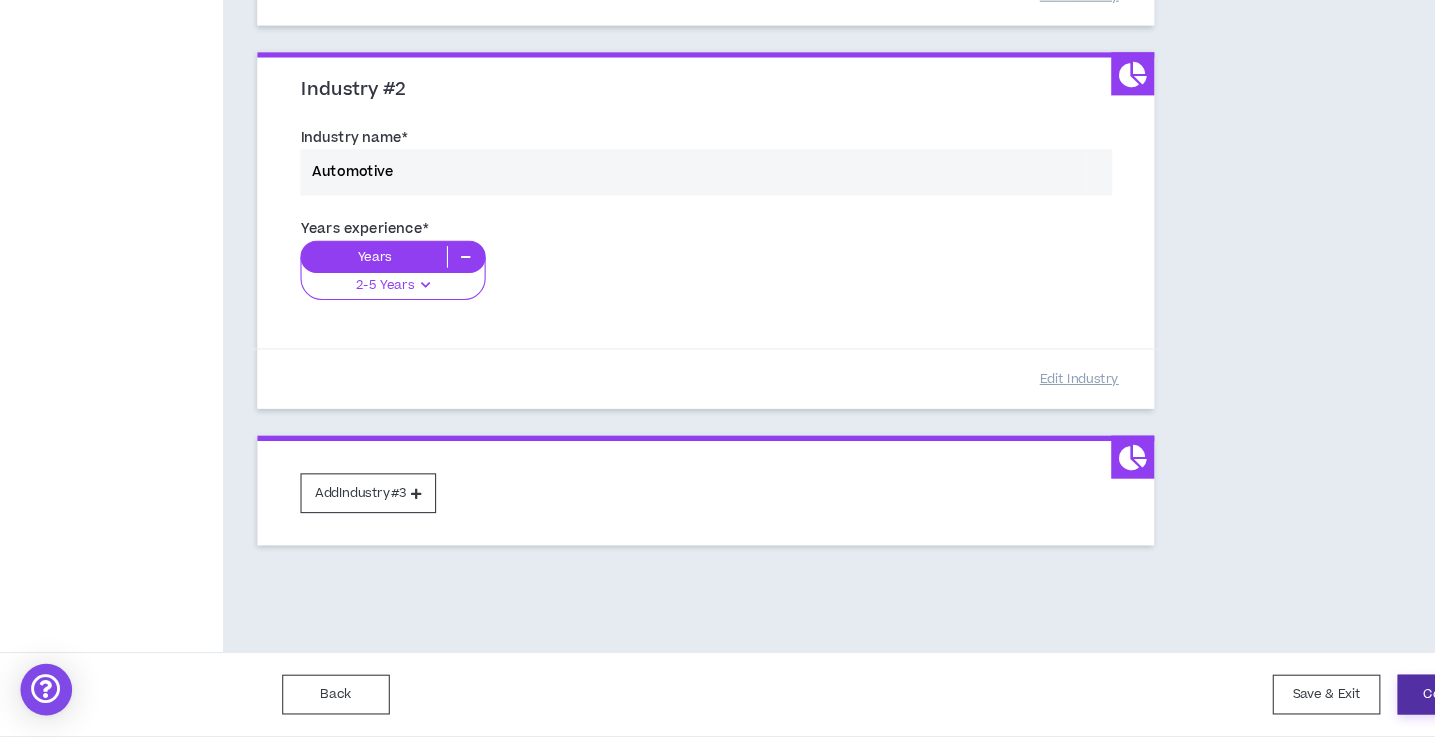 click on "Continue" at bounding box center (1349, 697) 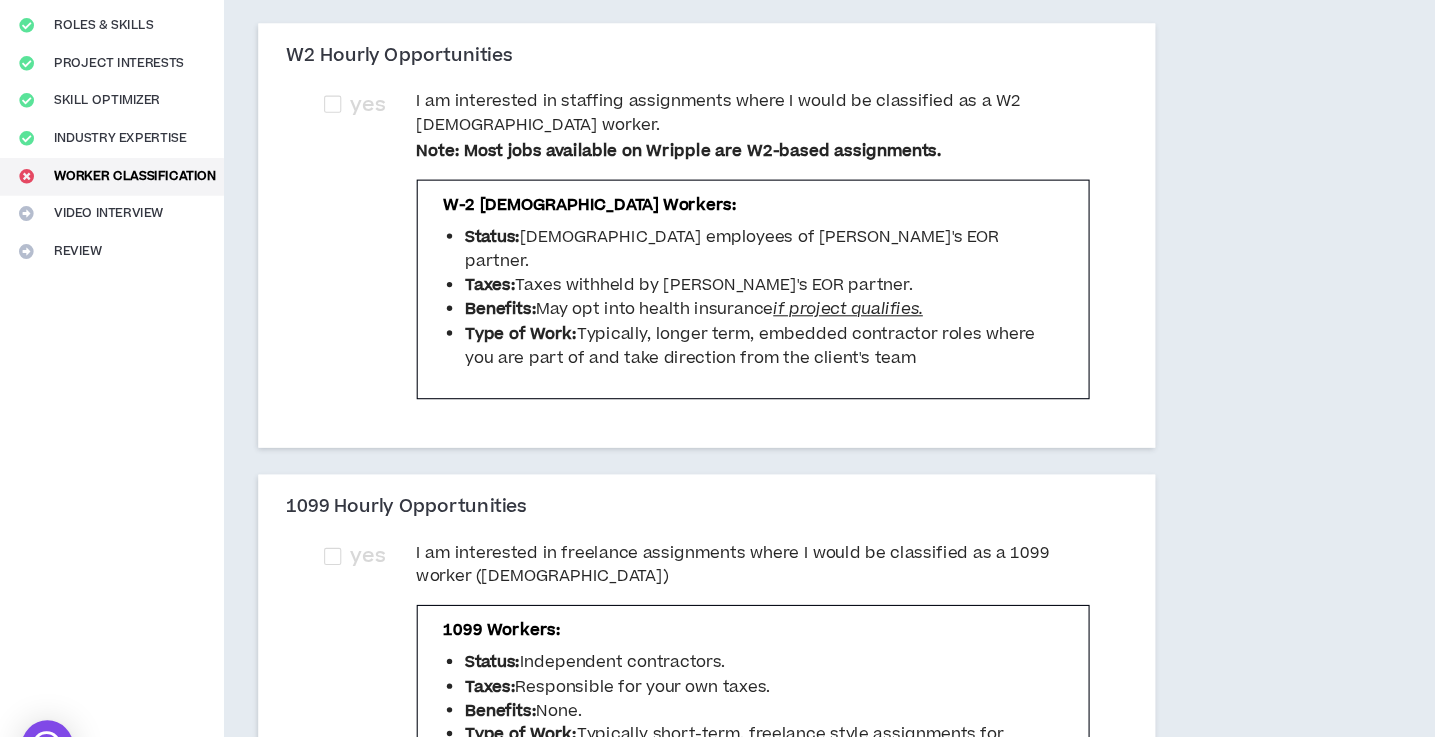 scroll, scrollTop: 262, scrollLeft: 0, axis: vertical 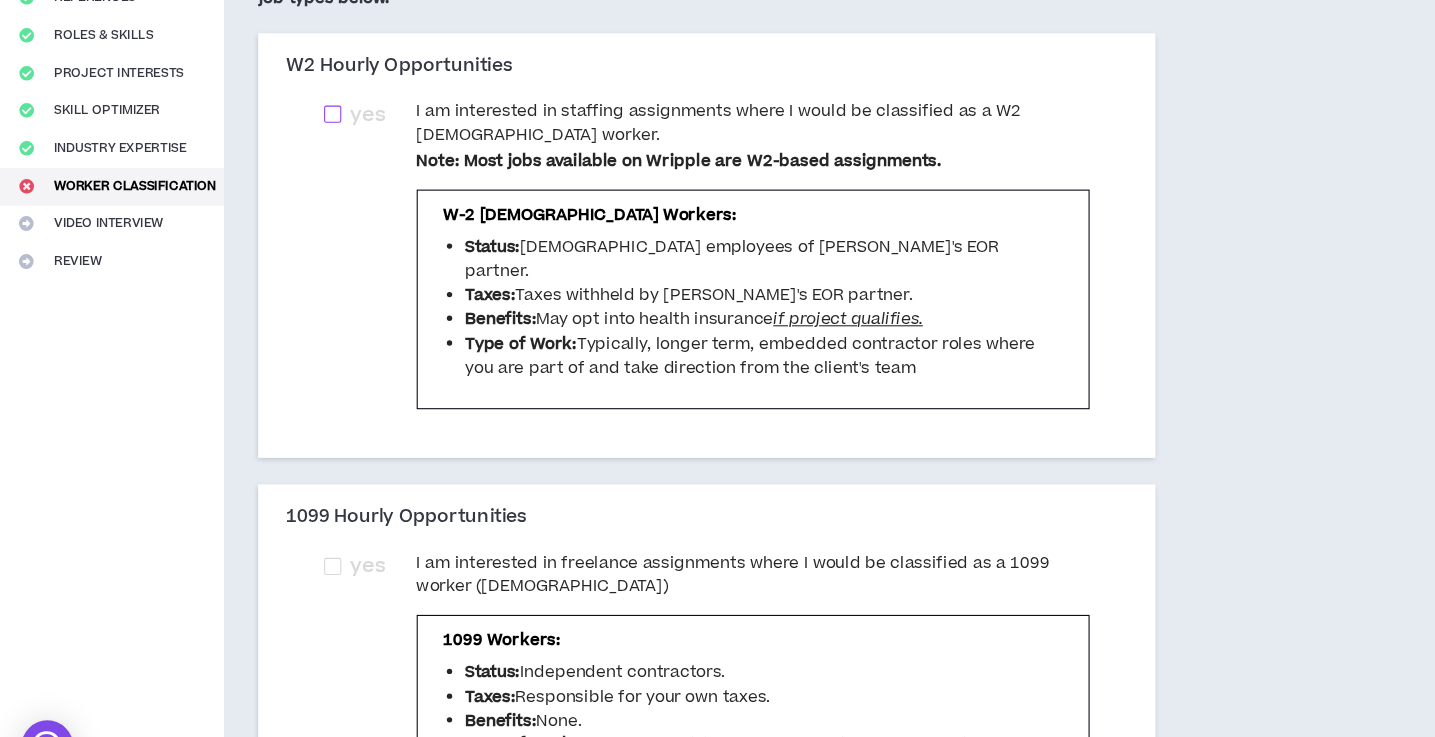 click at bounding box center [309, 106] 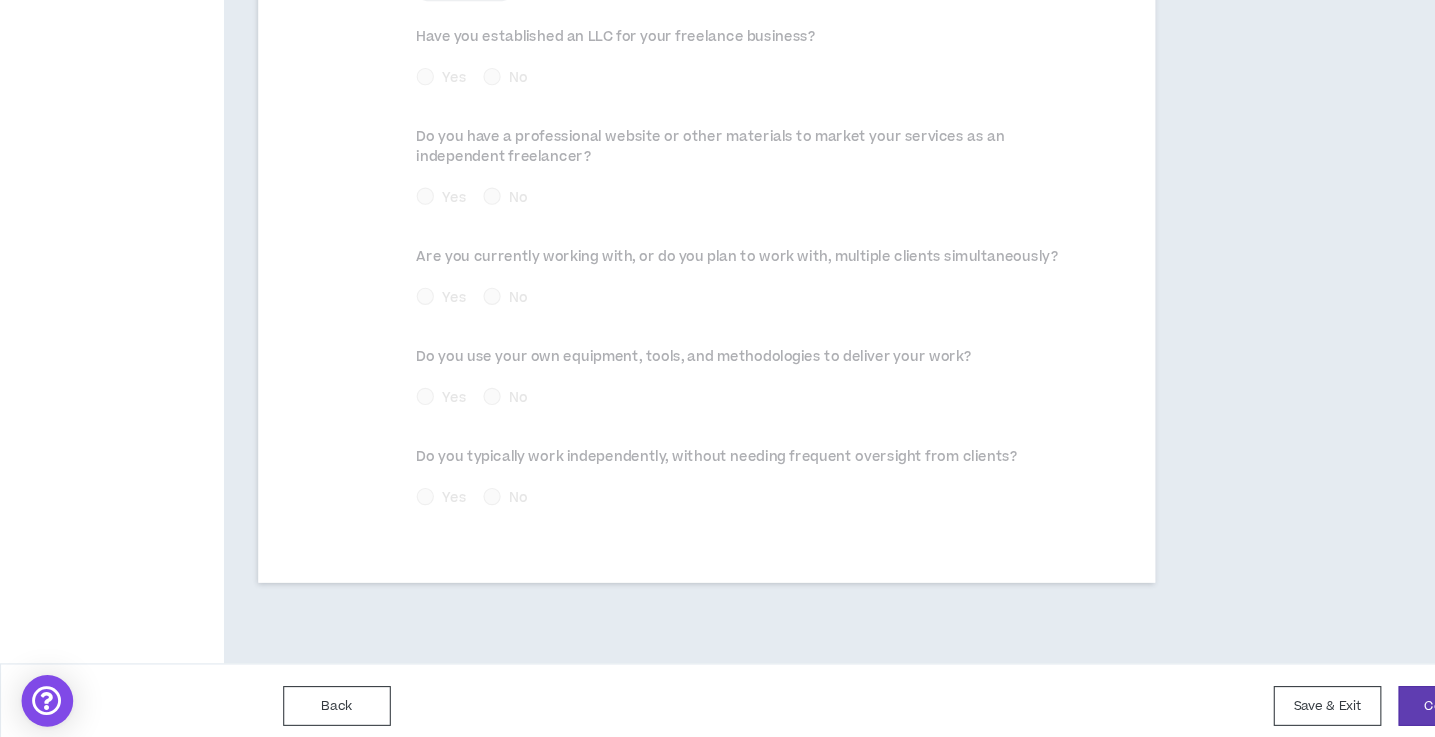 scroll, scrollTop: 1184, scrollLeft: 0, axis: vertical 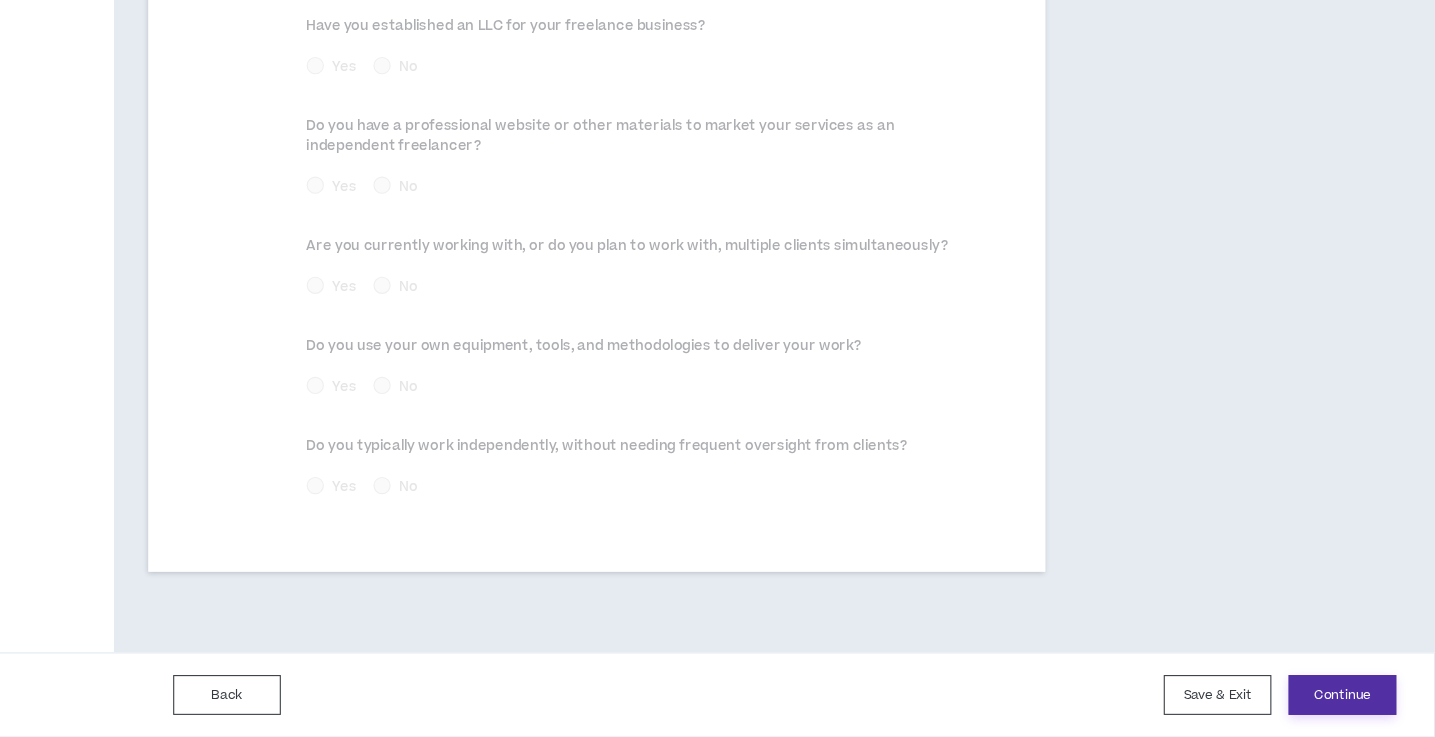 click on "Continue" at bounding box center [1349, 697] 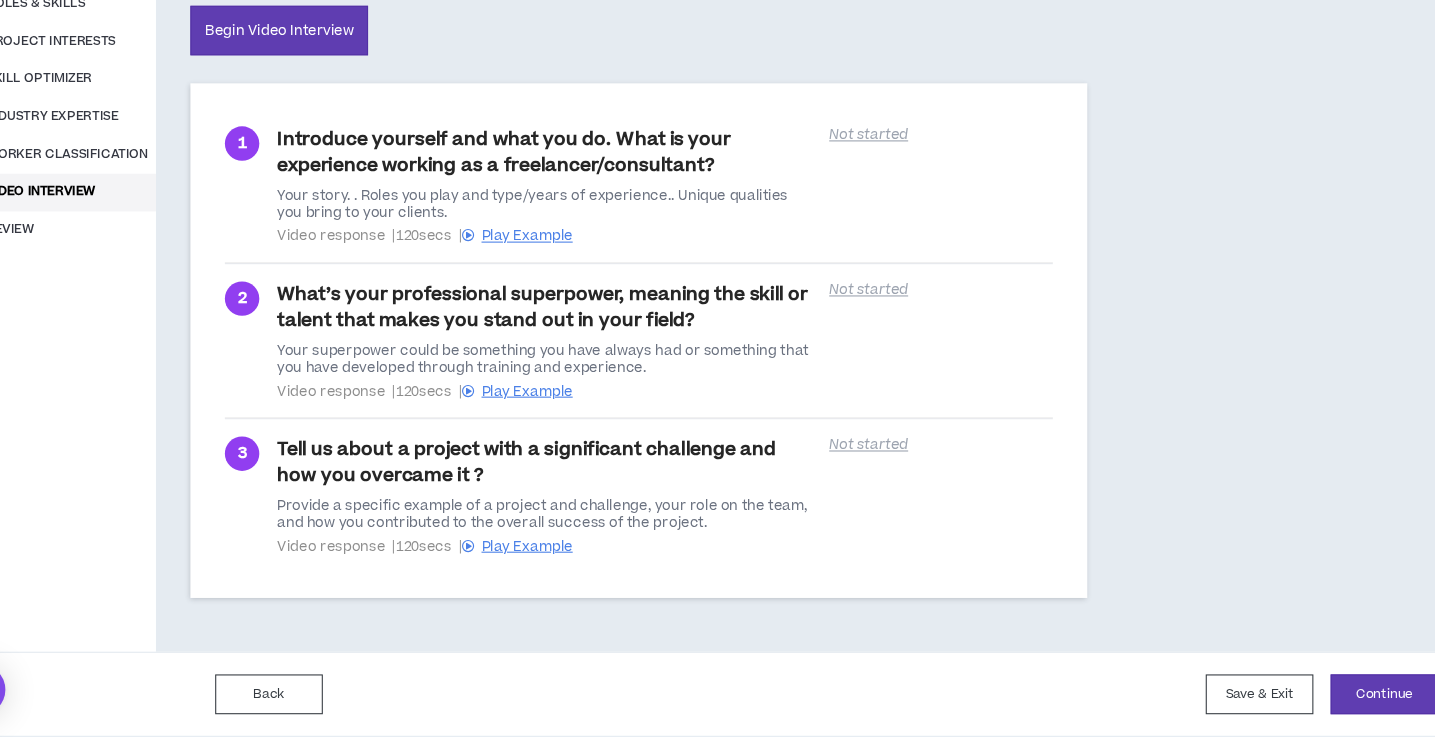 scroll, scrollTop: 537, scrollLeft: 0, axis: vertical 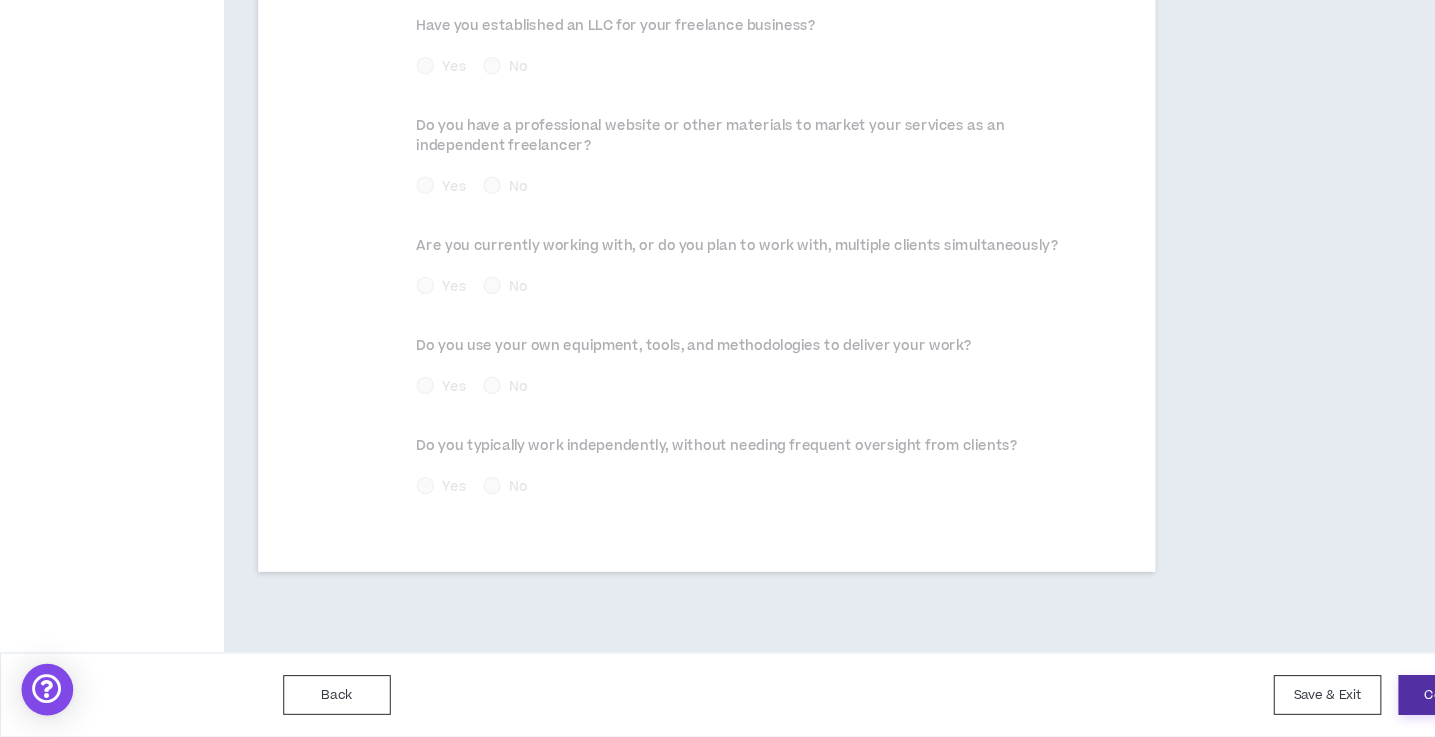 click on "Continue" at bounding box center [1349, 697] 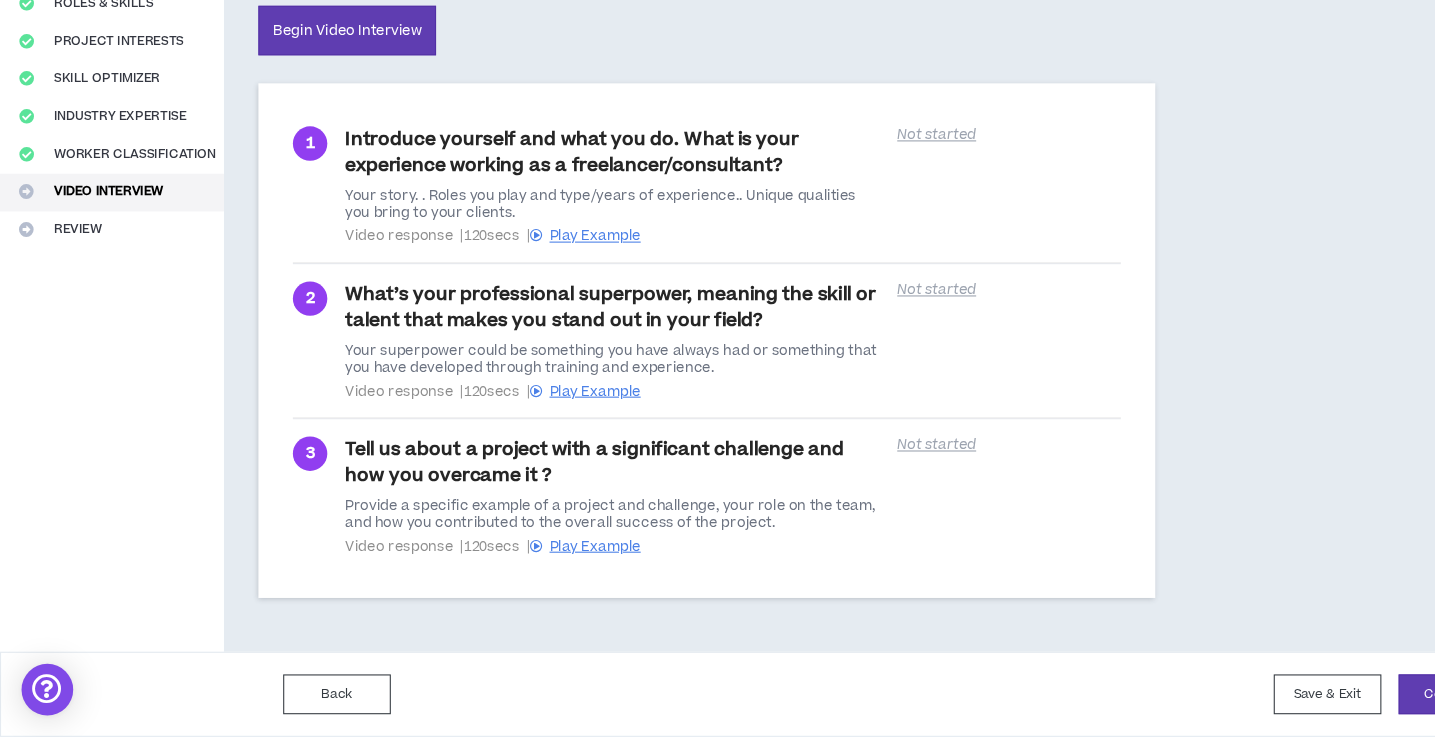 scroll, scrollTop: 537, scrollLeft: 0, axis: vertical 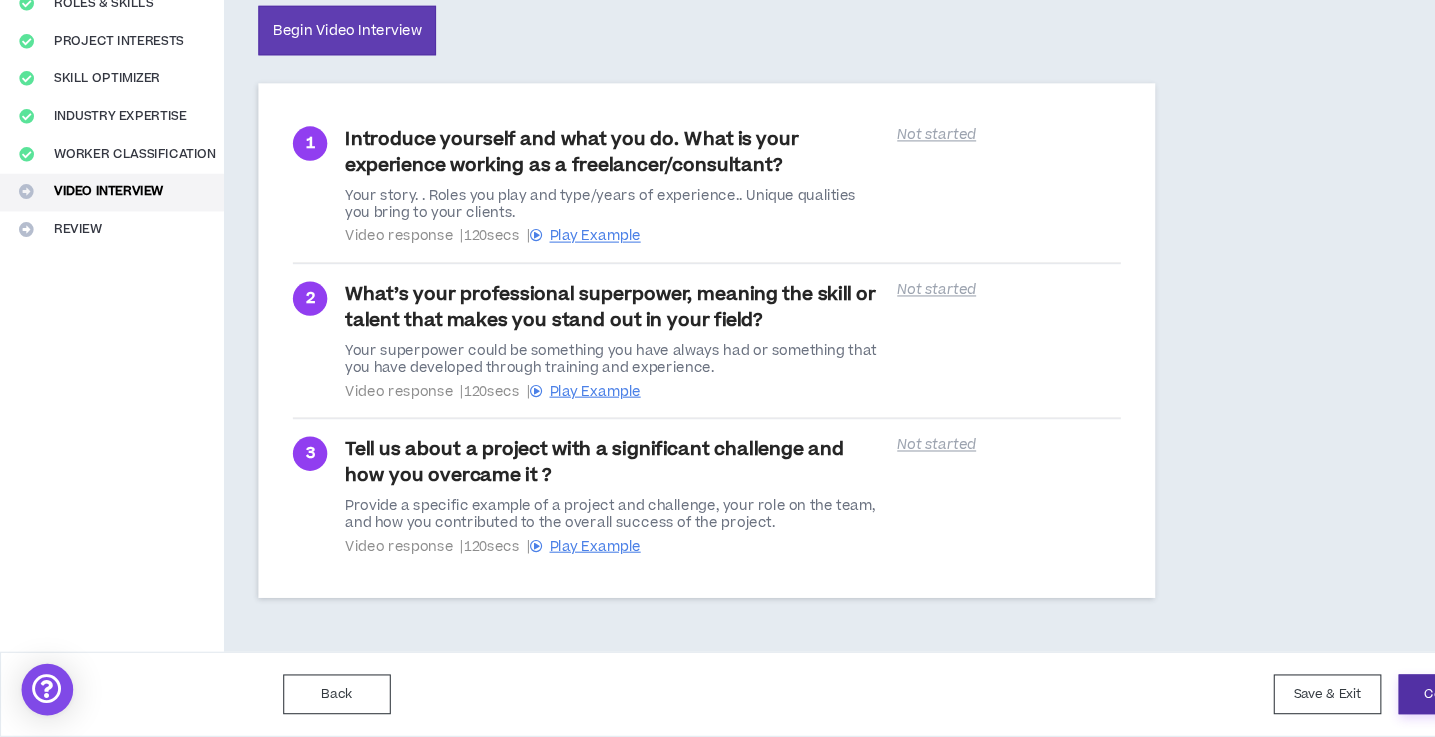 click on "Continue" at bounding box center (1349, 697) 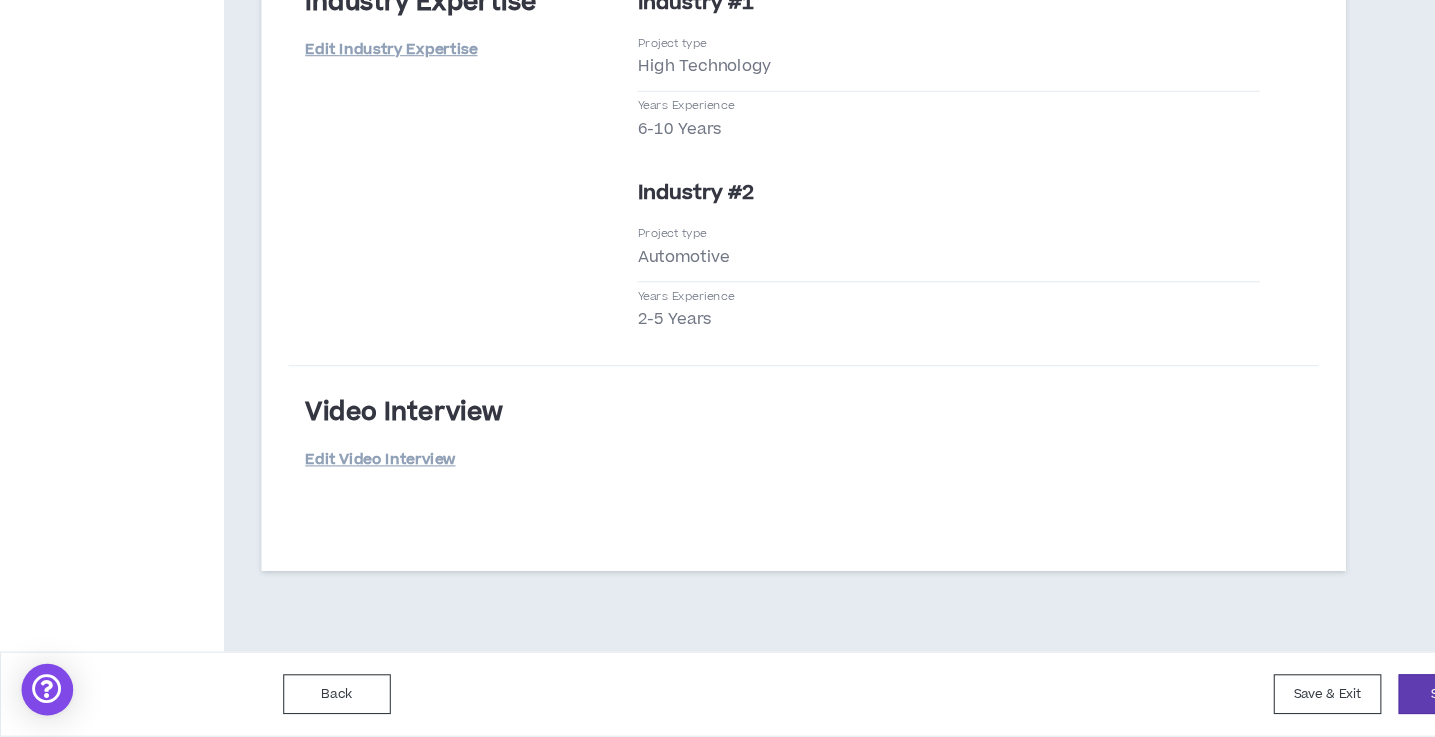 scroll, scrollTop: 4049, scrollLeft: 0, axis: vertical 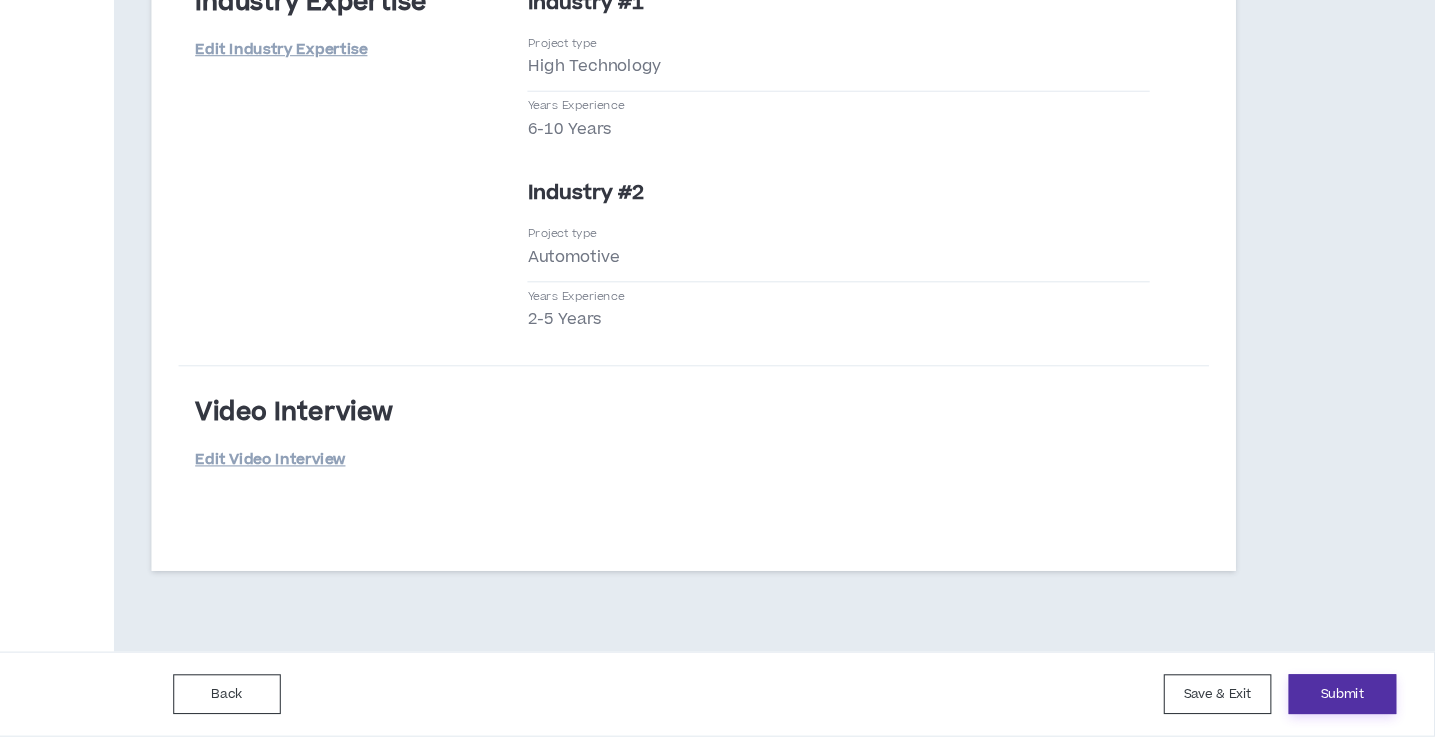 click on "Submit" at bounding box center [1349, 697] 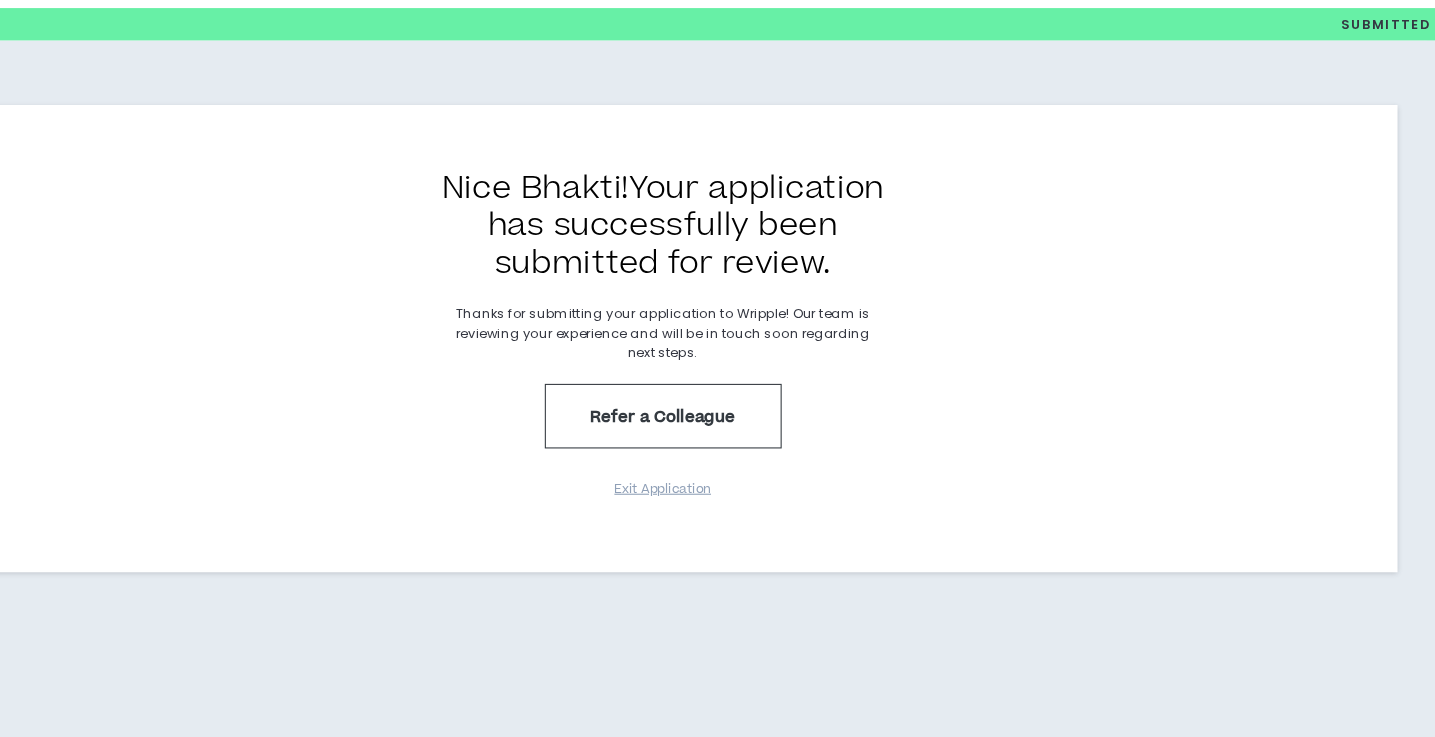 scroll, scrollTop: 0, scrollLeft: 0, axis: both 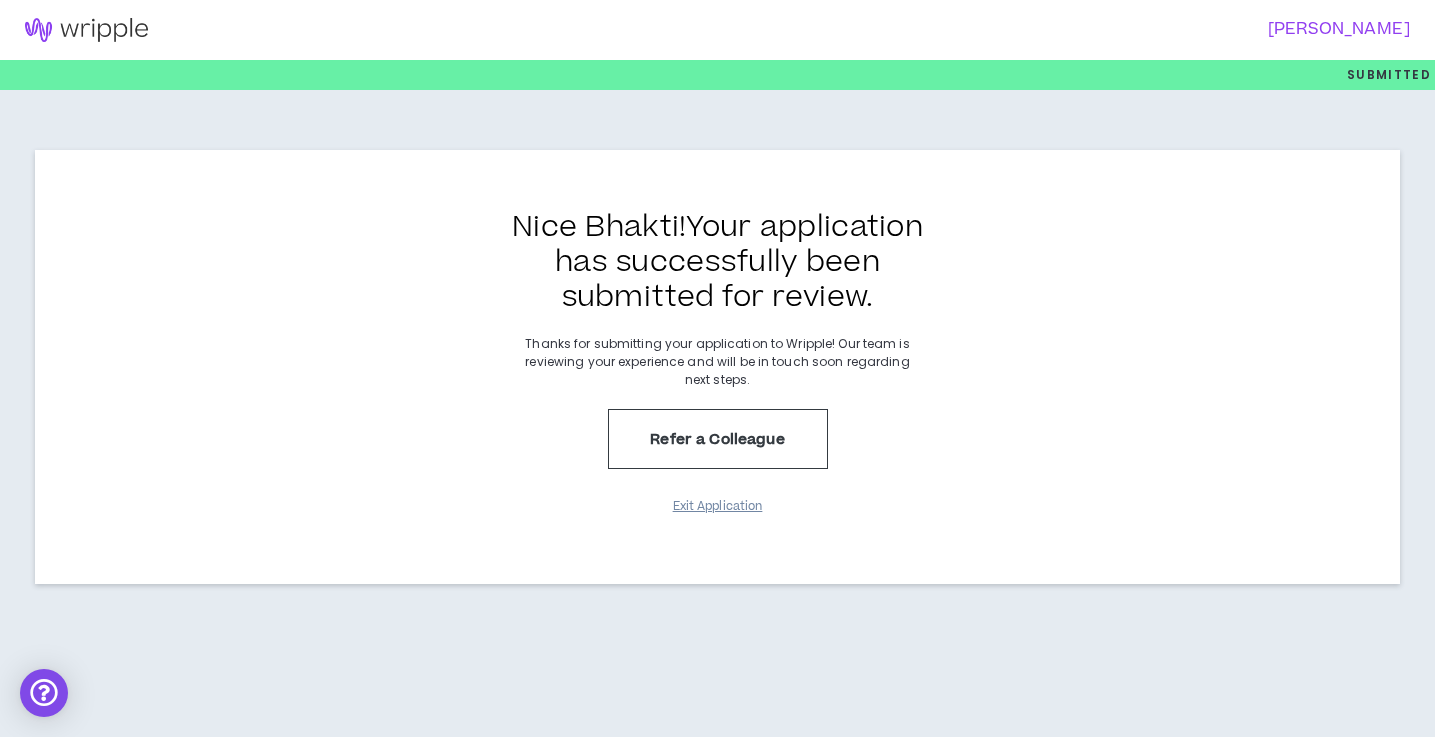 click on "Exit Application" at bounding box center (718, 506) 